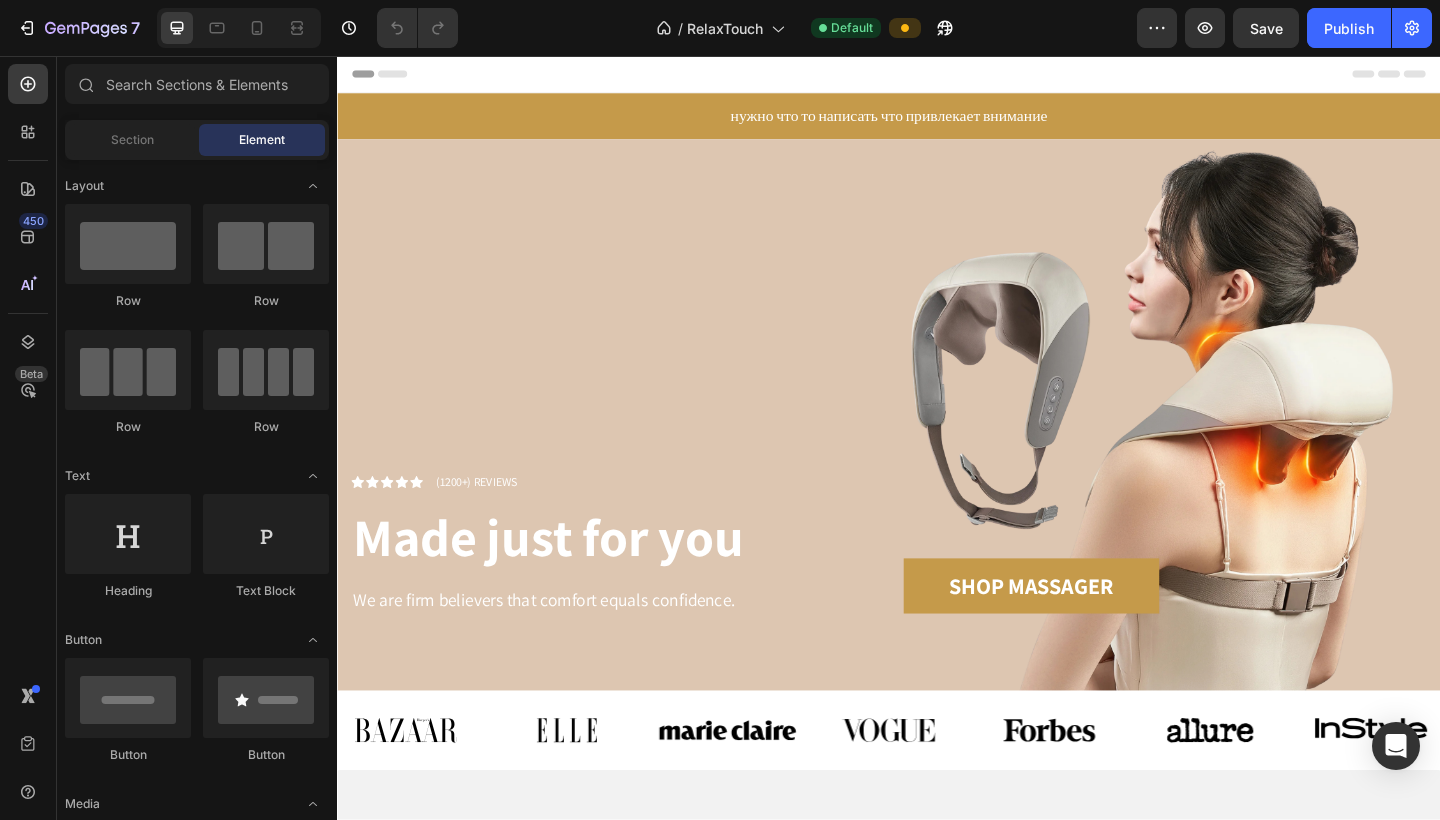 scroll, scrollTop: 0, scrollLeft: 0, axis: both 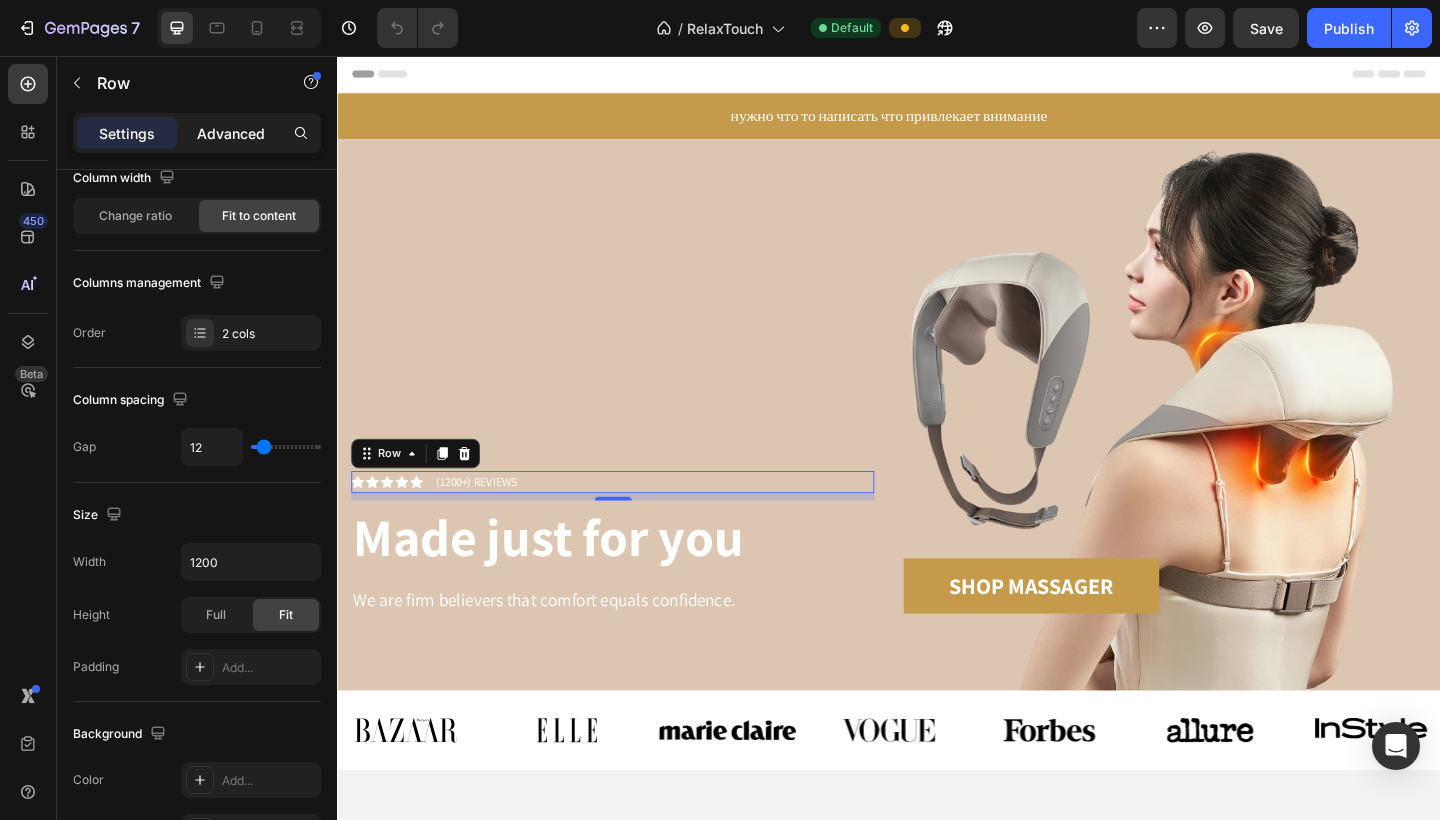 click on "Advanced" 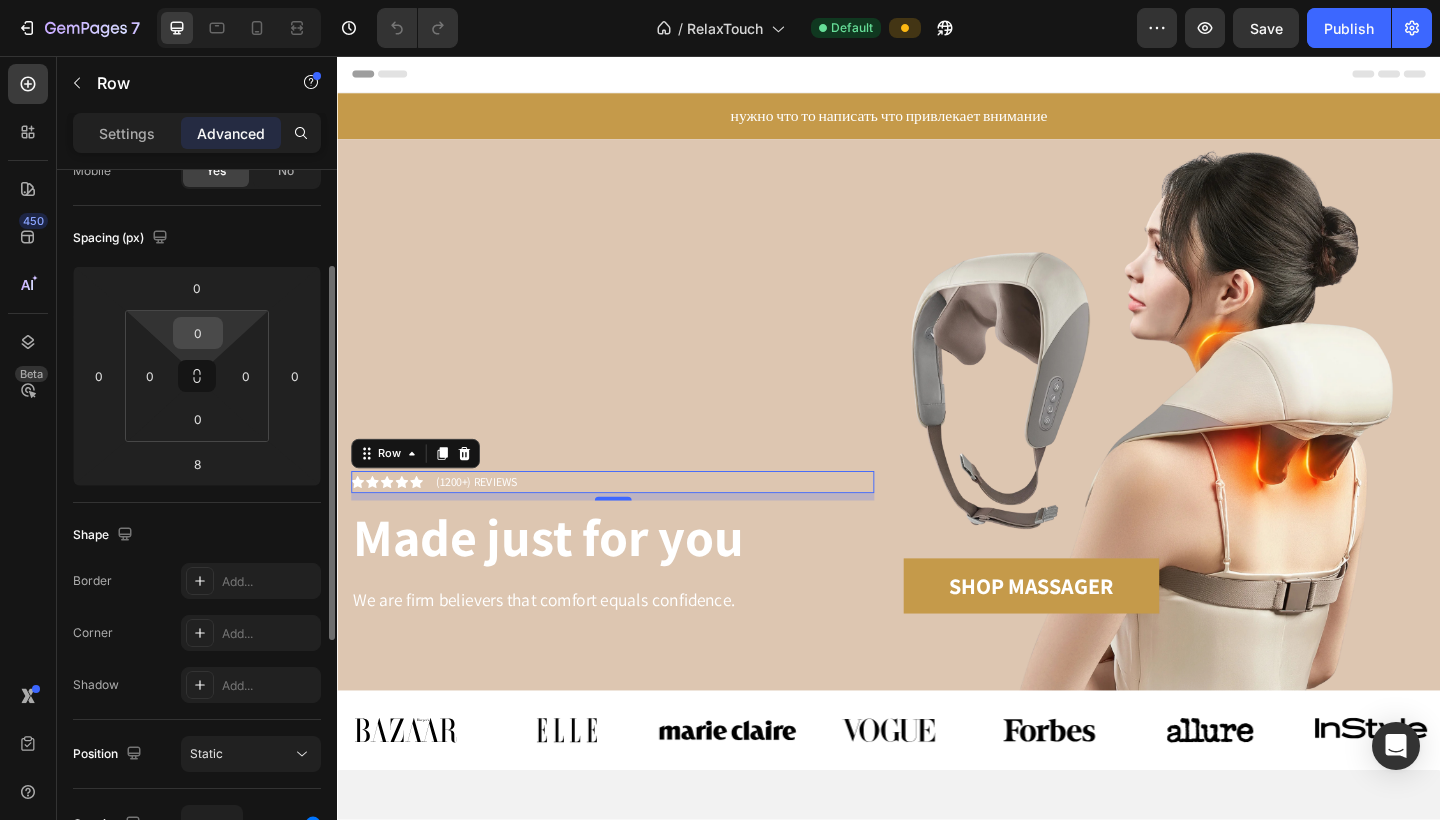 click on "0" at bounding box center [198, 333] 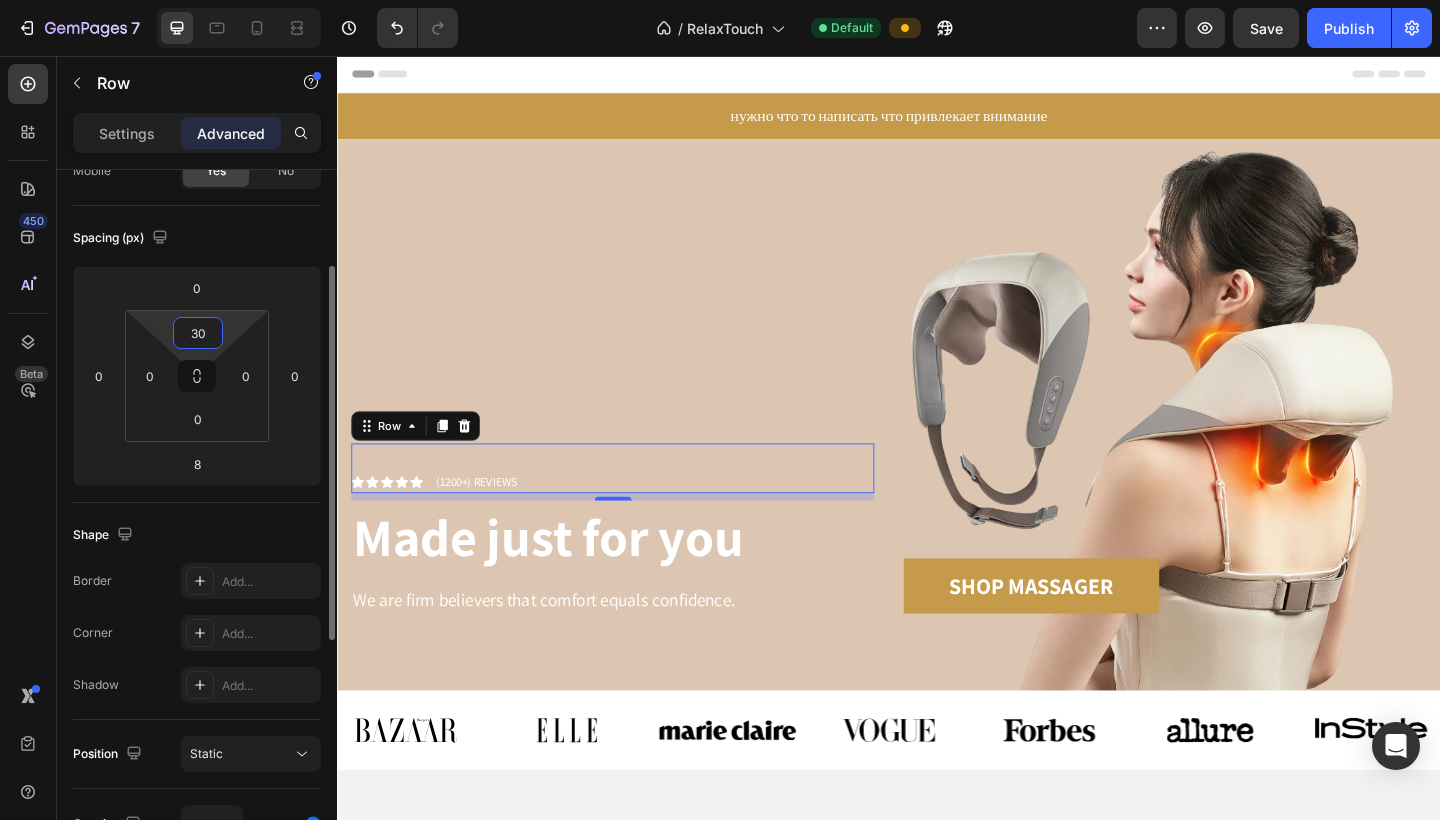 type on "3" 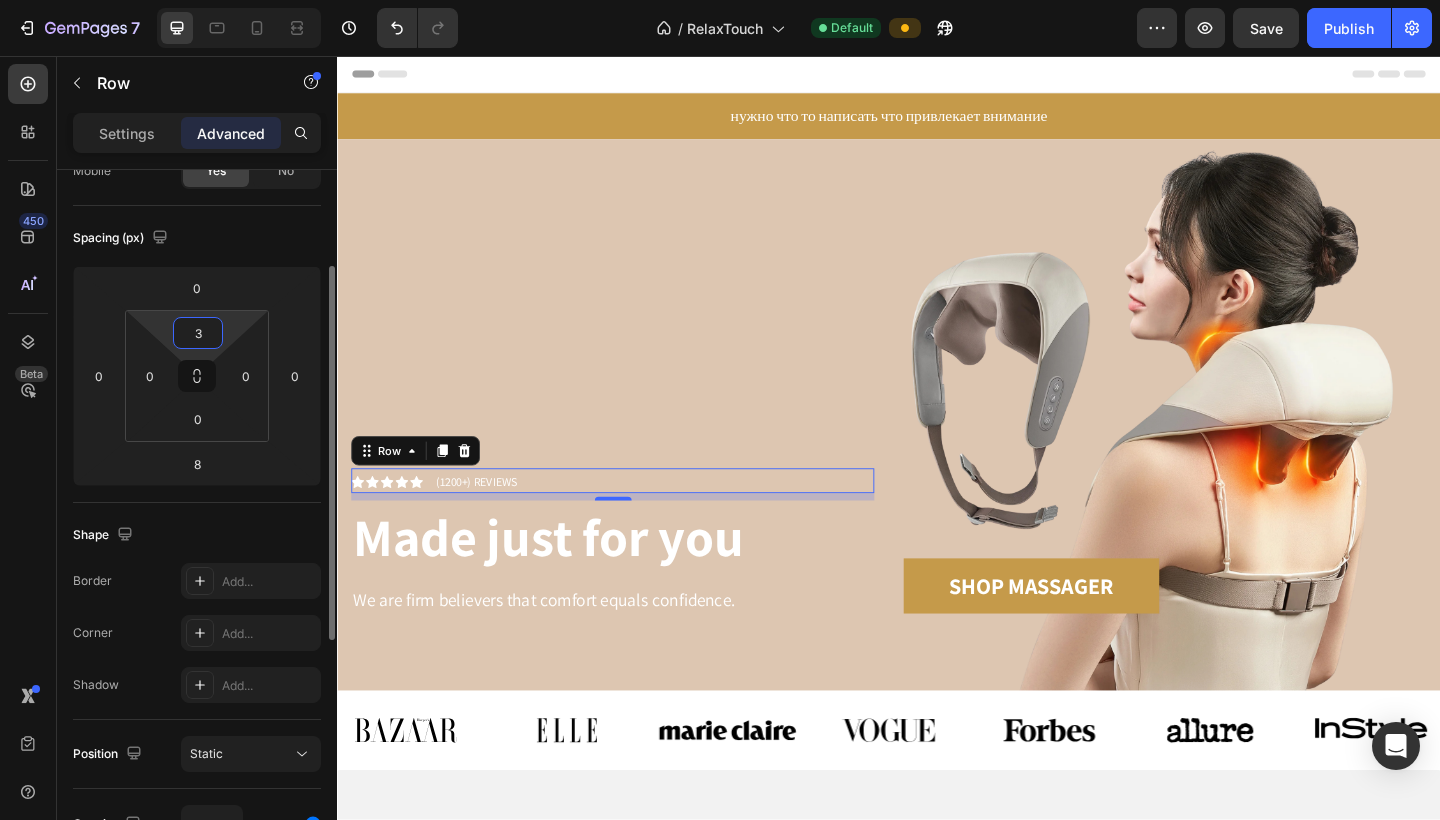 type 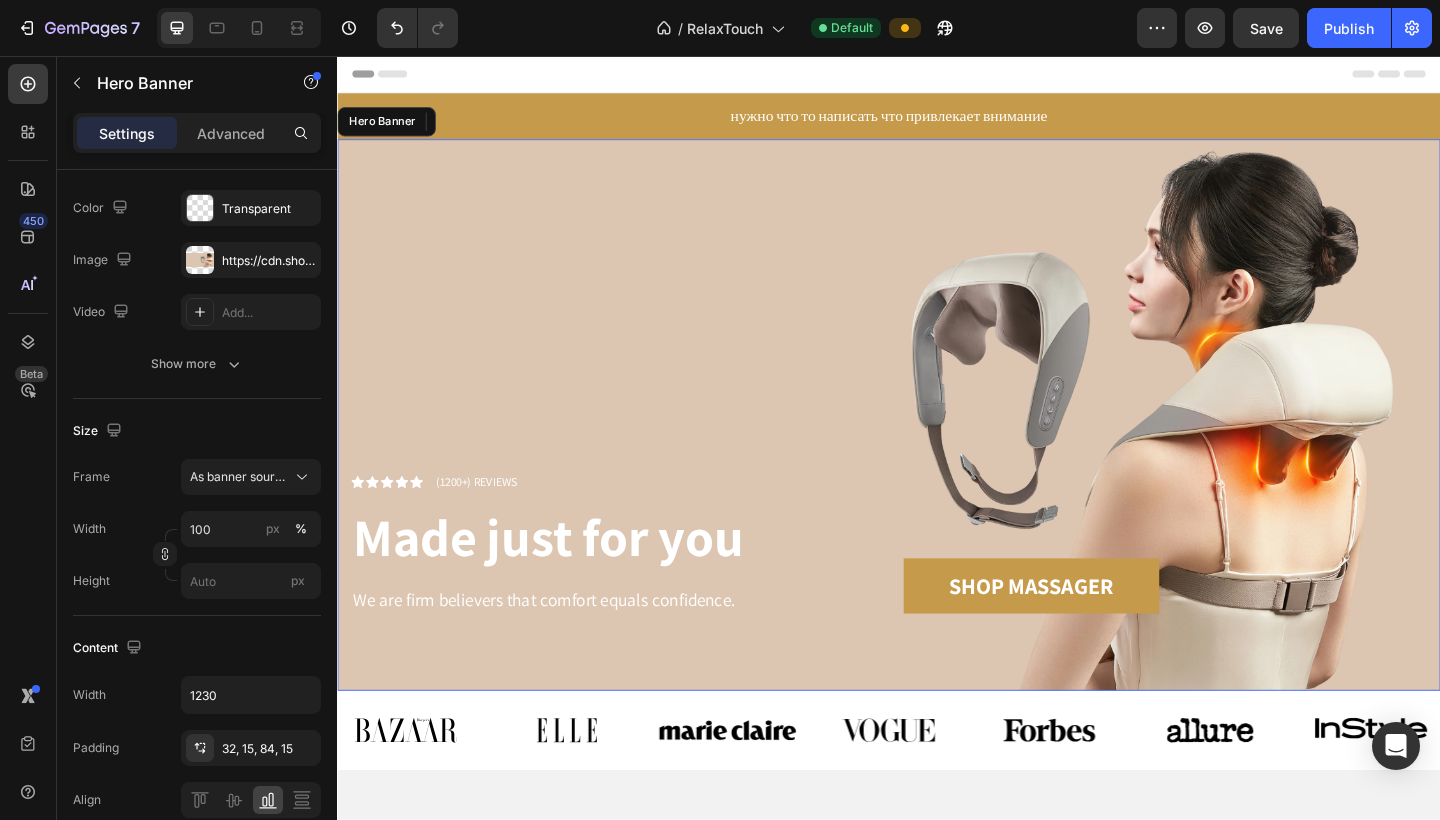 click on "Icon Icon Icon Icon Icon Icon List (1200+) REVIEWS Text Block Row   8 Made just for you Heading We are firm believers that comfort equals confidence. Text Block Shop massager   Button" at bounding box center [937, 611] 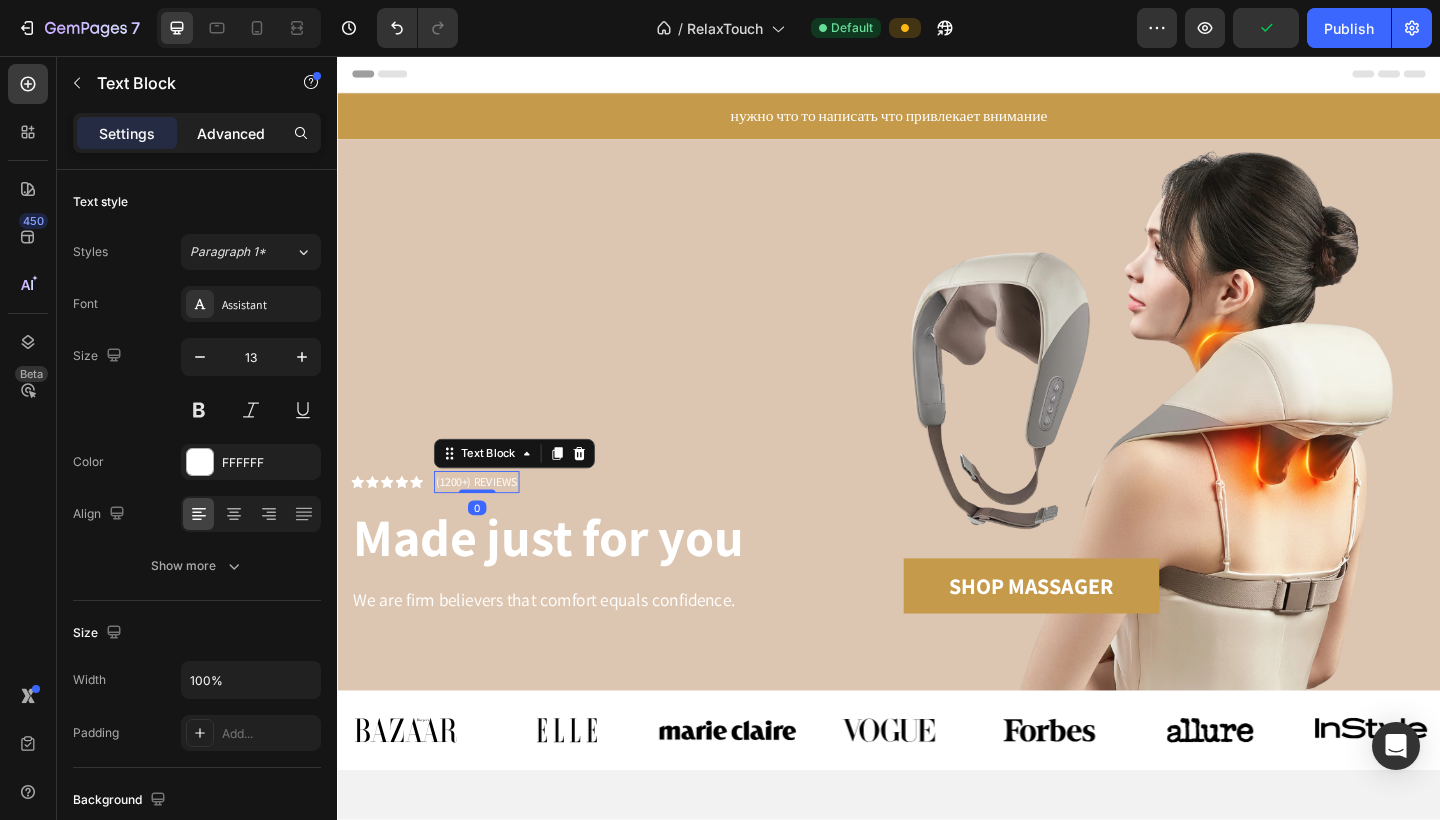 click on "Advanced" at bounding box center [231, 133] 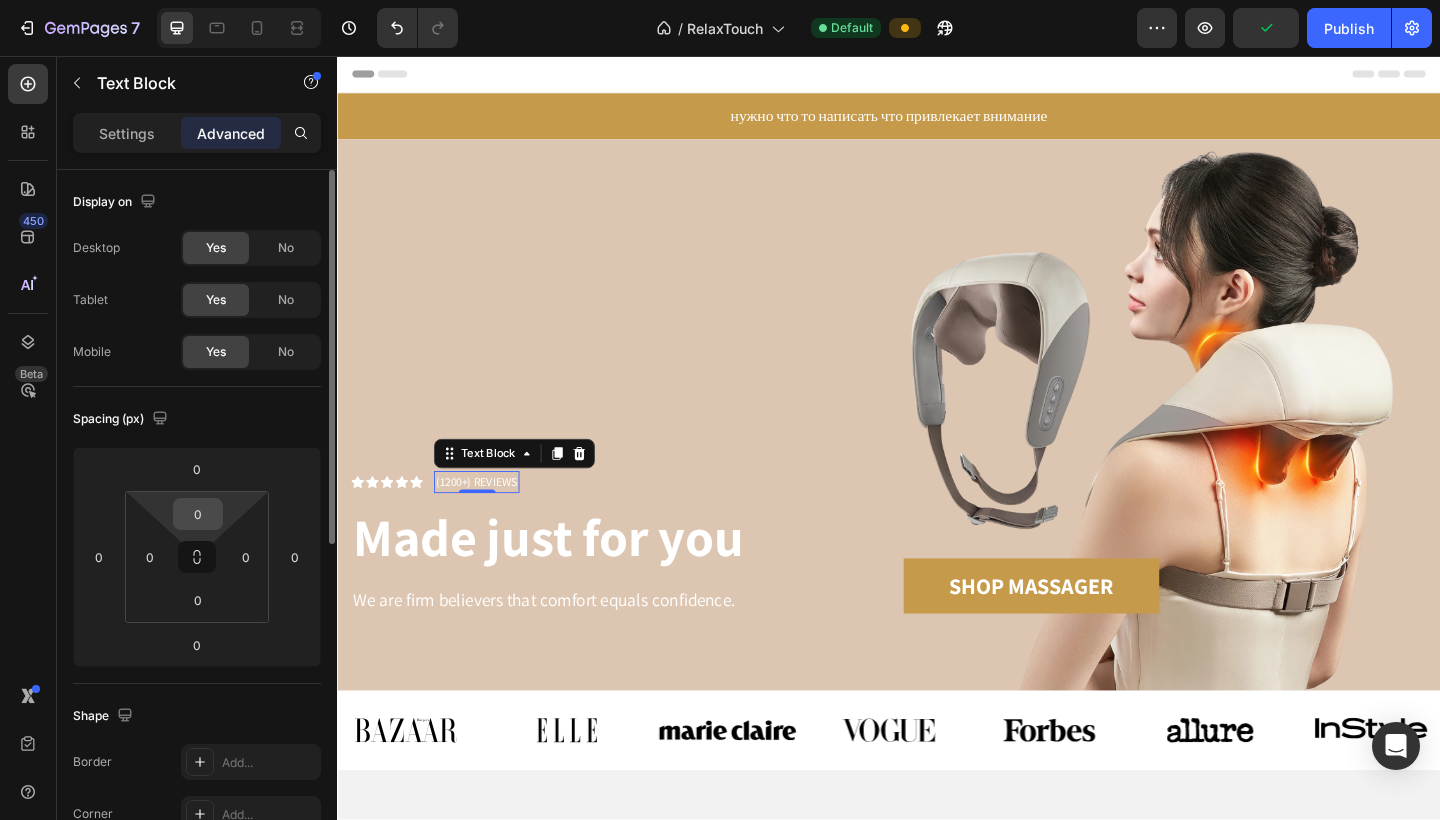 click on "0" at bounding box center (198, 514) 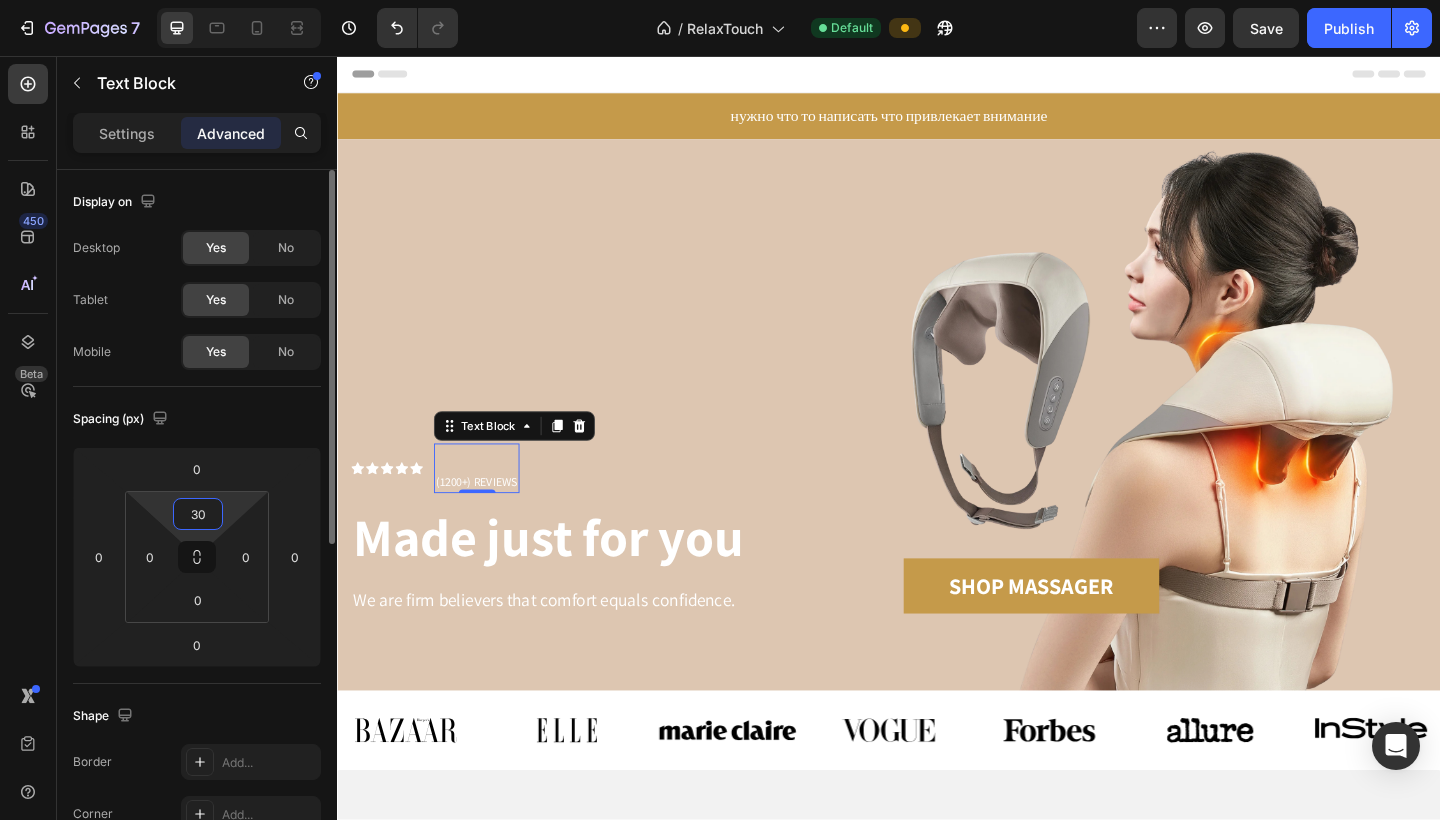type on "3" 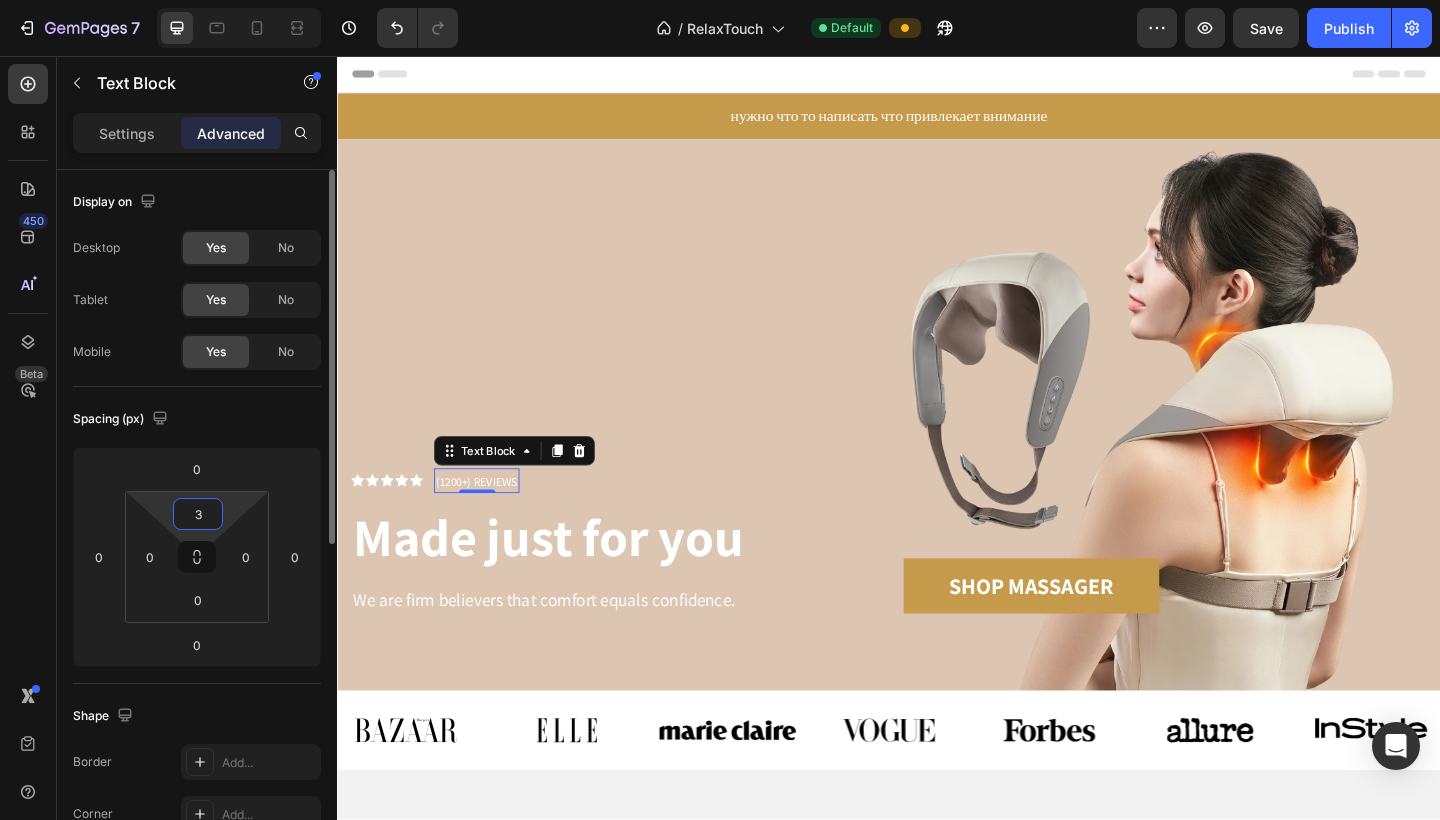 type 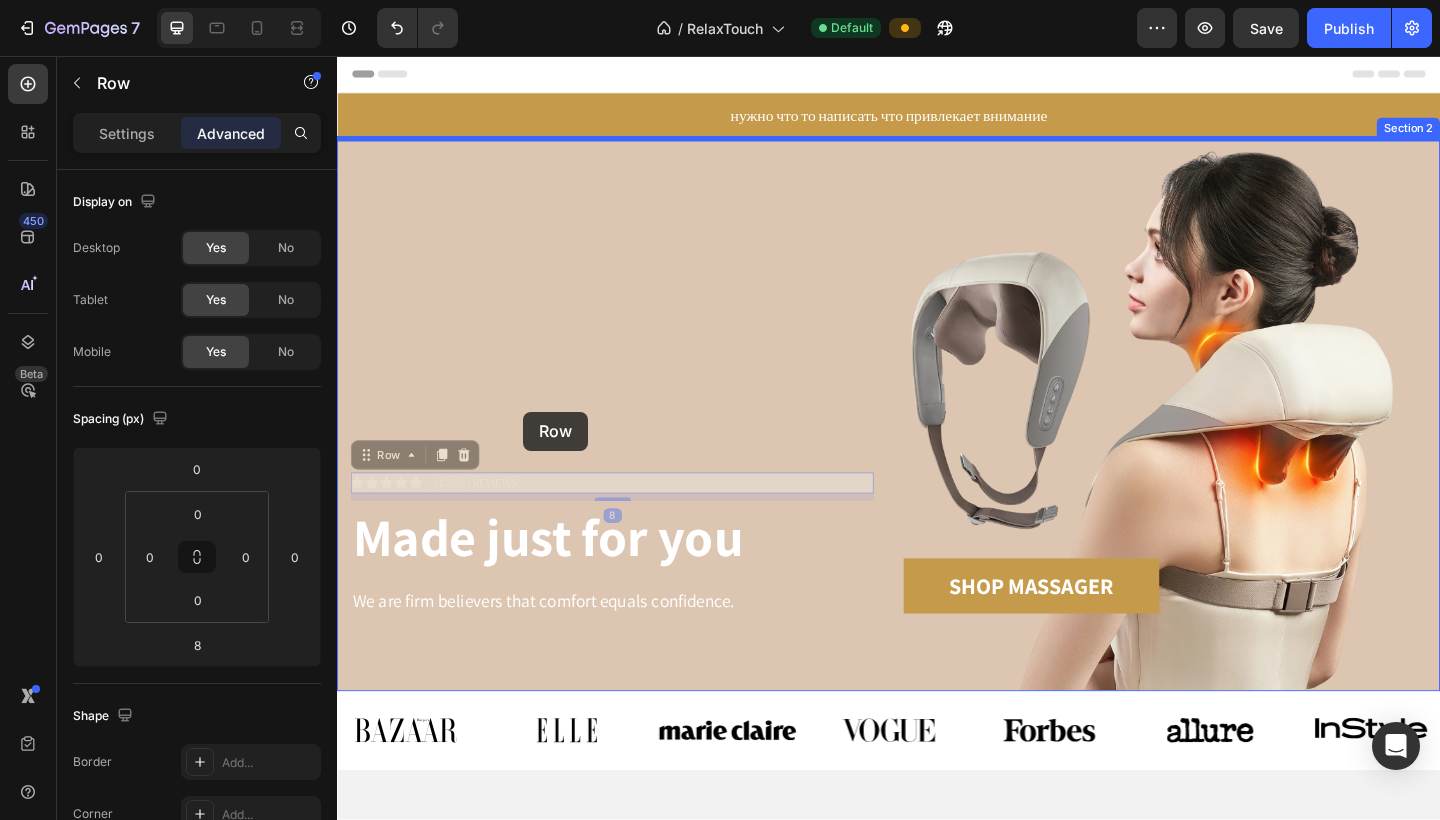 drag, startPoint x: 548, startPoint y: 523, endPoint x: 538, endPoint y: 443, distance: 80.622574 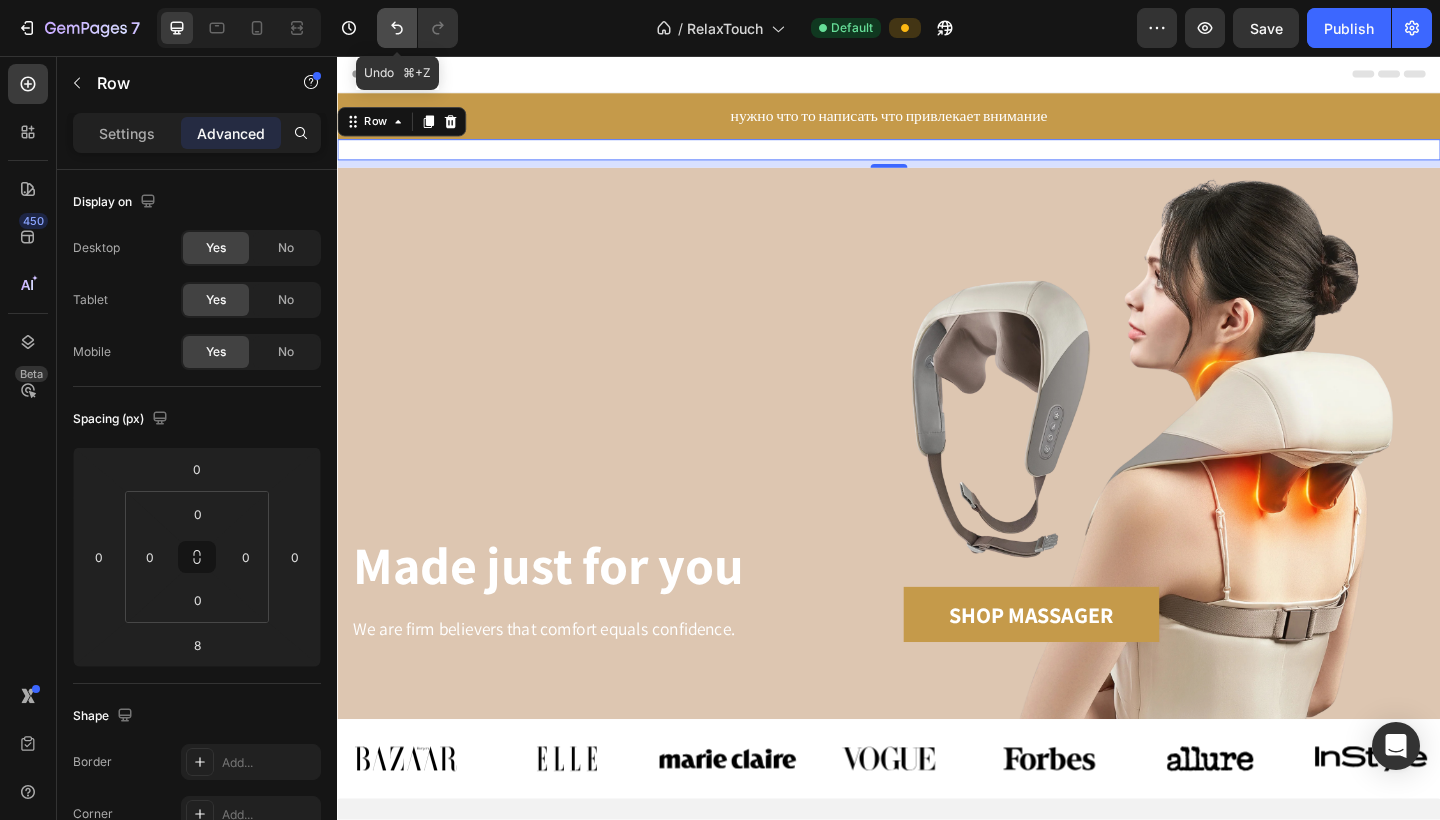 click 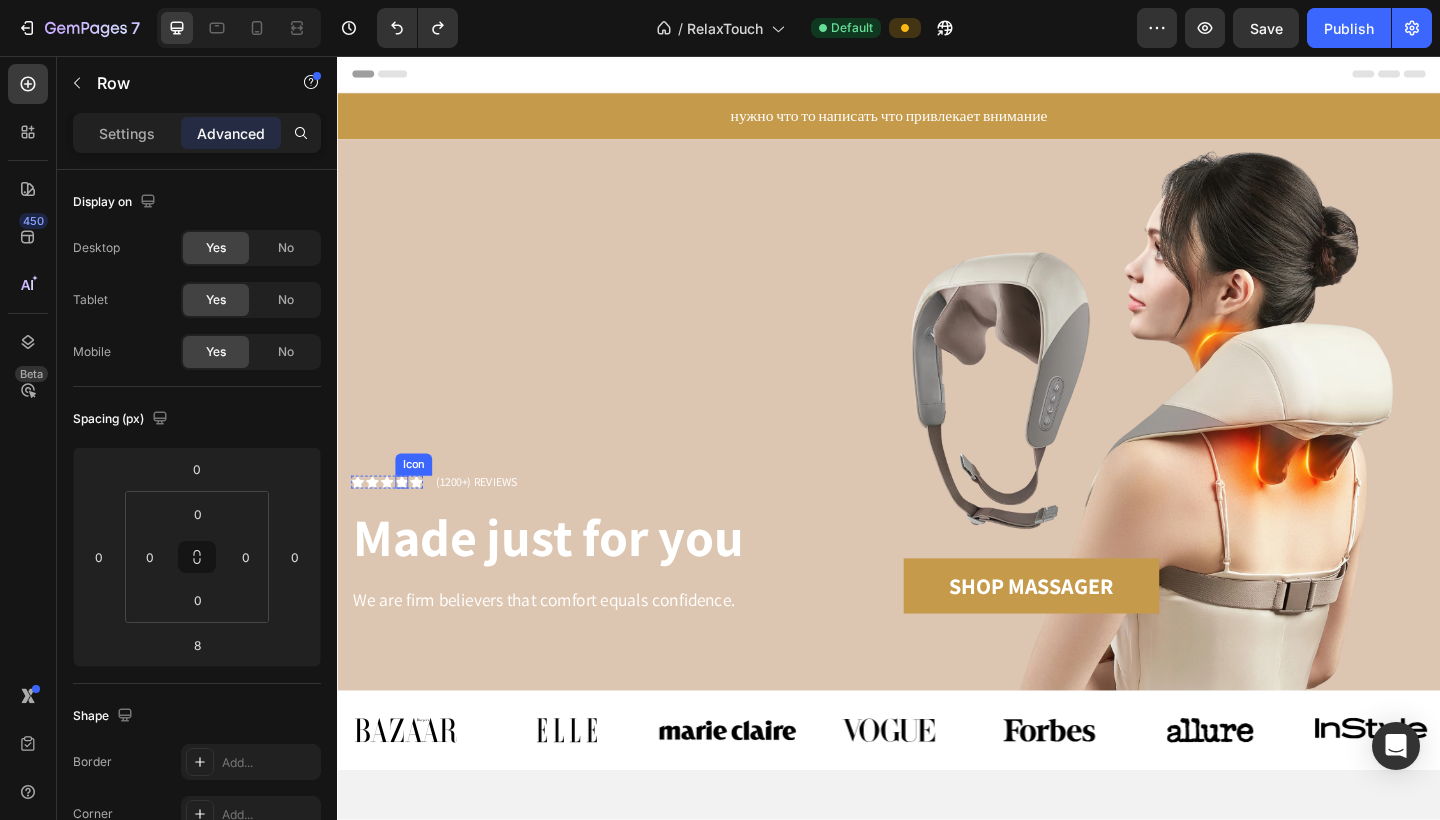 click on "Icon" at bounding box center (407, 520) 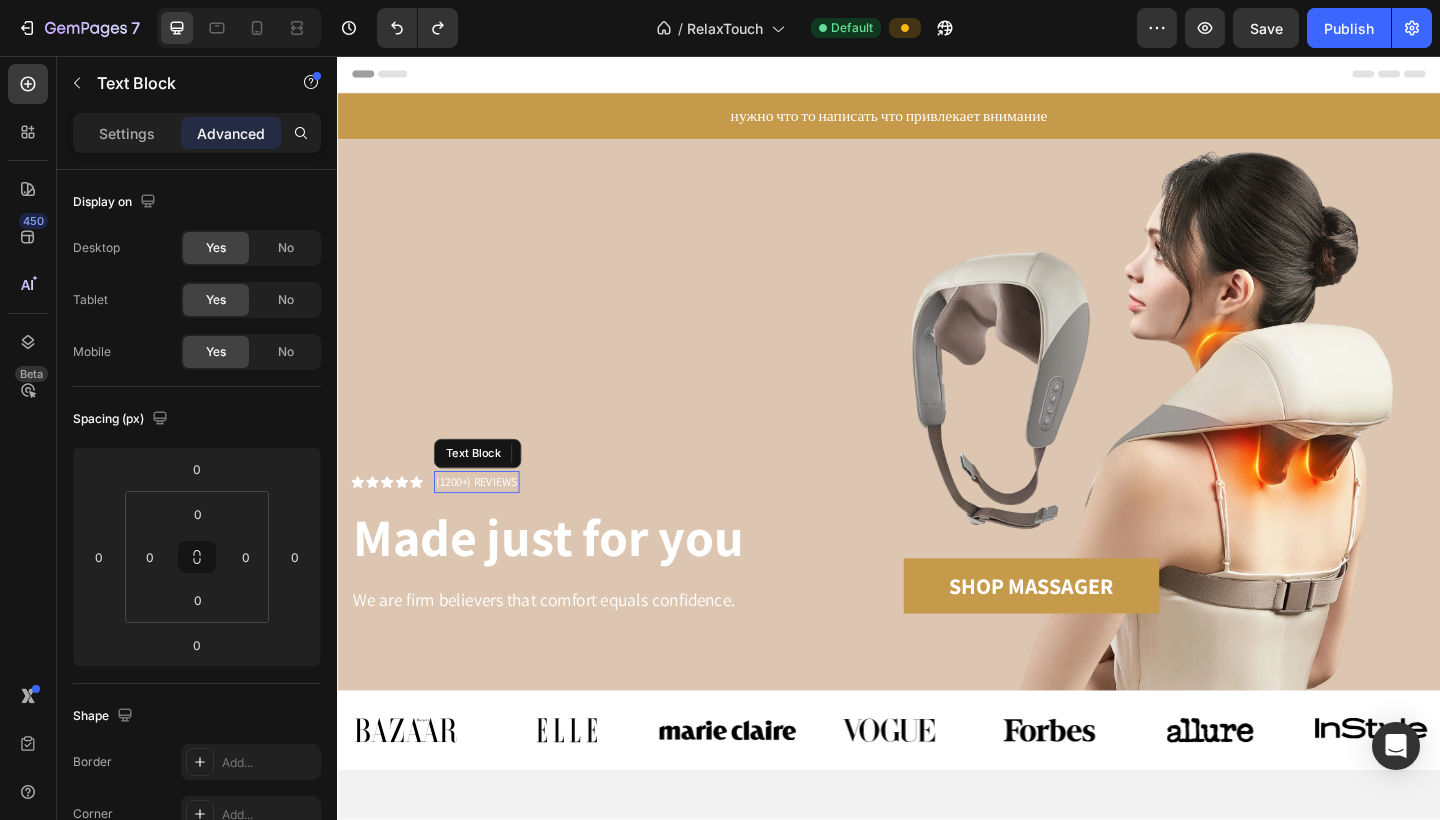 click on "(1200+) REVIEWS" at bounding box center [488, 520] 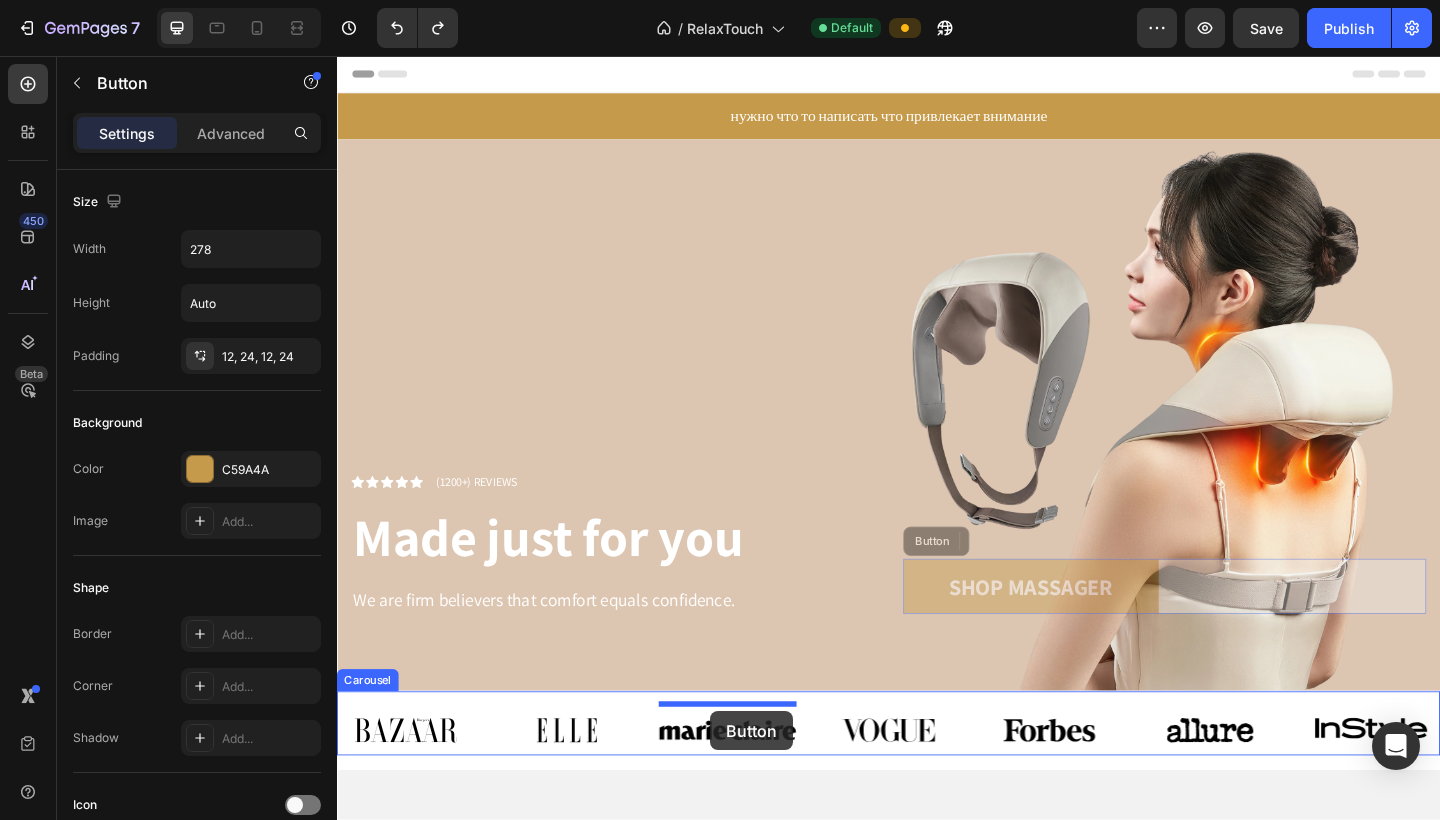 scroll, scrollTop: 22, scrollLeft: 0, axis: vertical 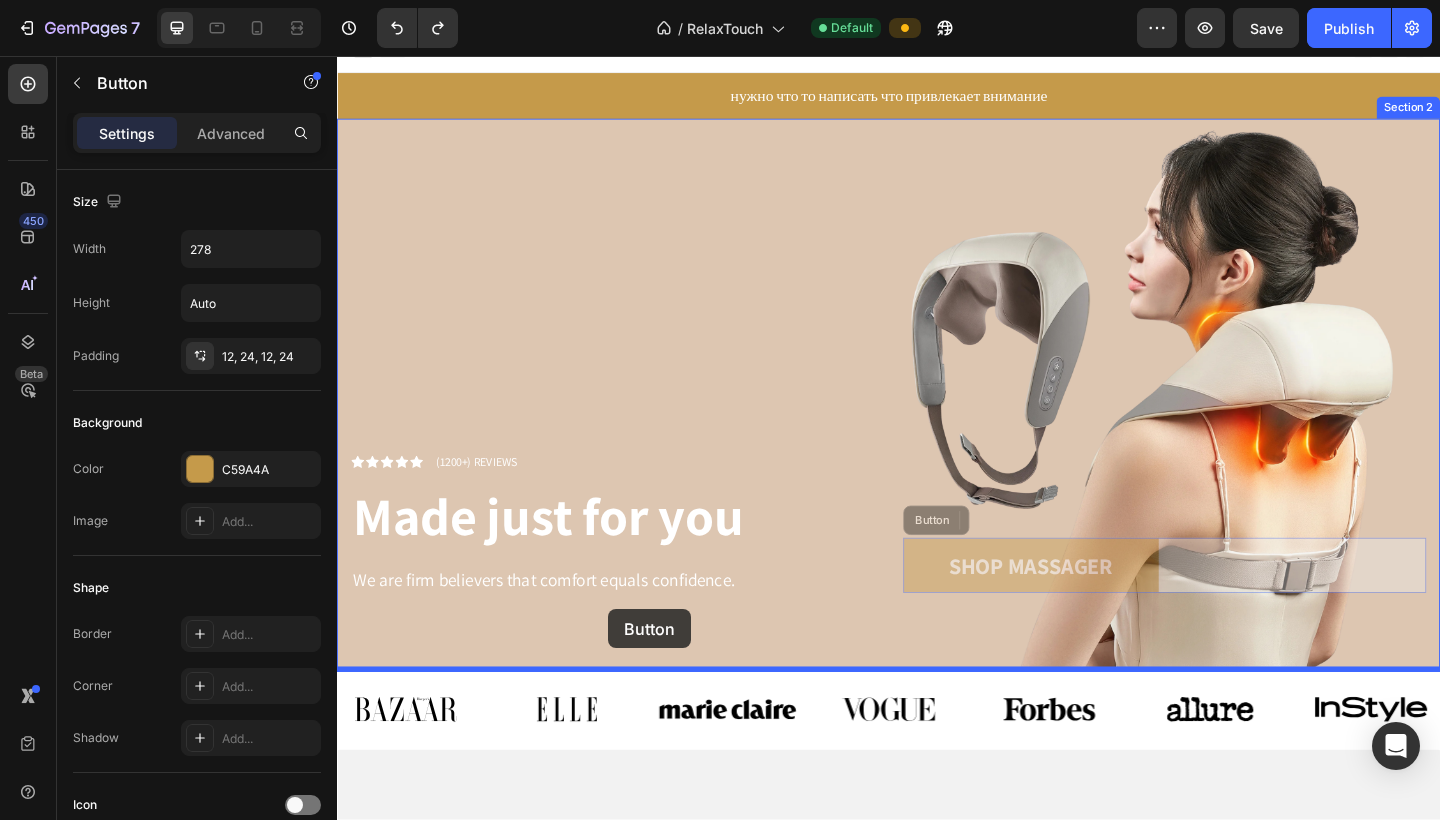 drag, startPoint x: 1170, startPoint y: 650, endPoint x: 630, endPoint y: 659, distance: 540.075 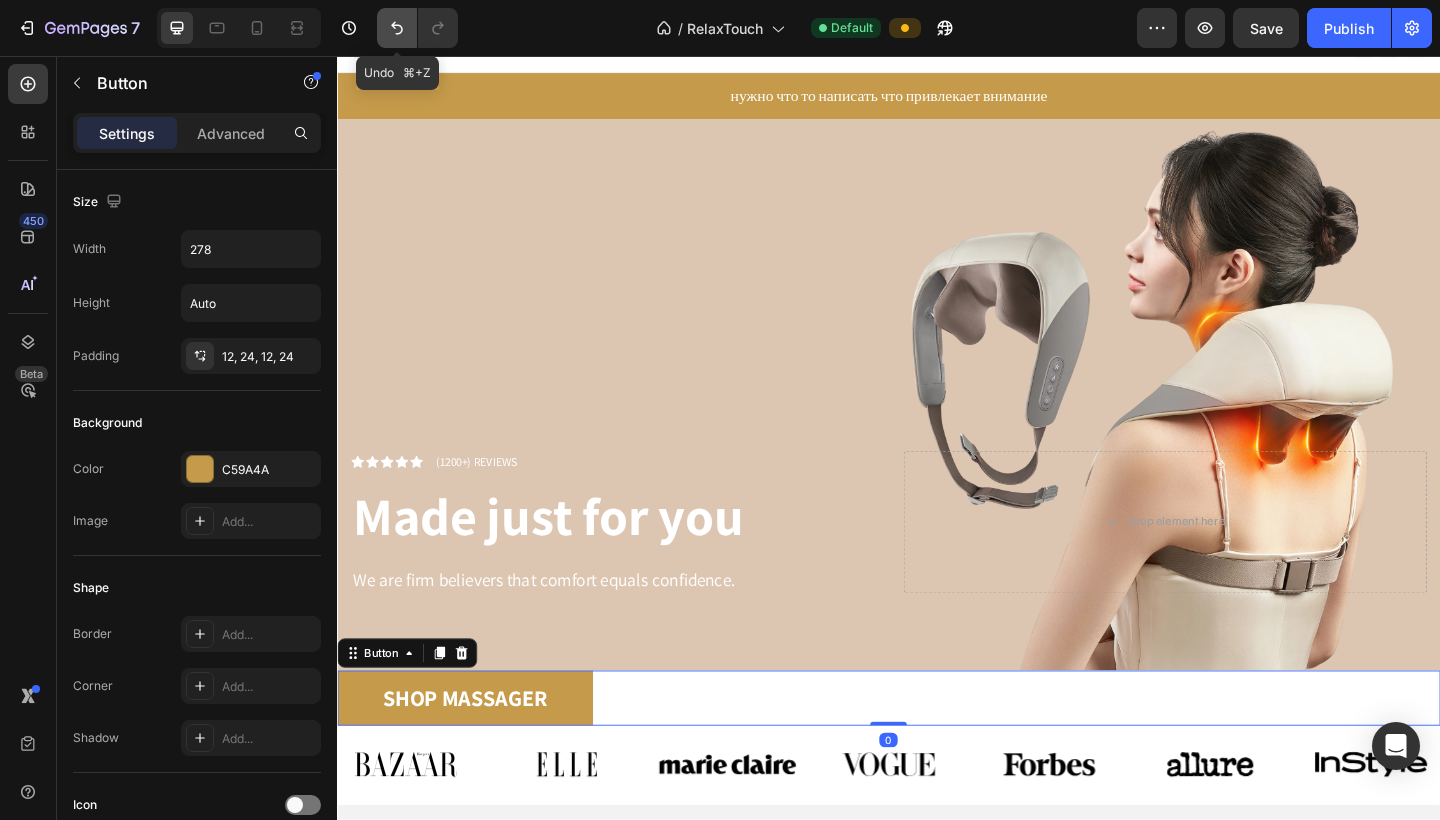 click 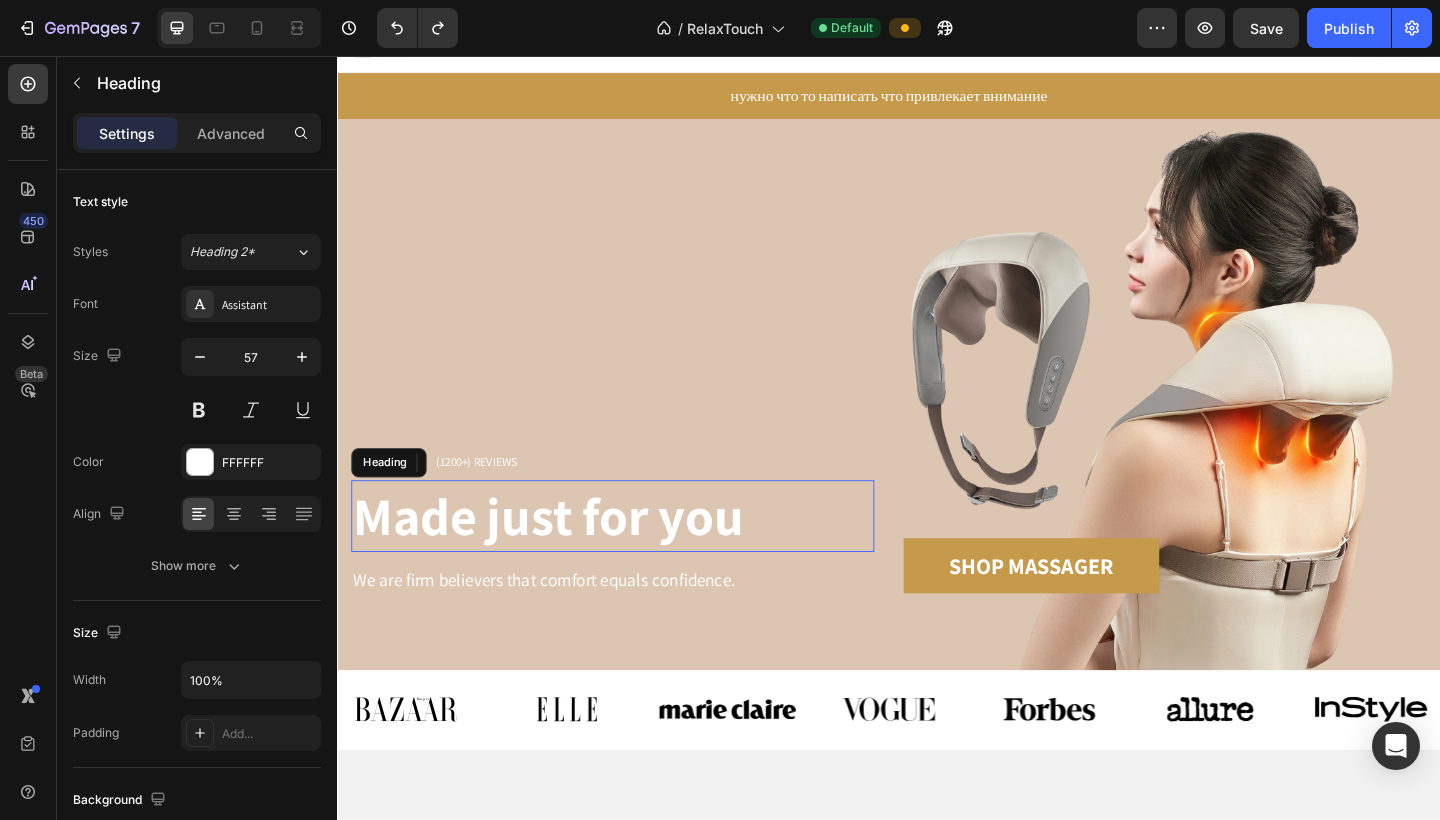 click on "Made just for you" at bounding box center (566, 557) 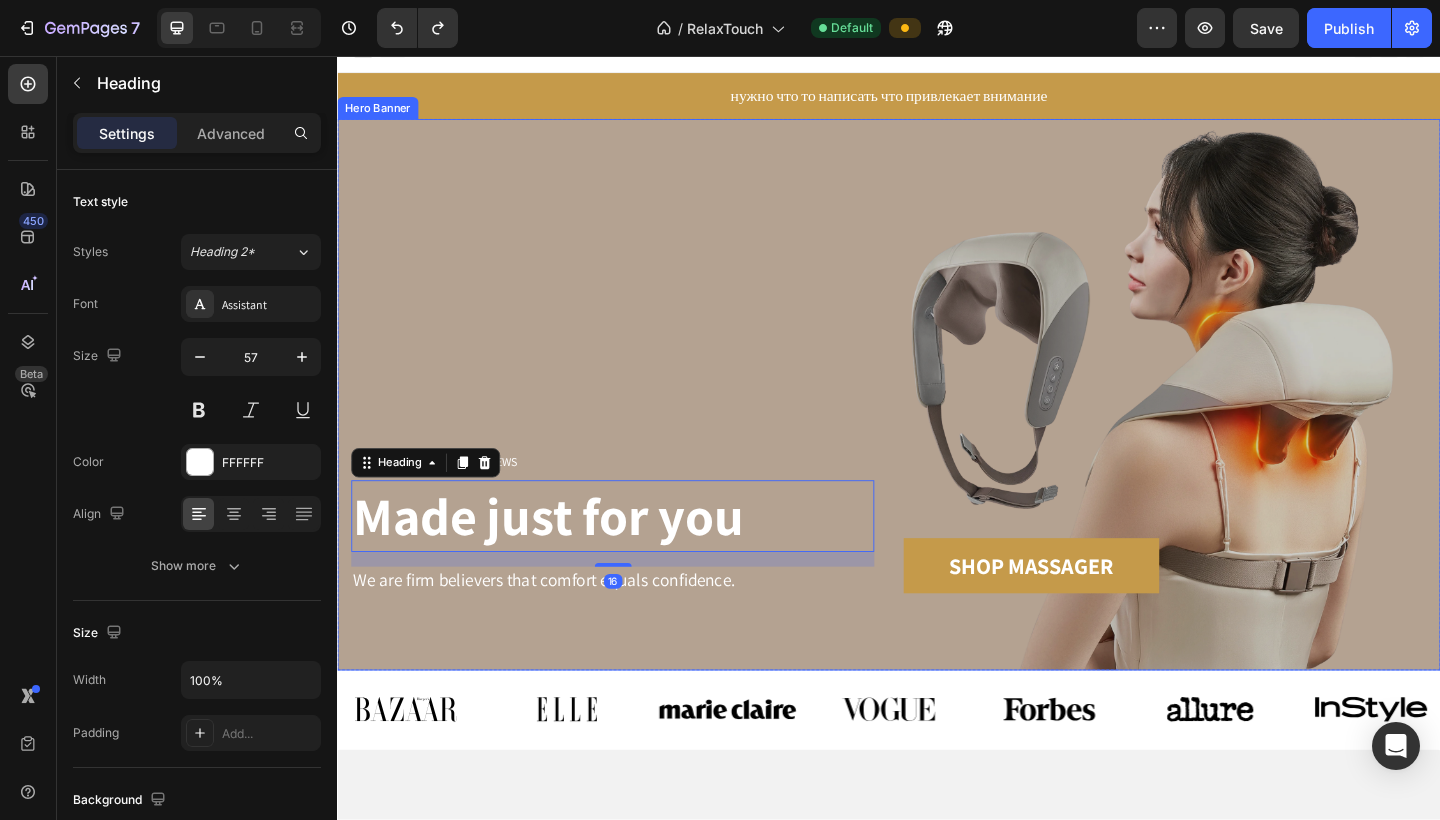 click at bounding box center [937, 425] 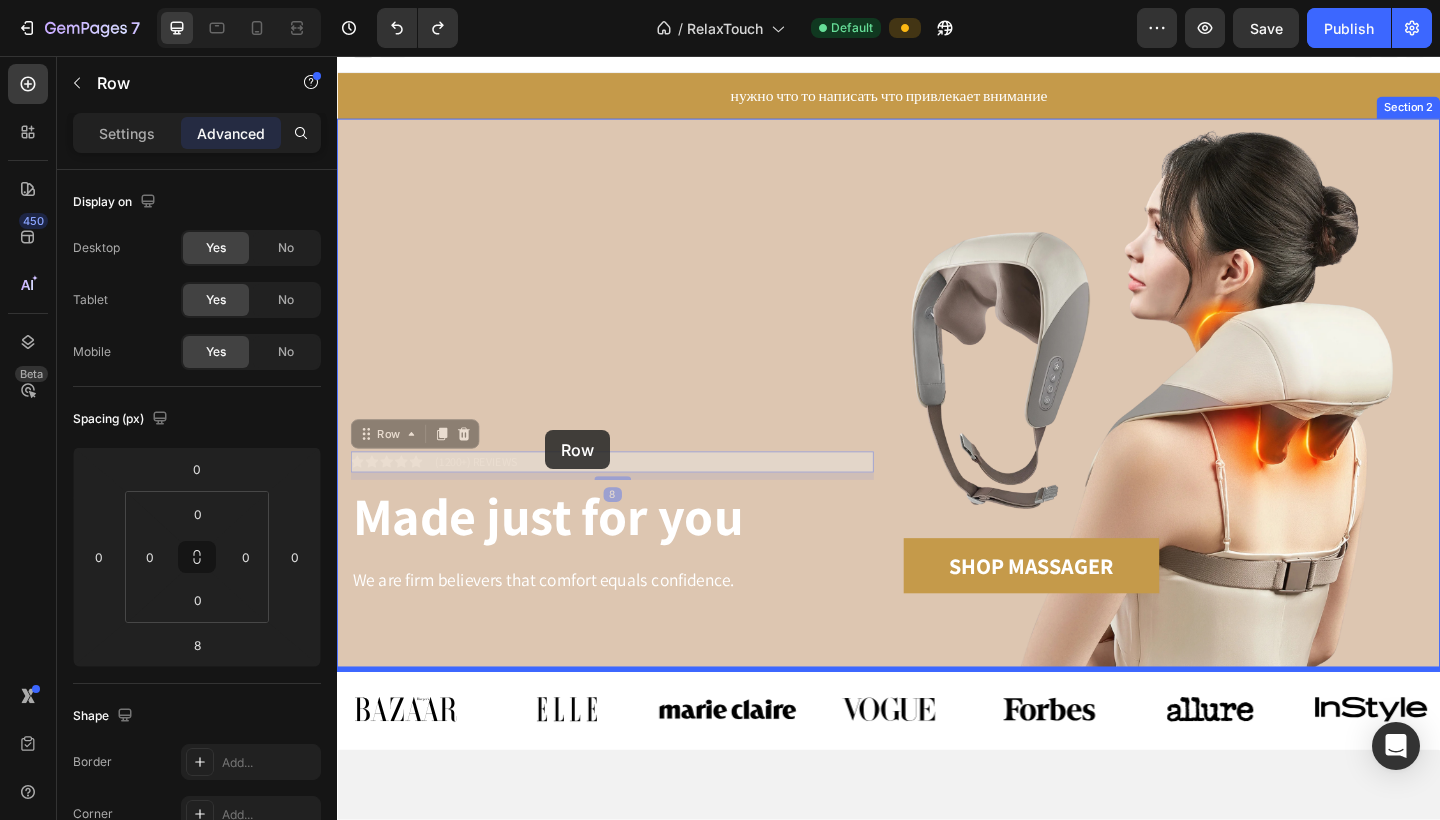 drag, startPoint x: 564, startPoint y: 503, endPoint x: 563, endPoint y: 465, distance: 38.013157 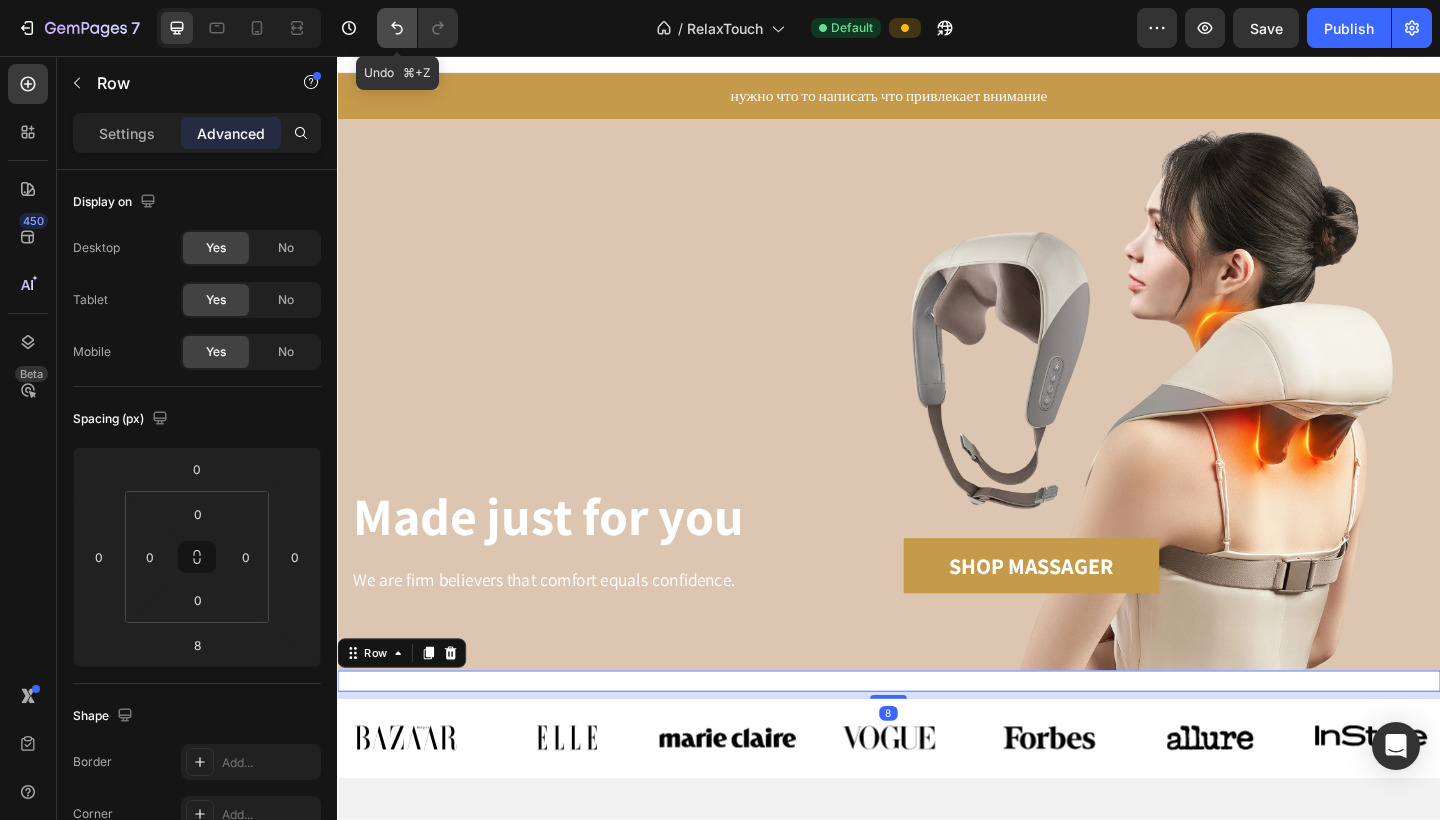 click 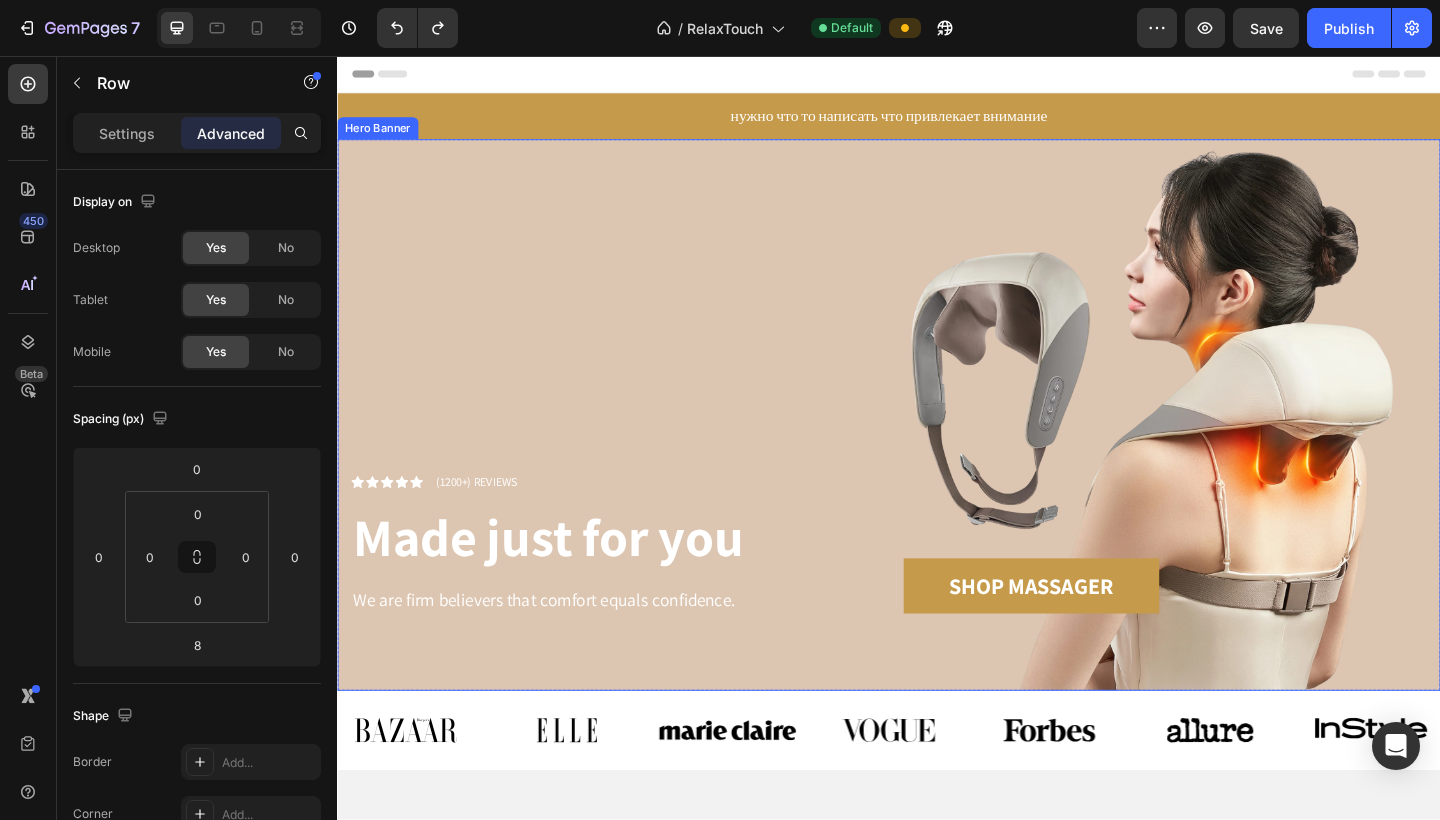 scroll, scrollTop: 0, scrollLeft: 0, axis: both 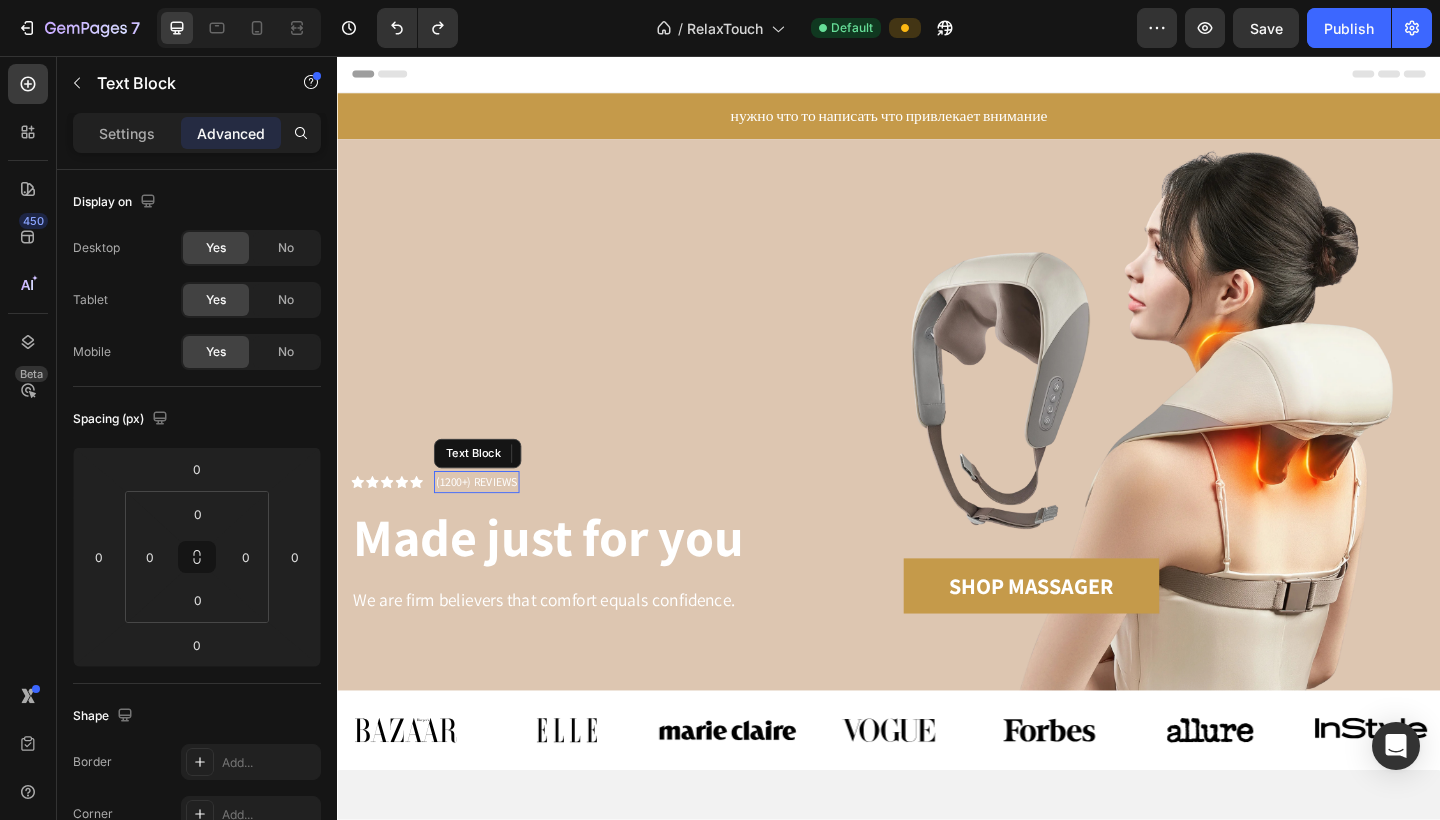 click on "(1200+) REVIEWS" at bounding box center [488, 520] 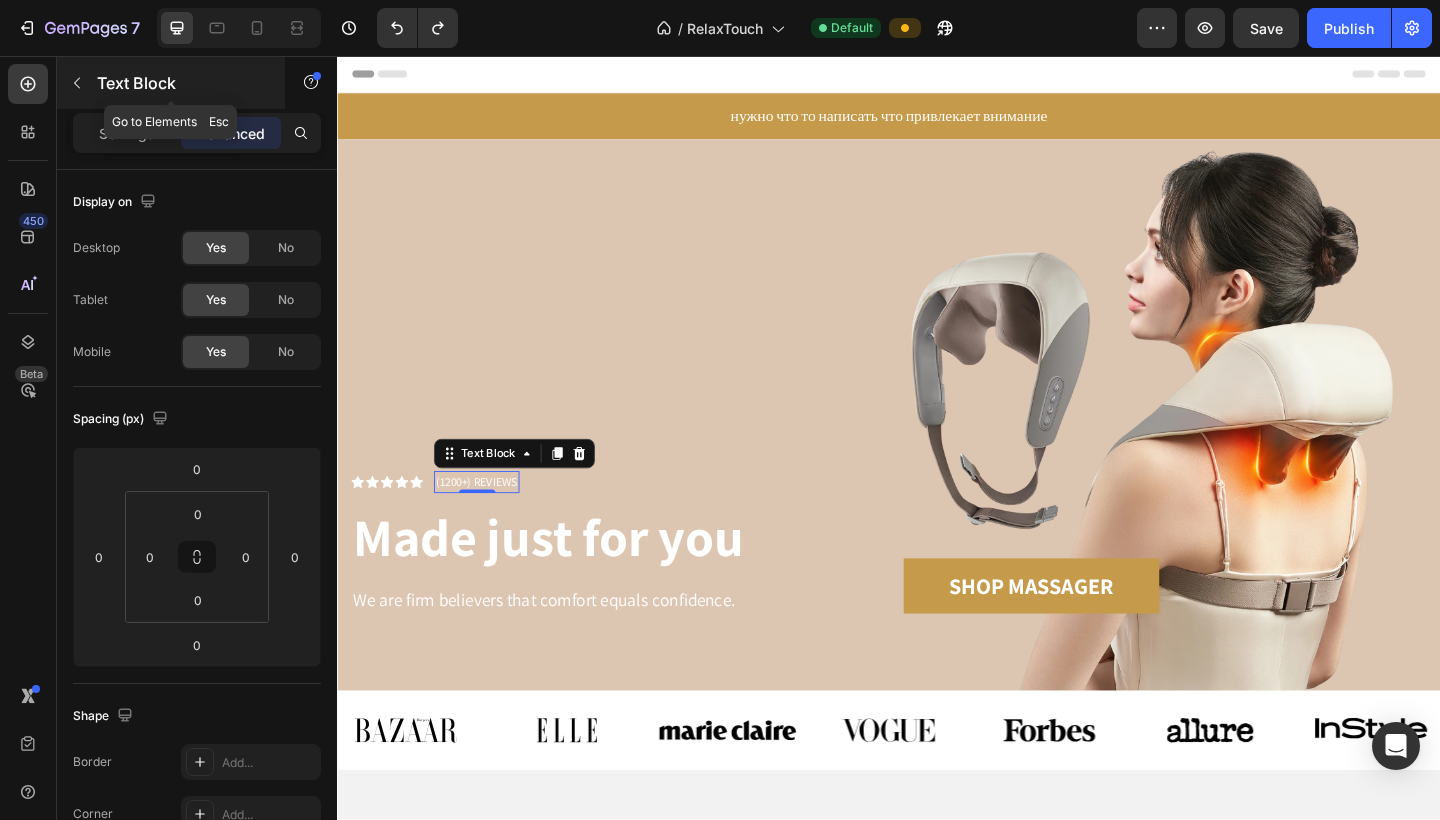 click on "Text Block" at bounding box center (182, 83) 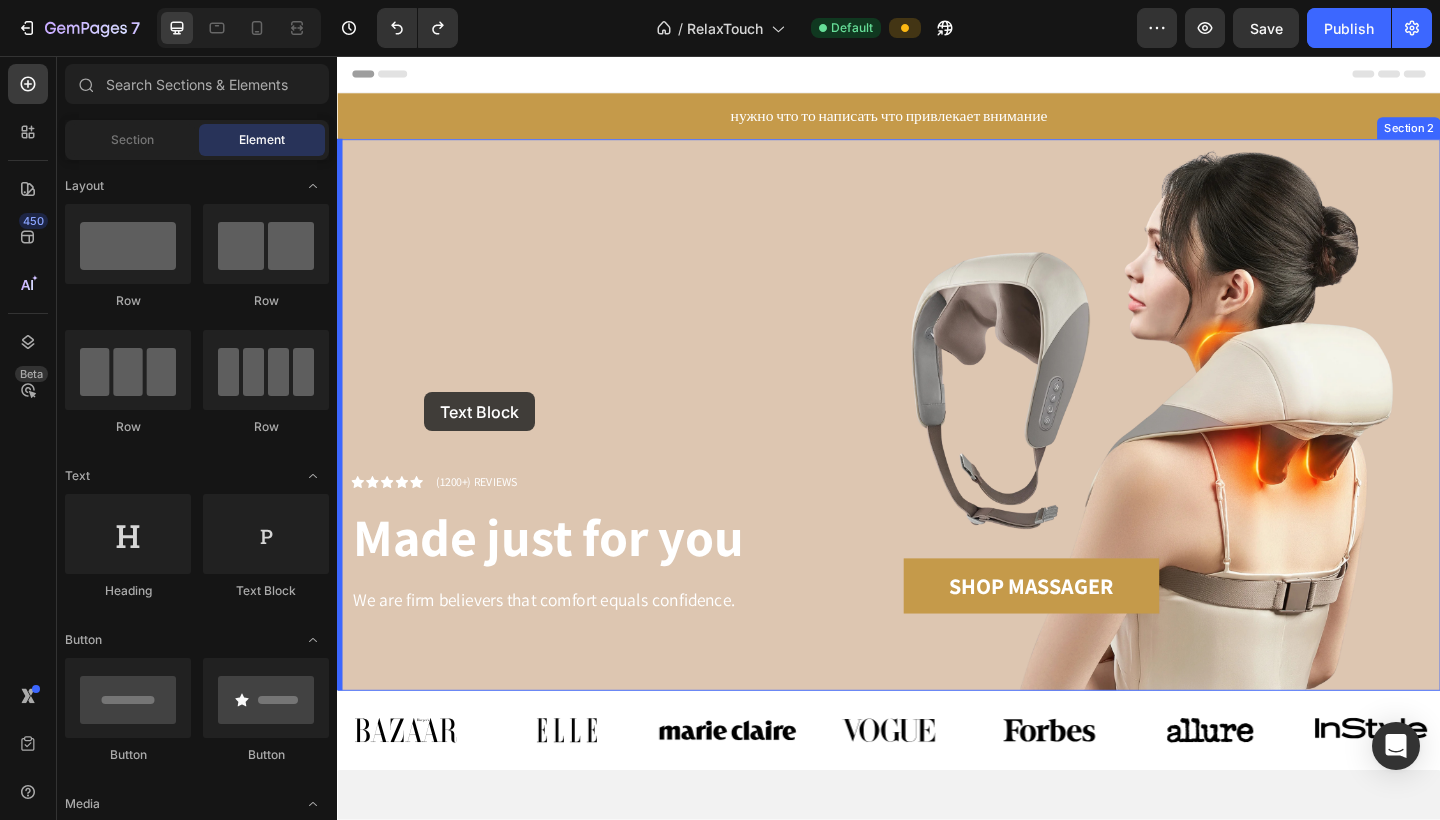 drag, startPoint x: 599, startPoint y: 605, endPoint x: 427, endPoint y: 420, distance: 252.60443 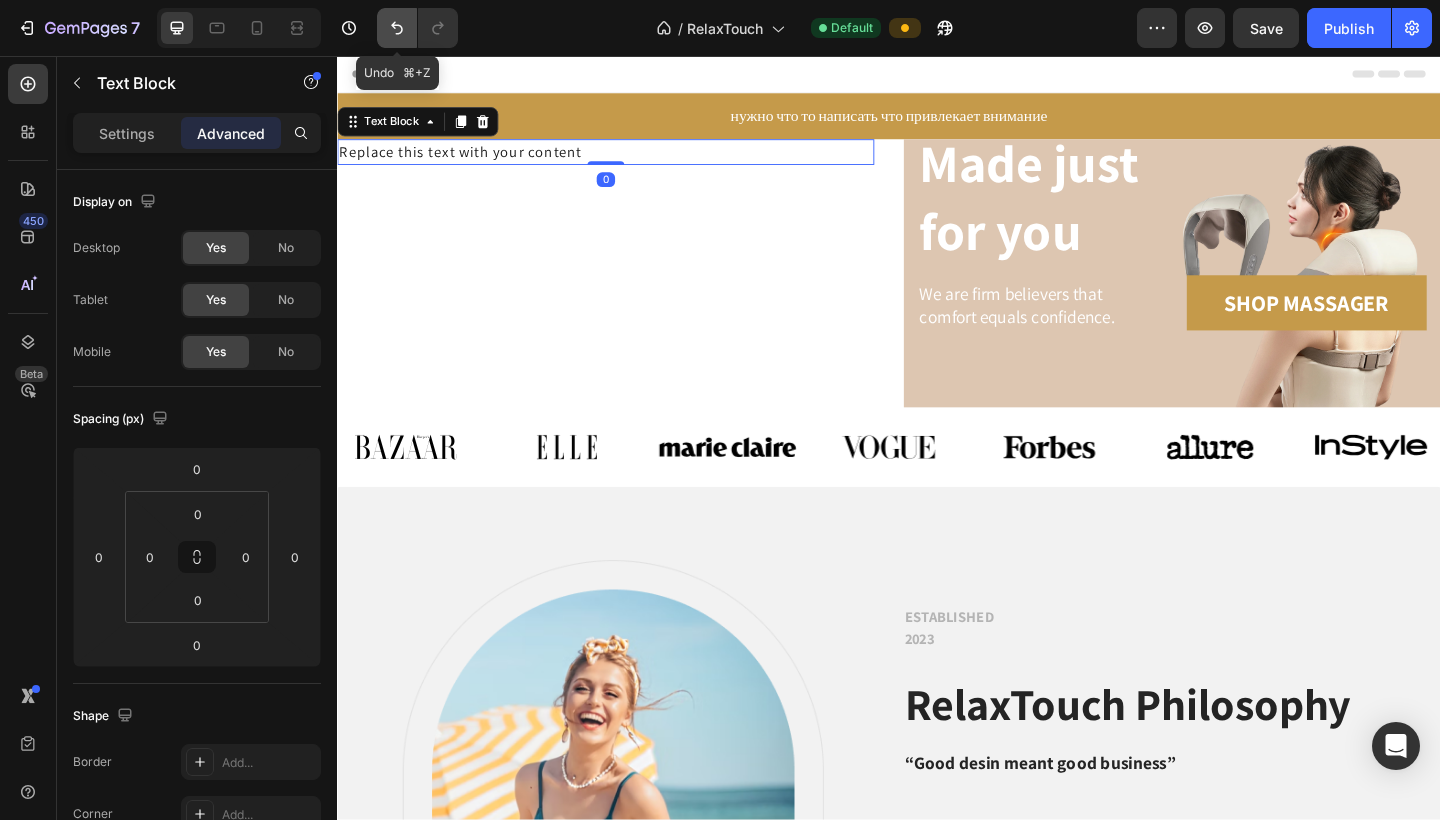 click 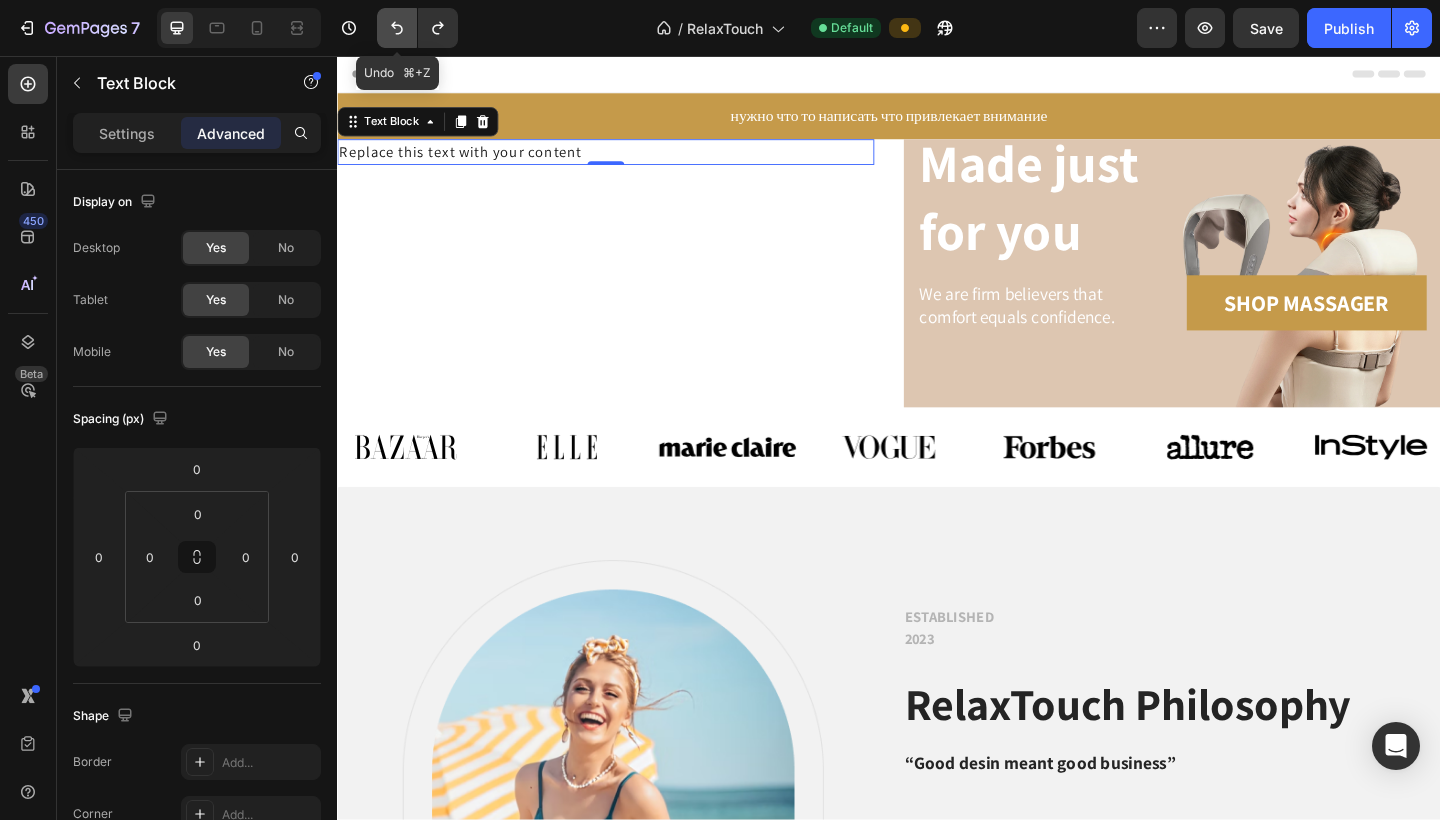 click 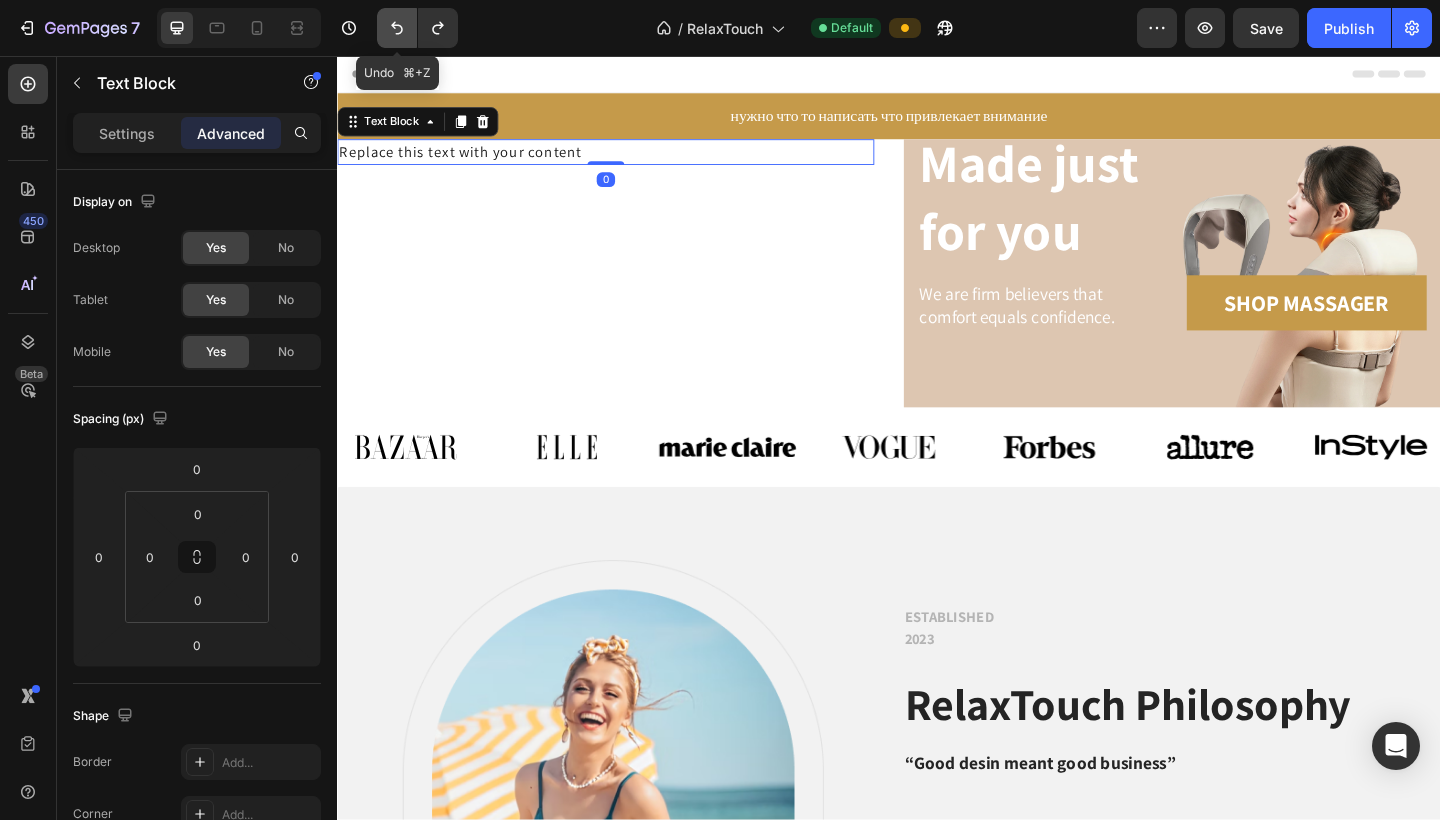 click 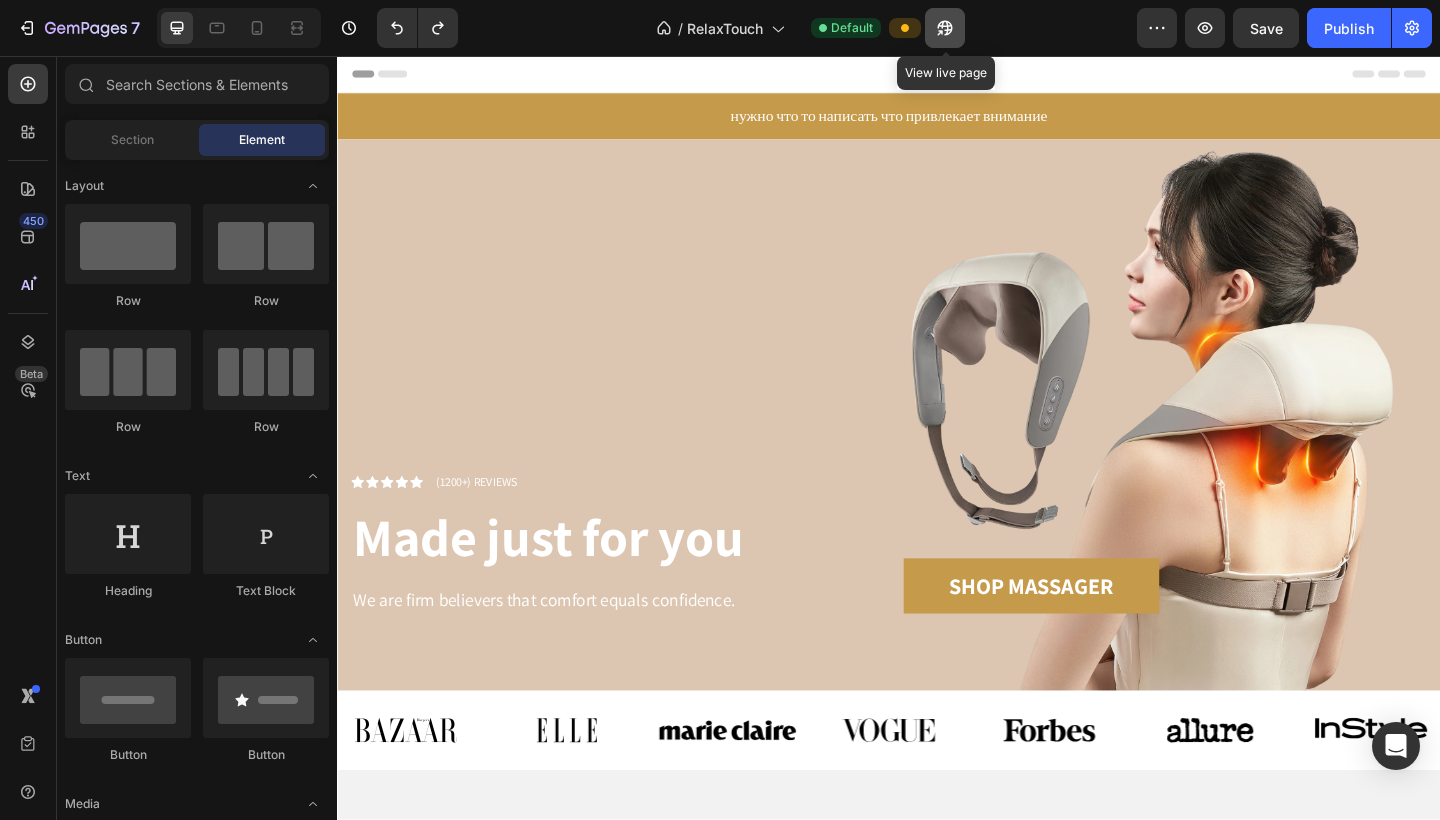click 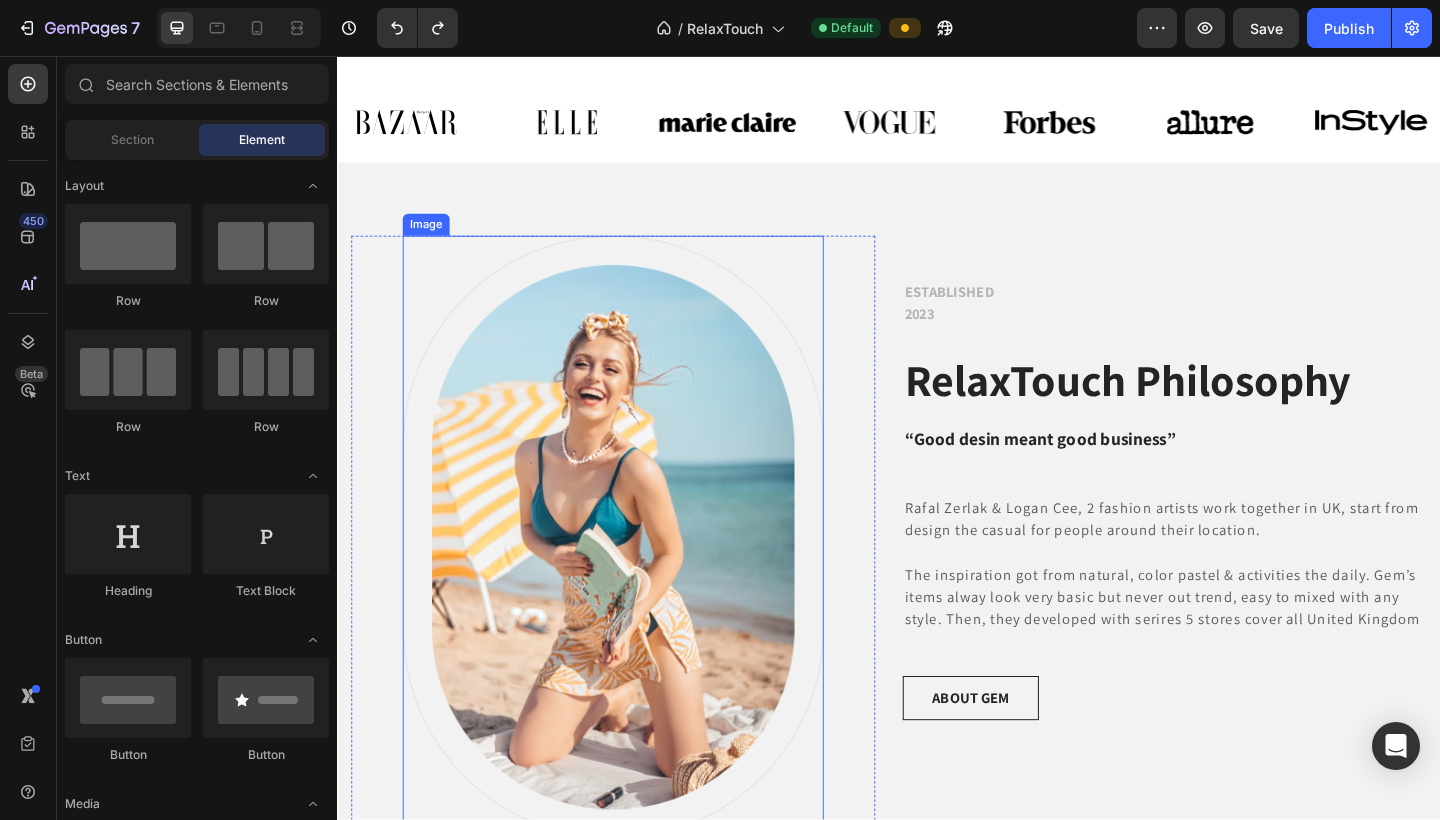 scroll, scrollTop: 717, scrollLeft: 0, axis: vertical 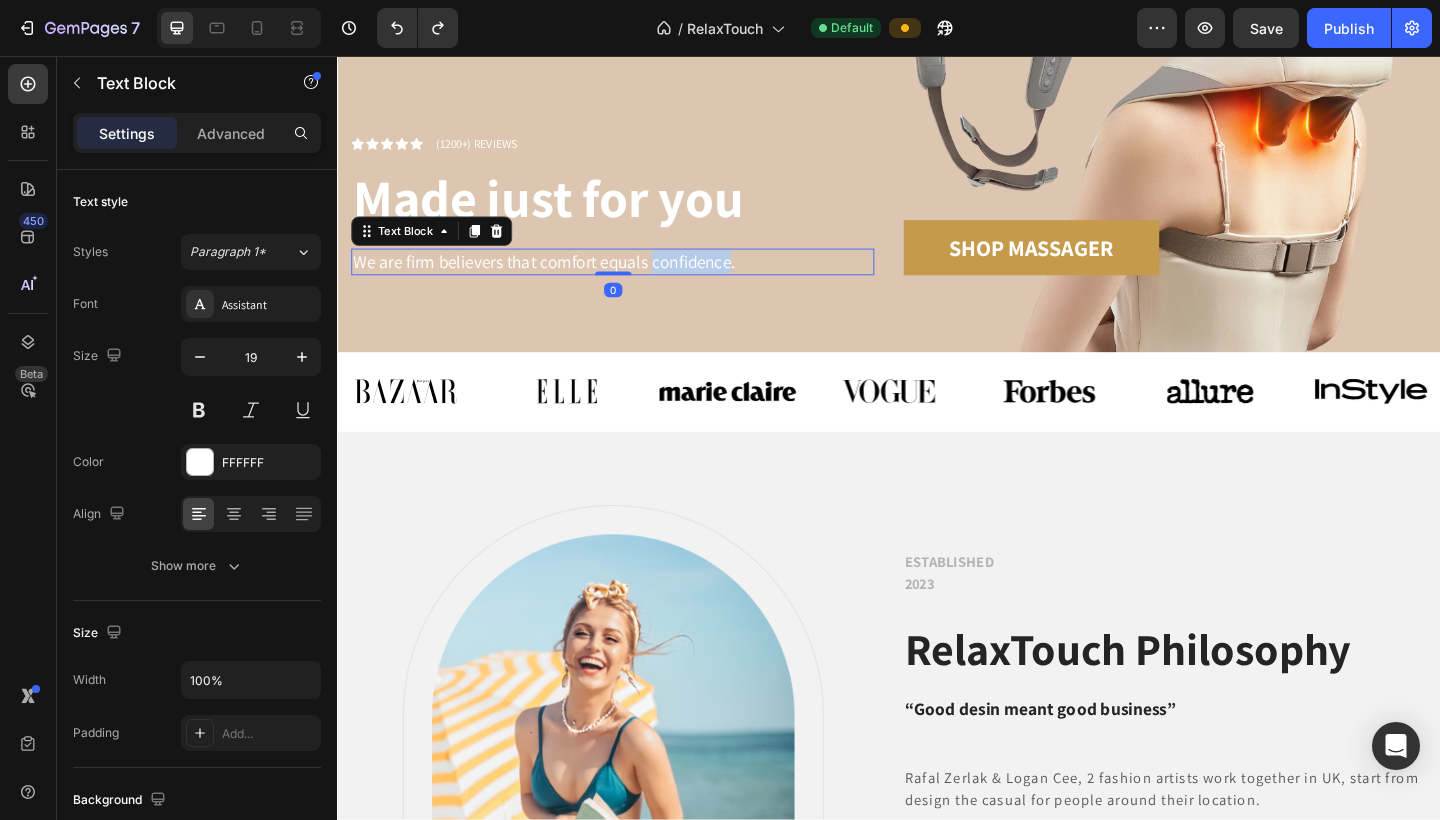 click on "We are firm believers that comfort equals confidence." at bounding box center [636, 280] 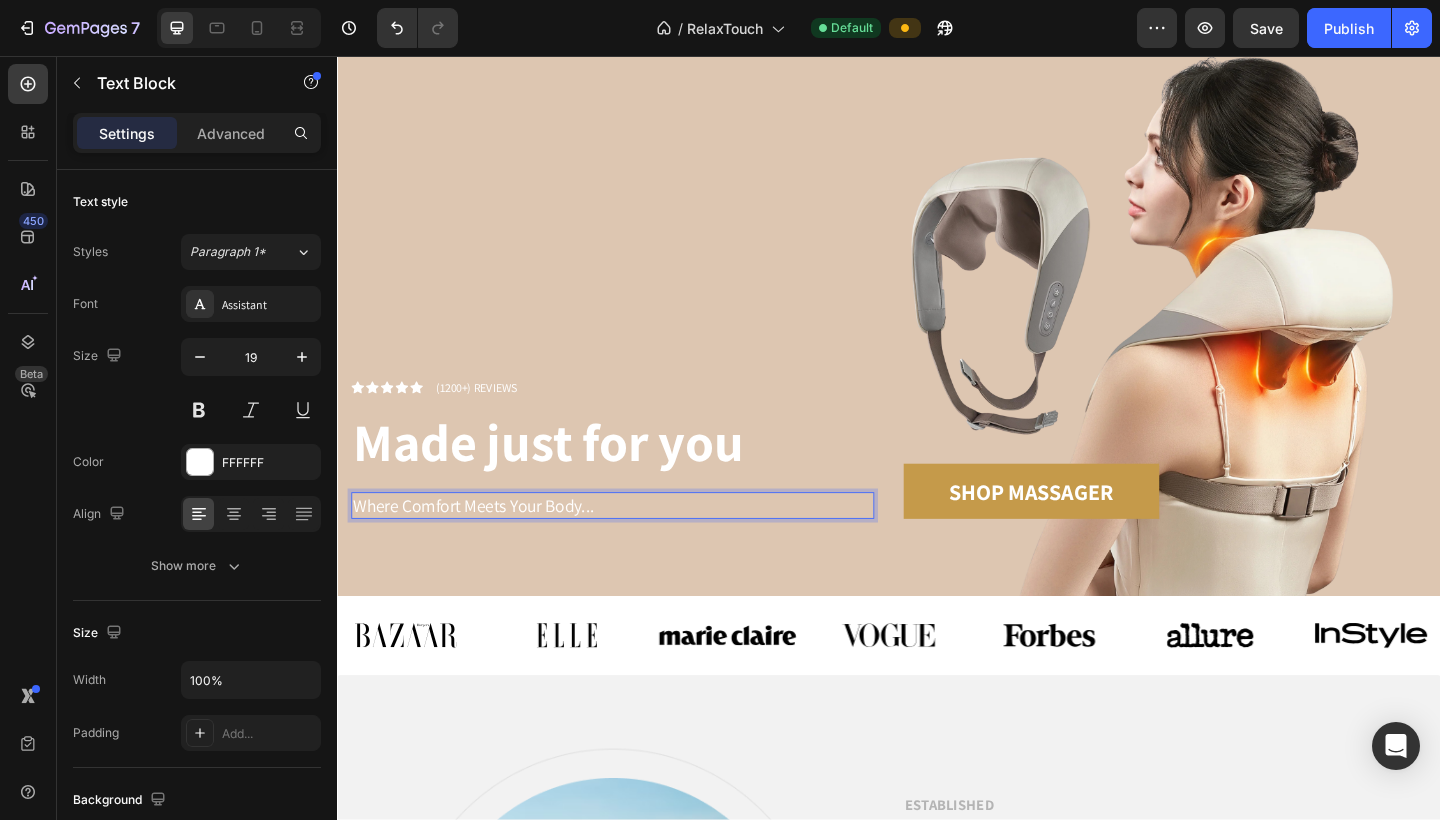 scroll, scrollTop: 106, scrollLeft: 0, axis: vertical 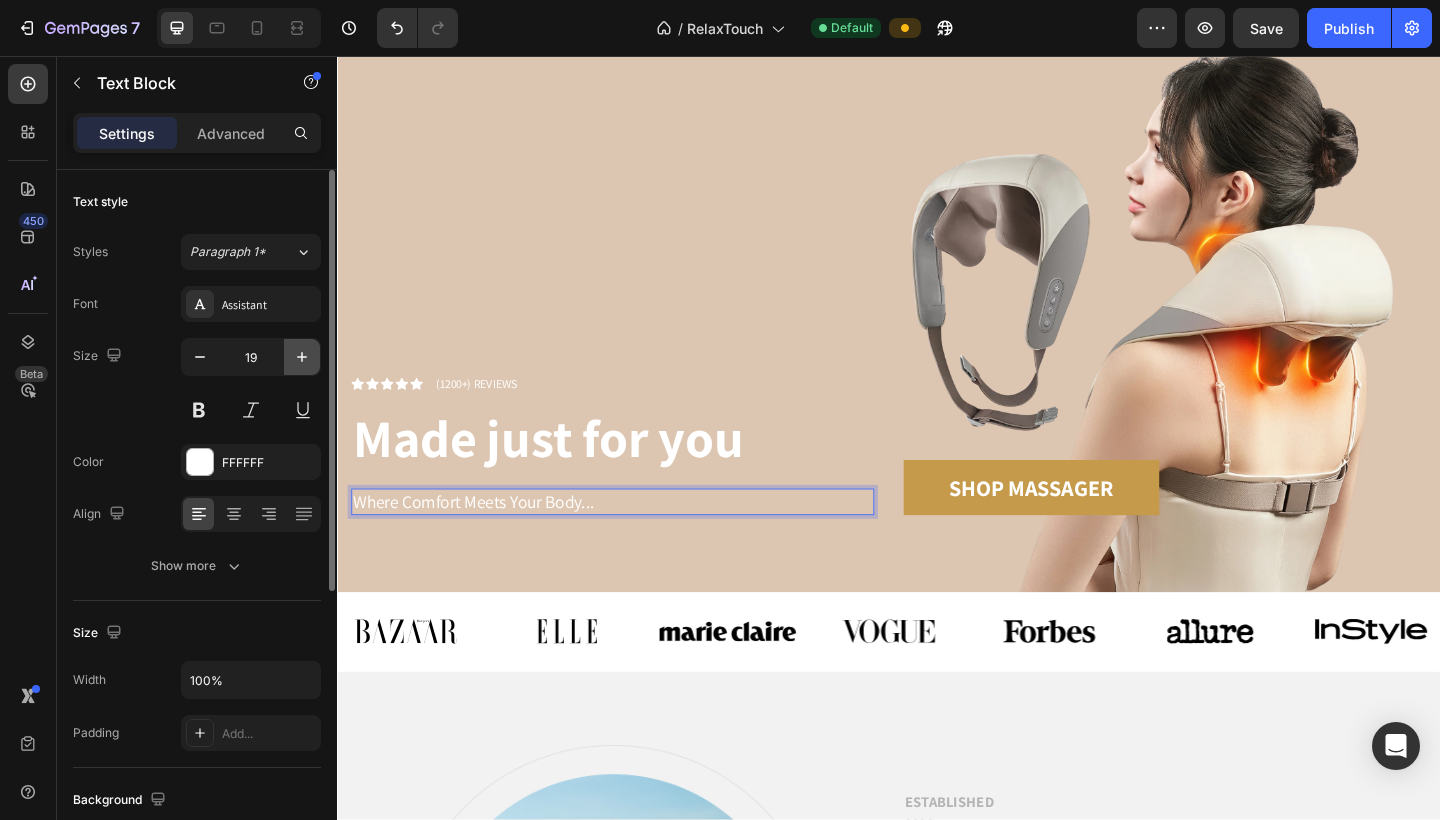click 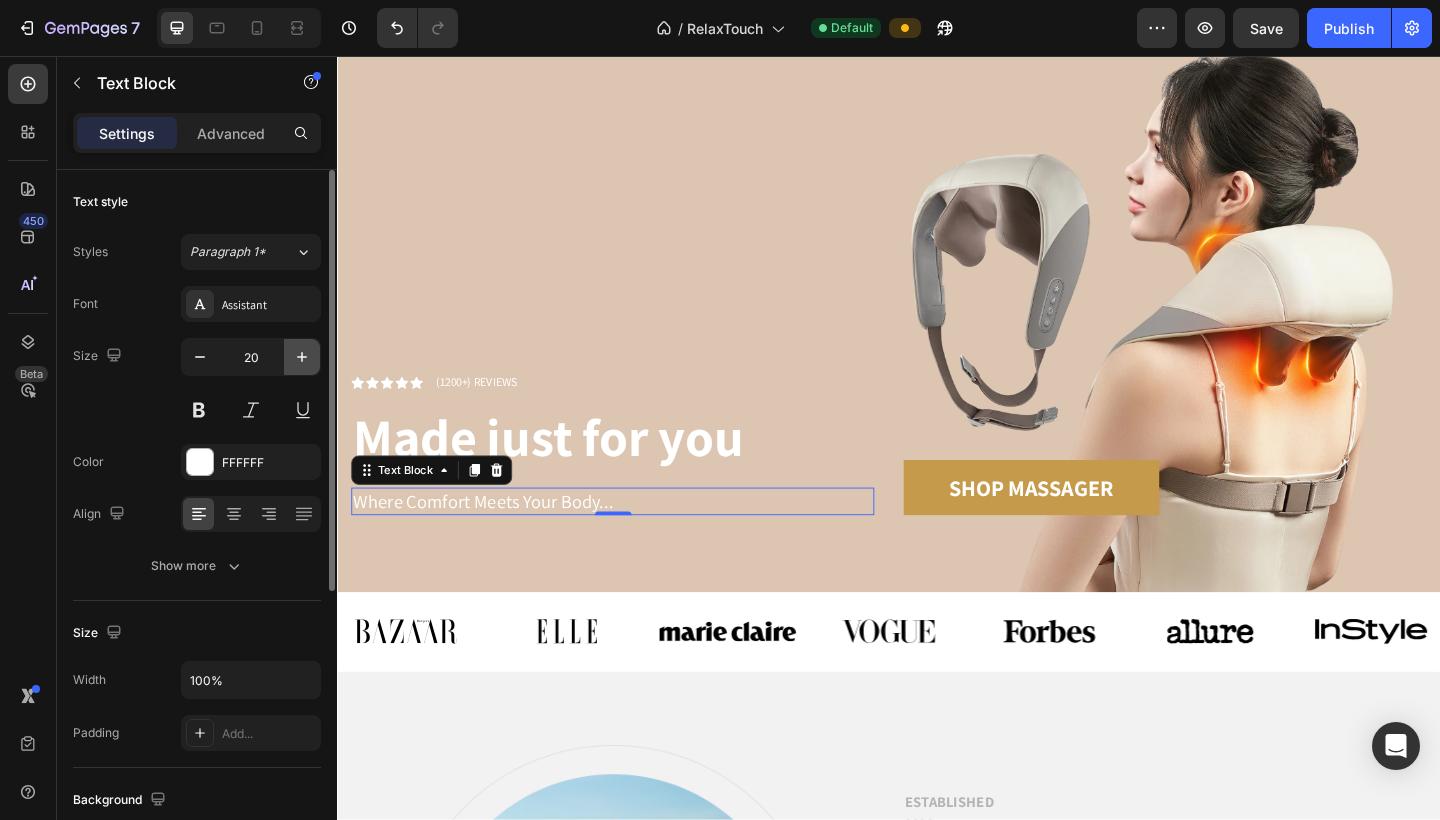 click 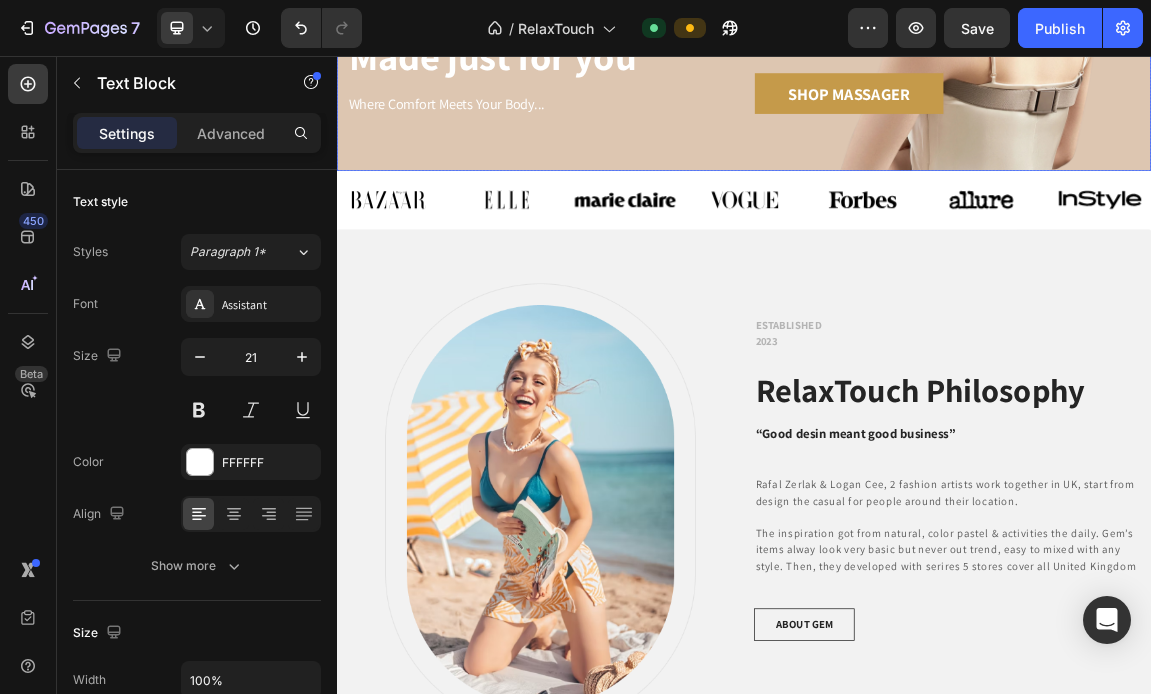 scroll, scrollTop: 646, scrollLeft: 0, axis: vertical 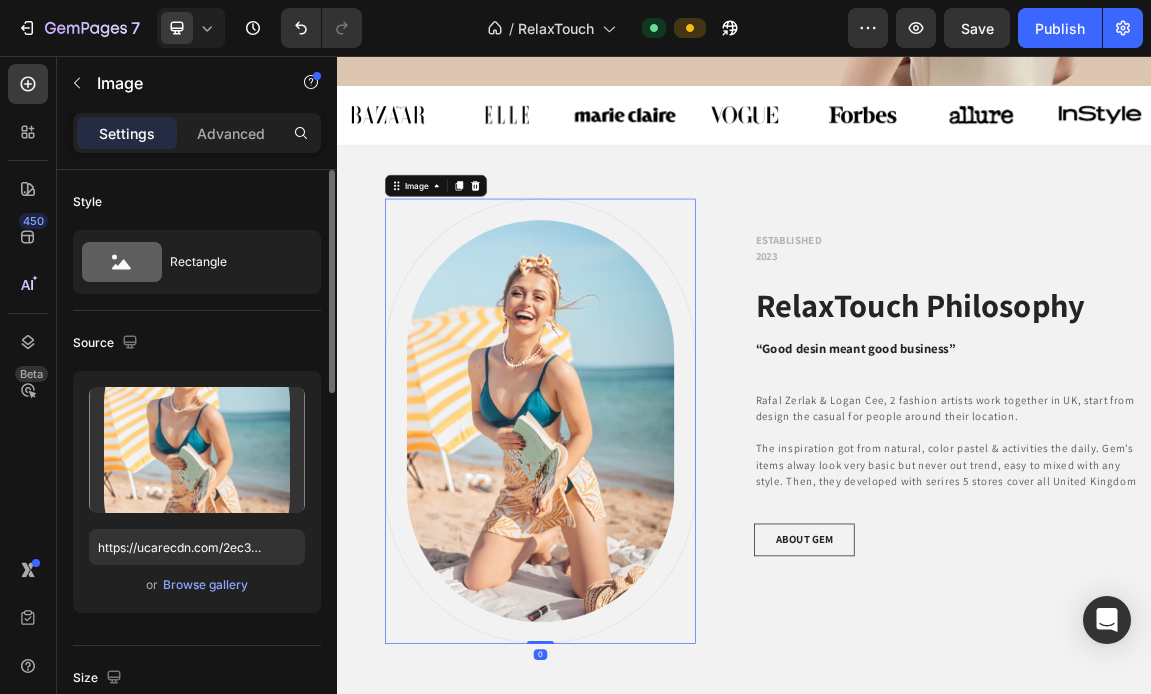 click on "or  Browse gallery" at bounding box center (197, 585) 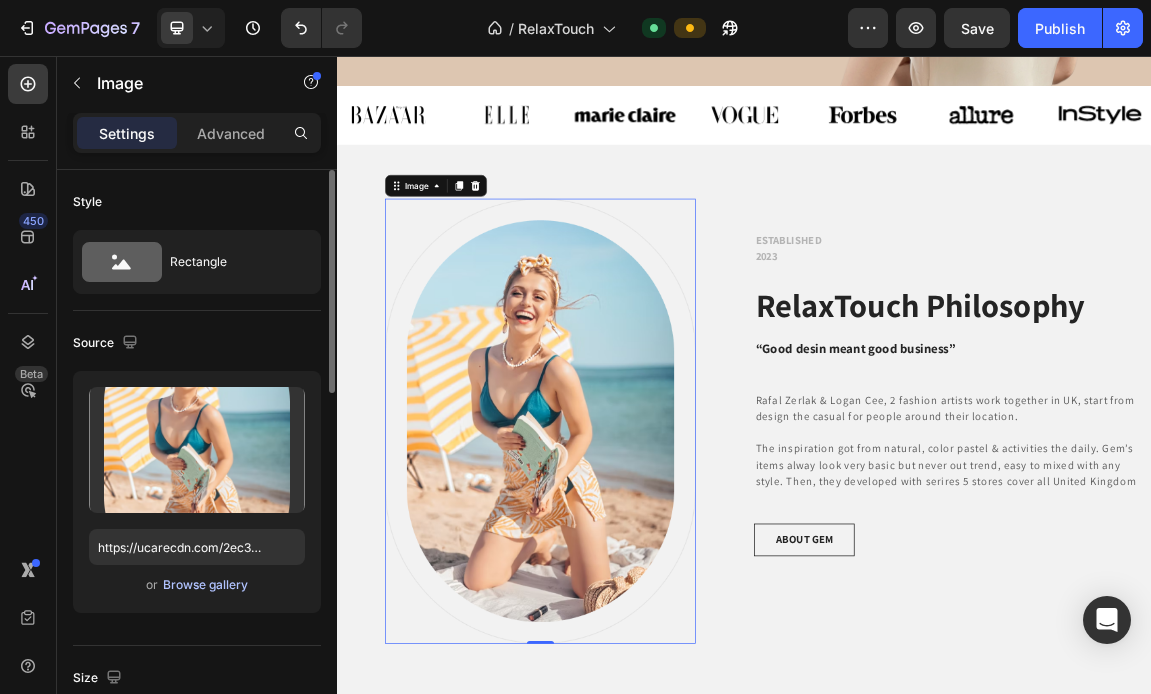 click on "Browse gallery" at bounding box center [205, 585] 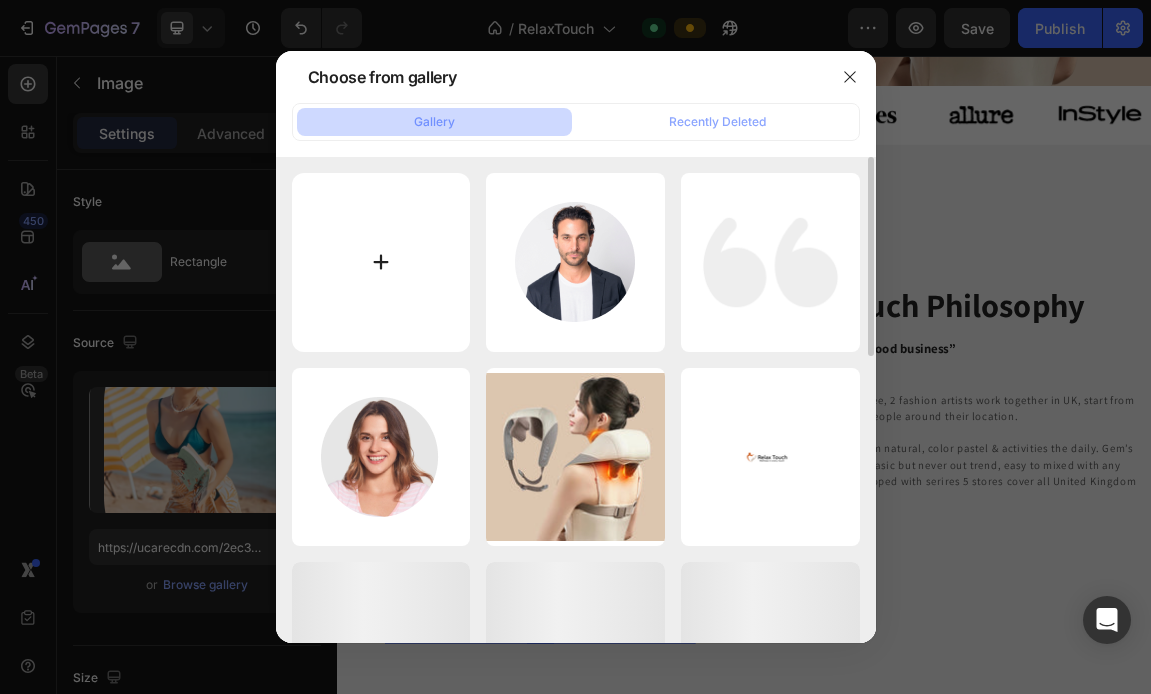click at bounding box center [381, 262] 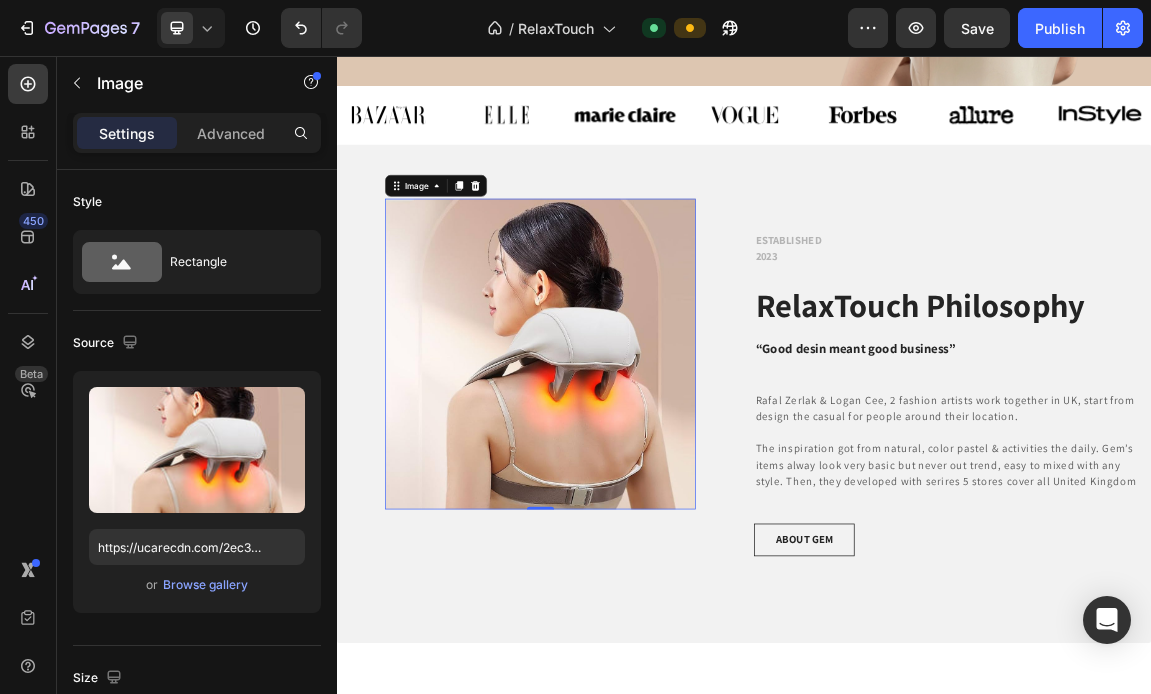 type on "https://cdn.shopify.com/s/files/1/0933/2837/6191/files/gempages_577602133604434620-89f34112-e6ac-4050-9dd7-42da861b213e.jpg" 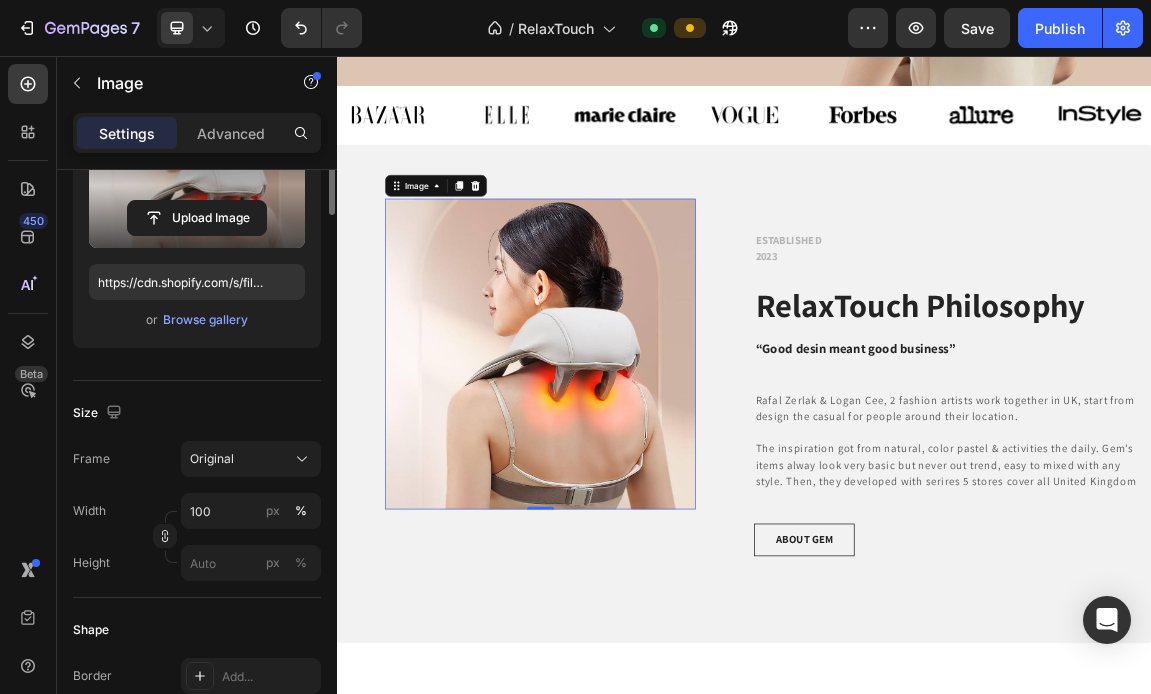 scroll, scrollTop: 0, scrollLeft: 0, axis: both 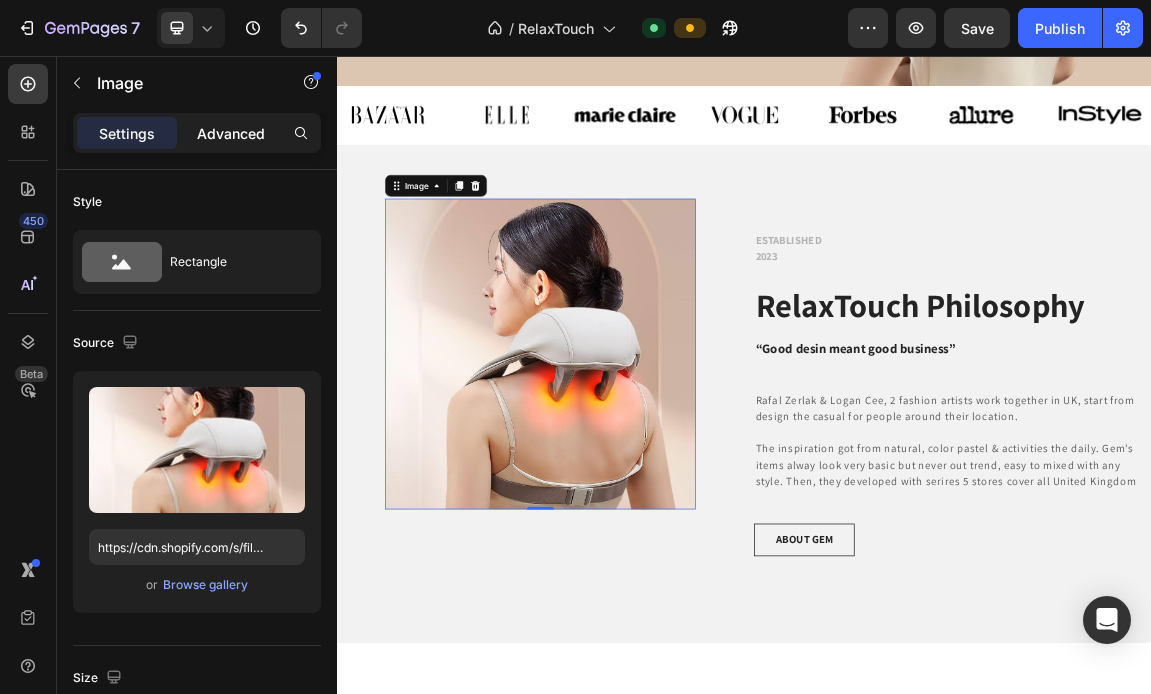 click on "Advanced" at bounding box center (231, 133) 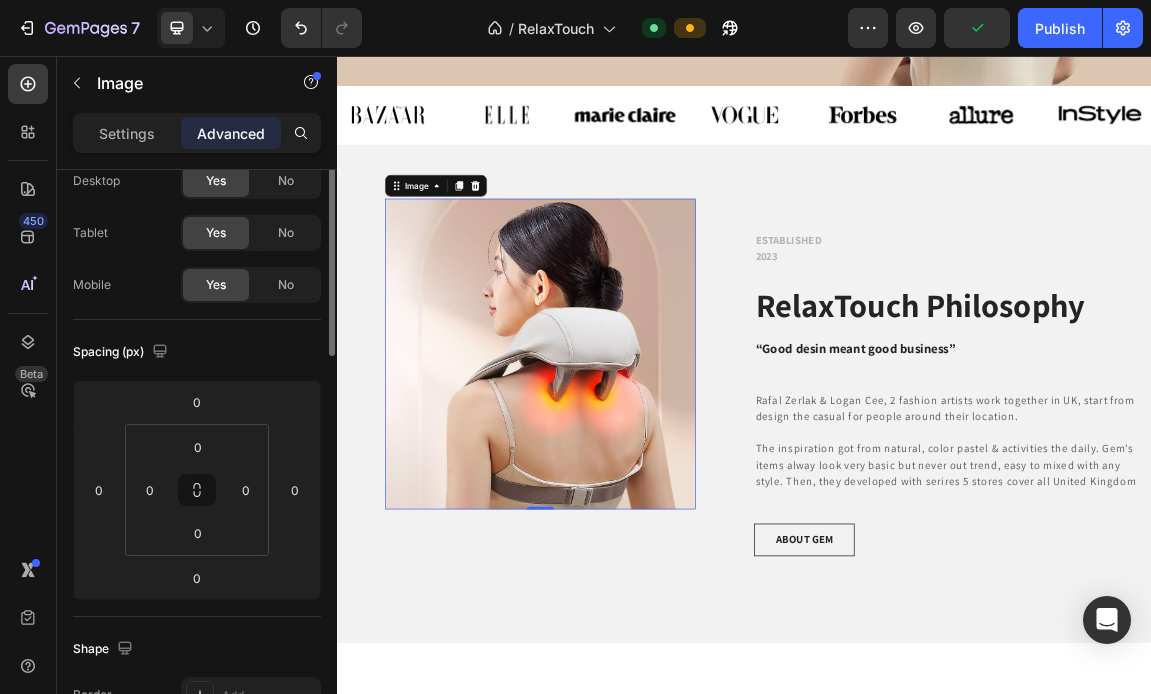 scroll, scrollTop: 0, scrollLeft: 0, axis: both 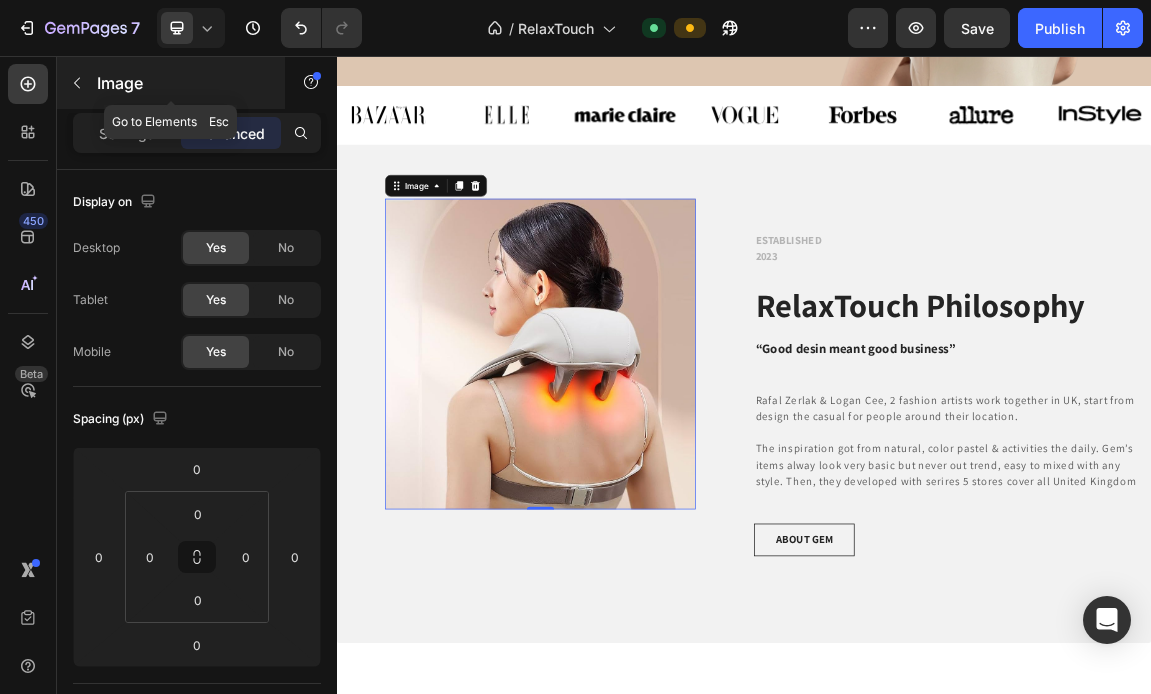 click at bounding box center (77, 83) 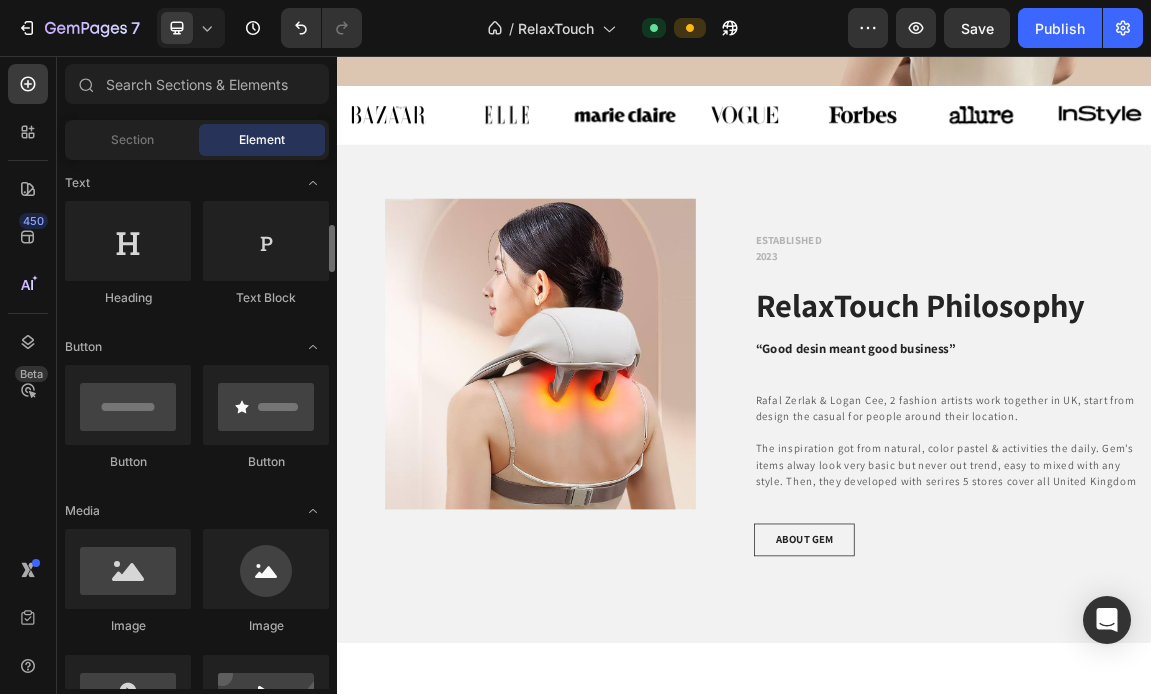 scroll, scrollTop: 476, scrollLeft: 0, axis: vertical 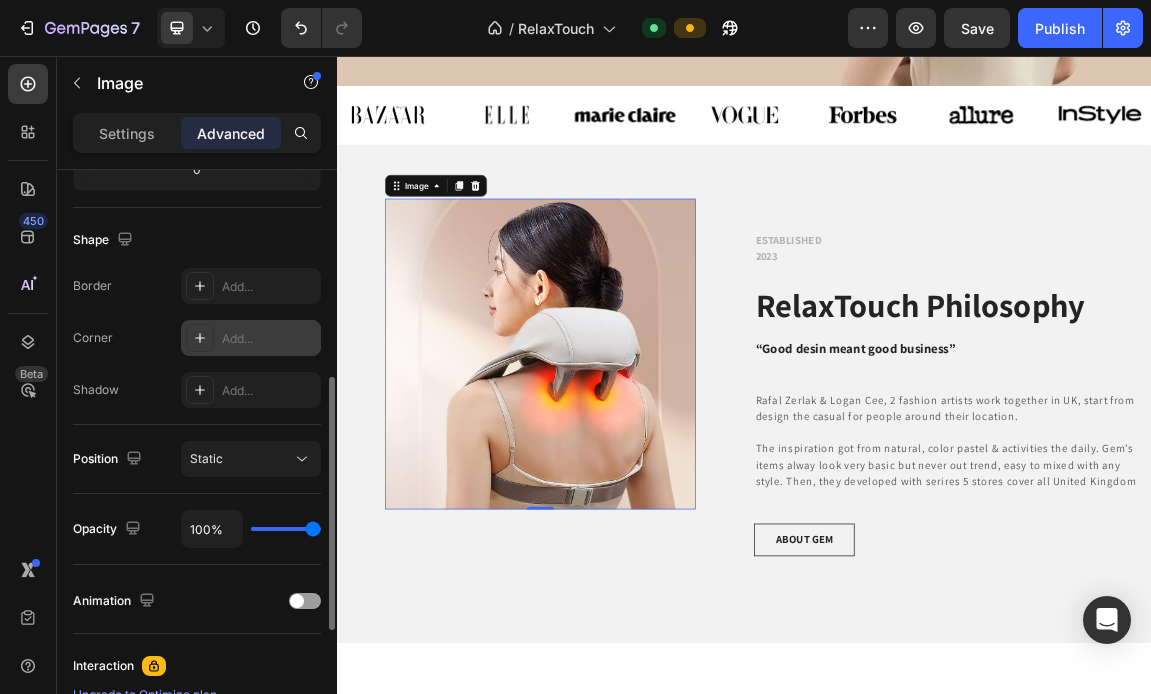 click on "Add..." at bounding box center [251, 338] 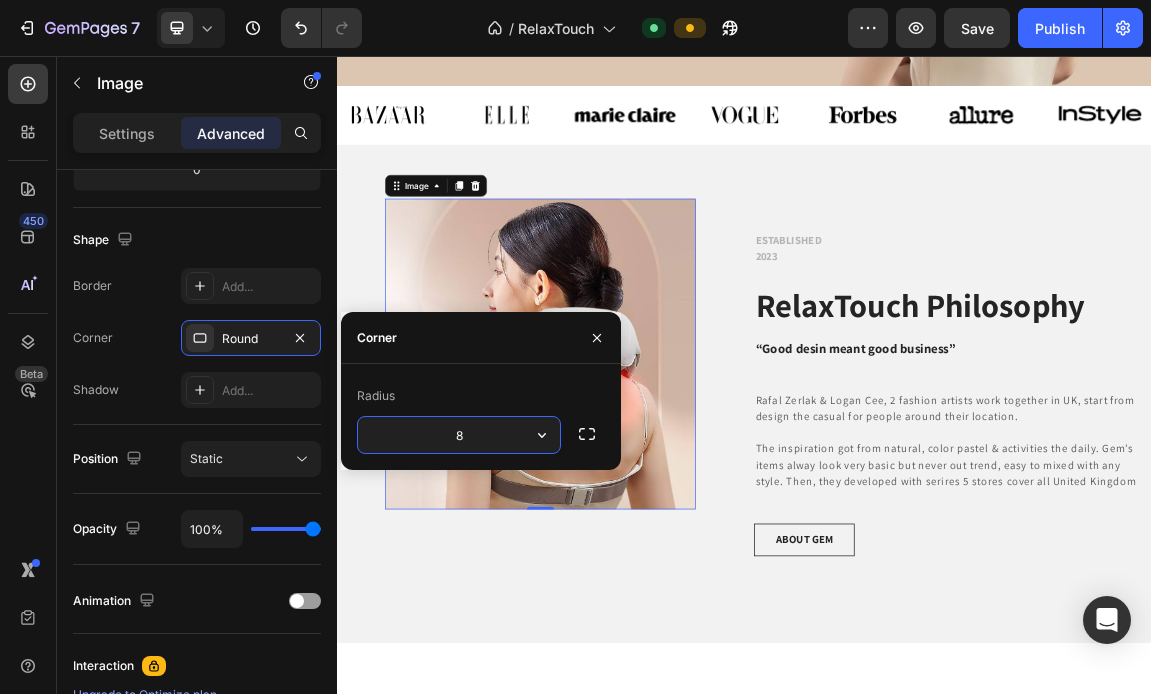 click on "8" at bounding box center [459, 435] 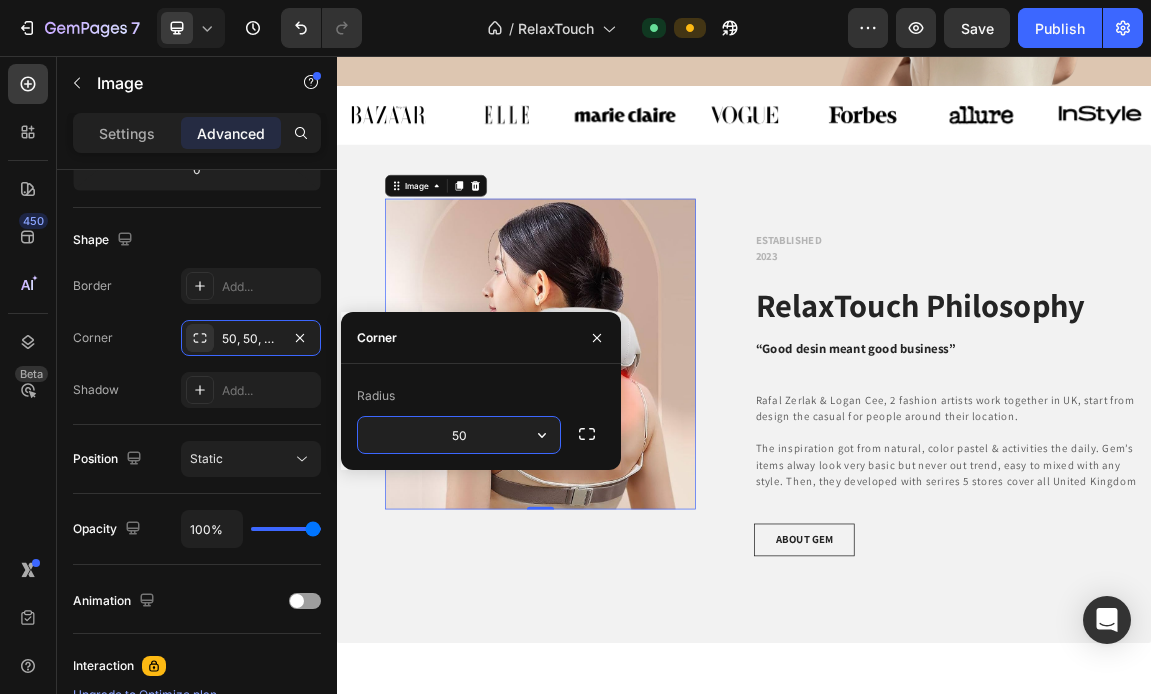 type on "5" 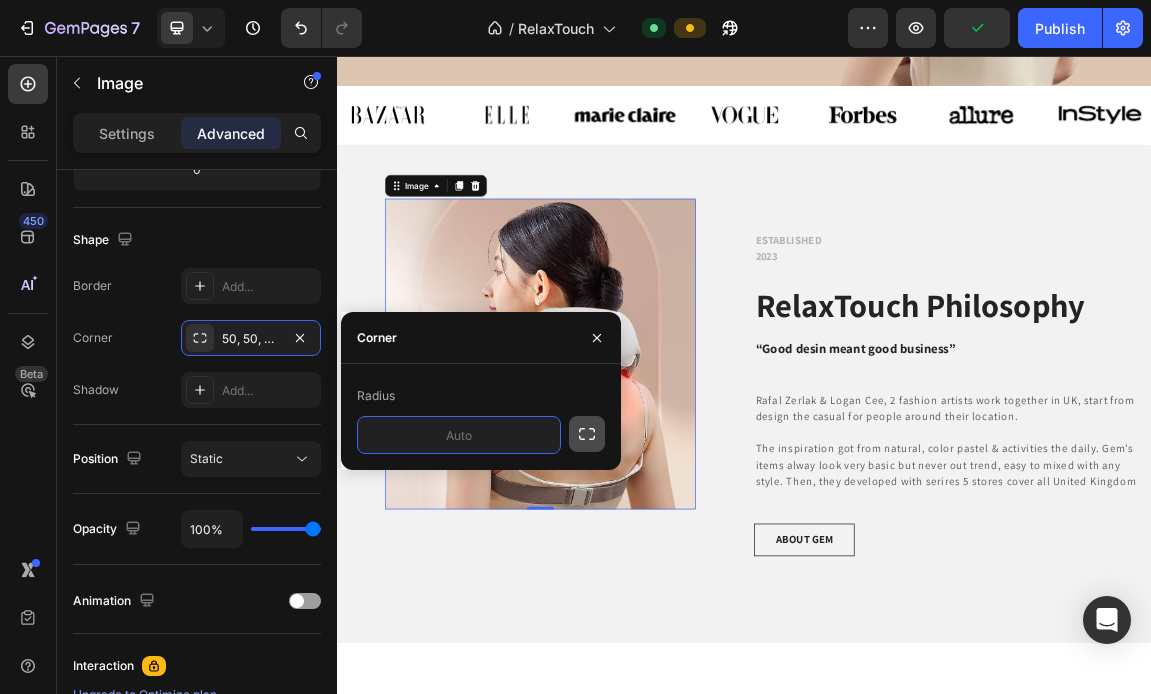 click 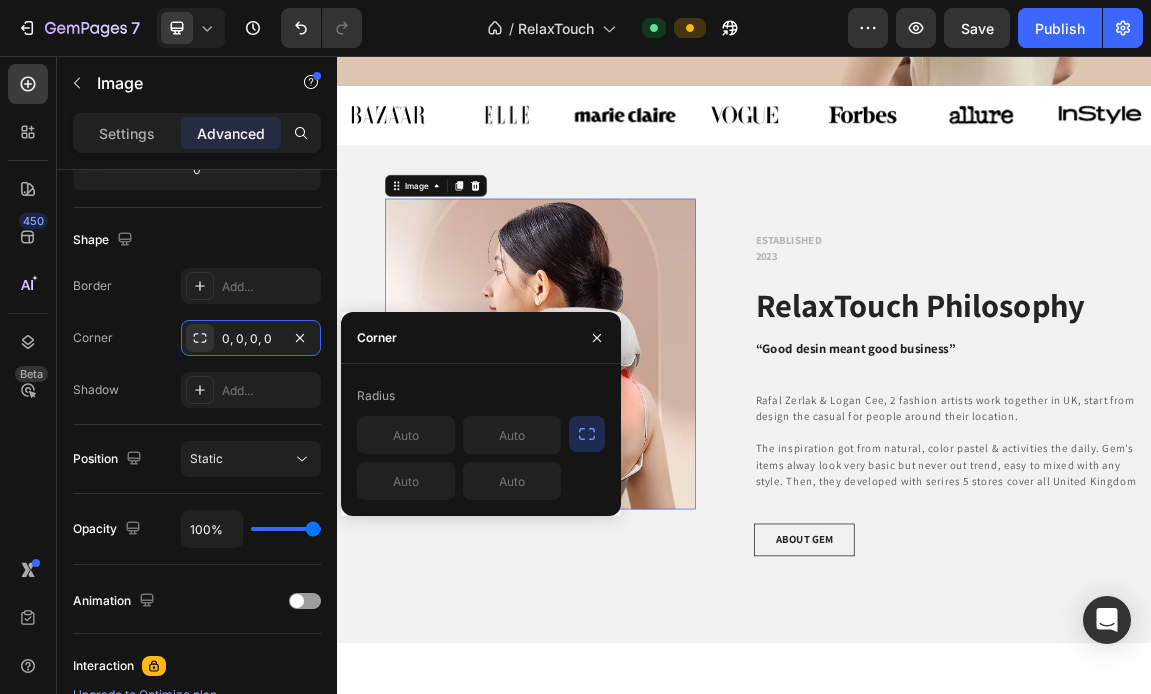 click 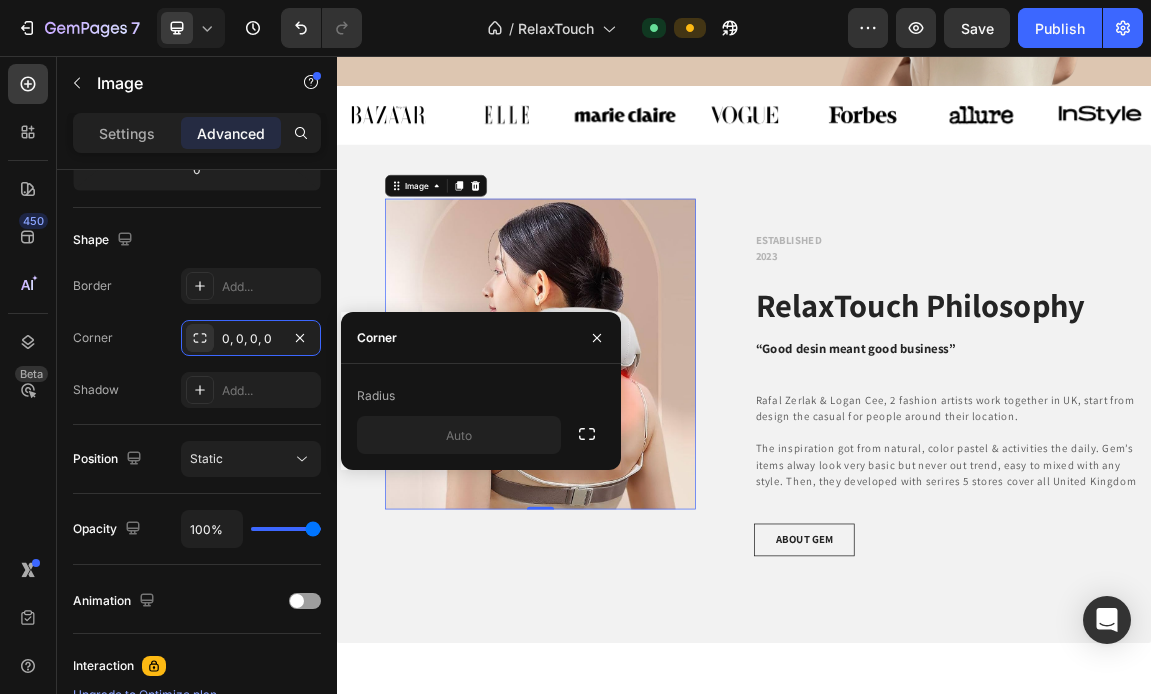 click at bounding box center (637, 495) 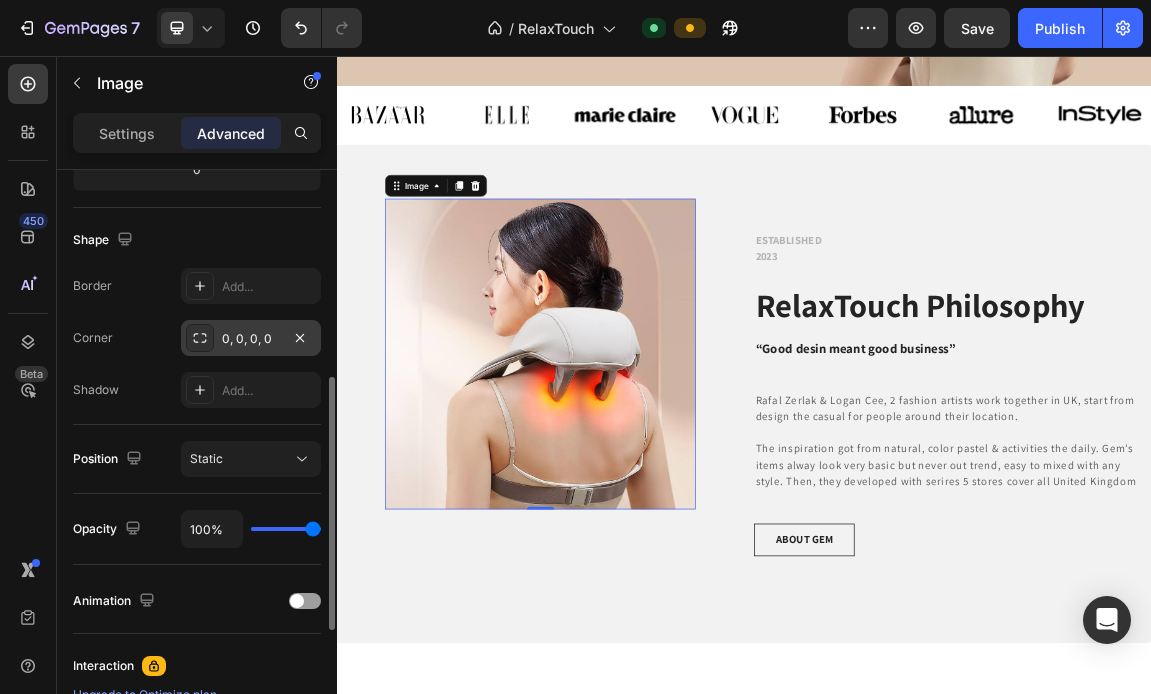 click on "0, 0, 0, 0" at bounding box center [251, 339] 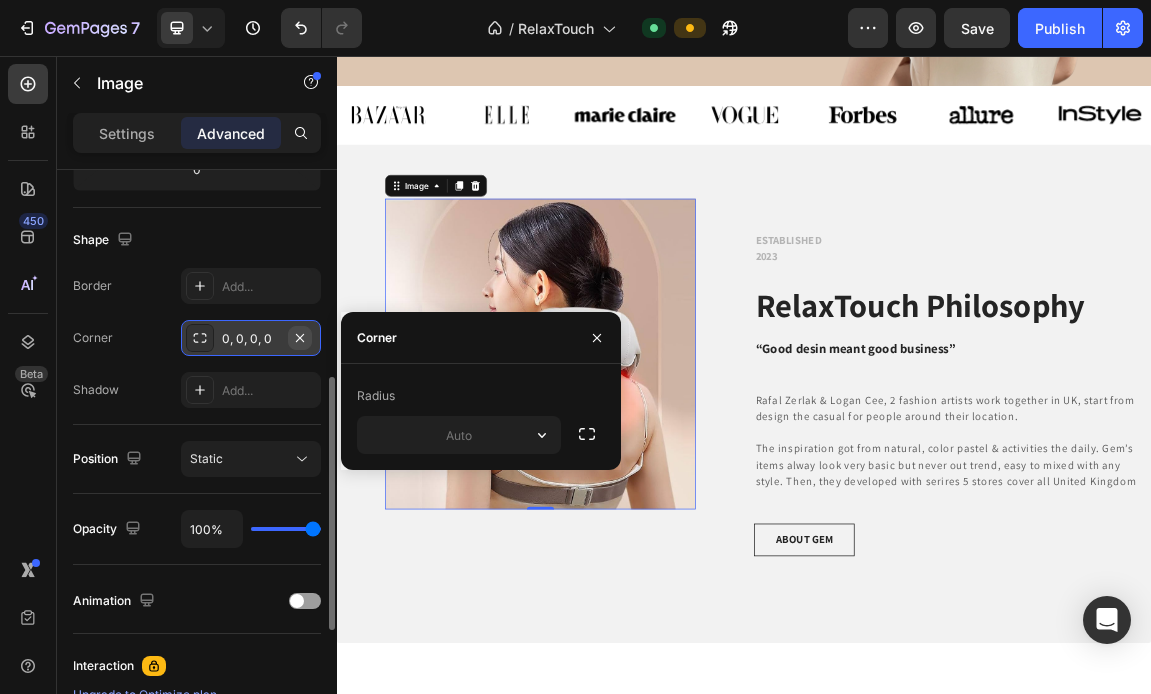 click 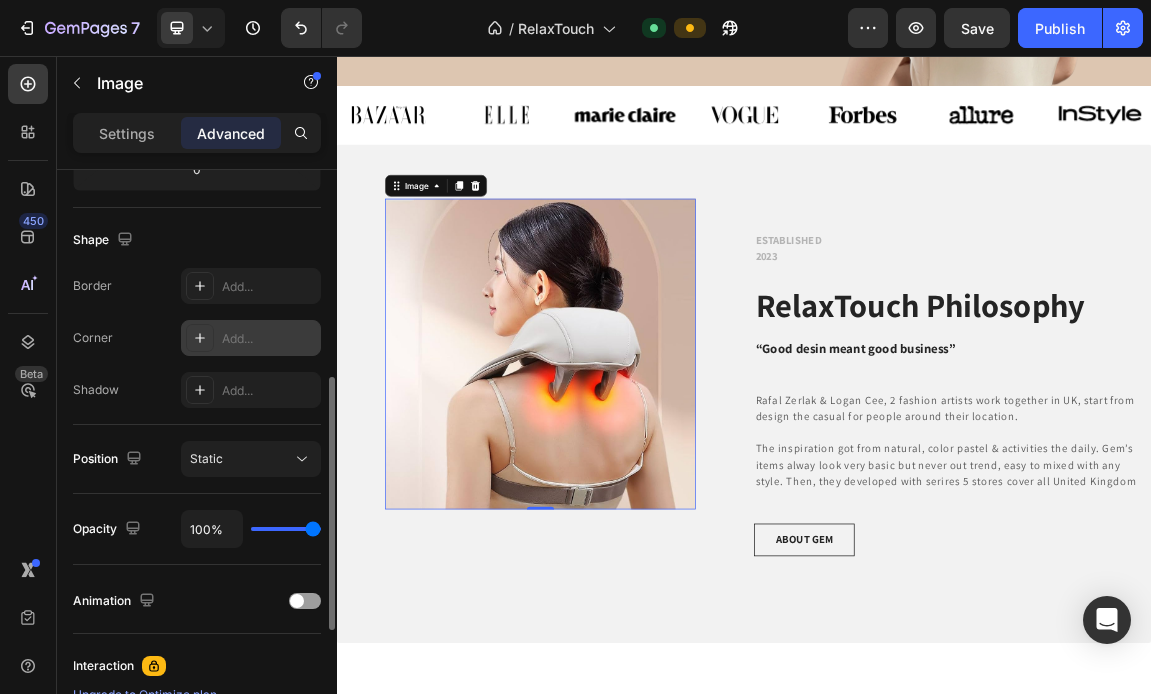 click on "Add..." at bounding box center (269, 339) 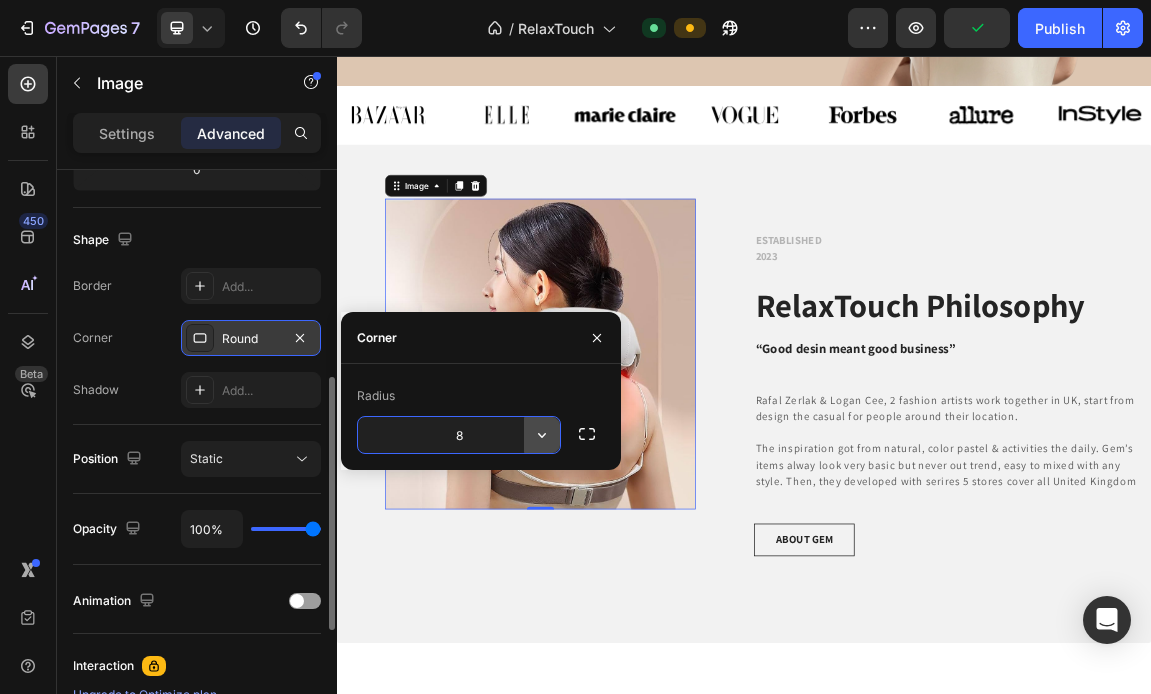 click 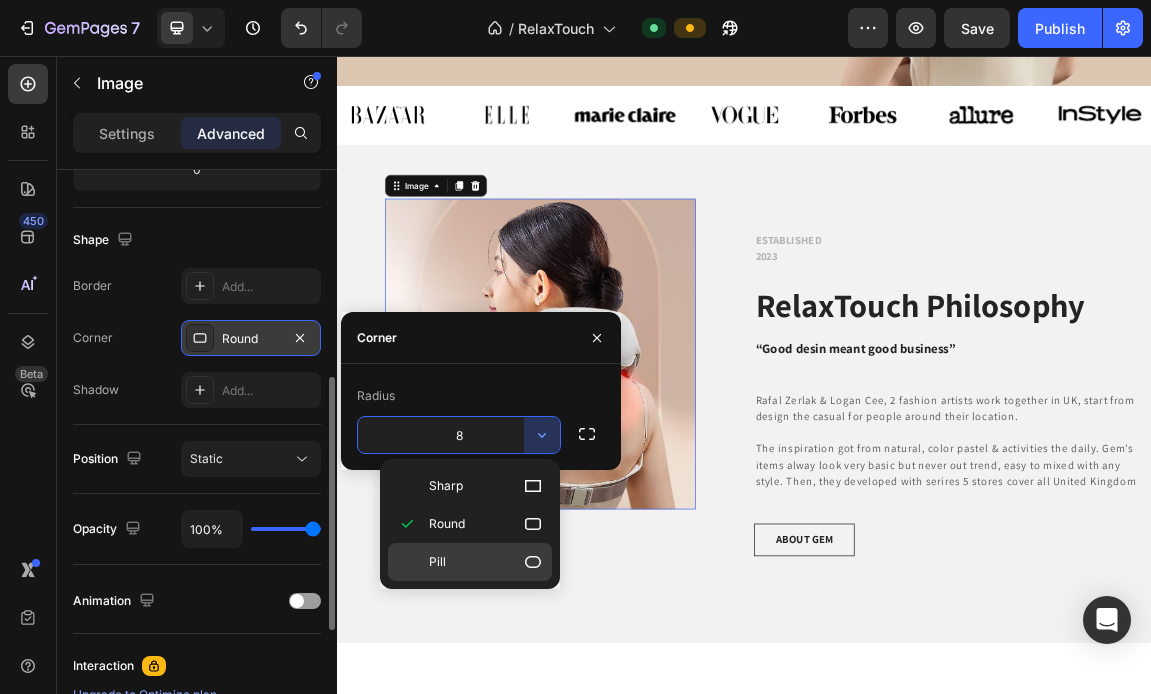 click on "Pill" at bounding box center [486, 562] 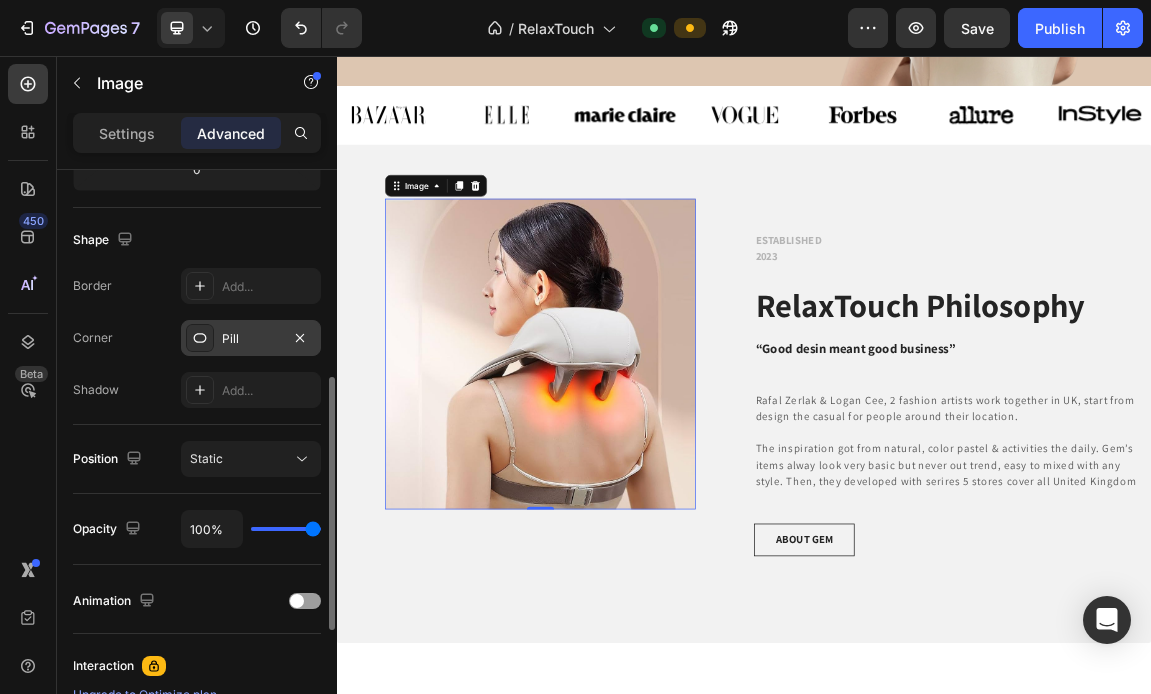 click at bounding box center [637, 495] 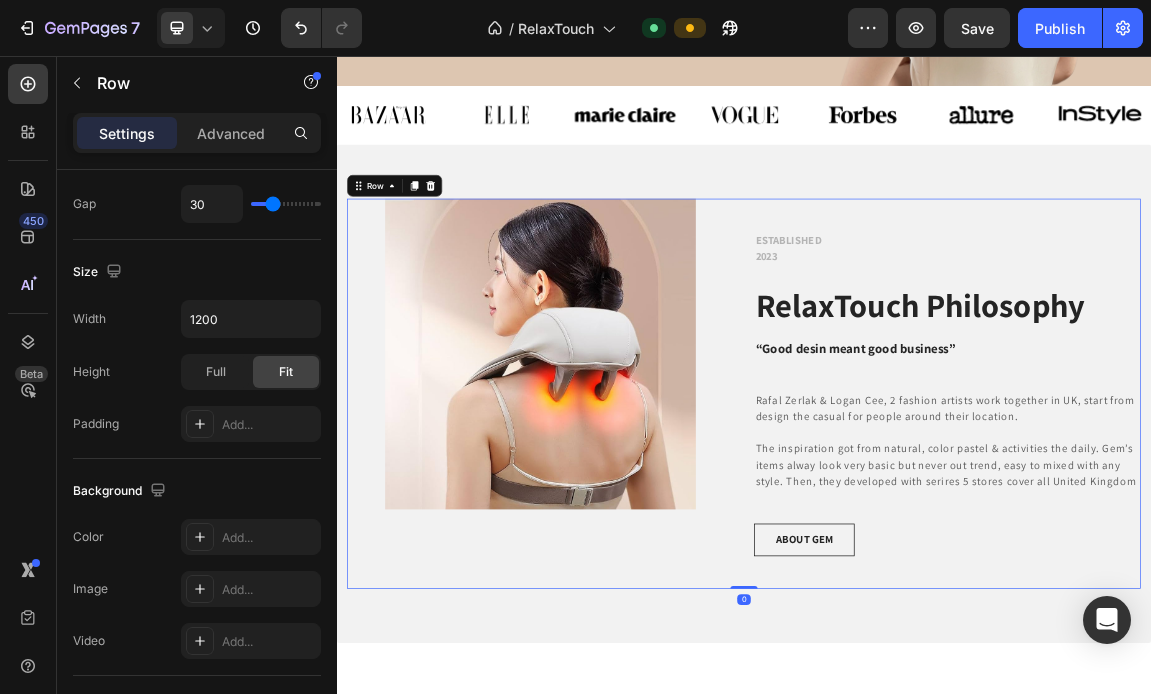 scroll, scrollTop: 0, scrollLeft: 0, axis: both 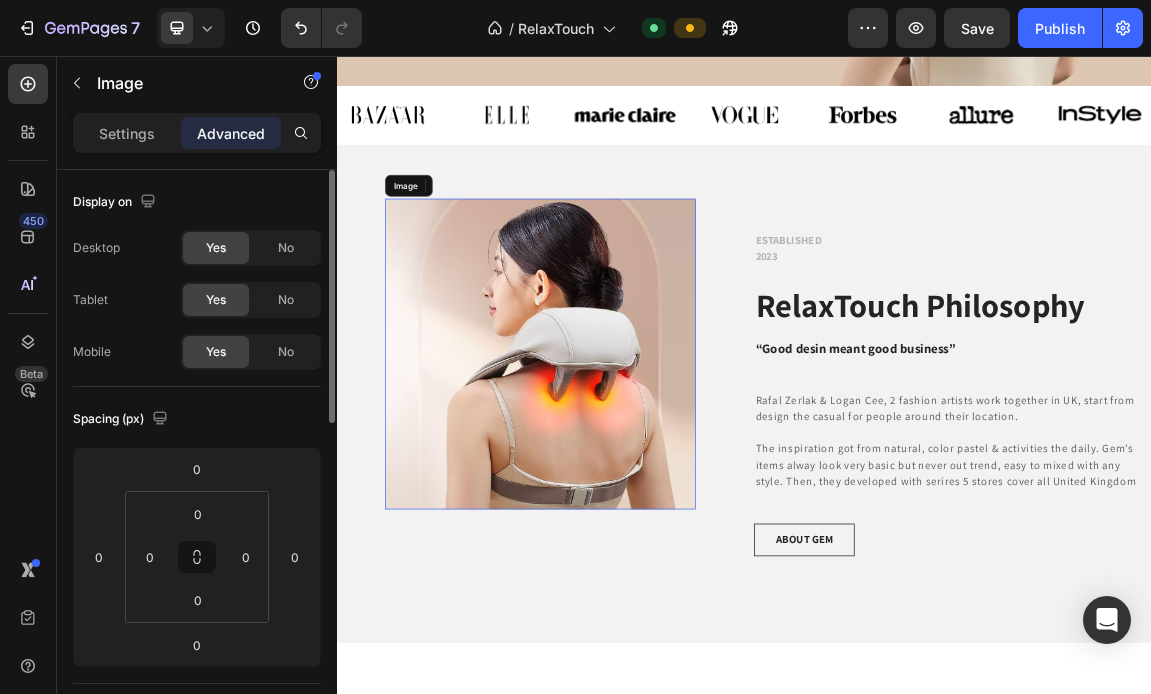click at bounding box center (637, 495) 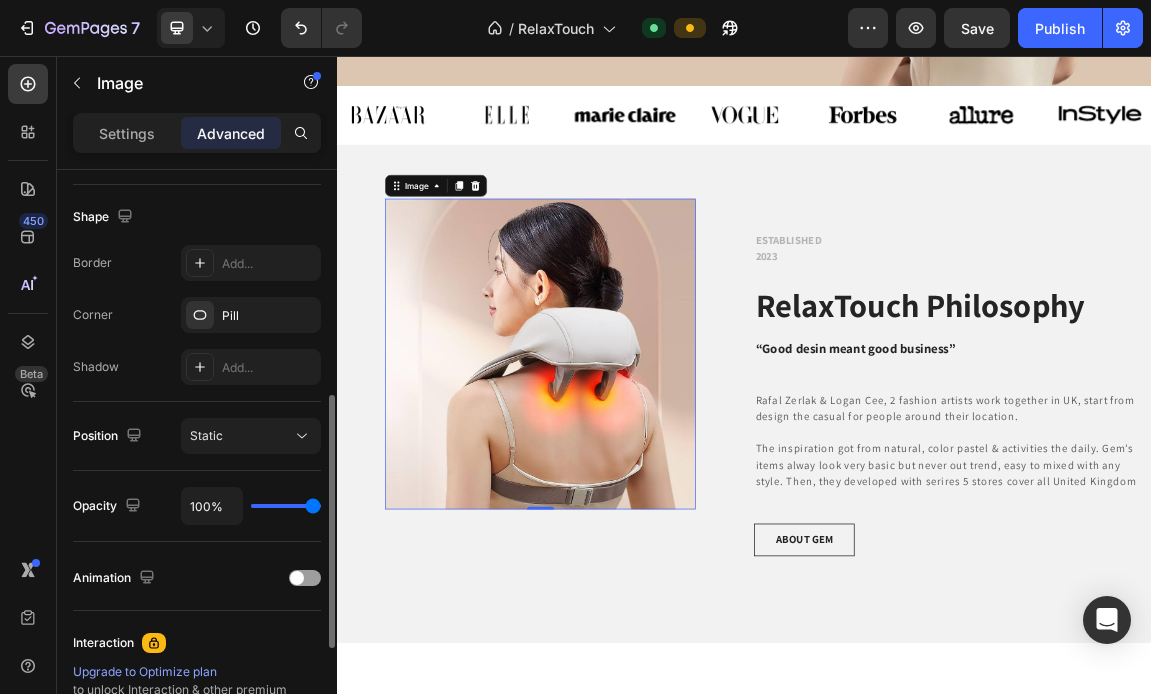 scroll, scrollTop: 509, scrollLeft: 0, axis: vertical 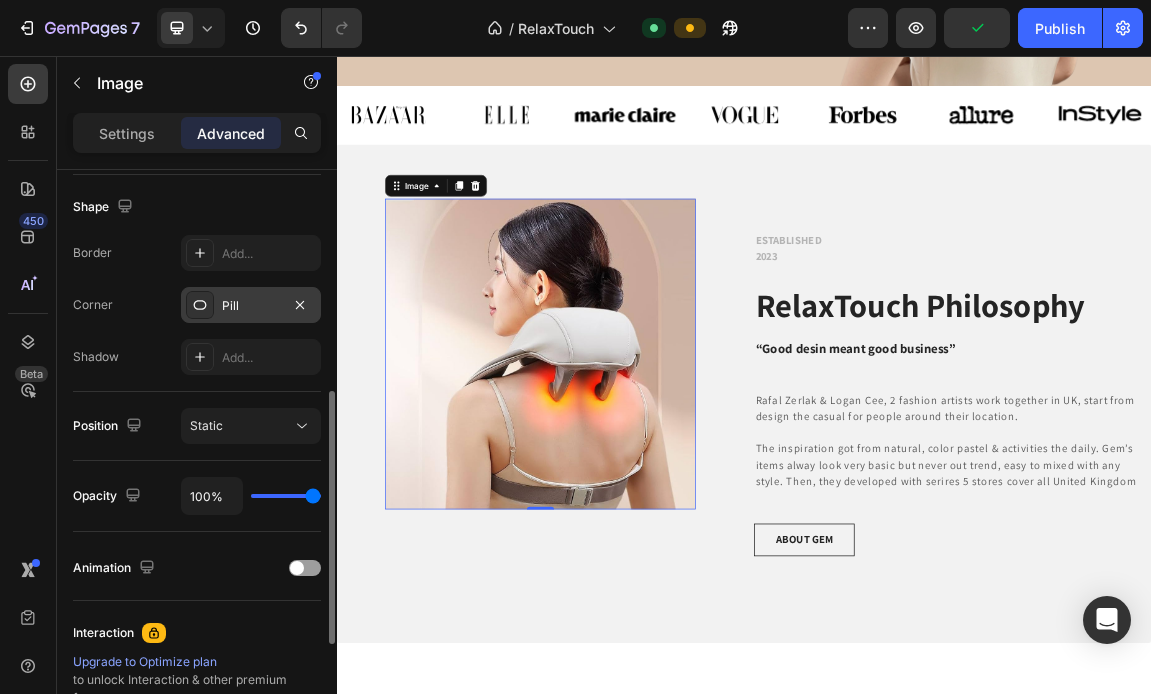 click on "Pill" at bounding box center [251, 306] 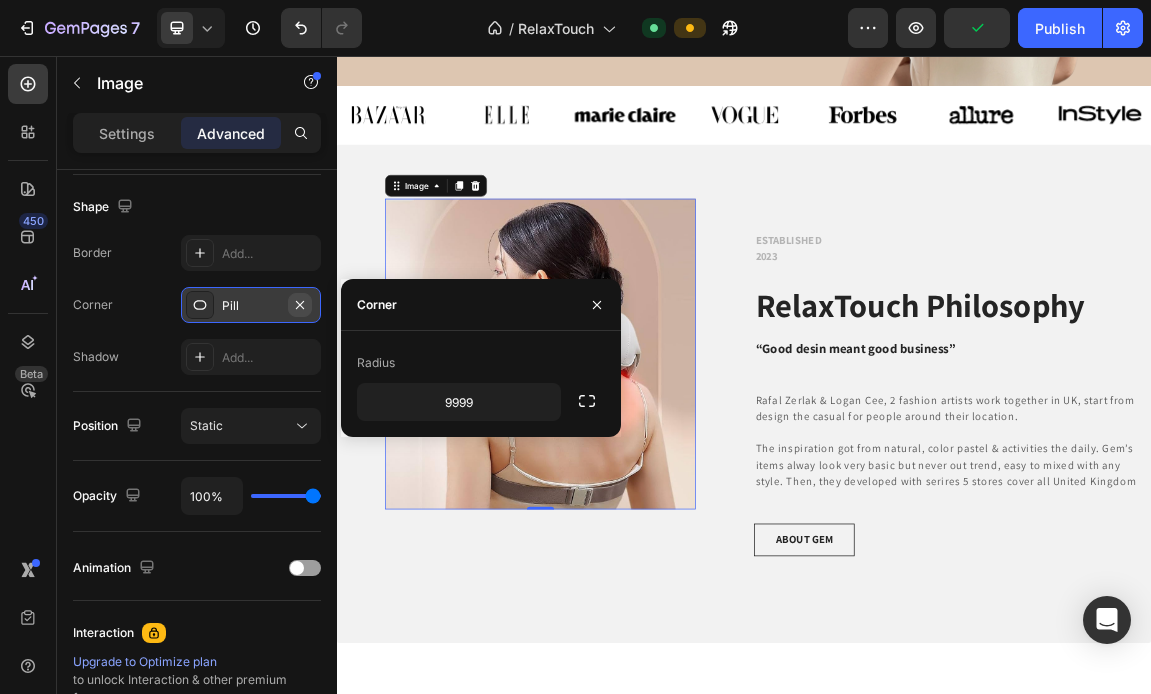 click 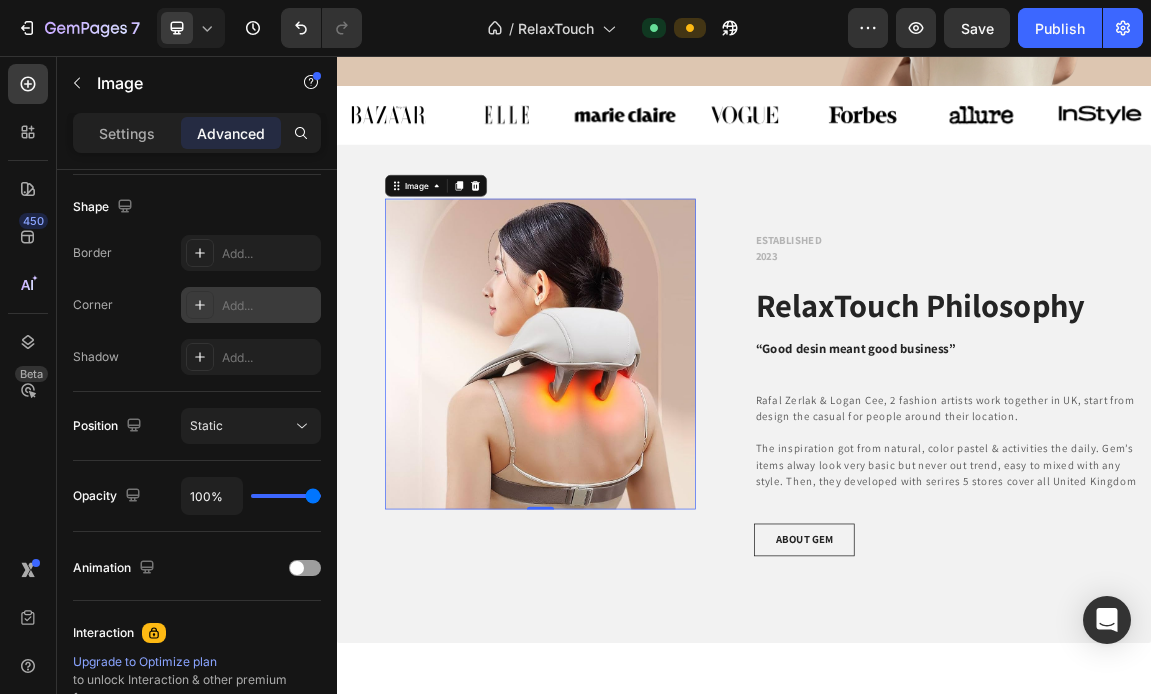 click at bounding box center [637, 495] 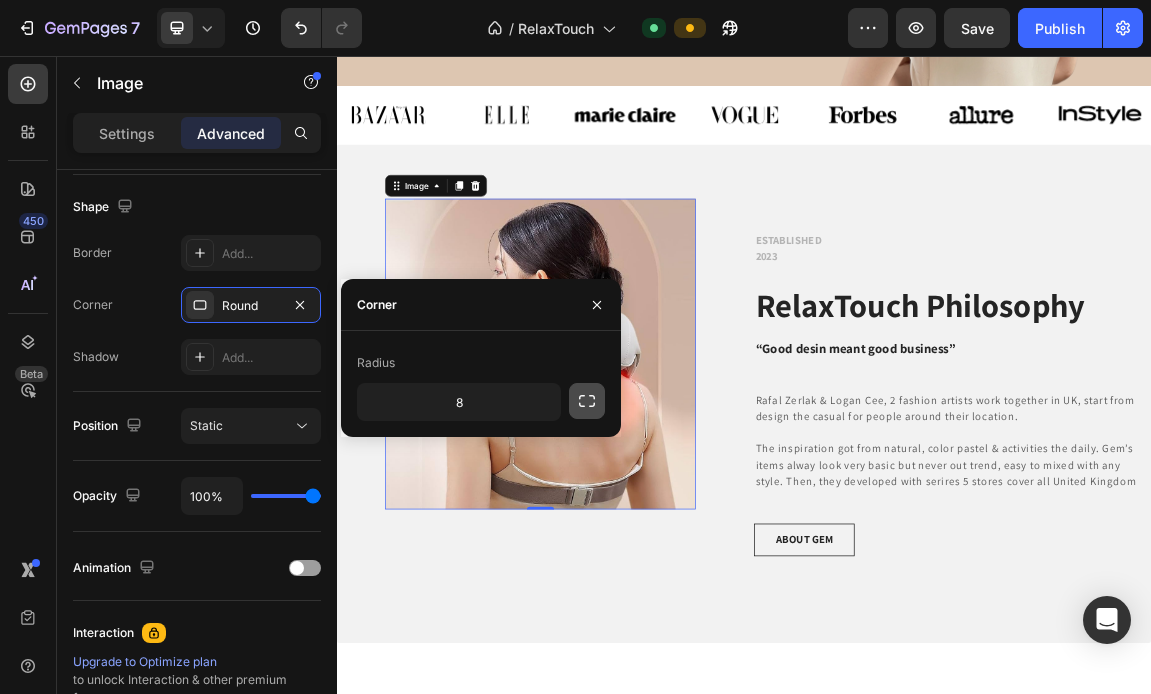 click 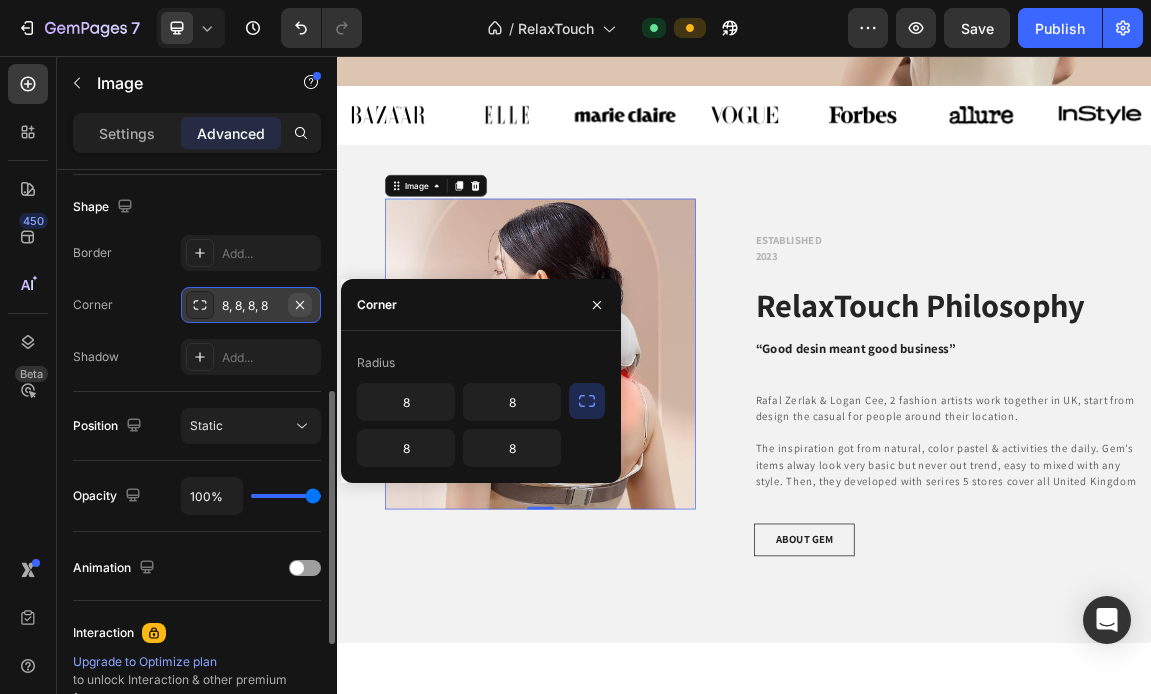 click 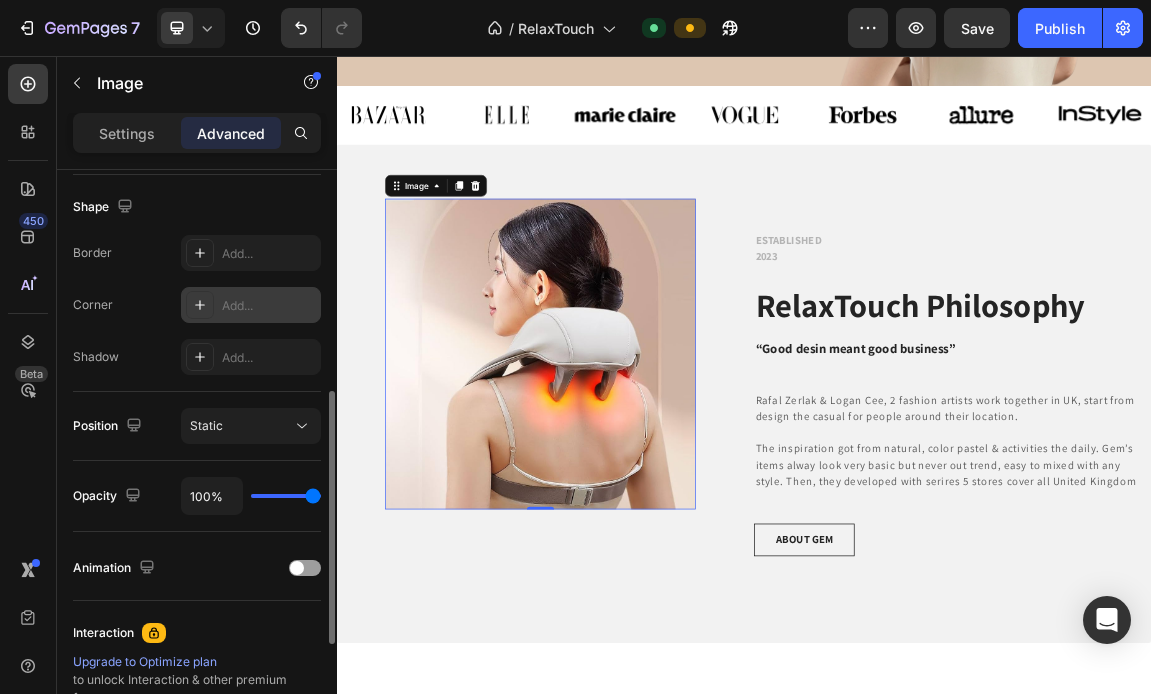 click on "Add..." at bounding box center (269, 306) 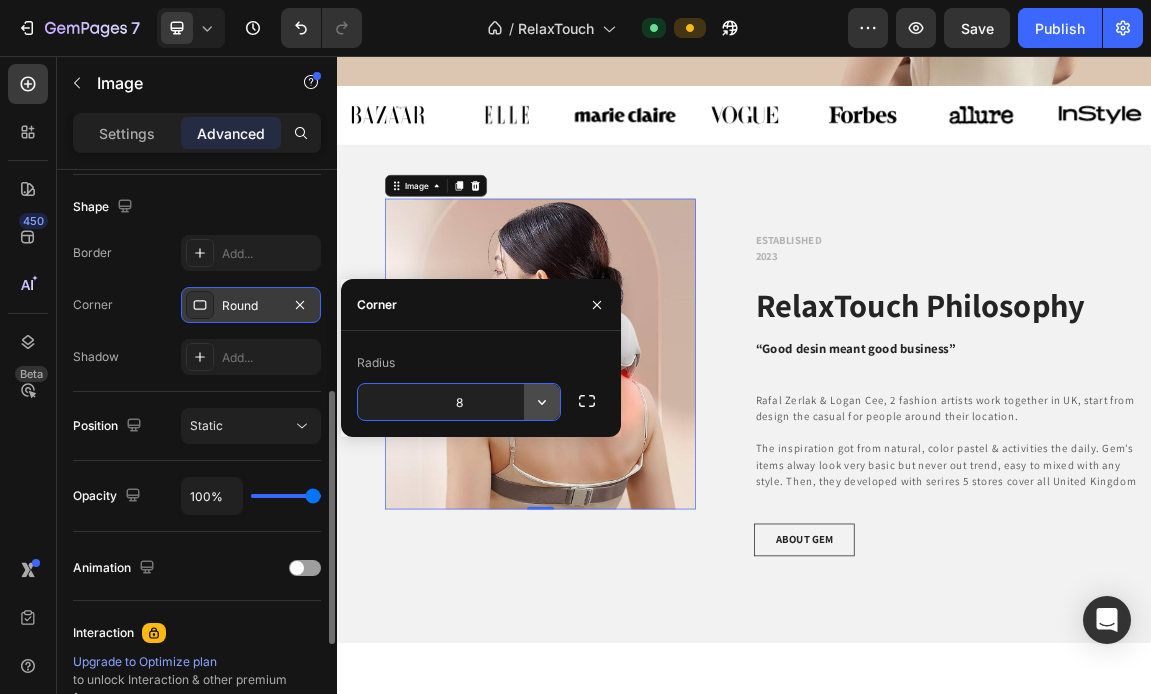 click 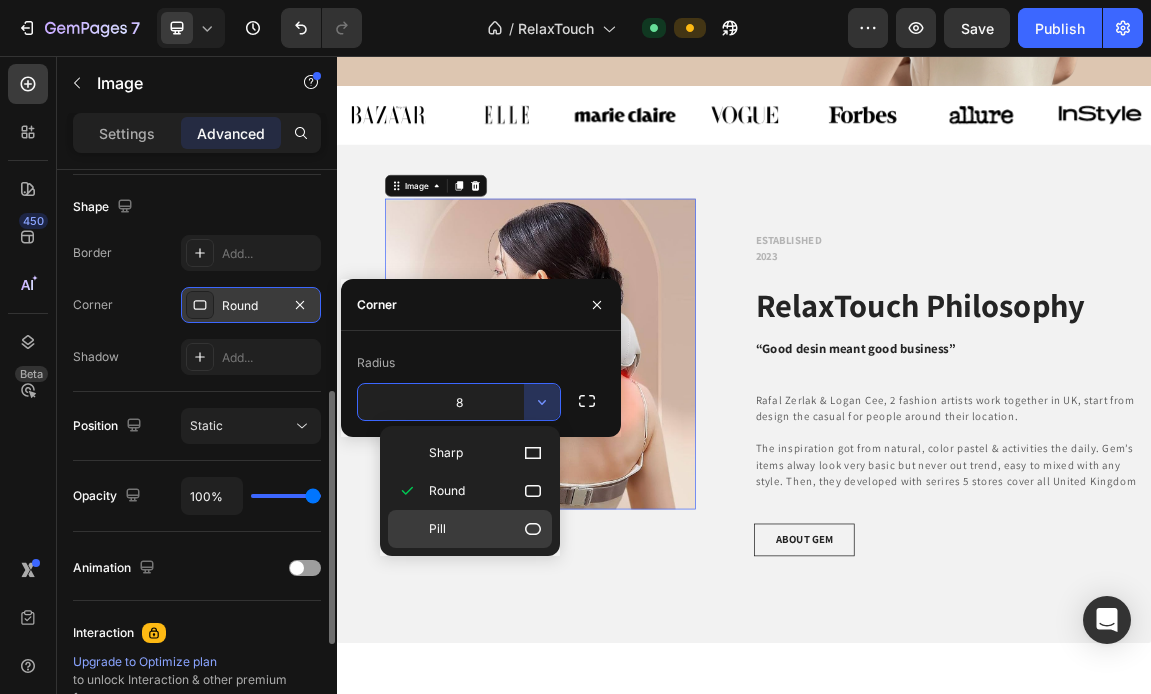 click on "Pill" at bounding box center [486, 529] 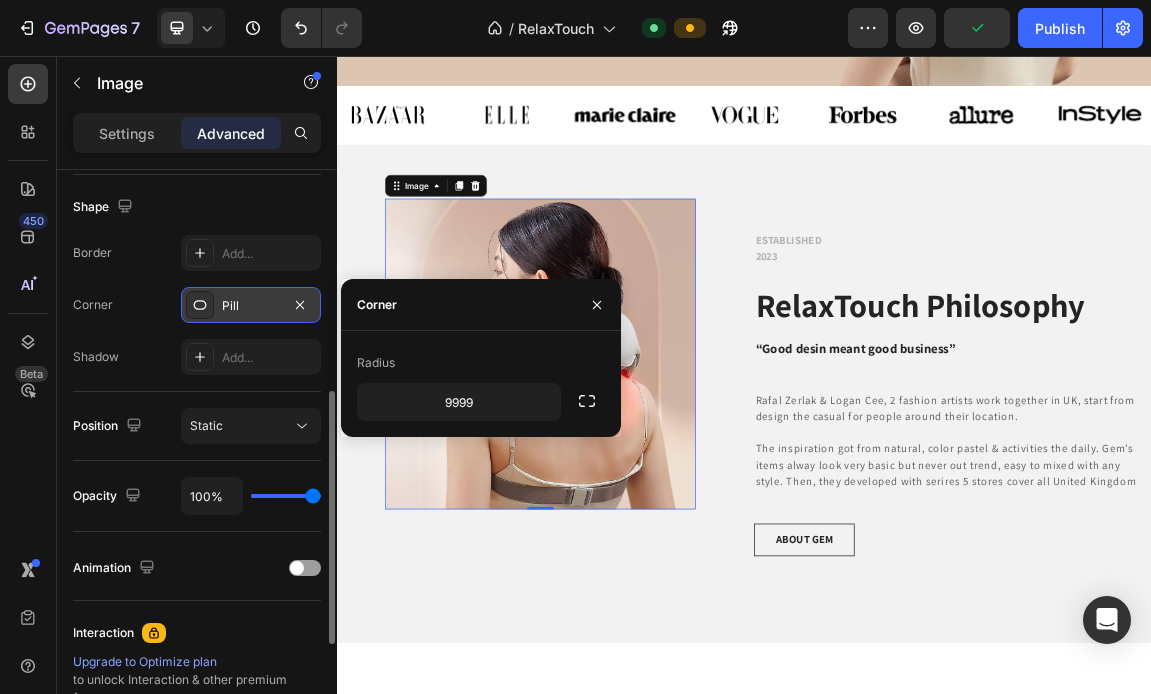 click on "Image   0 Row" at bounding box center [637, 553] 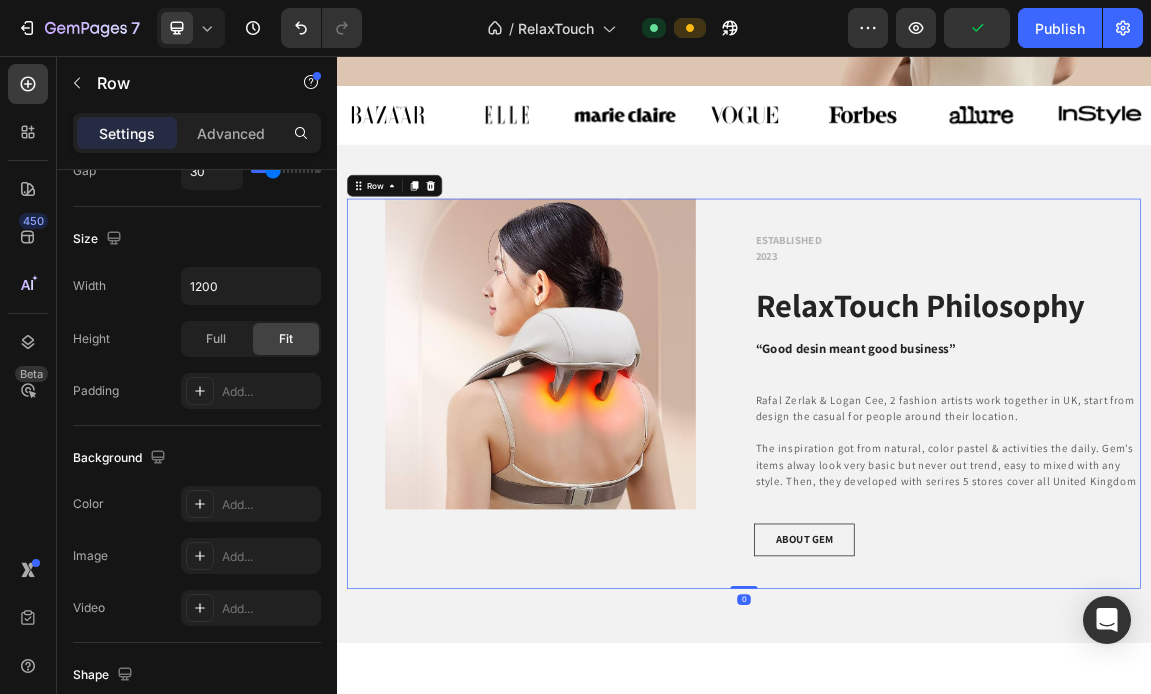 scroll, scrollTop: 0, scrollLeft: 0, axis: both 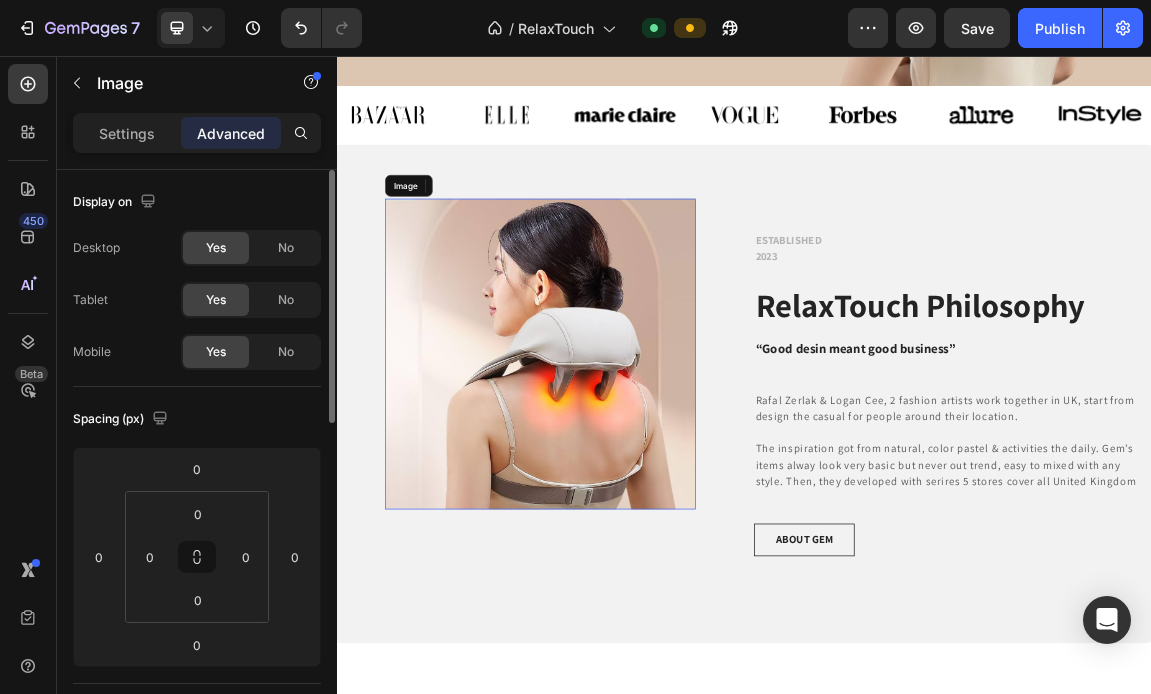 click at bounding box center [637, 495] 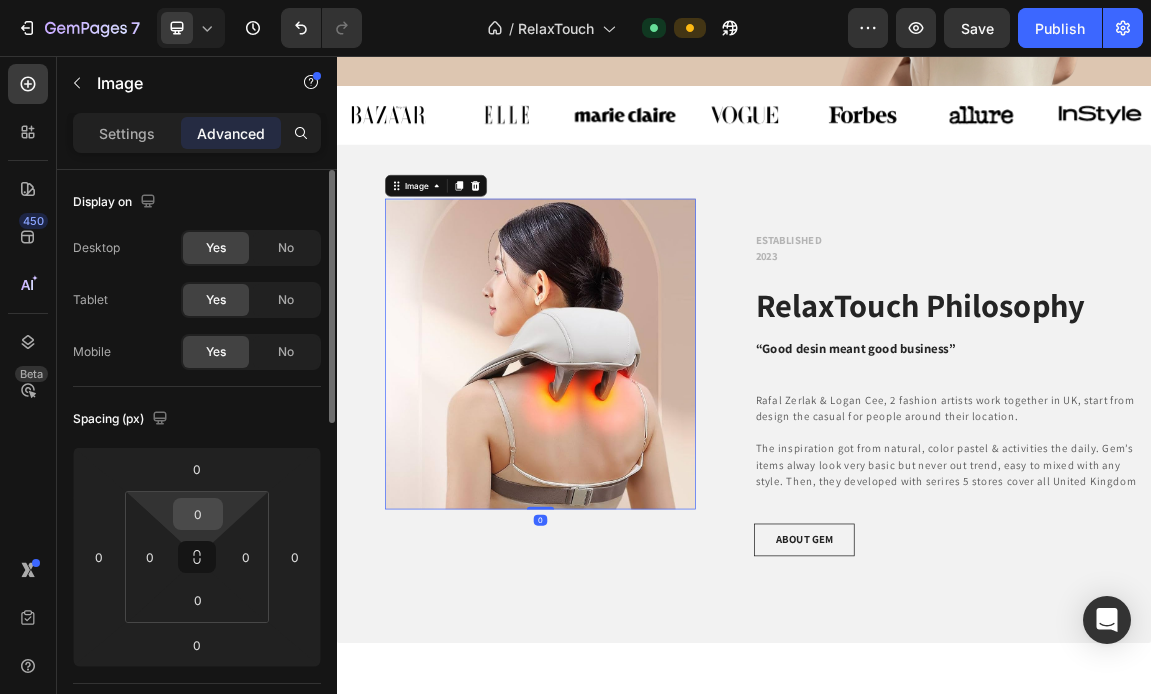 click on "0" at bounding box center (198, 514) 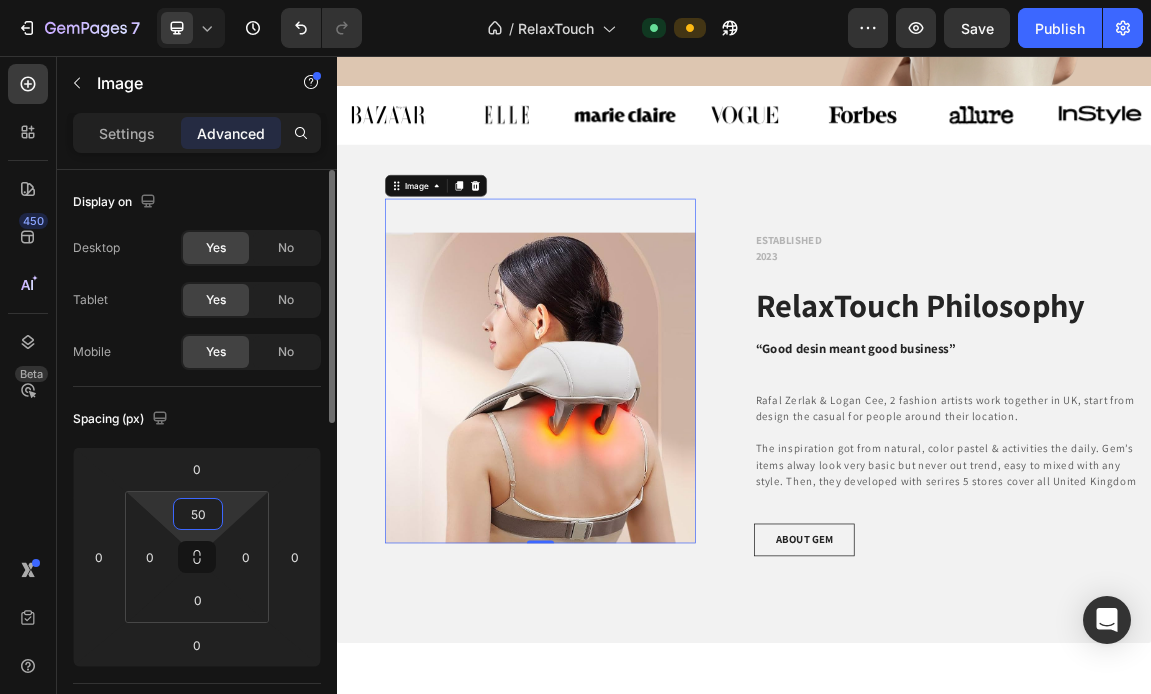 type on "5" 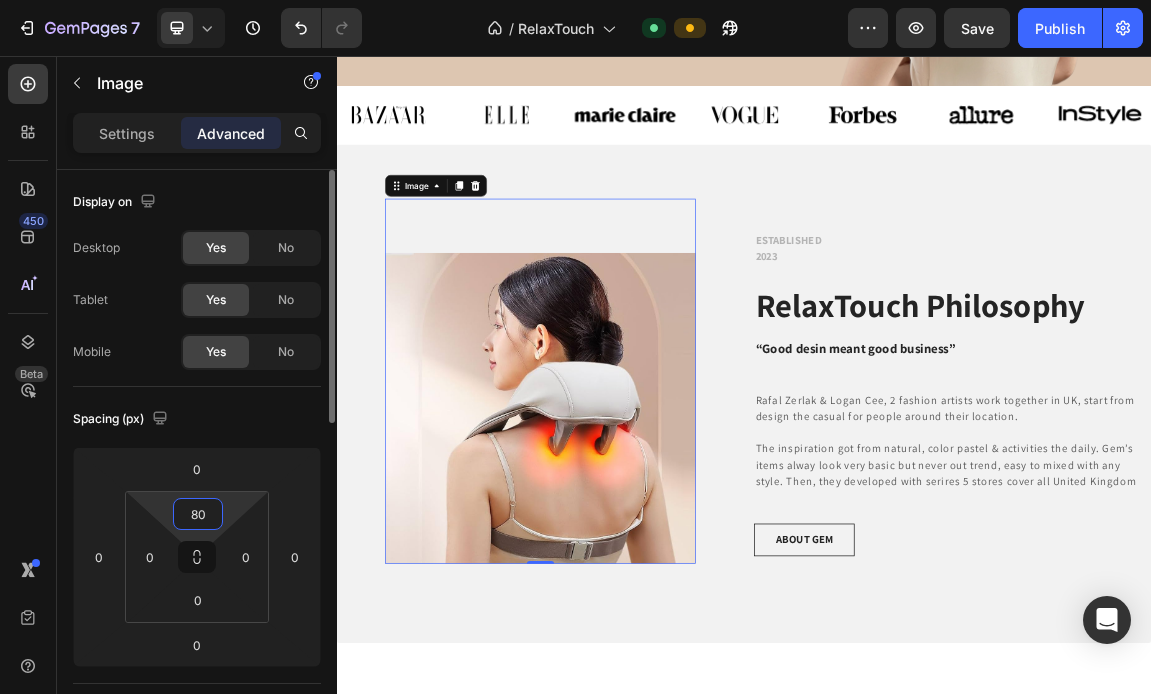 type on "8" 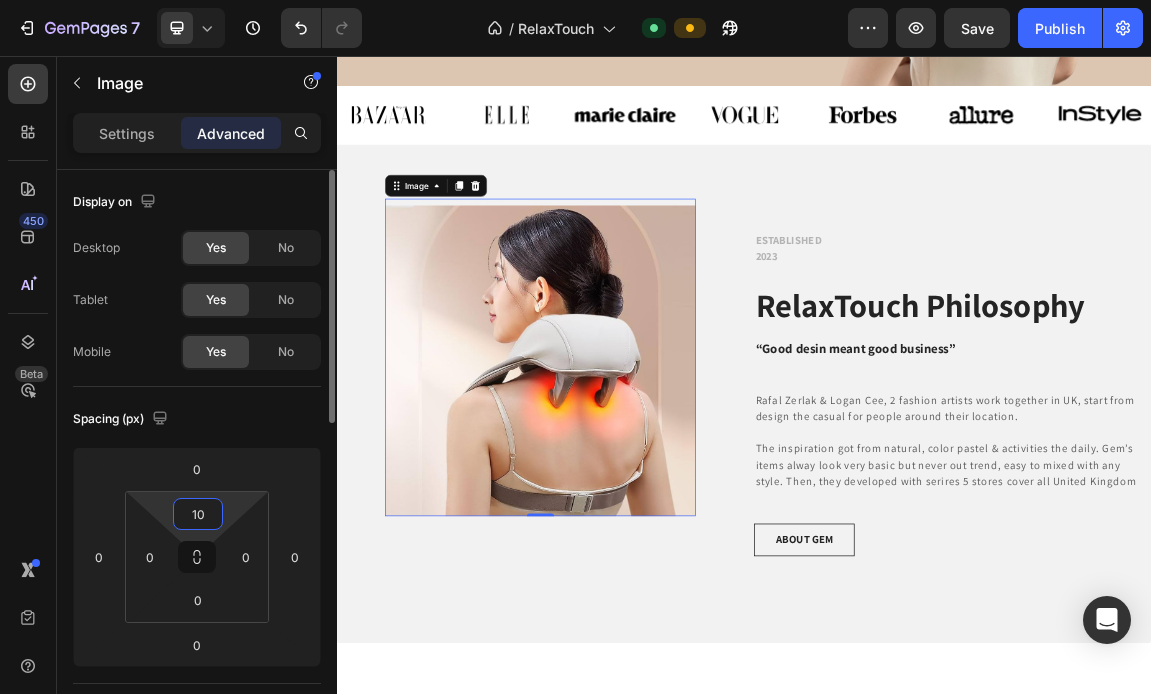 type on "100" 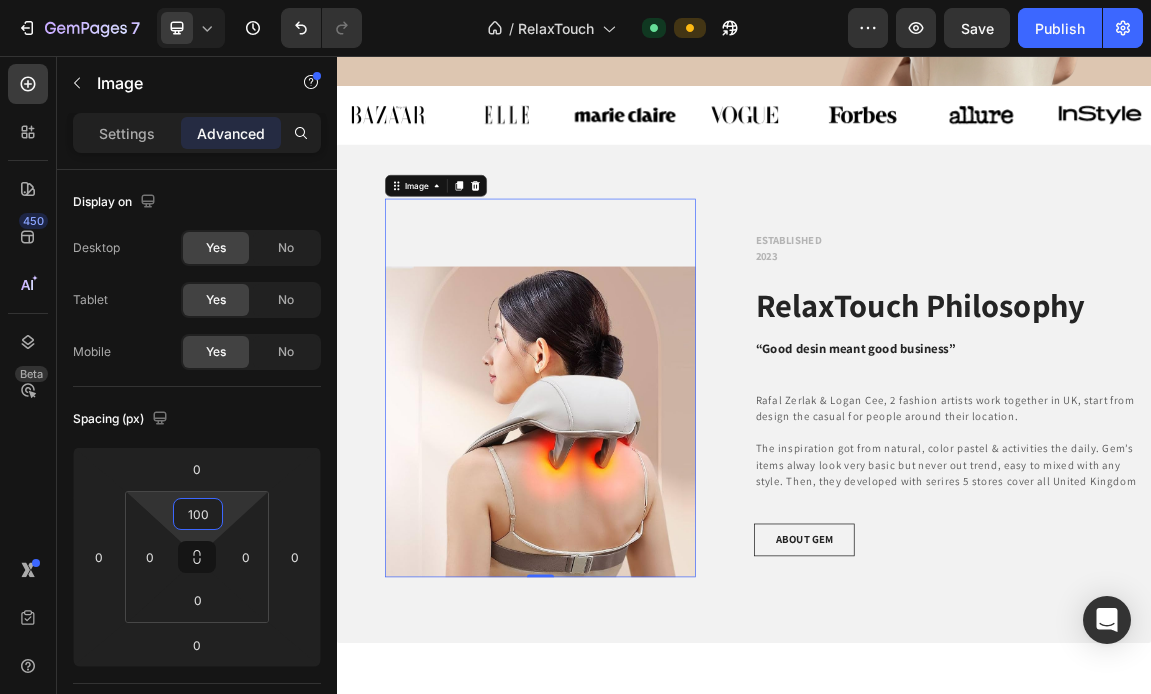 click at bounding box center [937, 1099] 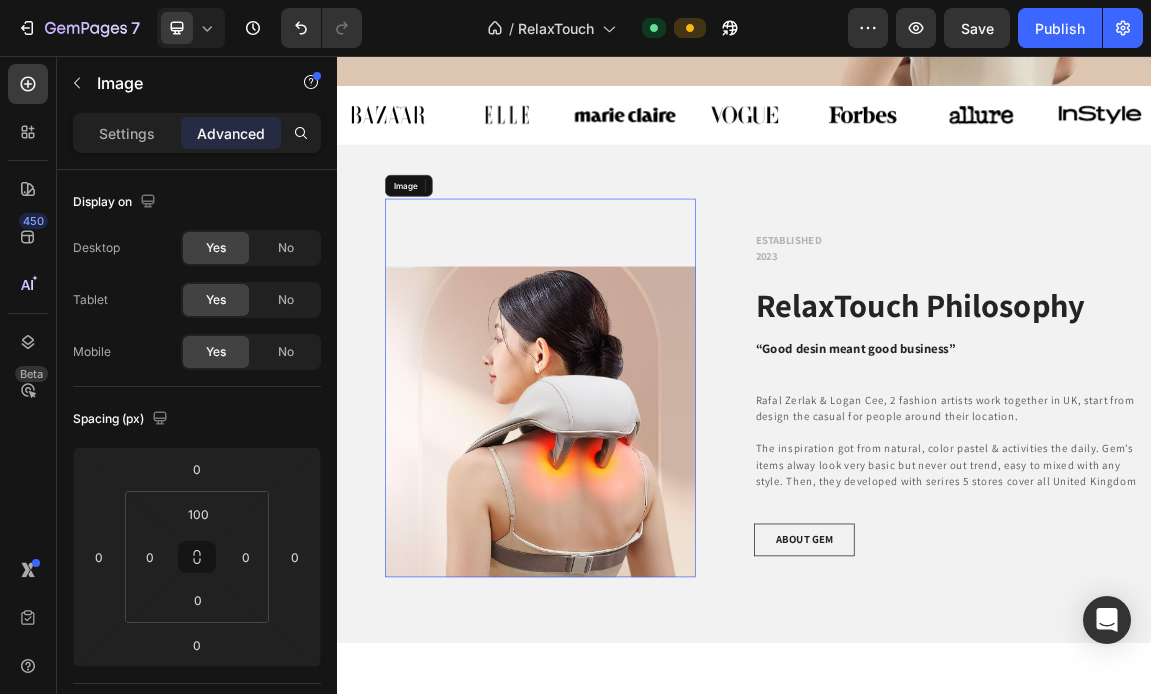 click at bounding box center [637, 595] 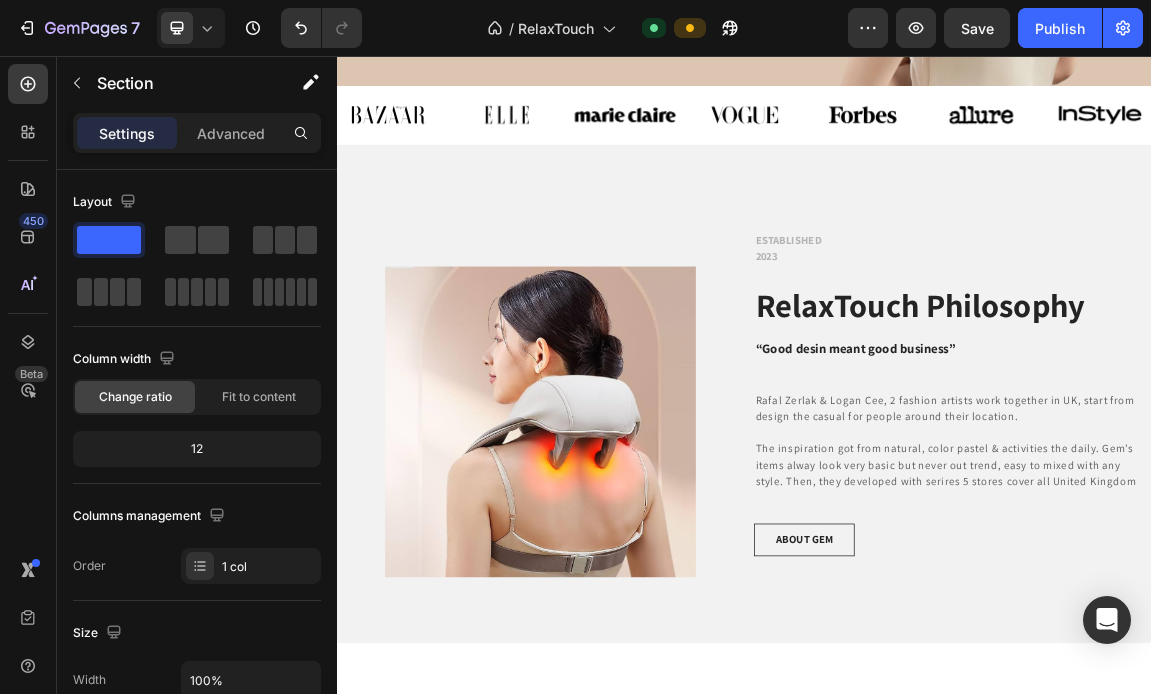 click at bounding box center [937, 1099] 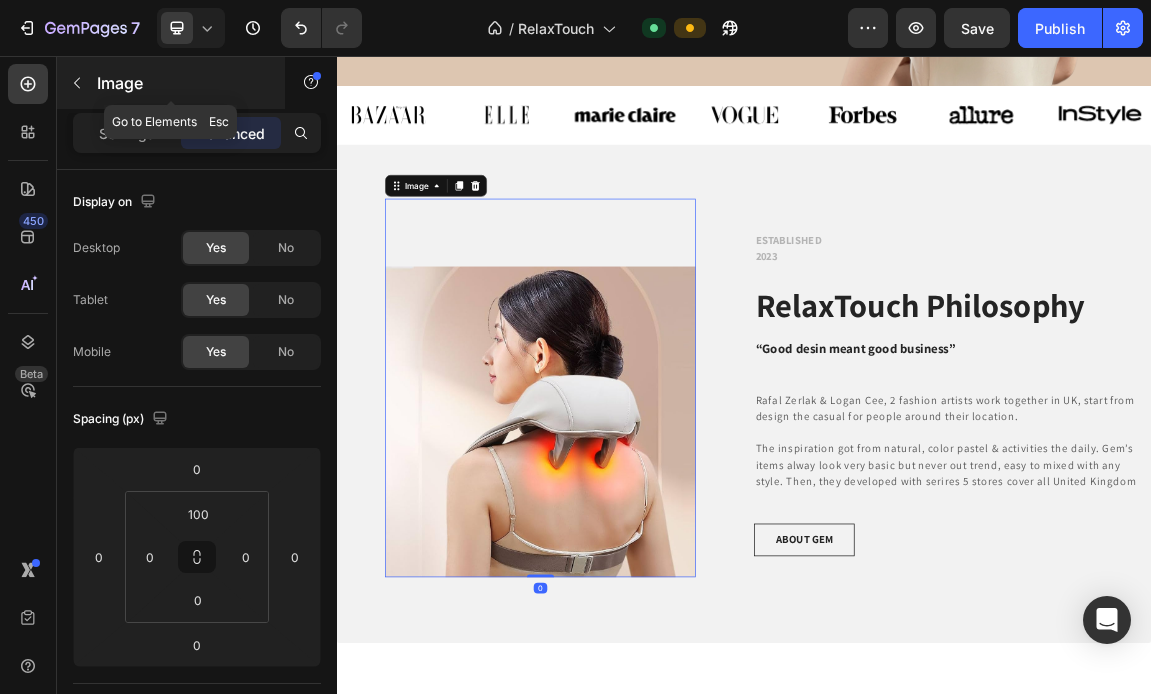 click on "Image" at bounding box center [182, 83] 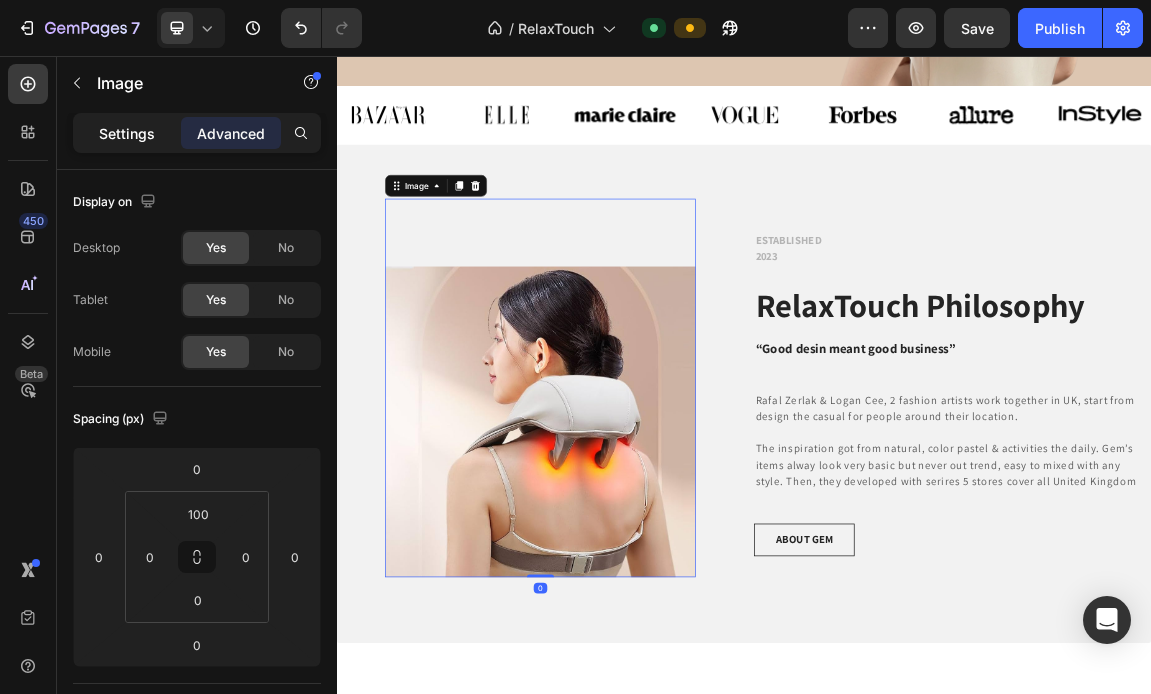click on "Settings" at bounding box center (127, 133) 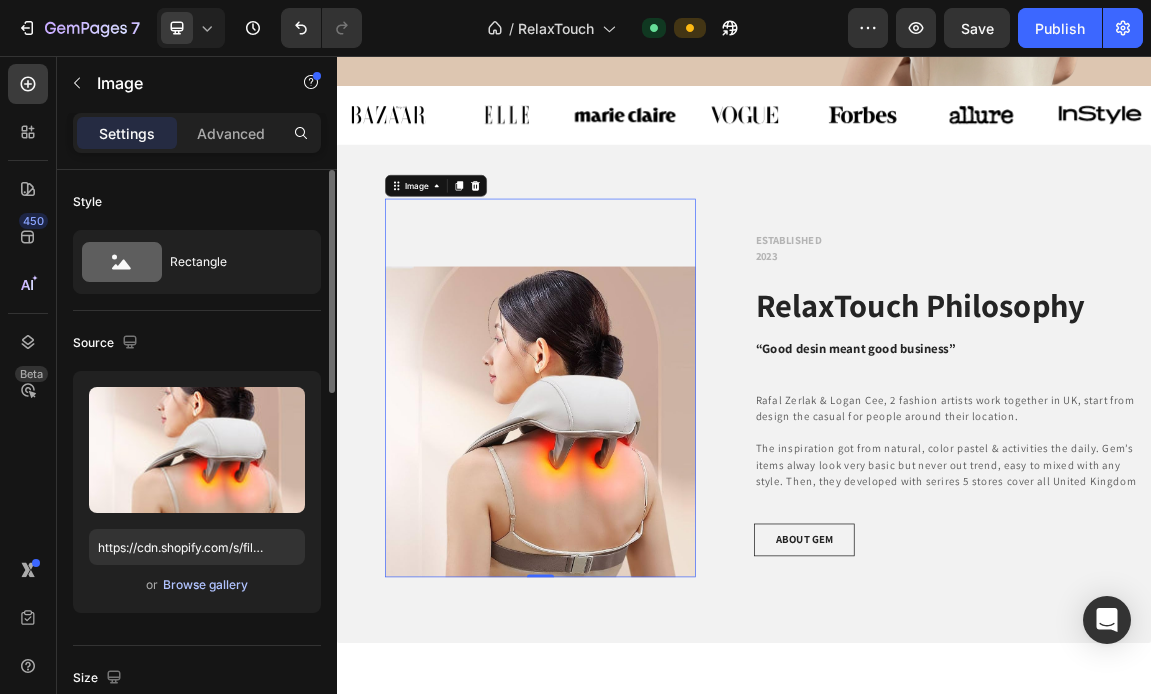click on "Browse gallery" at bounding box center (205, 585) 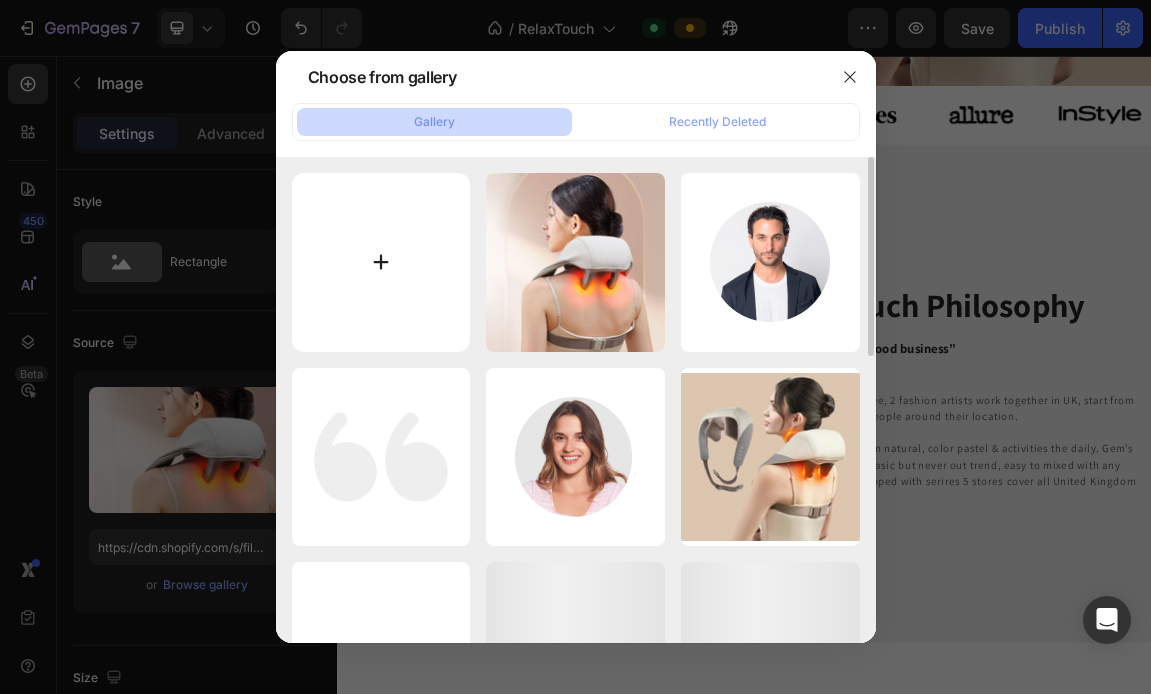 click at bounding box center (381, 262) 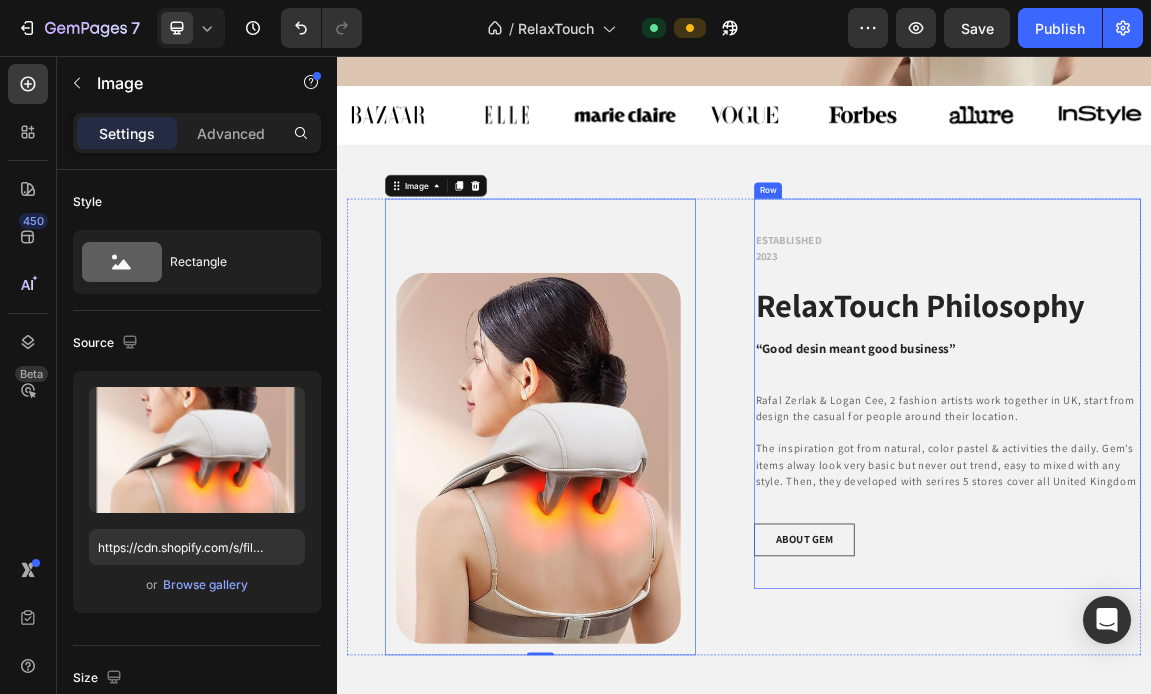 type on "https://cdn.shopify.com/s/files/1/0933/2837/6191/files/gempages_577602133604434620-7f0f7c28-da43-4b23-addf-80254bcabda7.png" 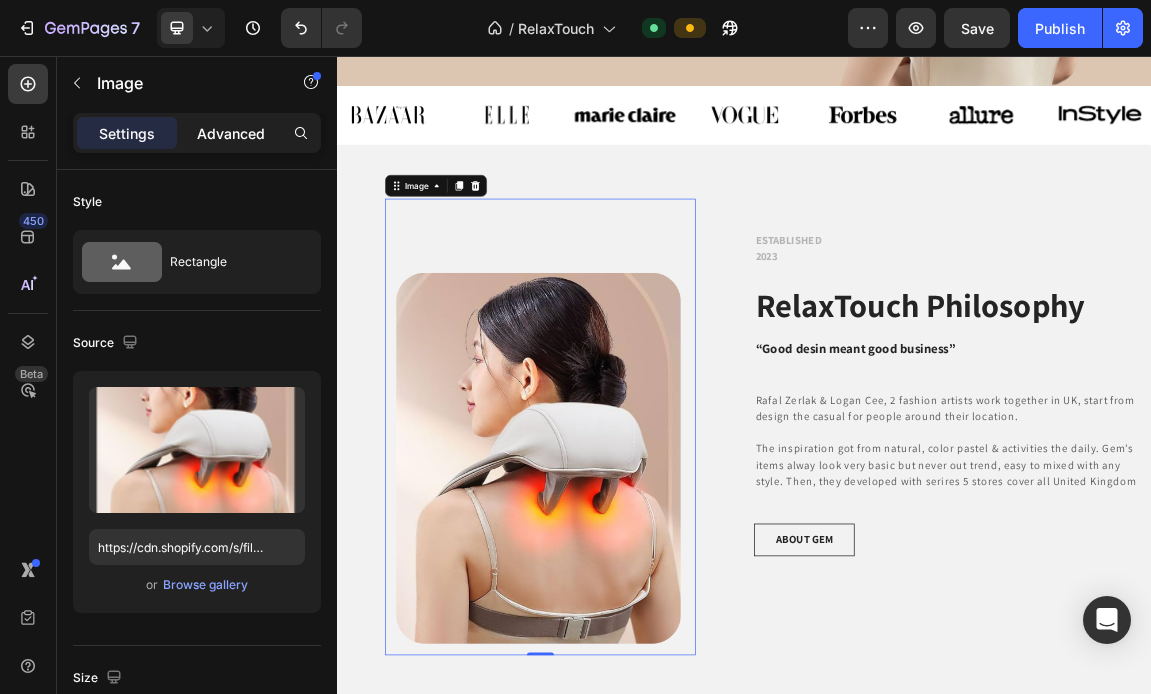 click on "Advanced" at bounding box center (231, 133) 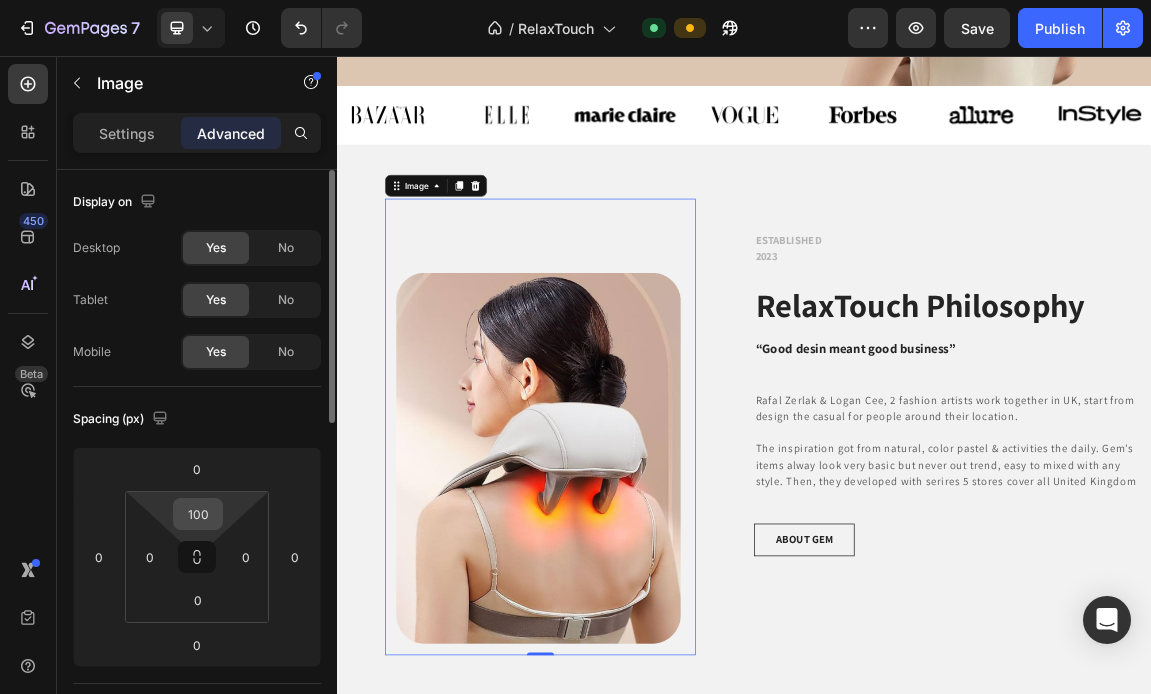 click on "100" at bounding box center (198, 514) 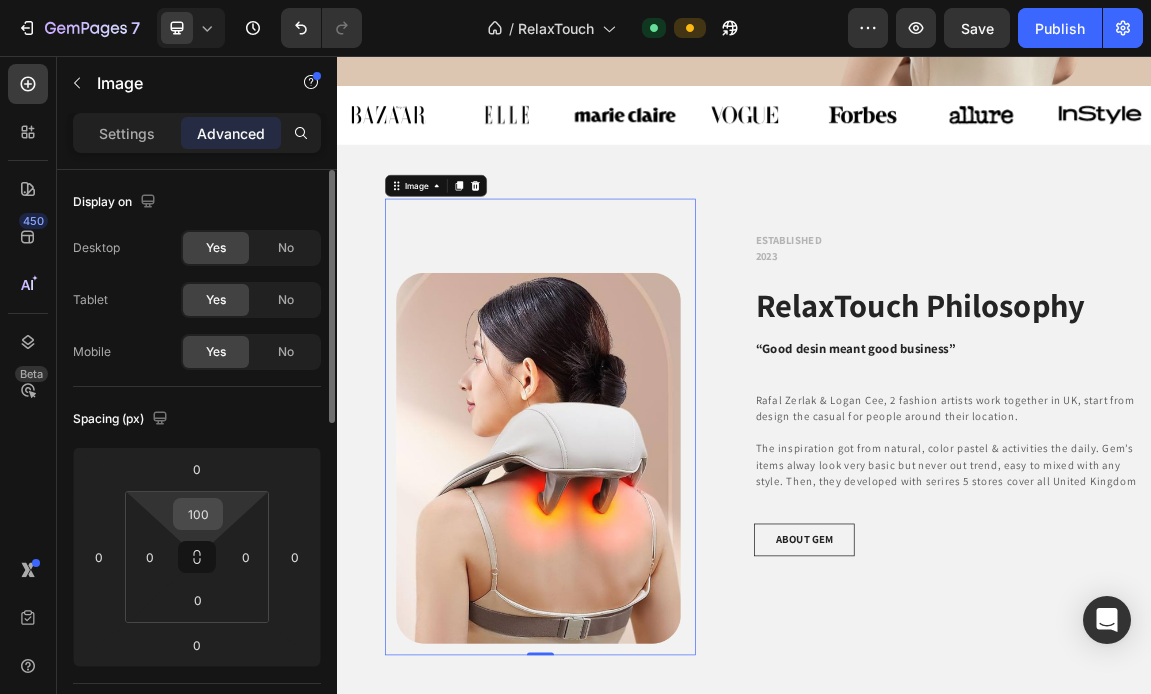 click on "100" at bounding box center (198, 514) 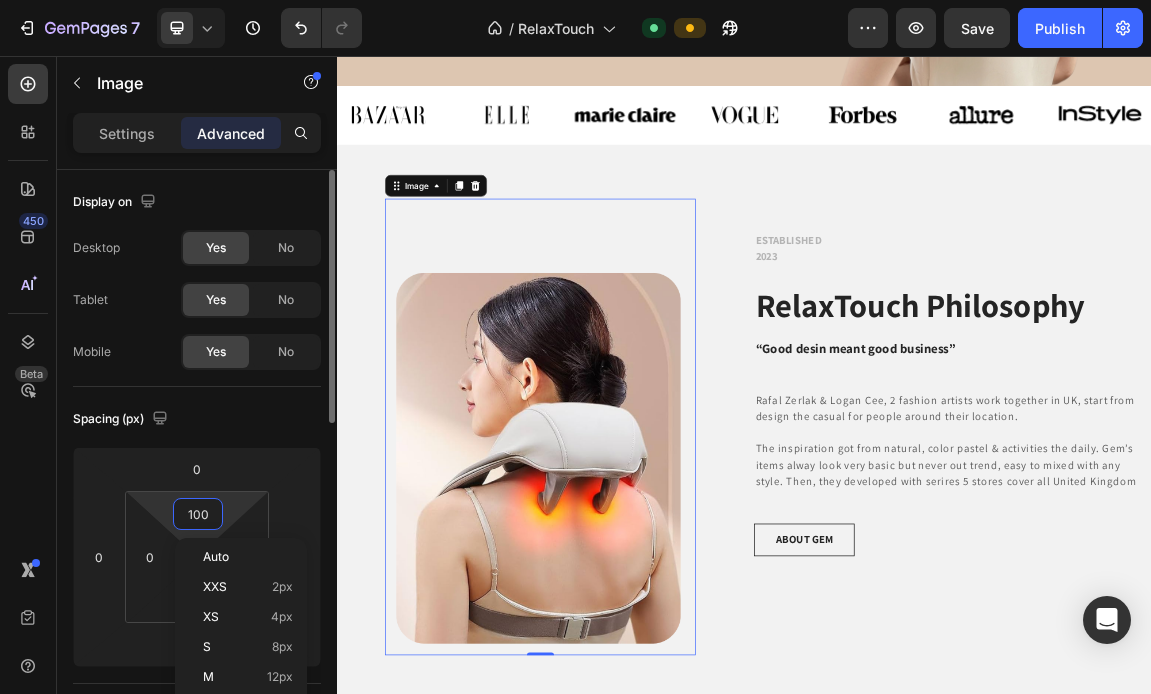 click on "100" at bounding box center [198, 514] 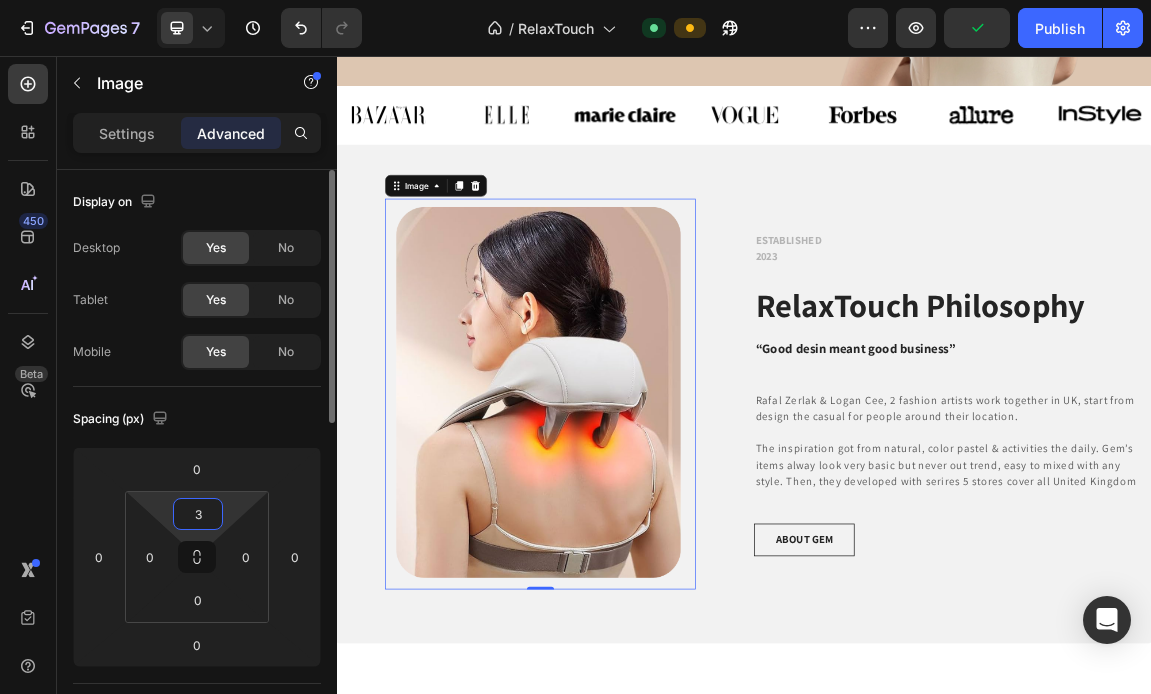 type on "30" 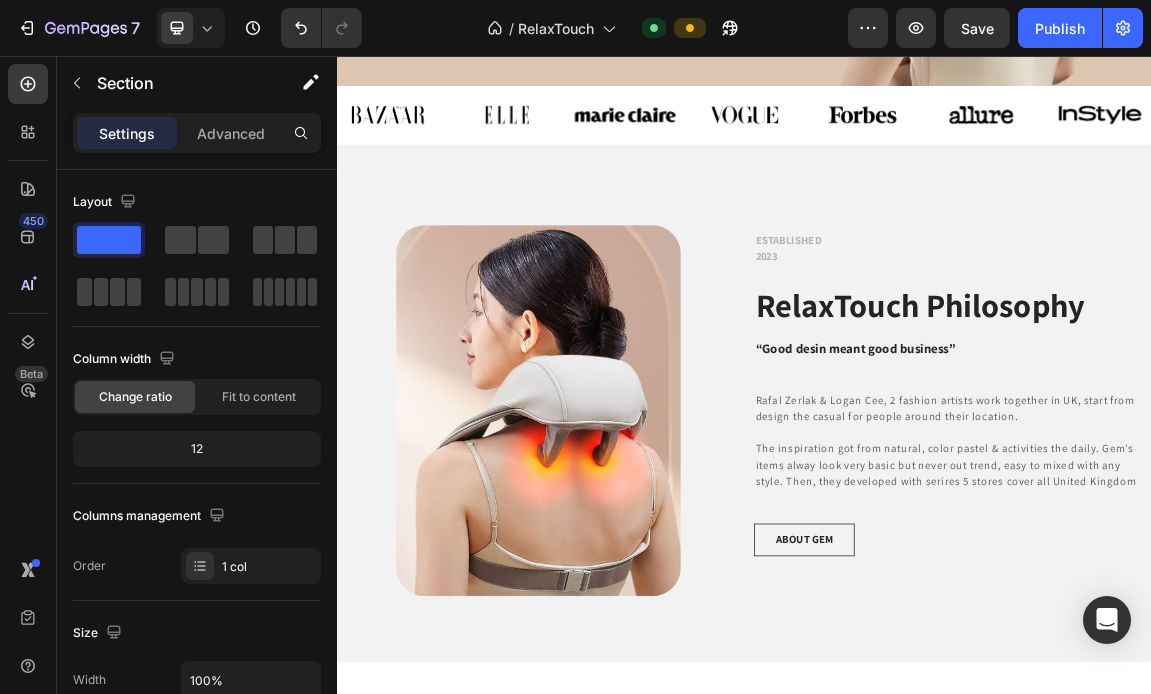click at bounding box center (937, 1127) 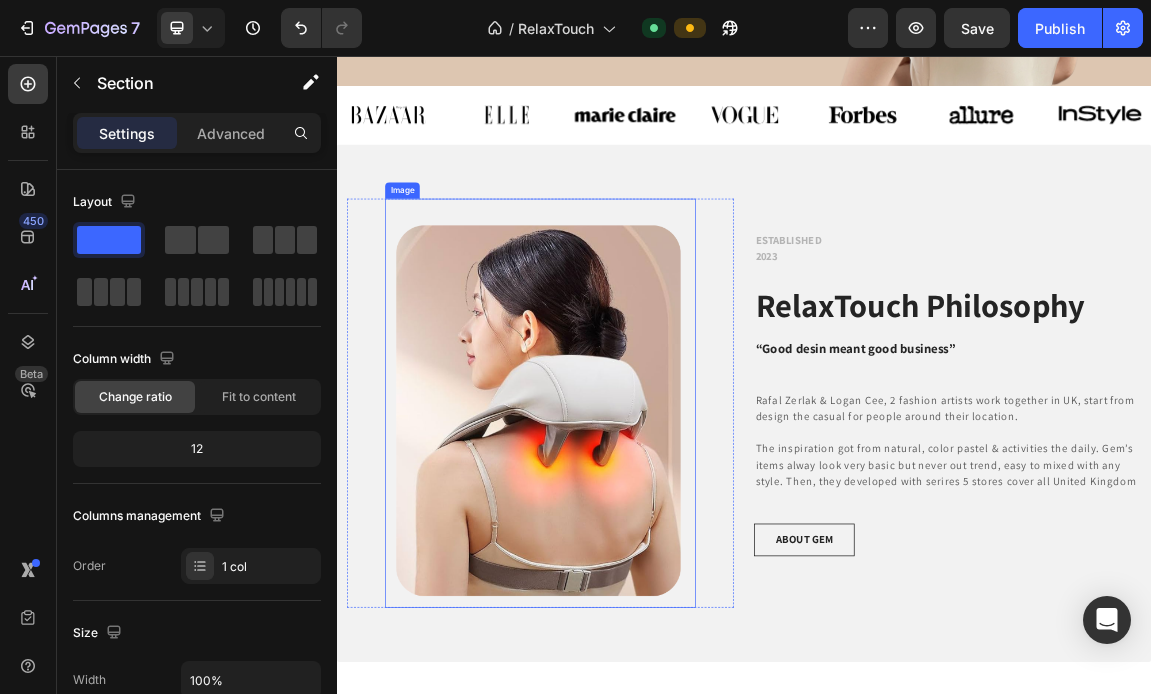 click at bounding box center [637, 582] 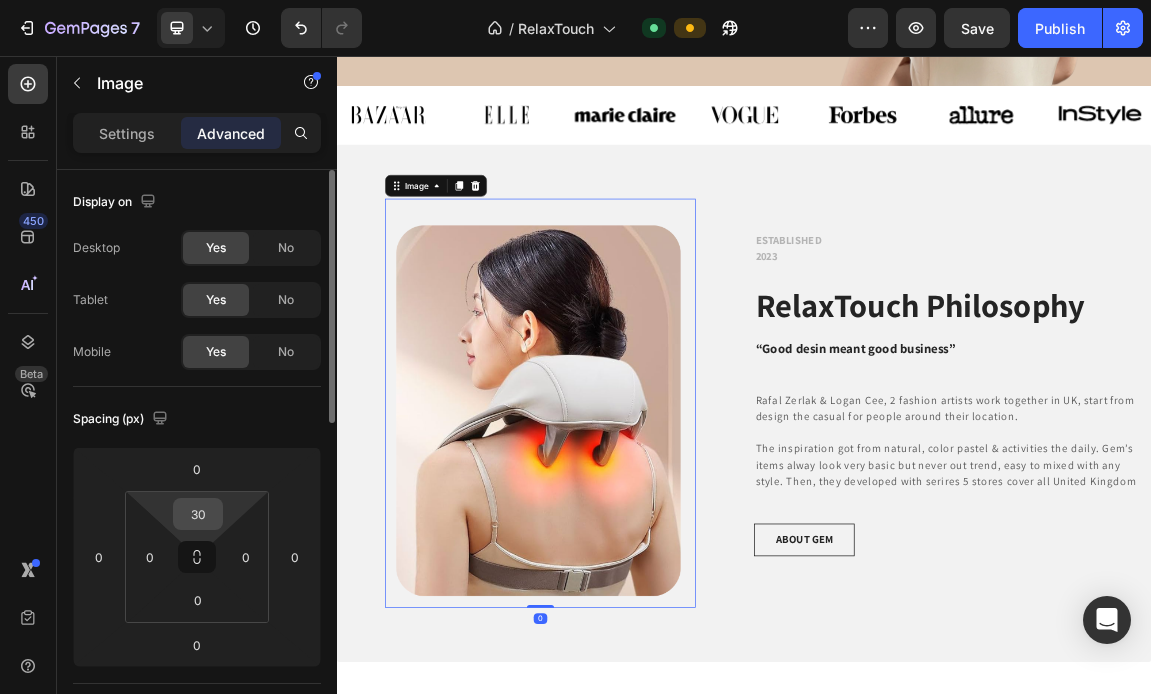click on "30" at bounding box center (198, 514) 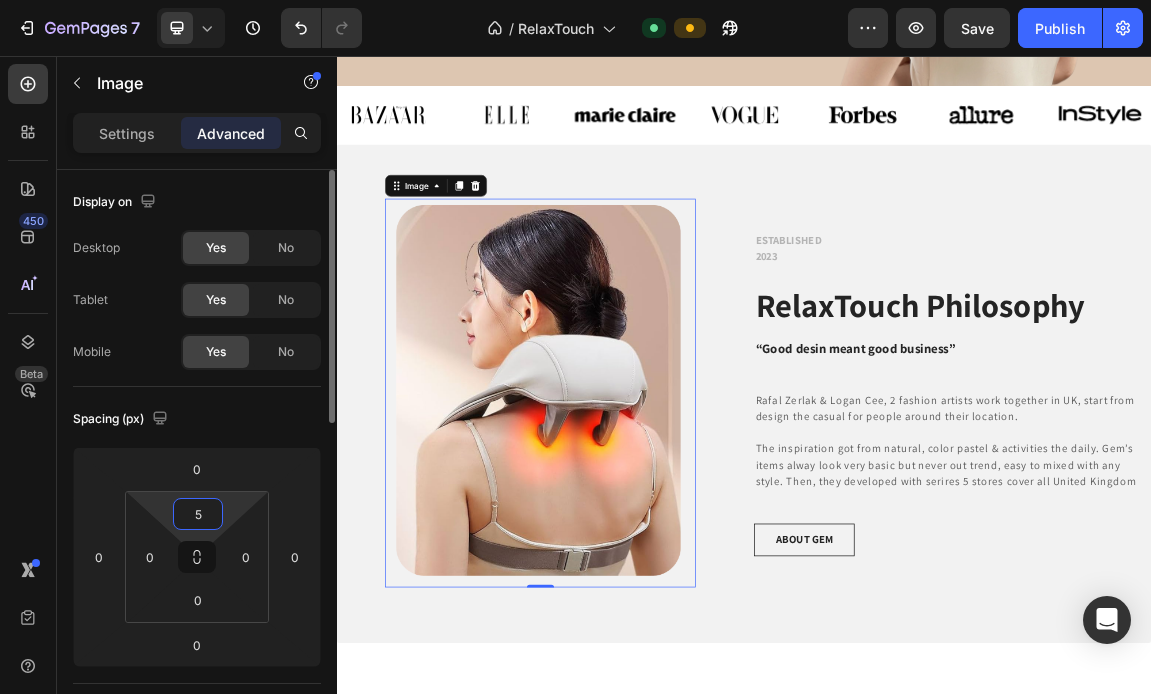 type on "50" 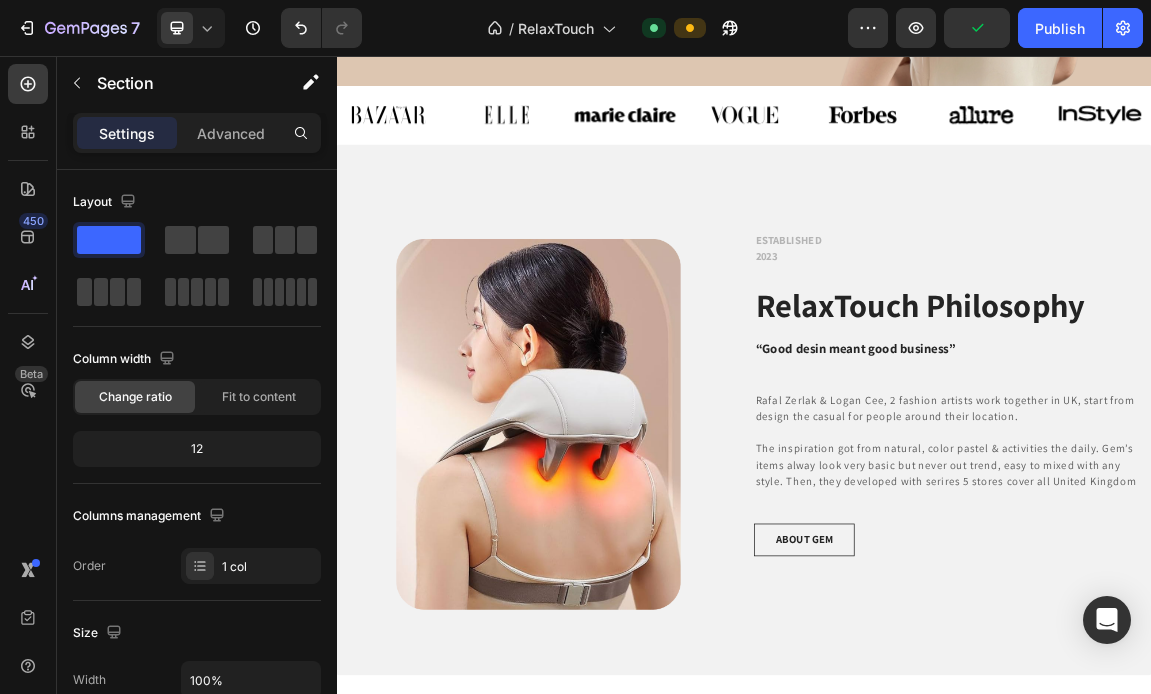click at bounding box center [937, 1147] 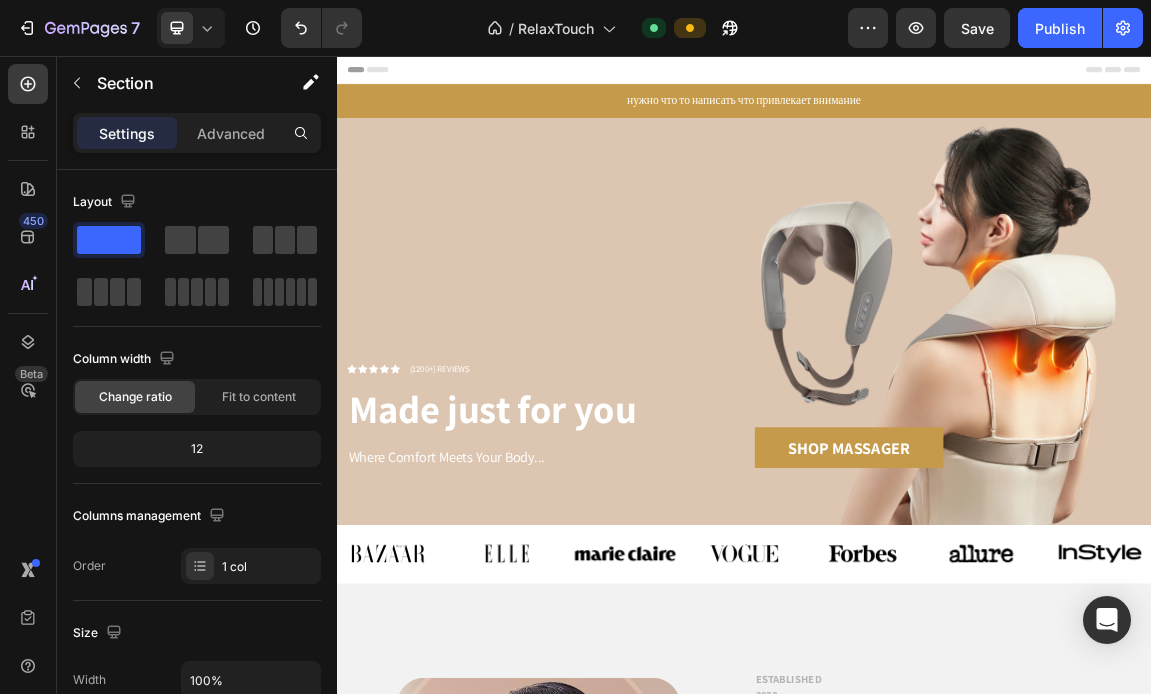 scroll, scrollTop: 0, scrollLeft: 0, axis: both 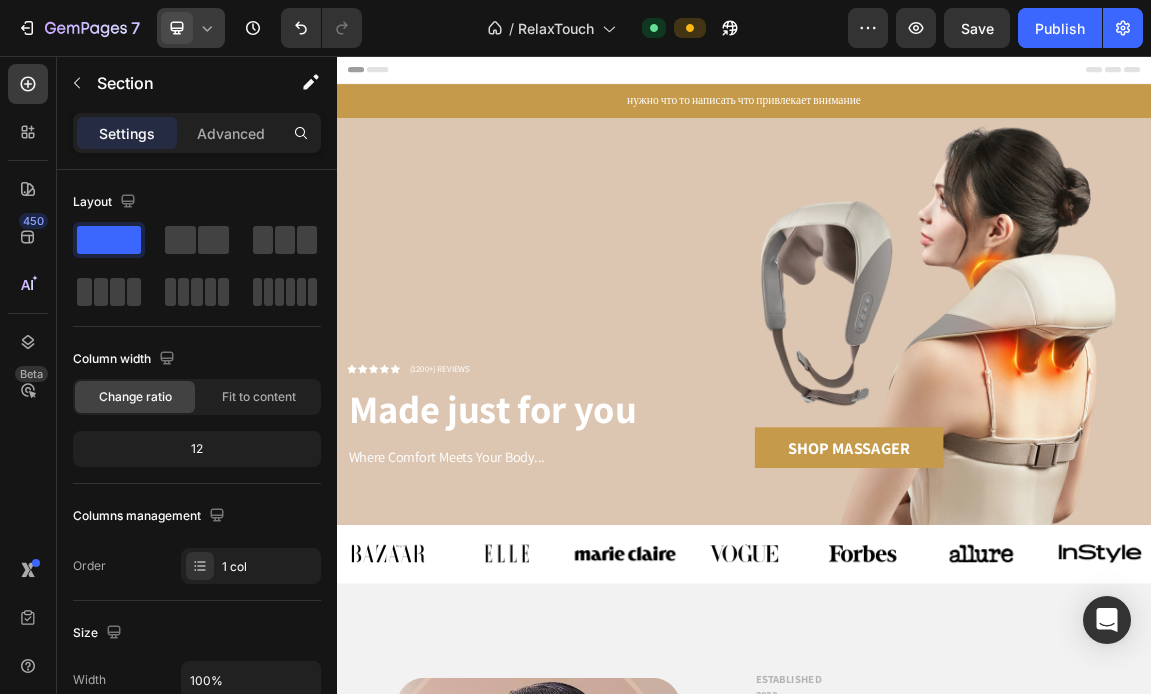 click 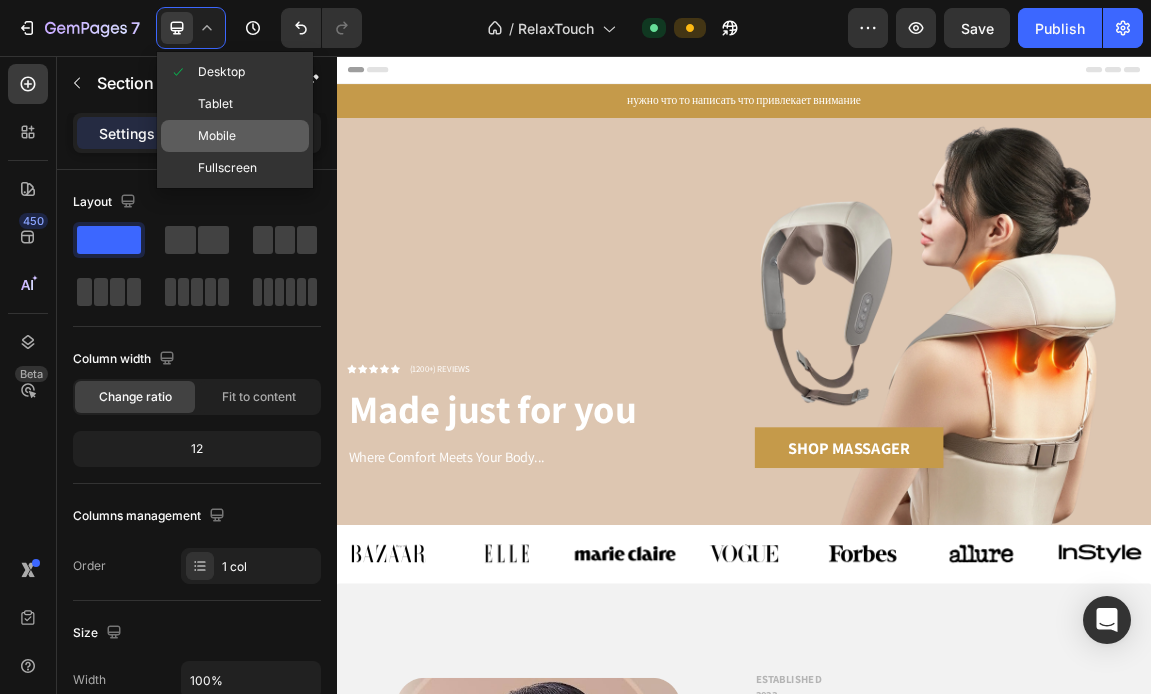 click on "Mobile" 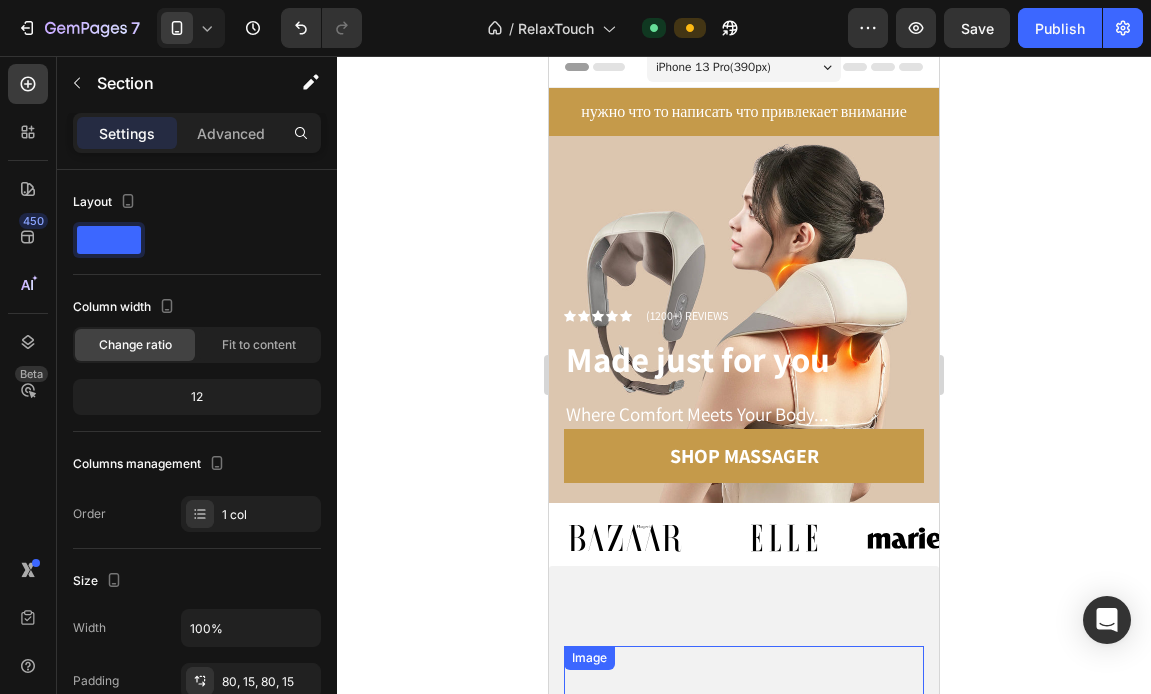 scroll, scrollTop: 0, scrollLeft: 0, axis: both 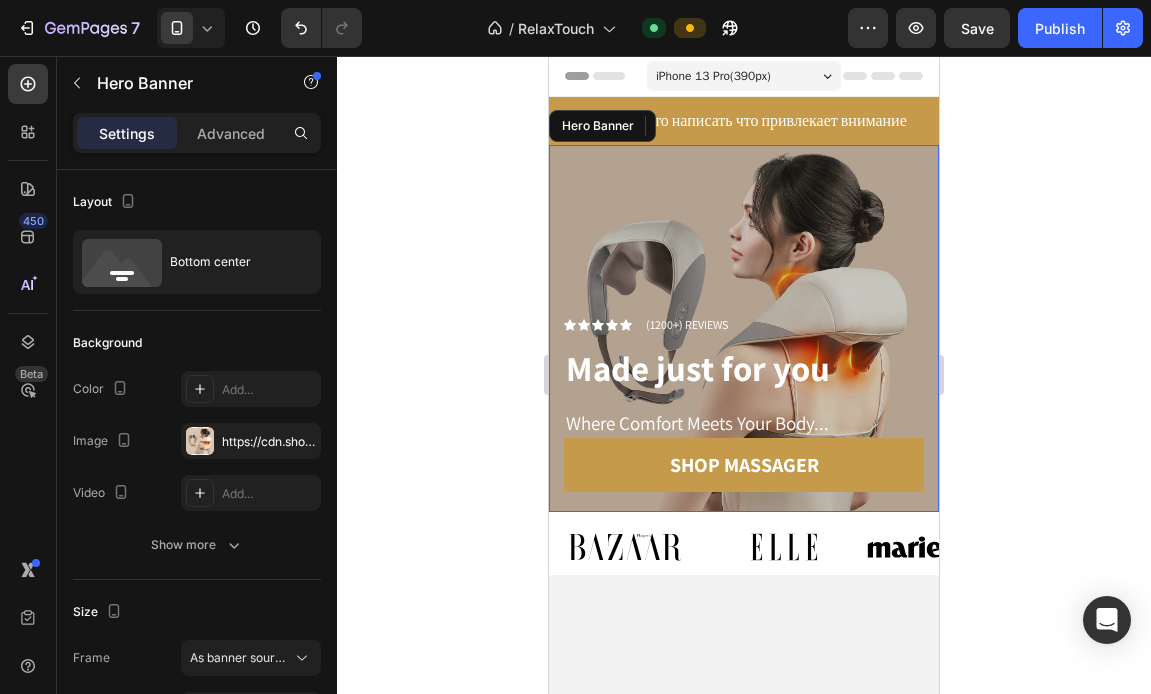 click at bounding box center (744, 328) 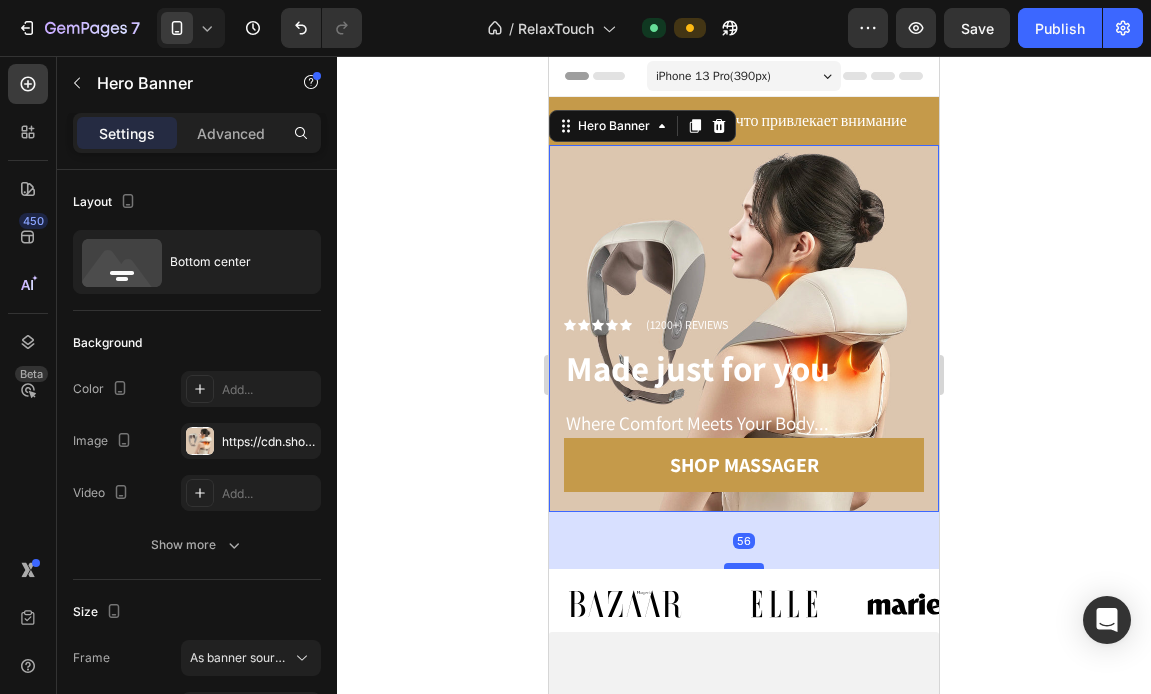 drag, startPoint x: 747, startPoint y: 510, endPoint x: 747, endPoint y: 571, distance: 61 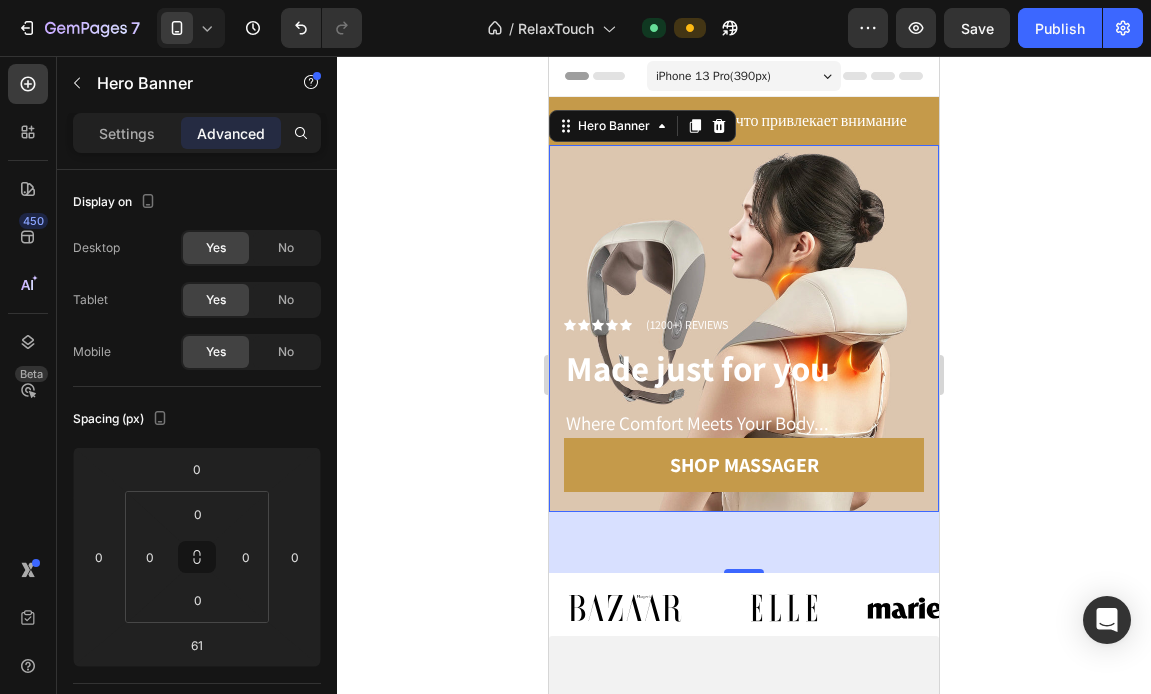 click 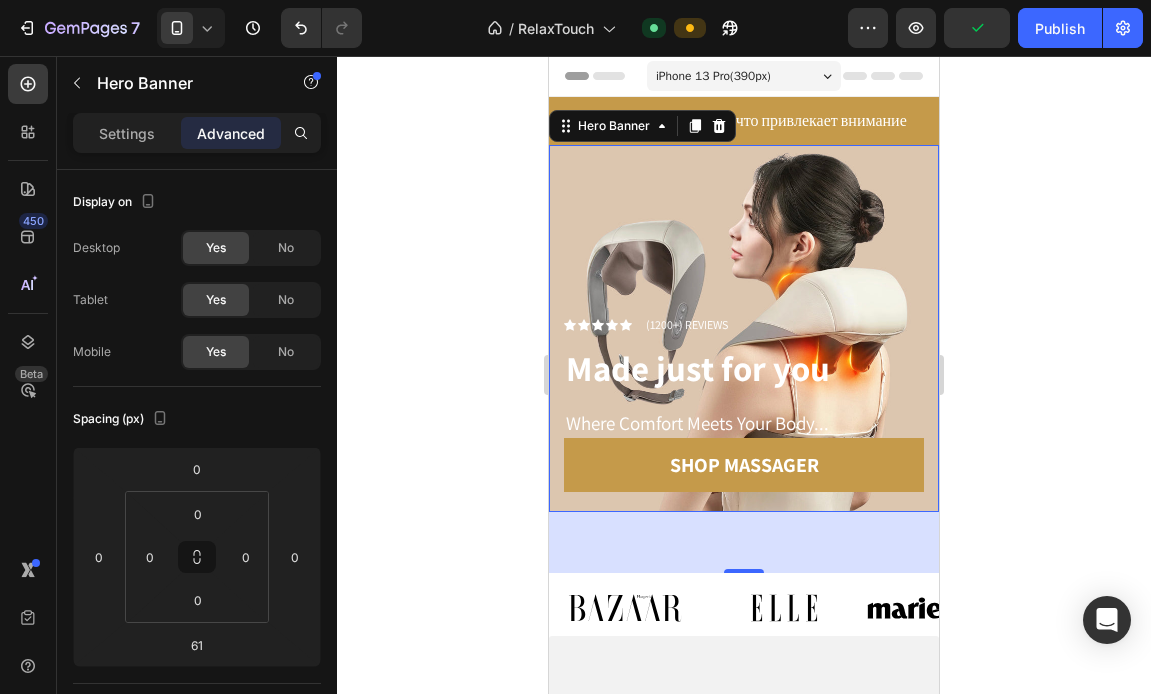 click on "61" at bounding box center [744, 542] 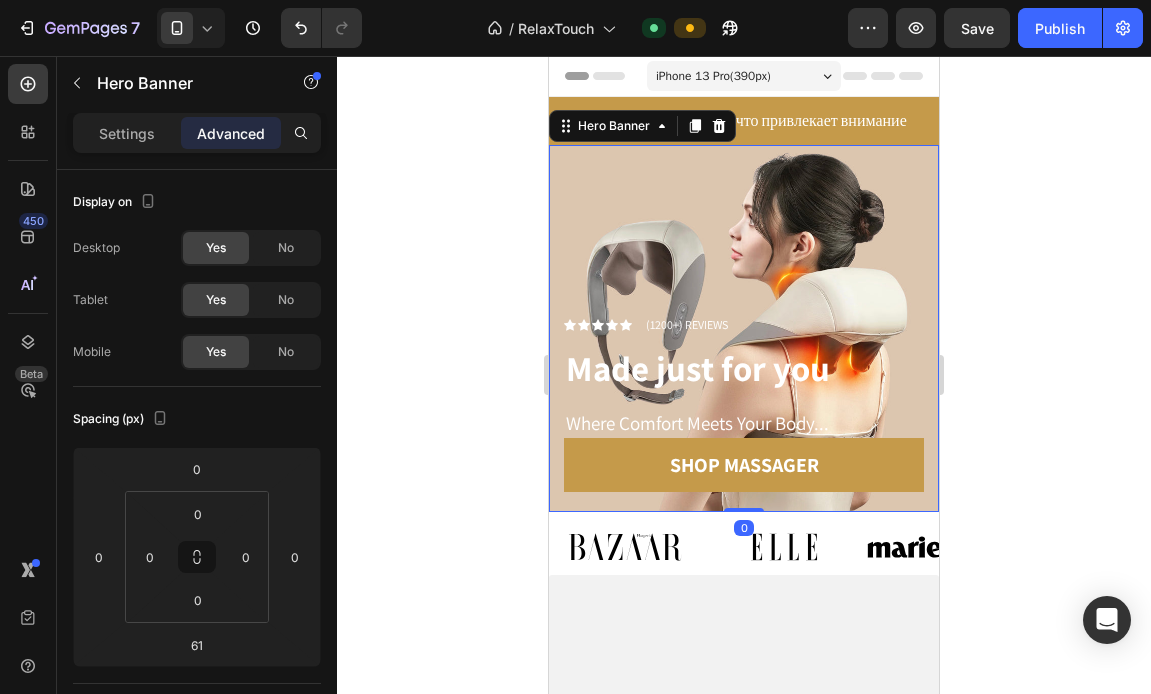 drag, startPoint x: 754, startPoint y: 570, endPoint x: 749, endPoint y: 503, distance: 67.18631 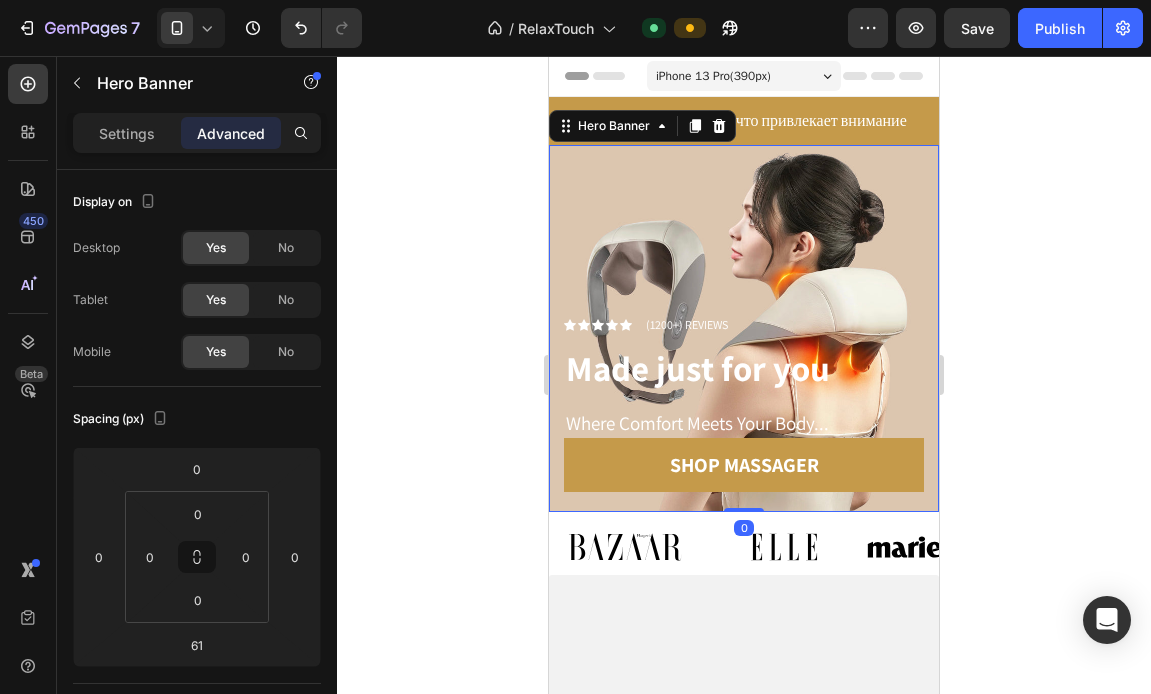 click on "Icon Icon Icon Icon Icon Icon List (1200+) REVIEWS Text Block Row Made just for you Heading Where Comfort Meets Your Body... Text Block Shop massager   Button Hero Banner   0" at bounding box center [744, 328] 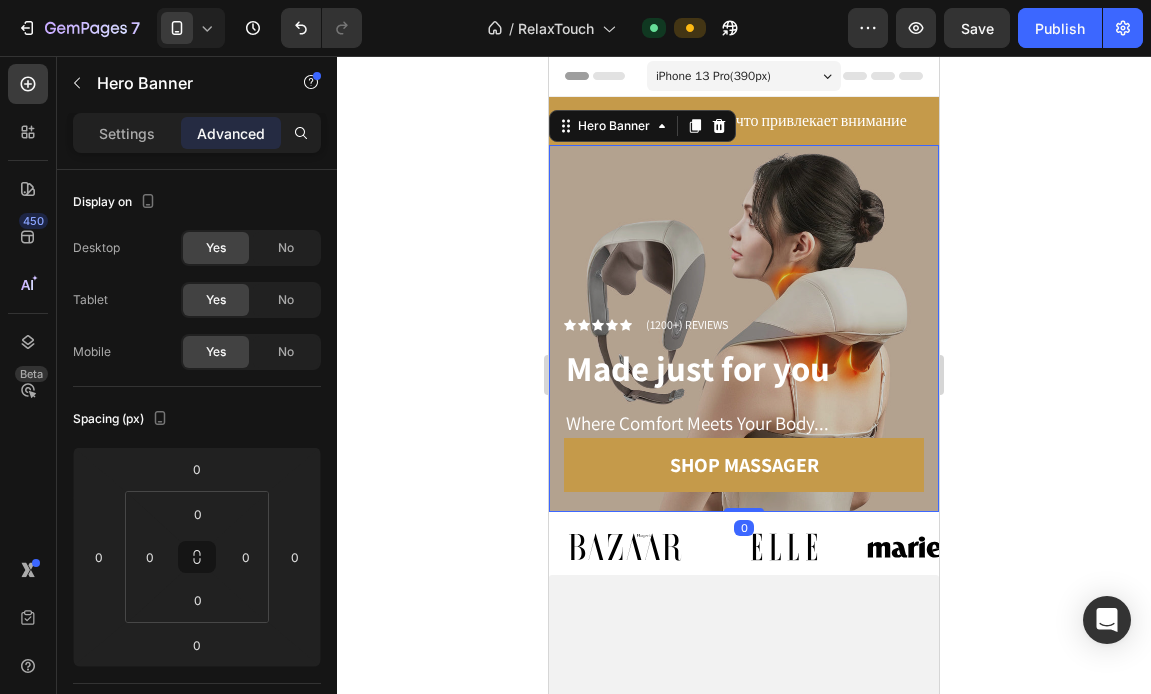 click at bounding box center [744, 328] 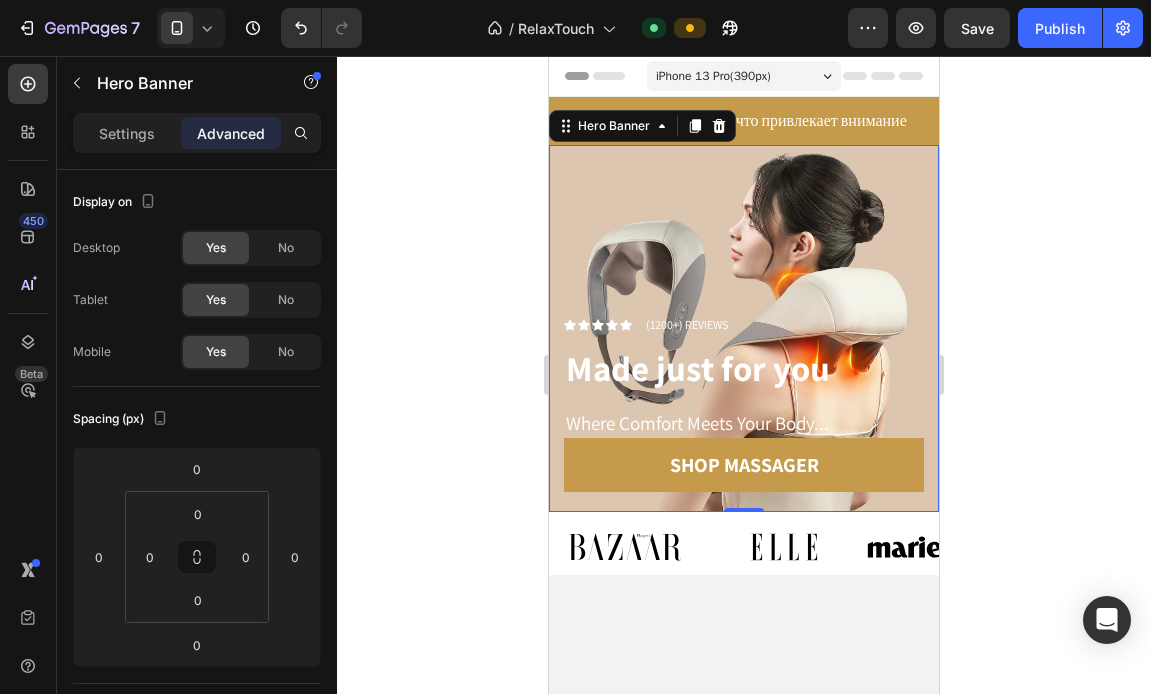 click on "iPhone 13 Pro  ( 390 px)" at bounding box center (744, 76) 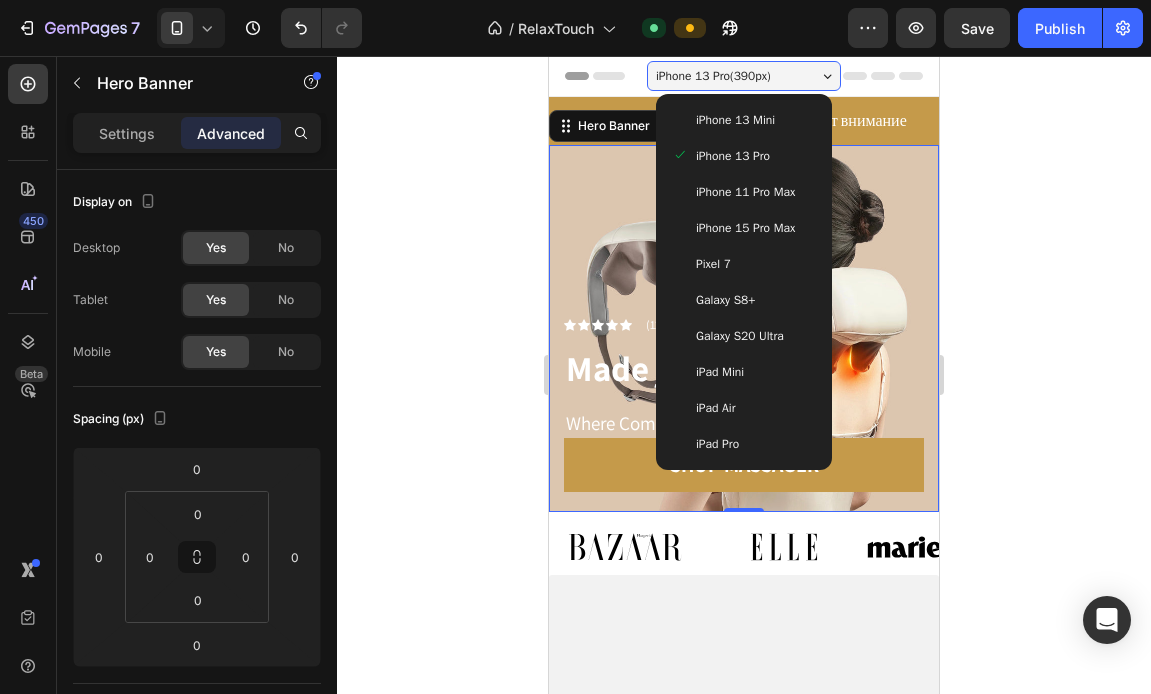 click on "iPhone 15 Pro Max" at bounding box center (744, 228) 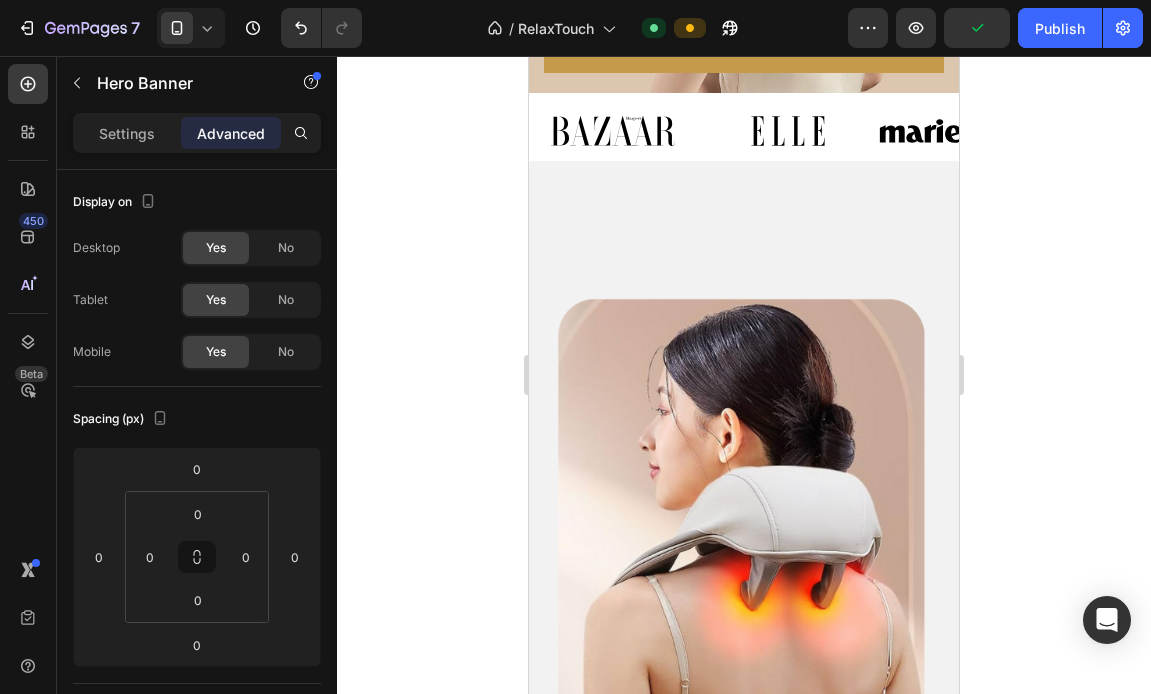 scroll, scrollTop: 460, scrollLeft: 0, axis: vertical 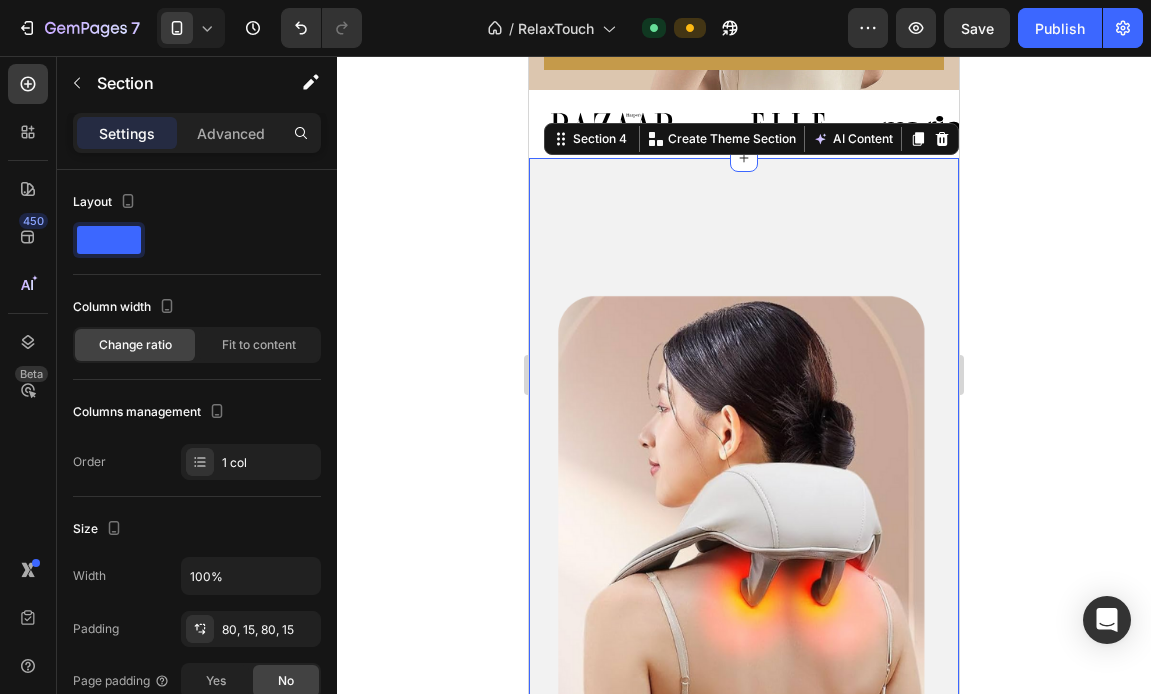 click on "Image Row ESTABLISHED  2023 Text block RelaxTouch Philosophy Heading “Good desin meant good business” Heading Rafal Zerlak & Logan Cee, 2 fashion artists work together in UK, start from design the casual for people around their location.  The inspiration got from natural, color pastel & activities the daily. Gem’s items alway look very basic but never out trend, easy to mixed with any style. Then, they developed with serires 5 stores cover all United Kingdom Text block ABOUT GEM Button Row Row Section 4   You can create reusable sections Create Theme Section AI Content Write with GemAI What would you like to describe here? Tone and Voice Persuasive Product Getting products... Show more Generate" at bounding box center [744, 847] 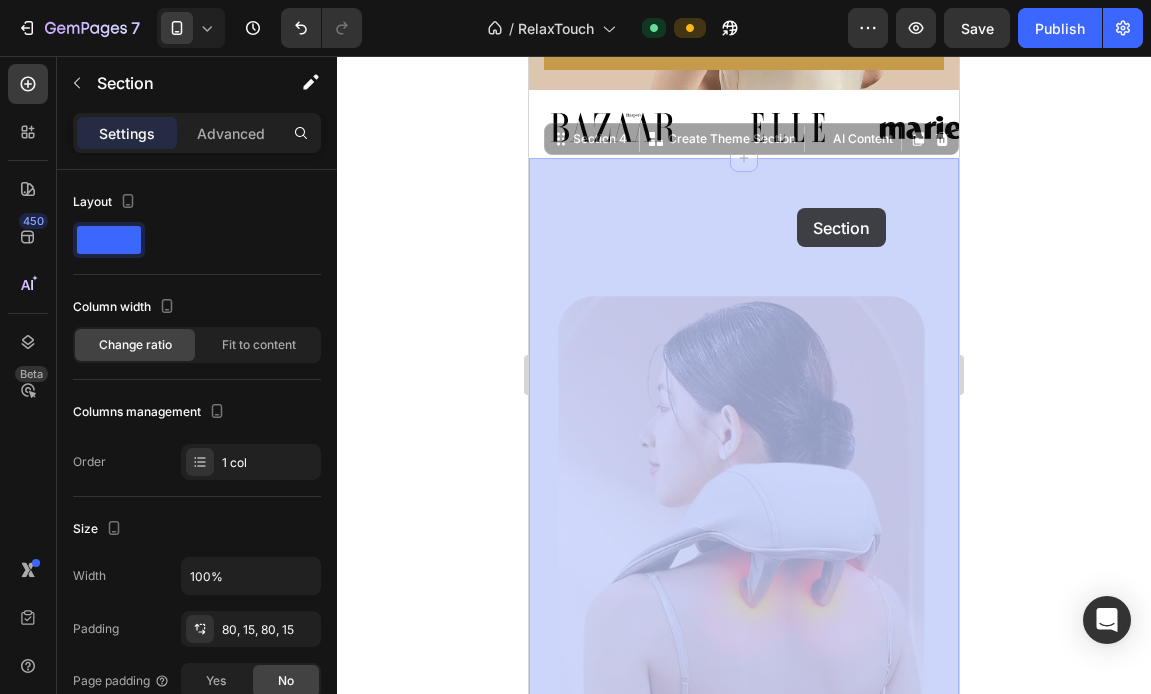 drag, startPoint x: 803, startPoint y: 167, endPoint x: 797, endPoint y: 208, distance: 41.4367 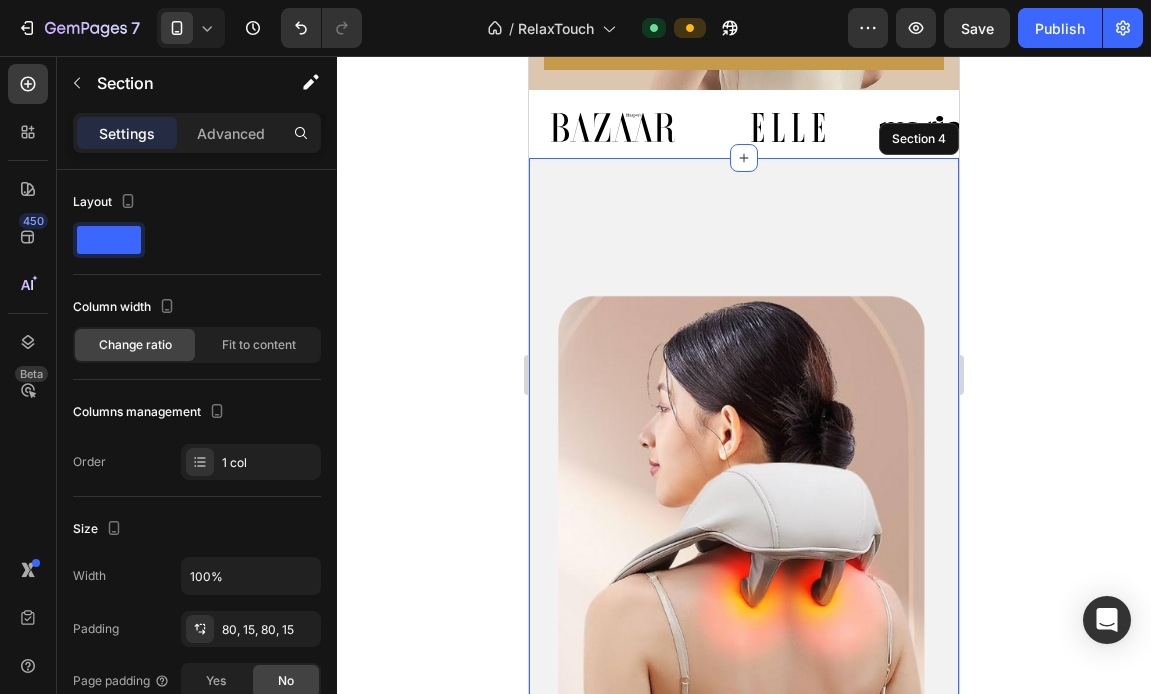 click on "Image Row ESTABLISHED  2023 Text block RelaxTouch Philosophy Heading “Good desin meant good business” Heading Rafal Zerlak & Logan Cee, 2 fashion artists work together in UK, start from design the casual for people around their location.  The inspiration got from natural, color pastel & activities the daily. Gem’s items alway look very basic but never out trend, easy to mixed with any style. Then, they developed with serires 5 stores cover all United Kingdom Text block ABOUT GEM Button Row Row Section 4" at bounding box center [744, 847] 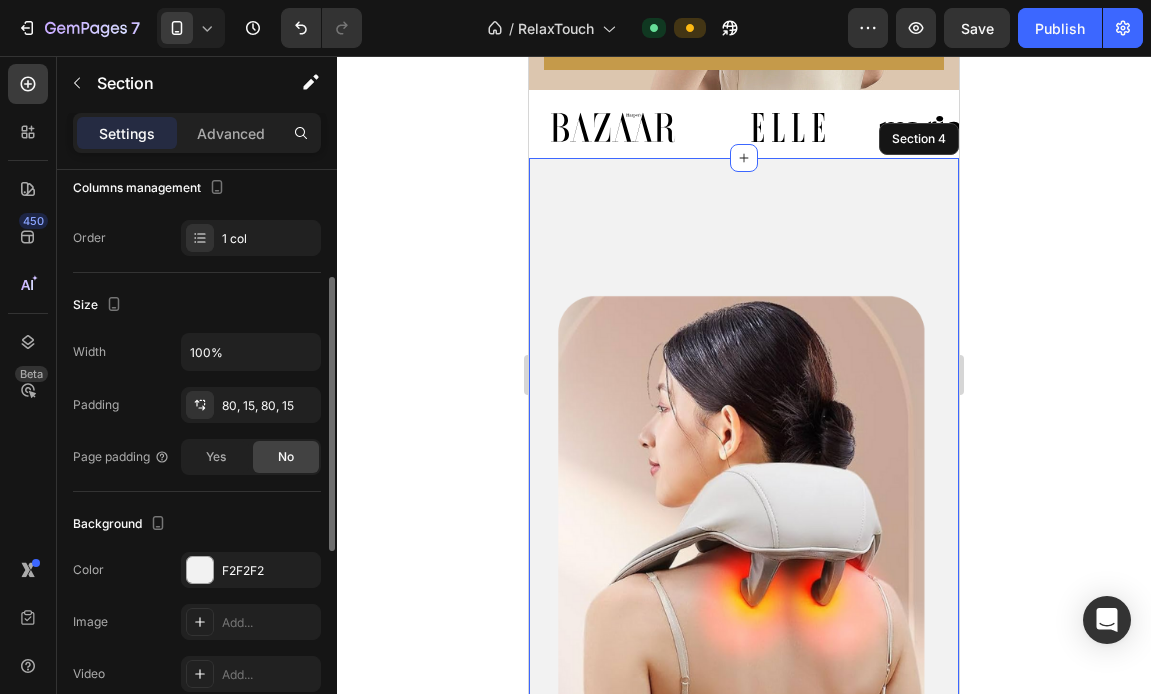 scroll, scrollTop: 231, scrollLeft: 0, axis: vertical 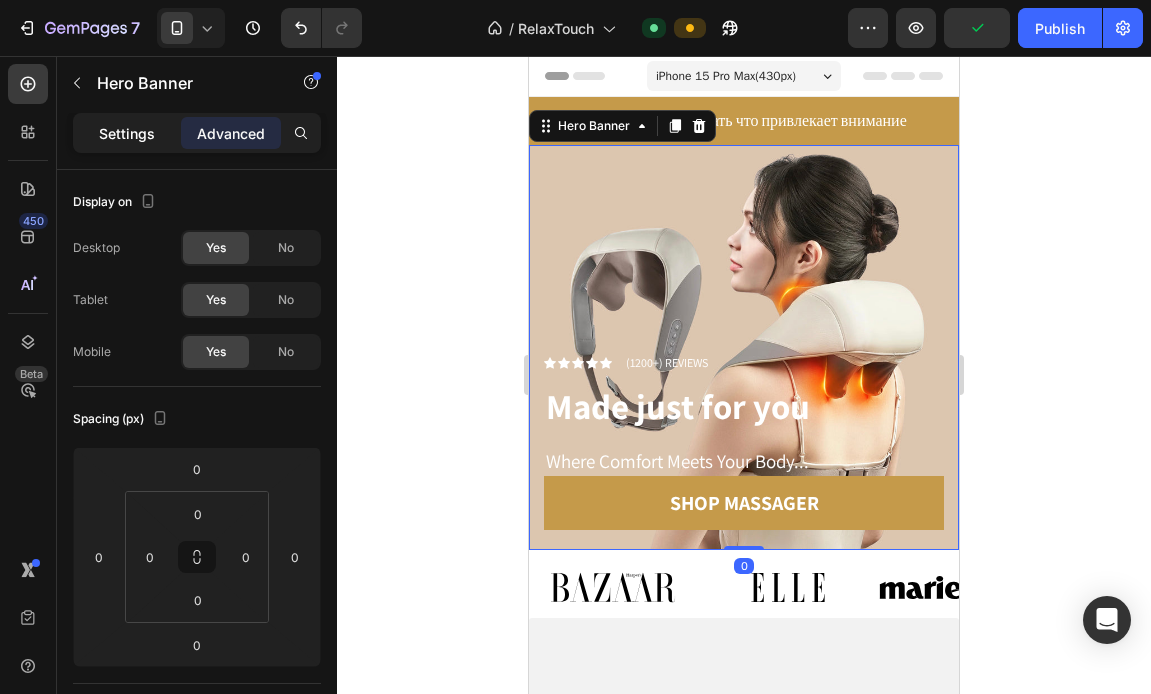 click on "Settings" at bounding box center [127, 133] 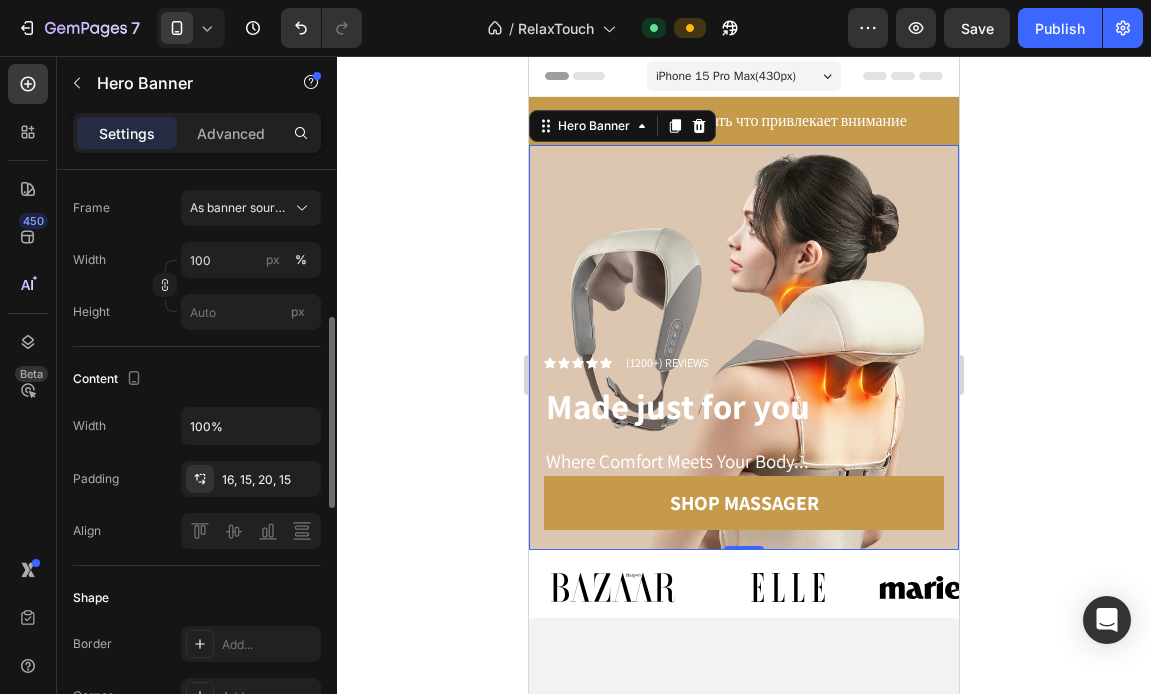 scroll, scrollTop: 450, scrollLeft: 0, axis: vertical 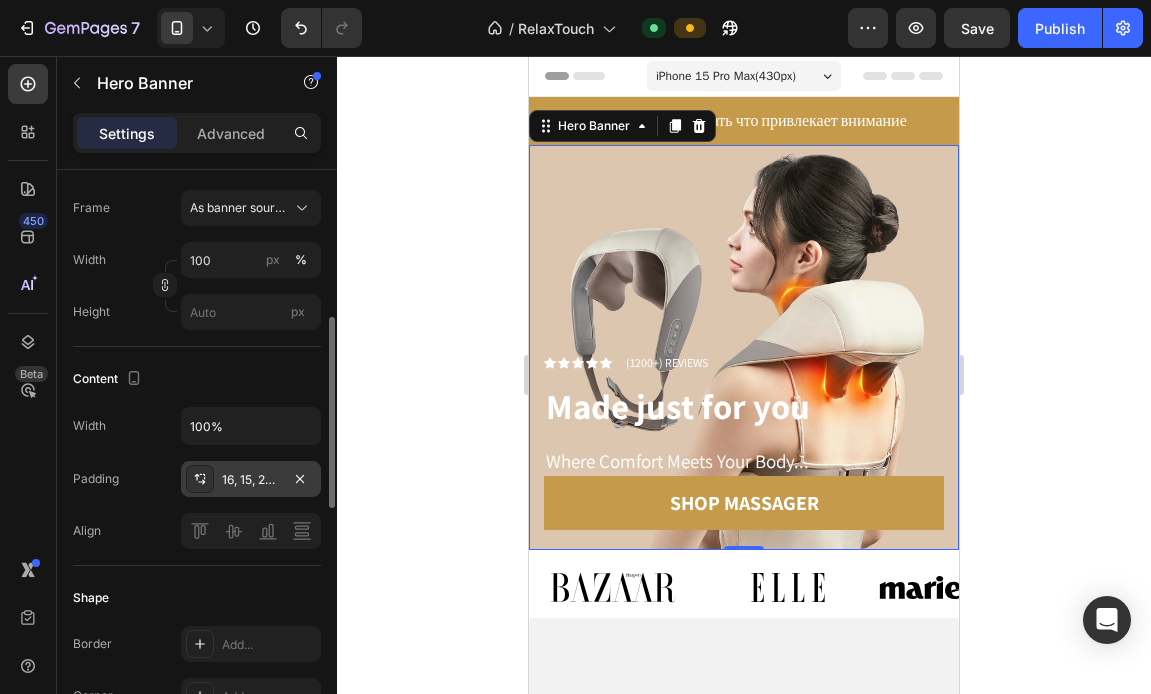 click on "16, 15, 20, 15" at bounding box center (251, 480) 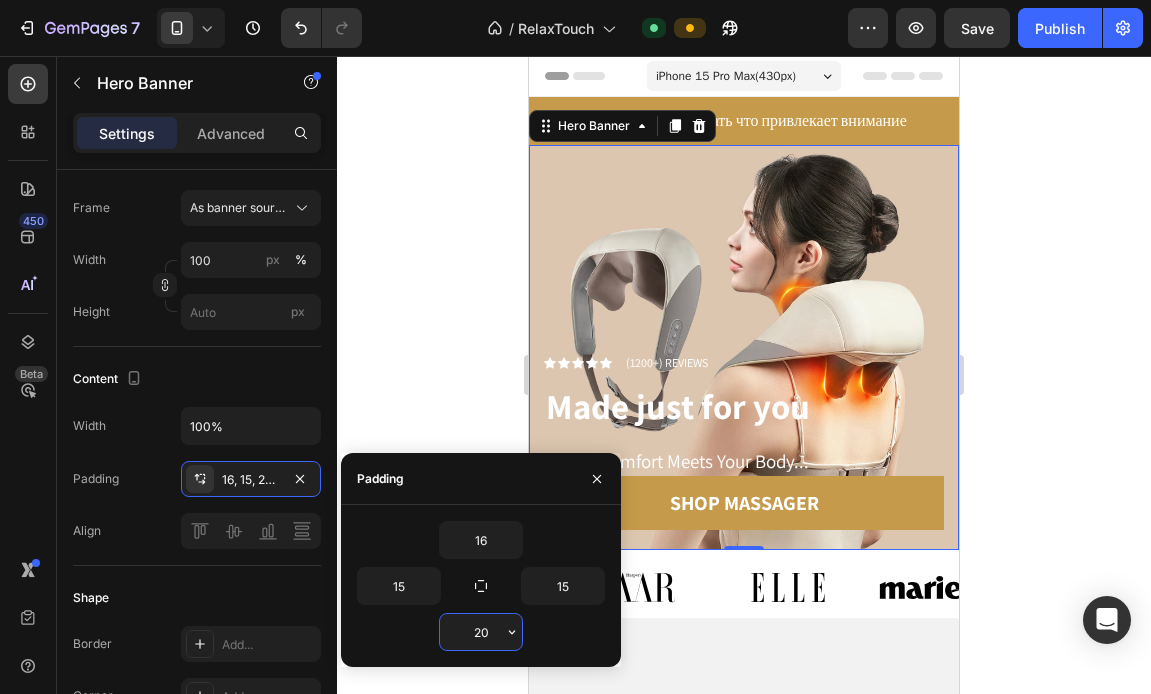 click on "20" at bounding box center (481, 632) 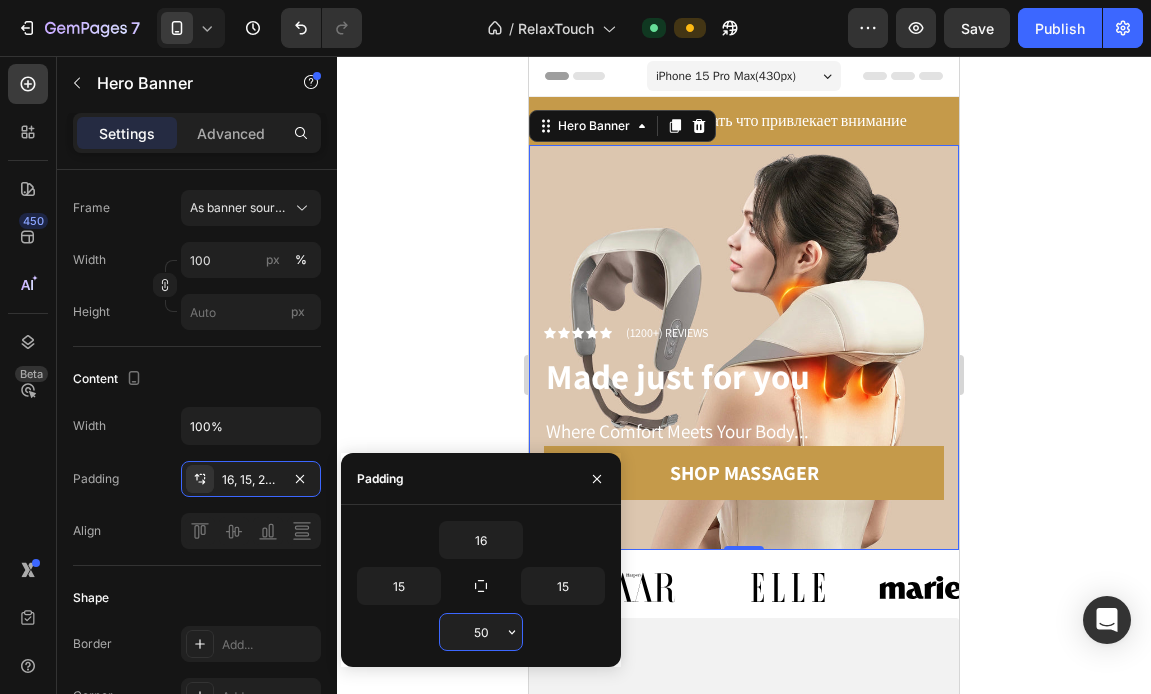 type on "5" 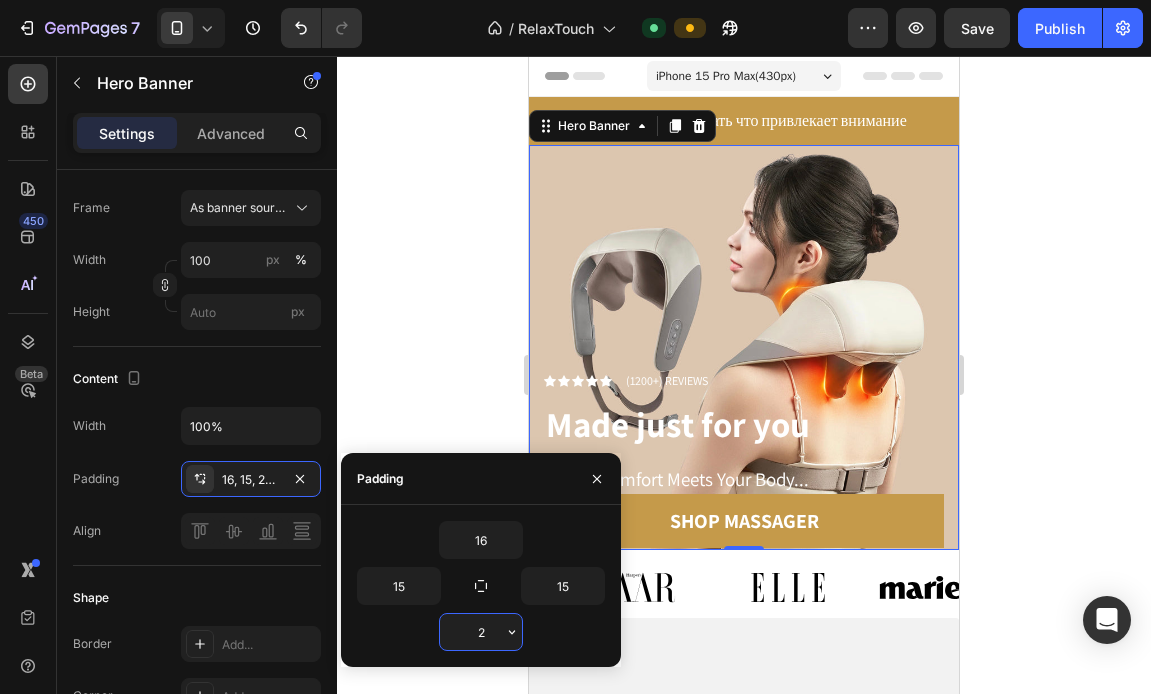 type on "20" 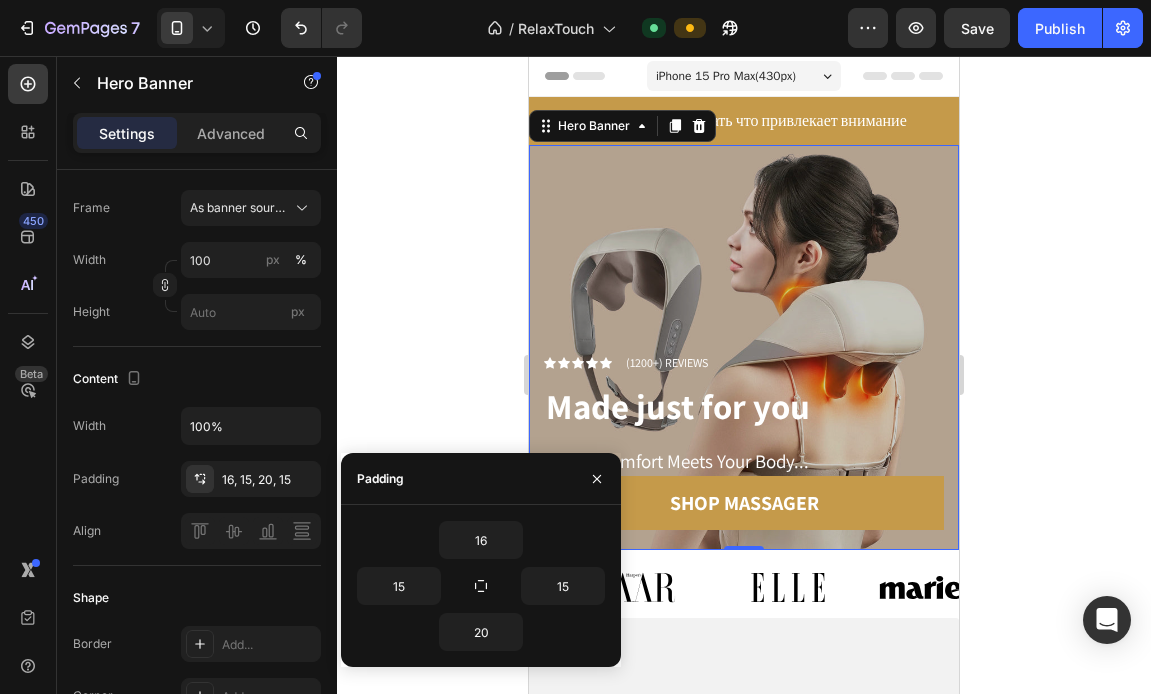 click at bounding box center (744, 347) 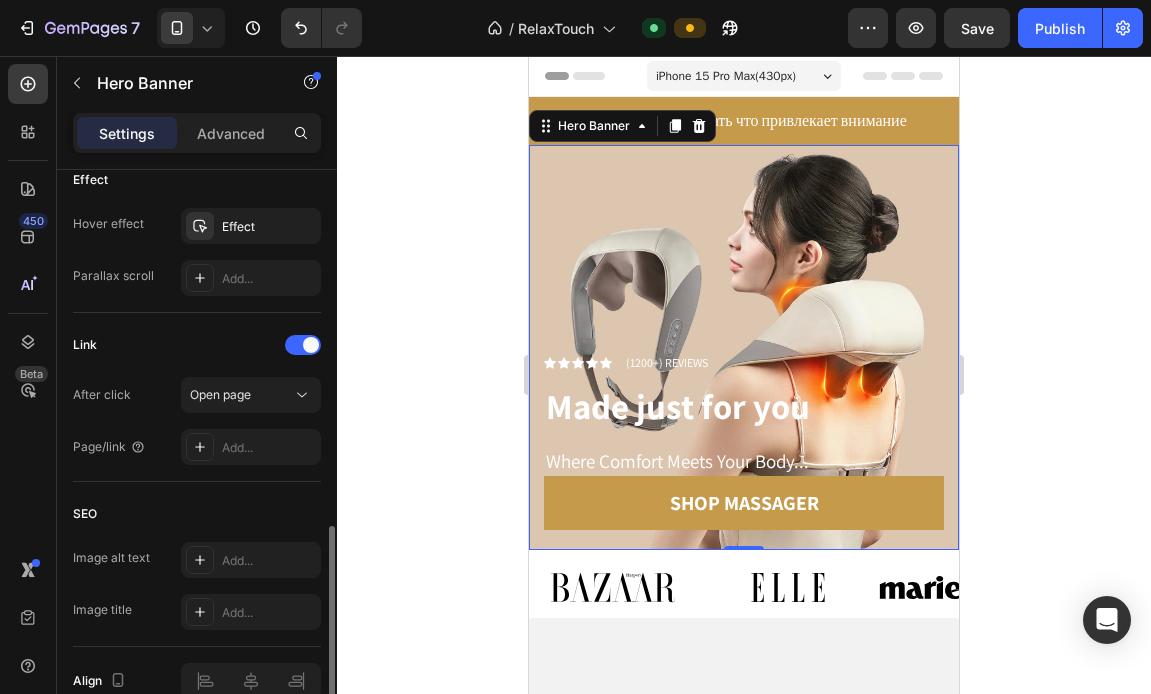 scroll, scrollTop: 1096, scrollLeft: 0, axis: vertical 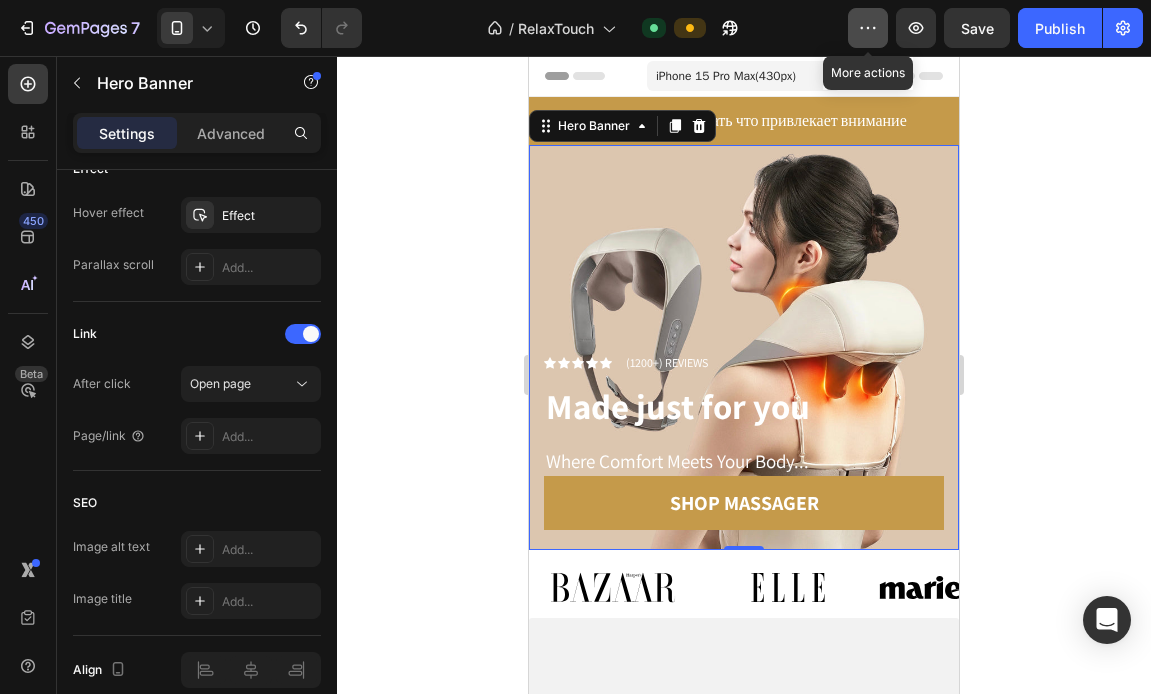 click 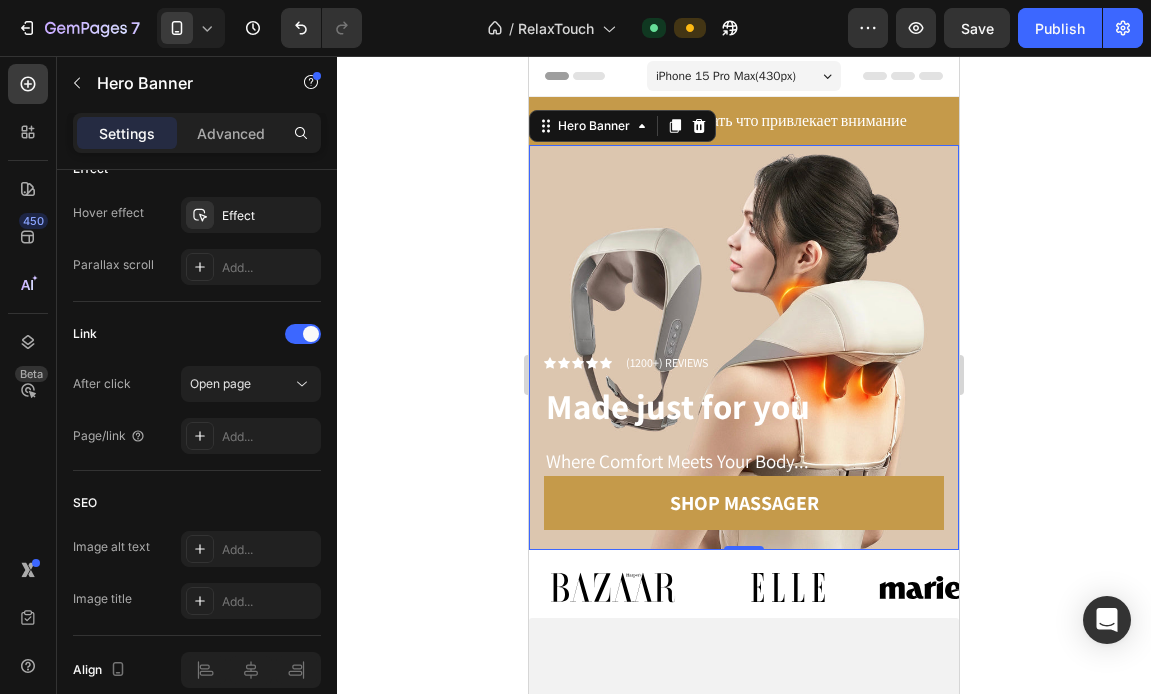 click 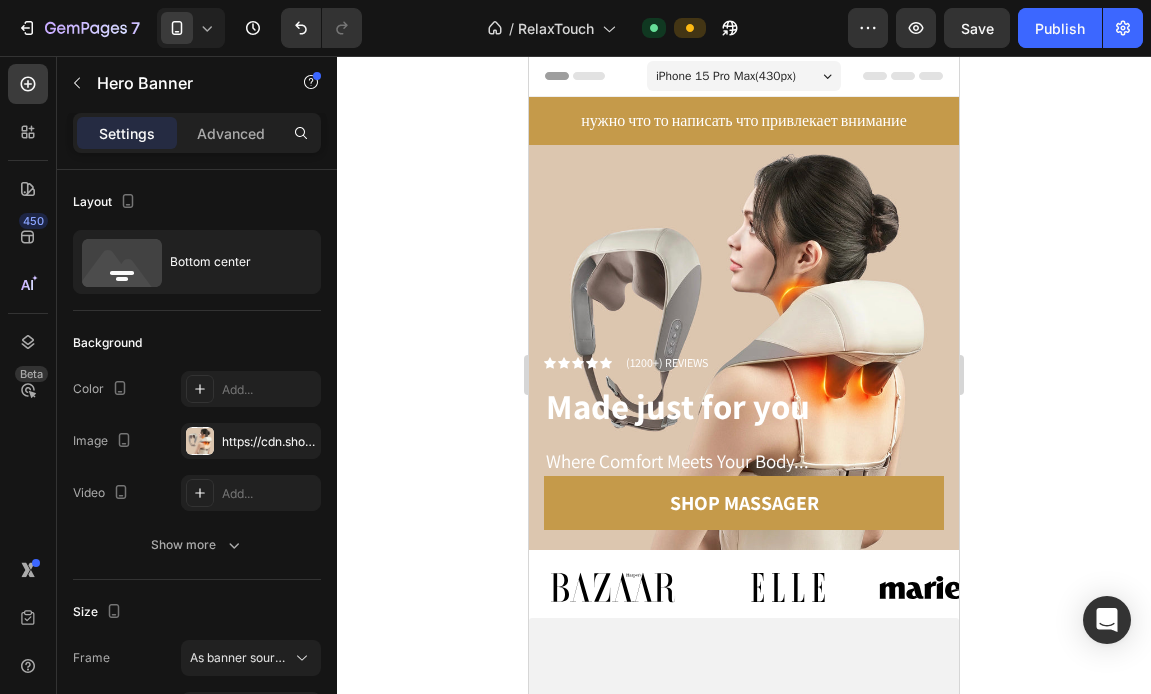 scroll, scrollTop: 0, scrollLeft: 0, axis: both 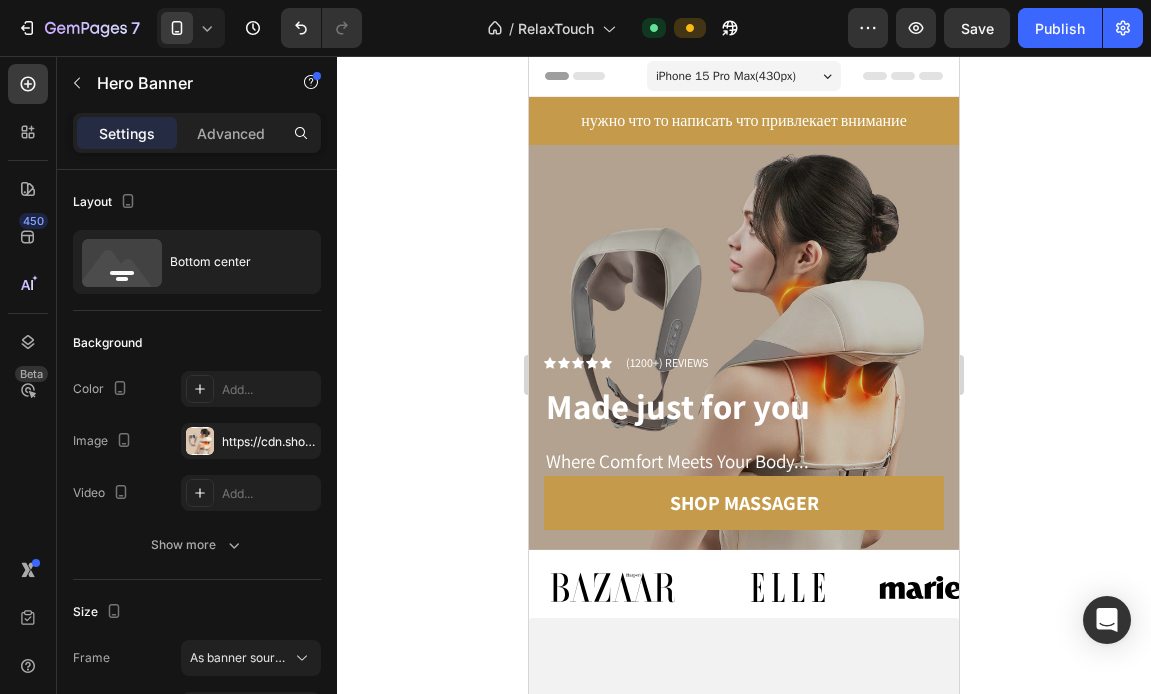 click at bounding box center (744, 347) 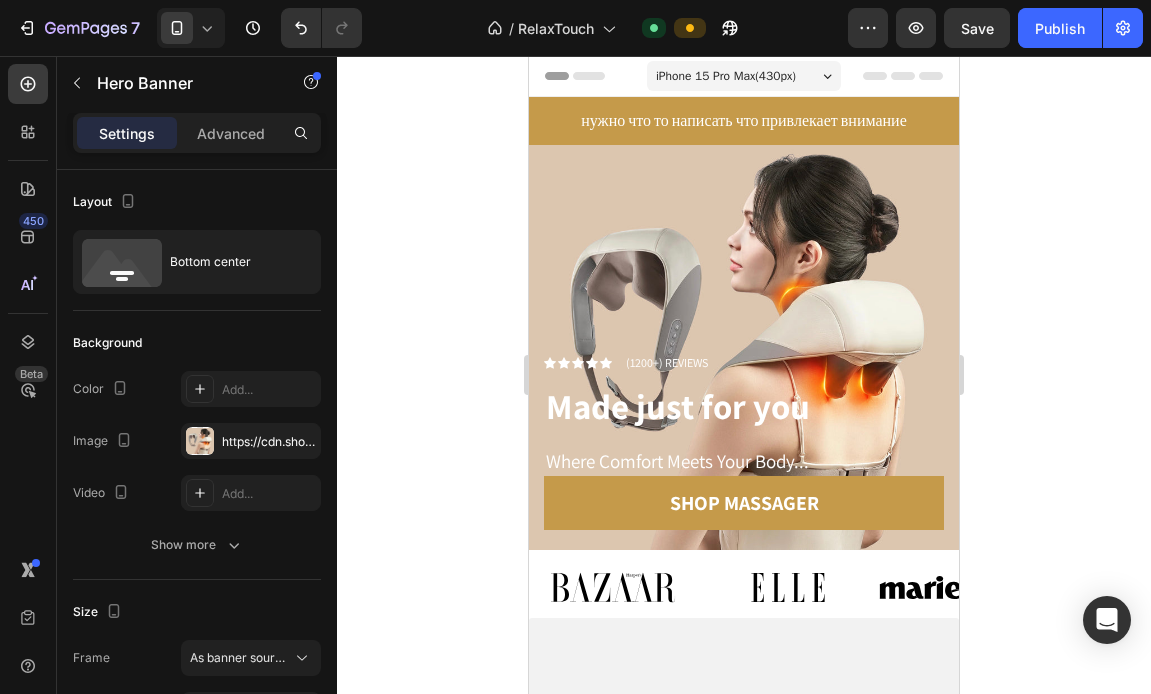 click 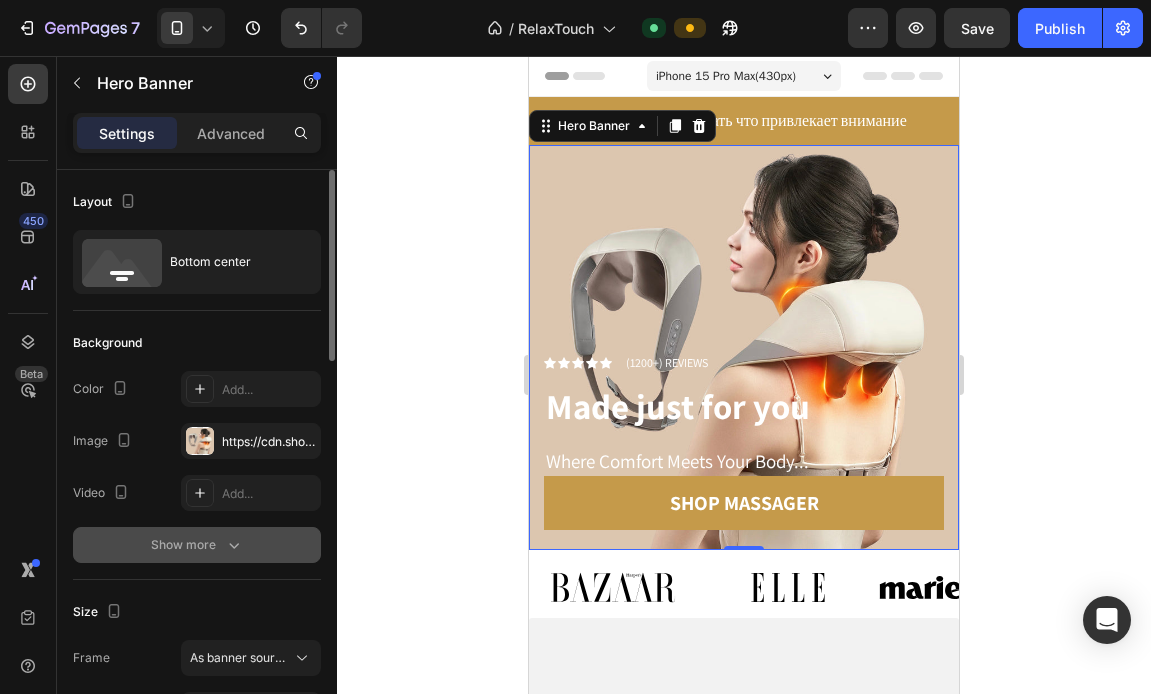 click on "Show more" at bounding box center [197, 545] 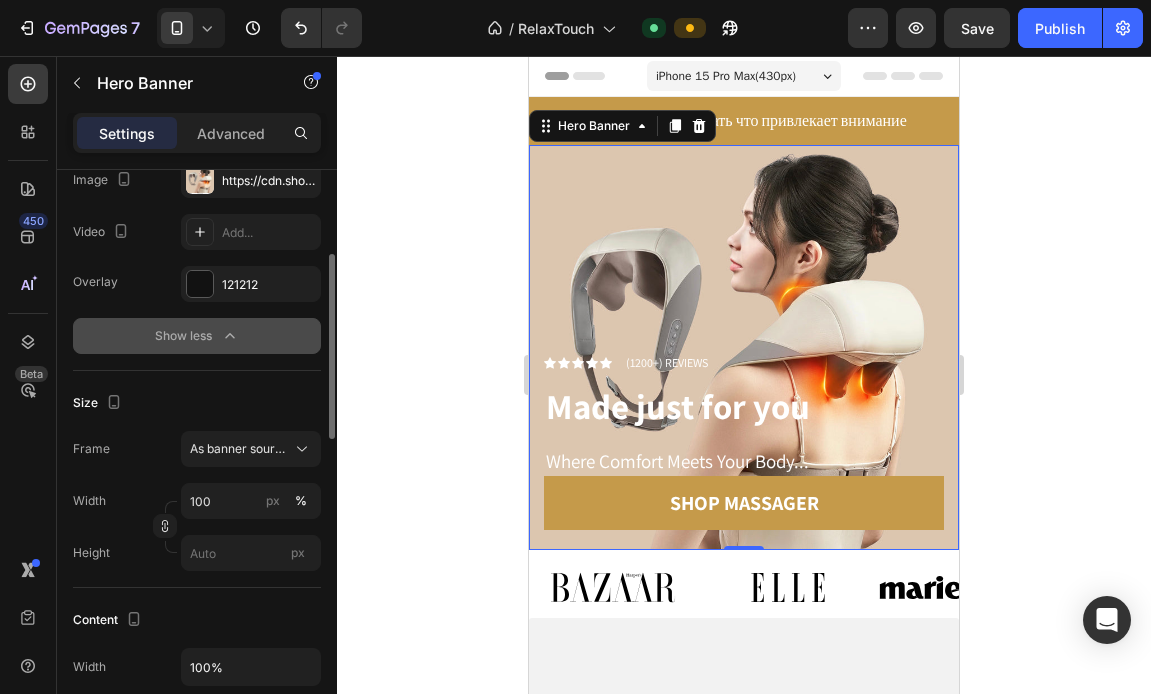 scroll, scrollTop: 267, scrollLeft: 0, axis: vertical 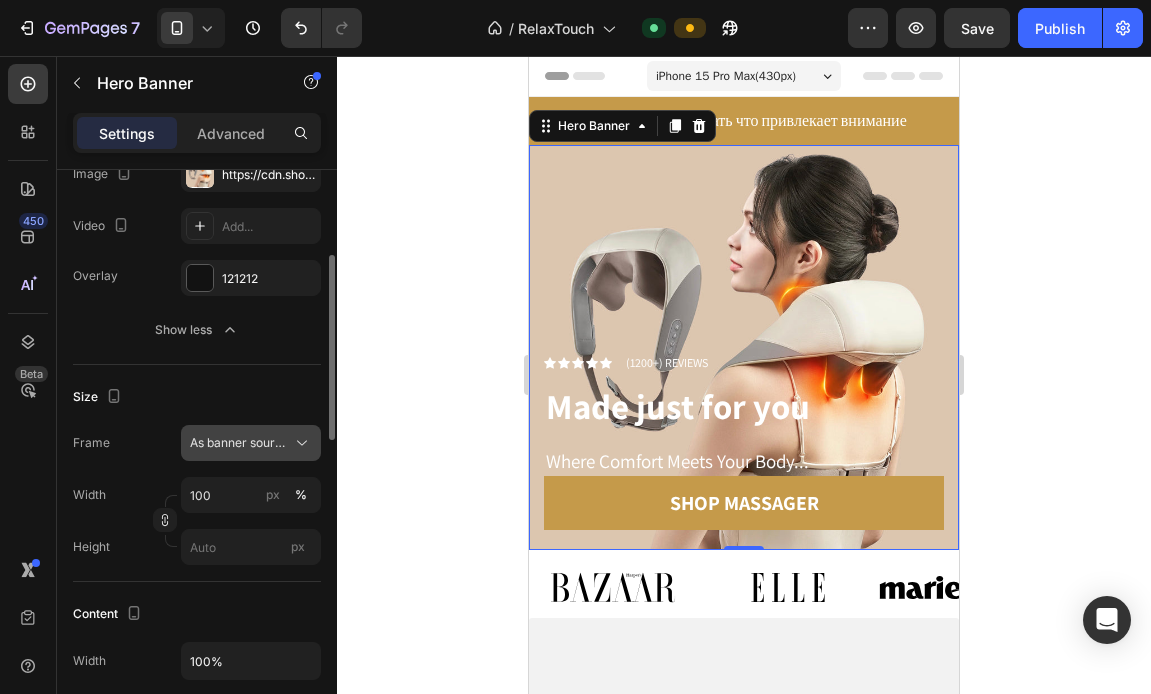 click on "As banner source" at bounding box center [251, 443] 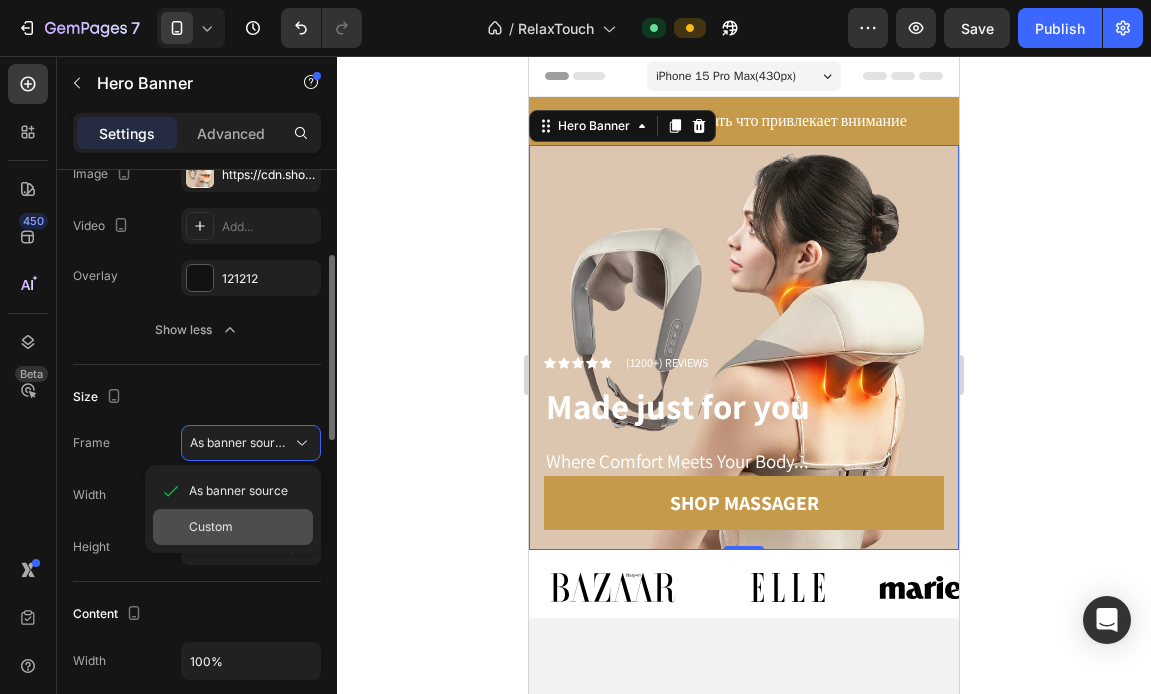 click on "Custom" at bounding box center (211, 527) 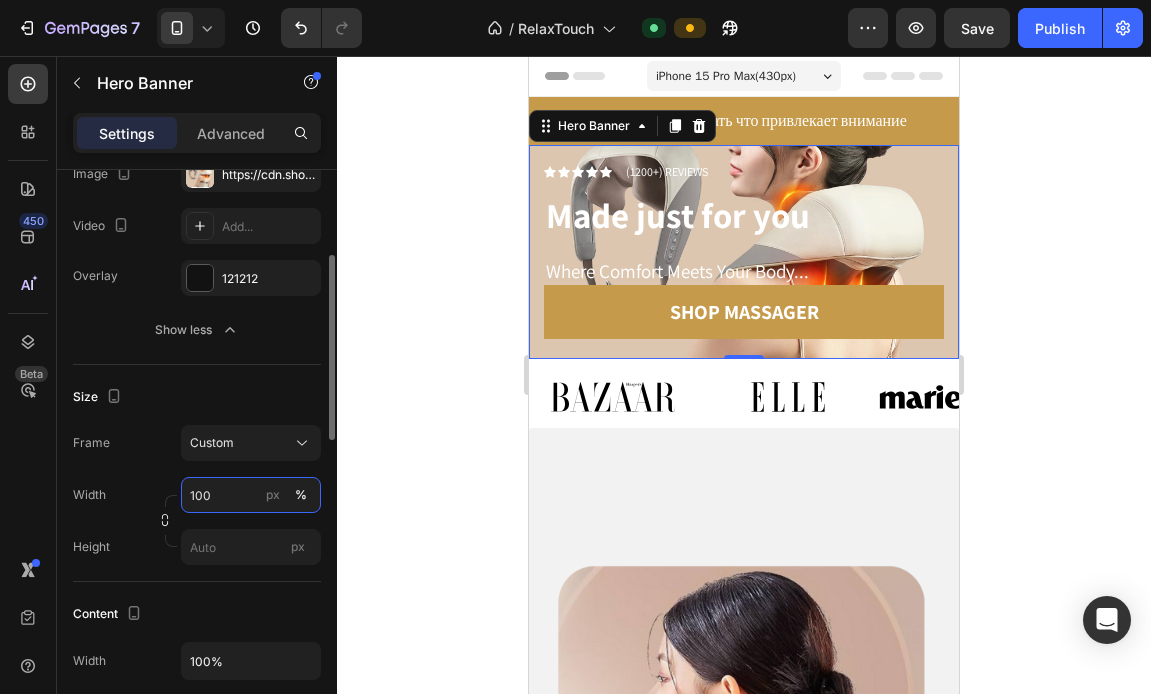 click on "100" at bounding box center (251, 495) 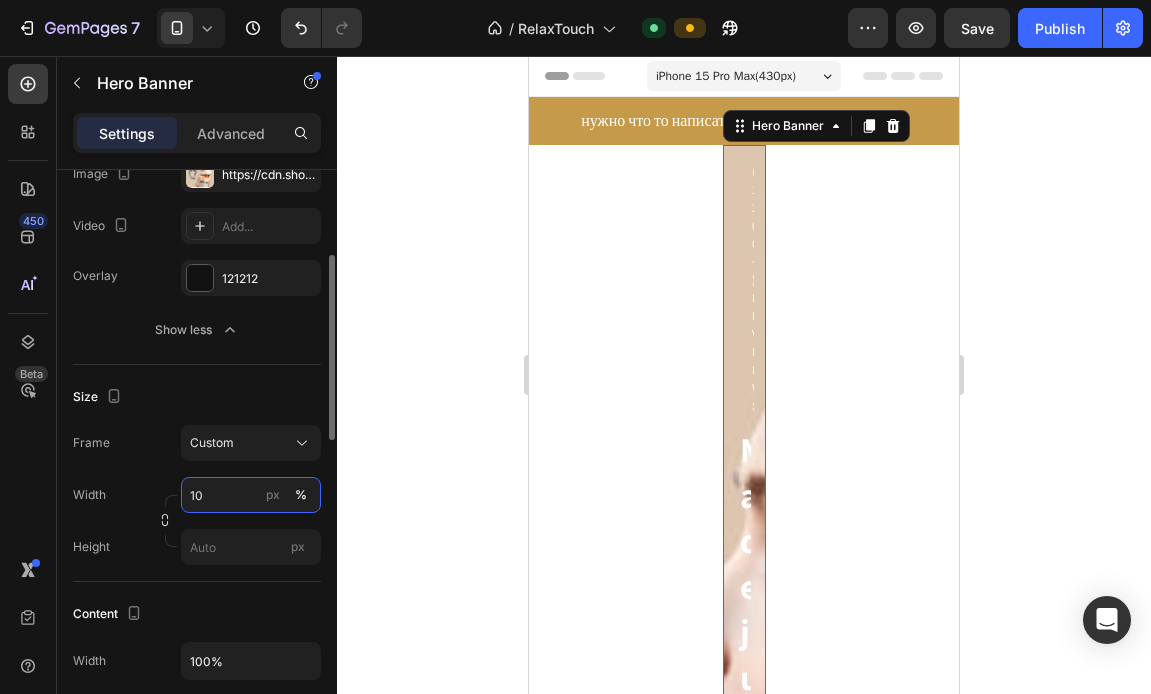 type on "1" 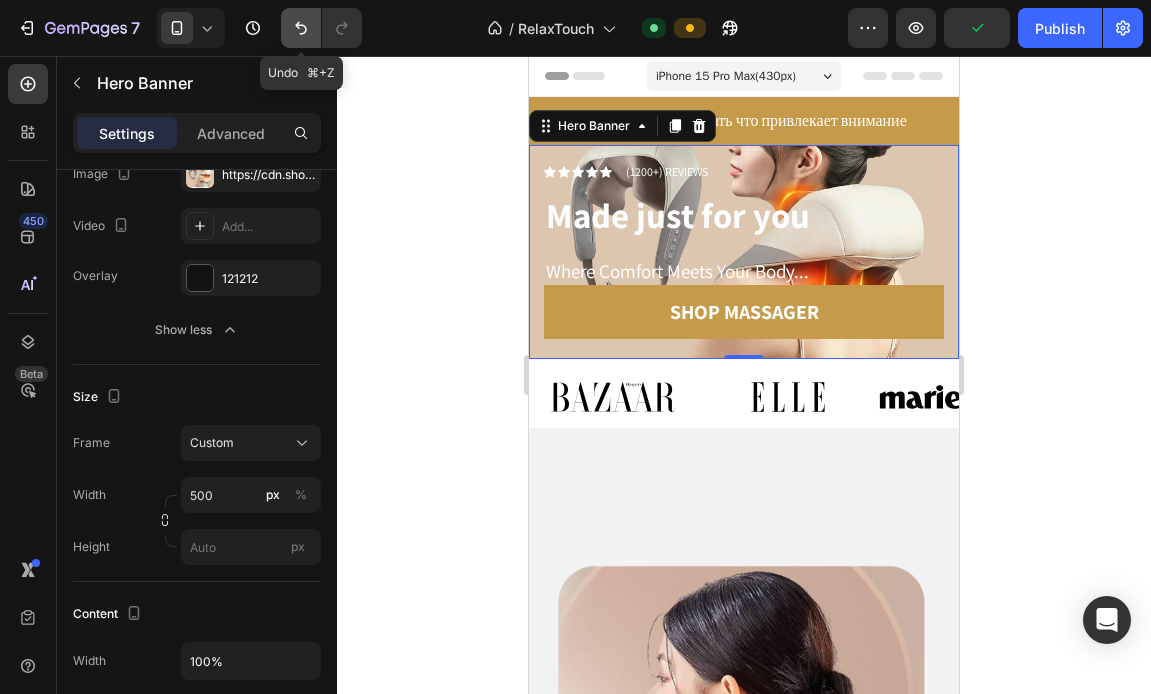 click 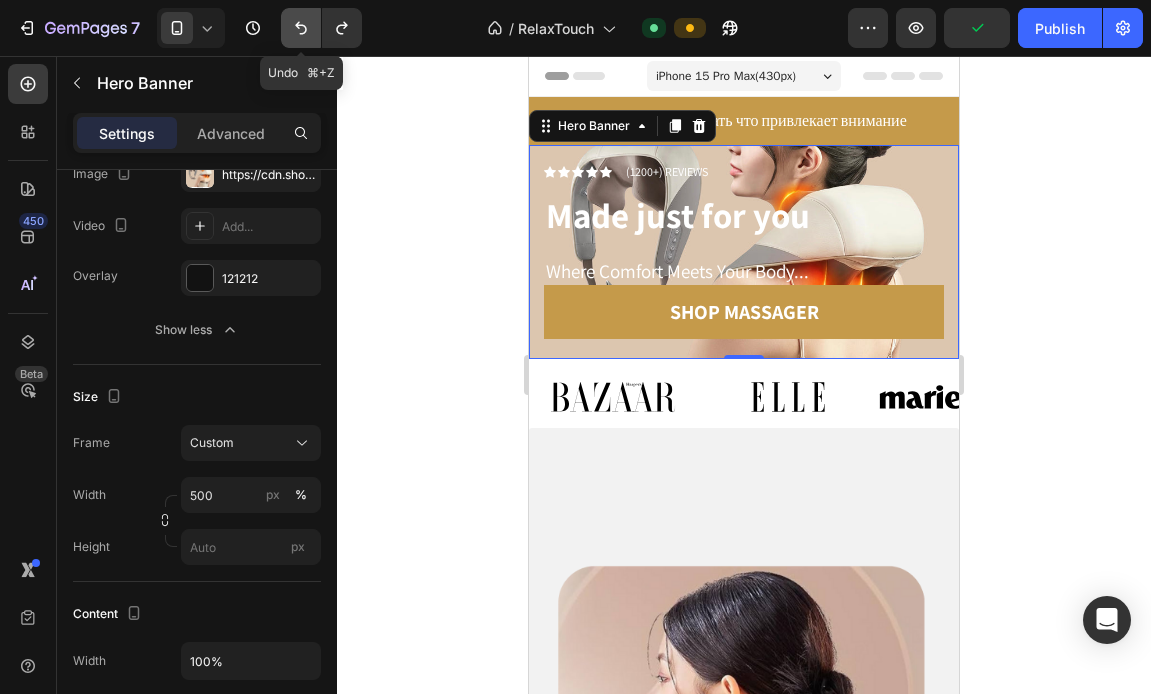 type on "100" 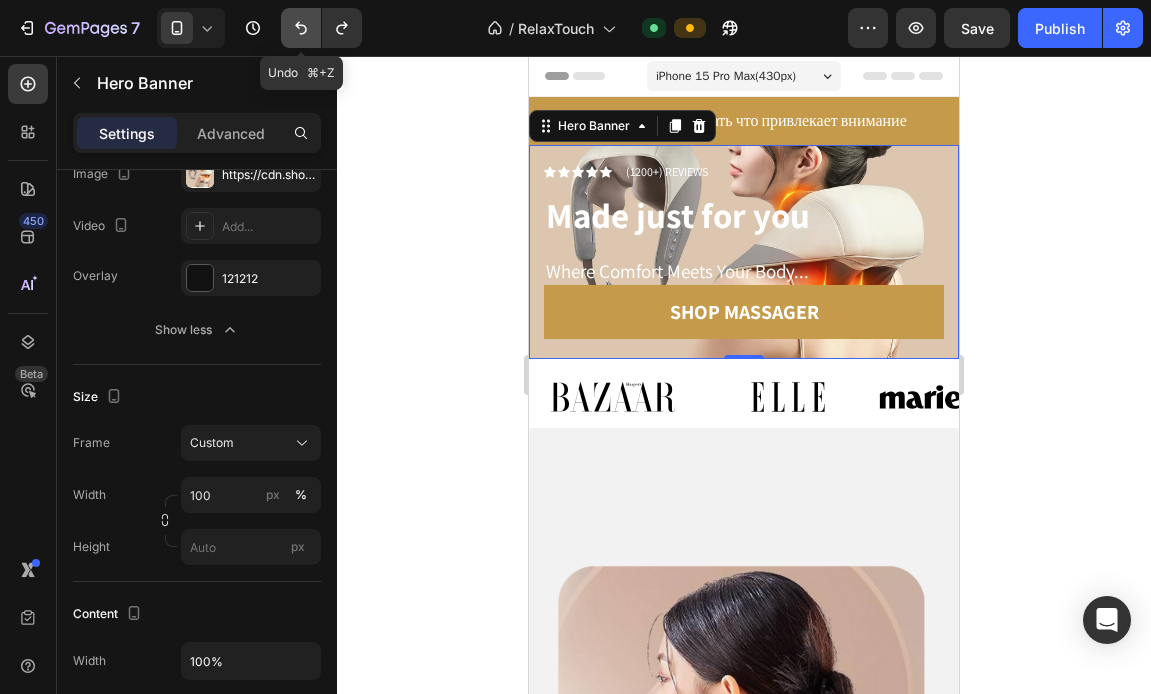 click 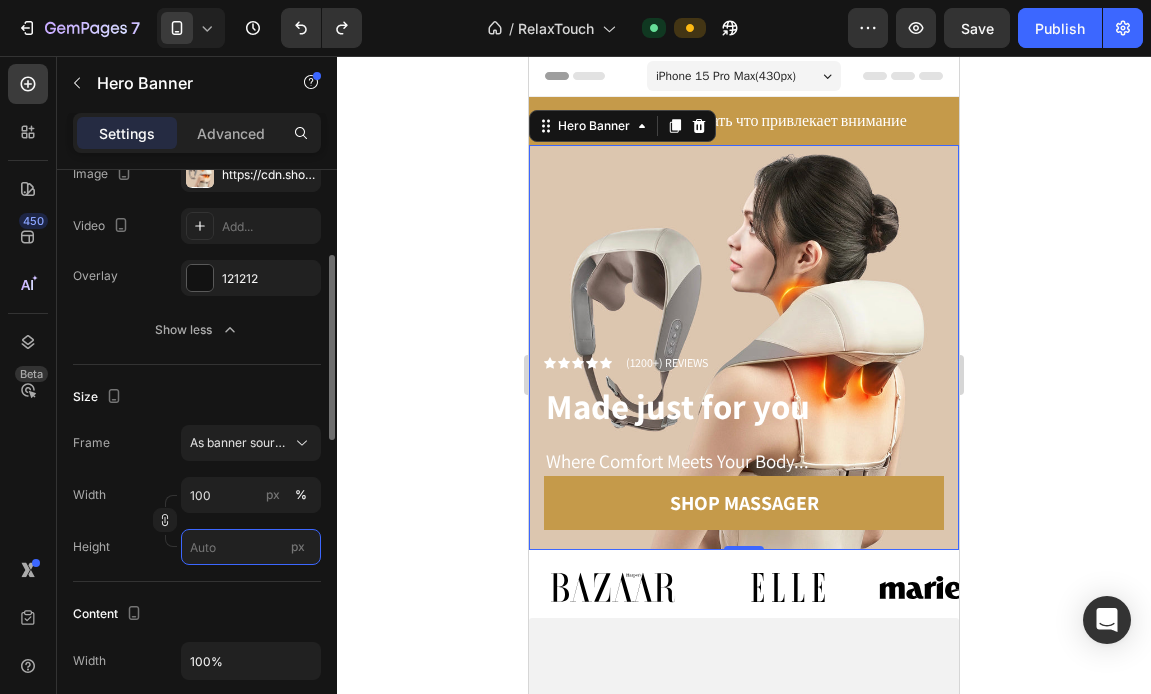 click on "px" at bounding box center (251, 547) 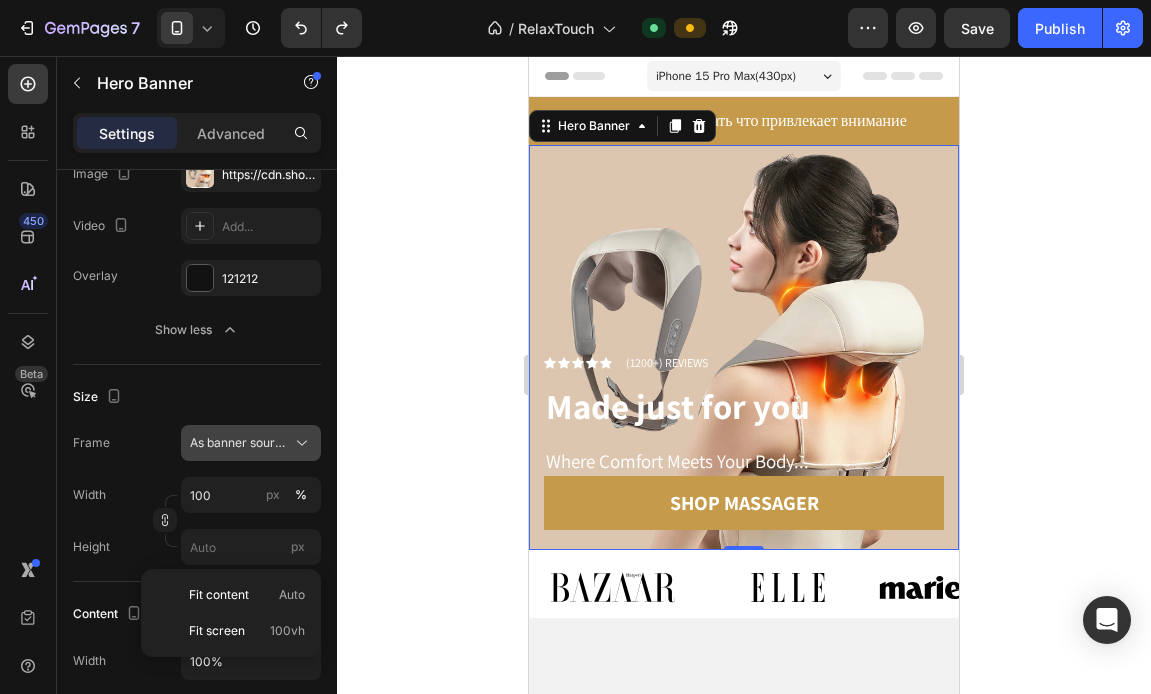 click on "As banner source" at bounding box center (251, 443) 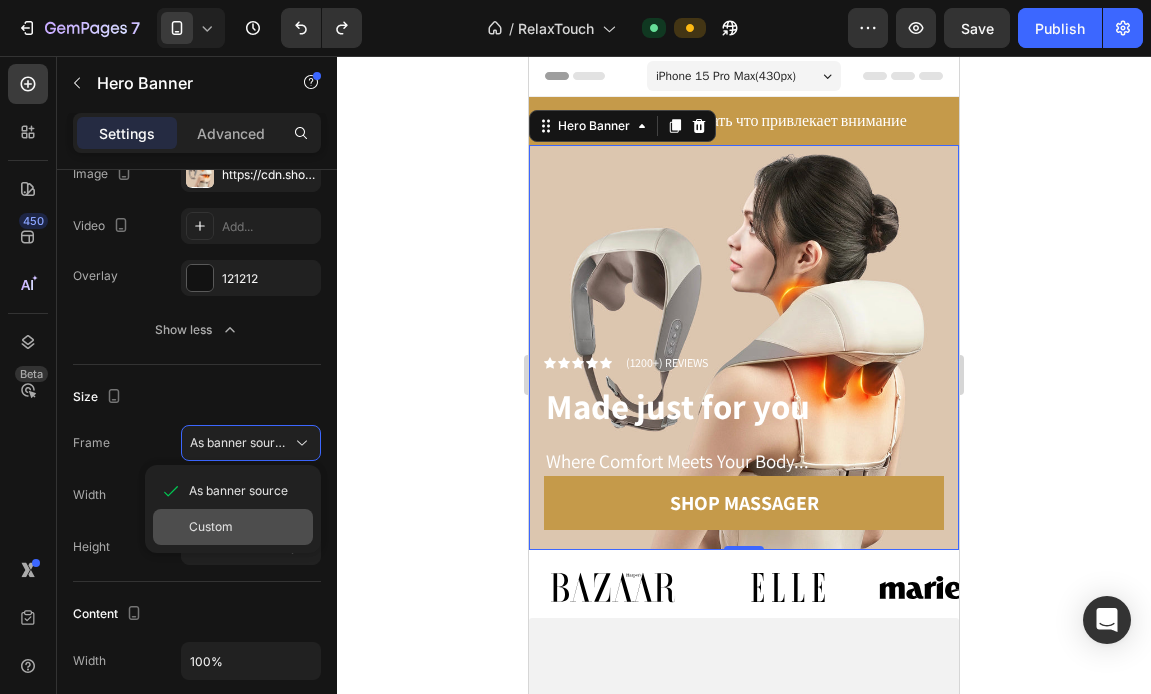click on "Custom" at bounding box center (247, 527) 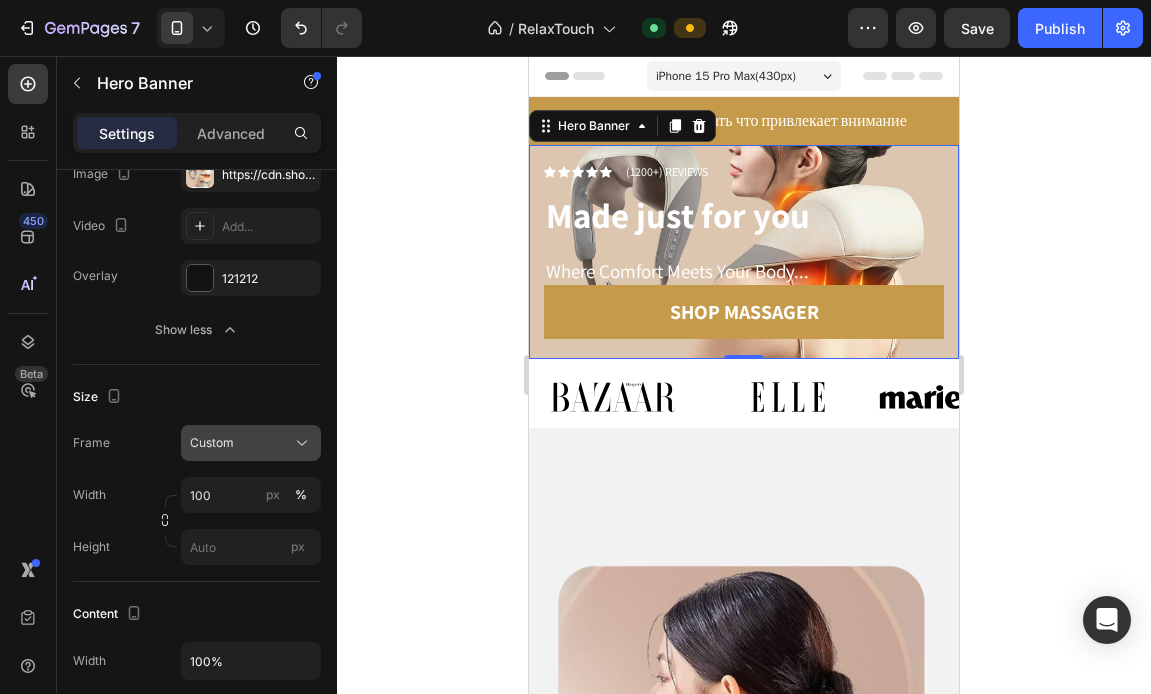 click on "Custom" 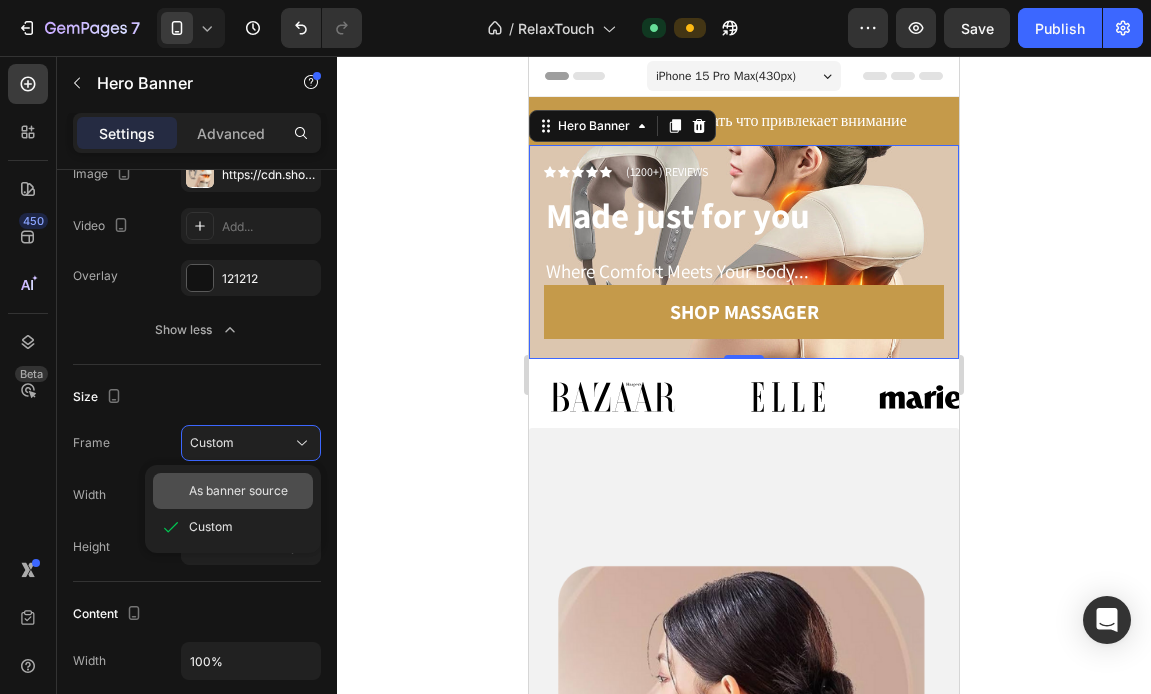 click on "As banner source" at bounding box center (238, 491) 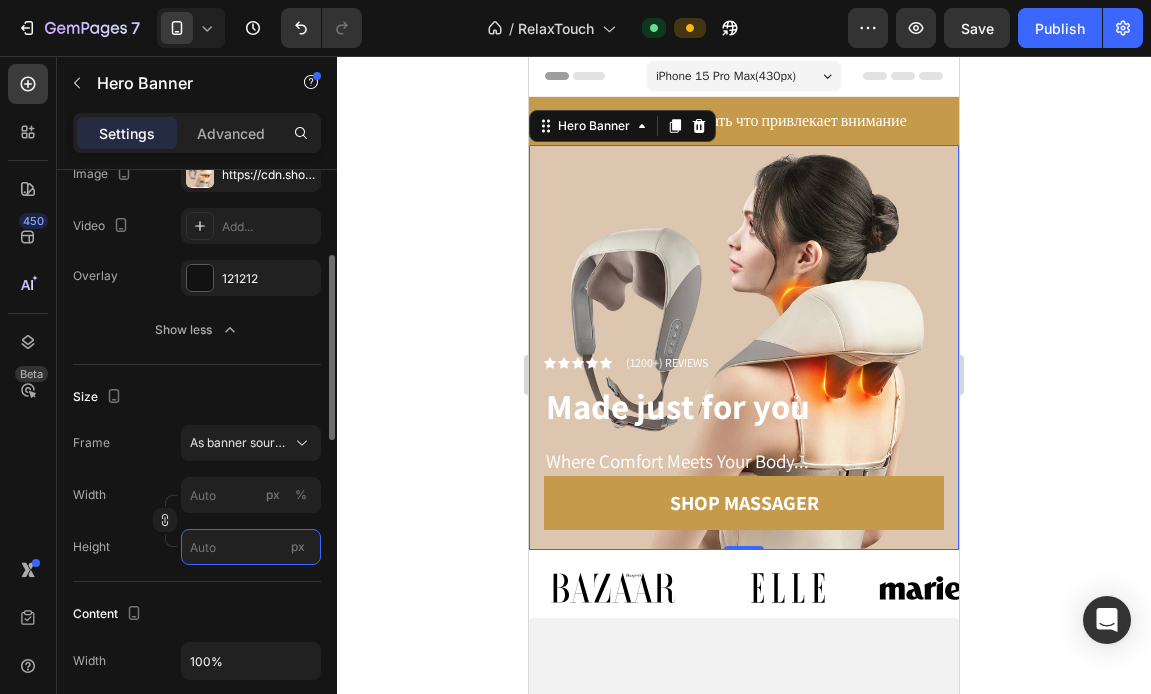 click on "px" at bounding box center [251, 547] 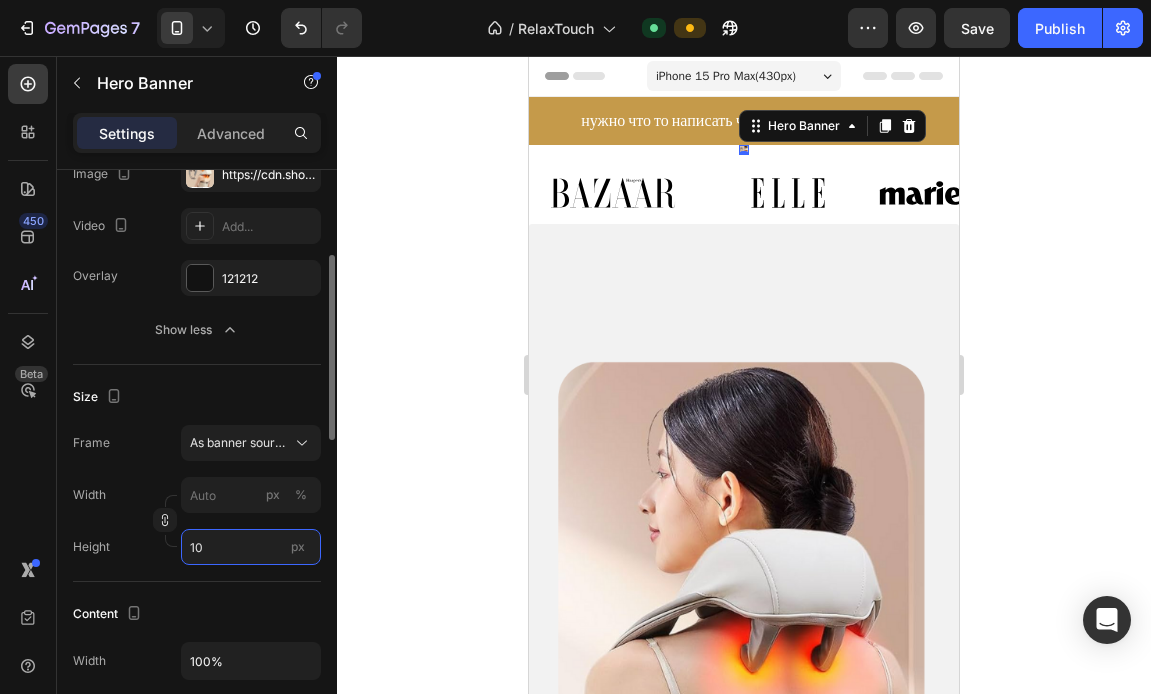 type on "1" 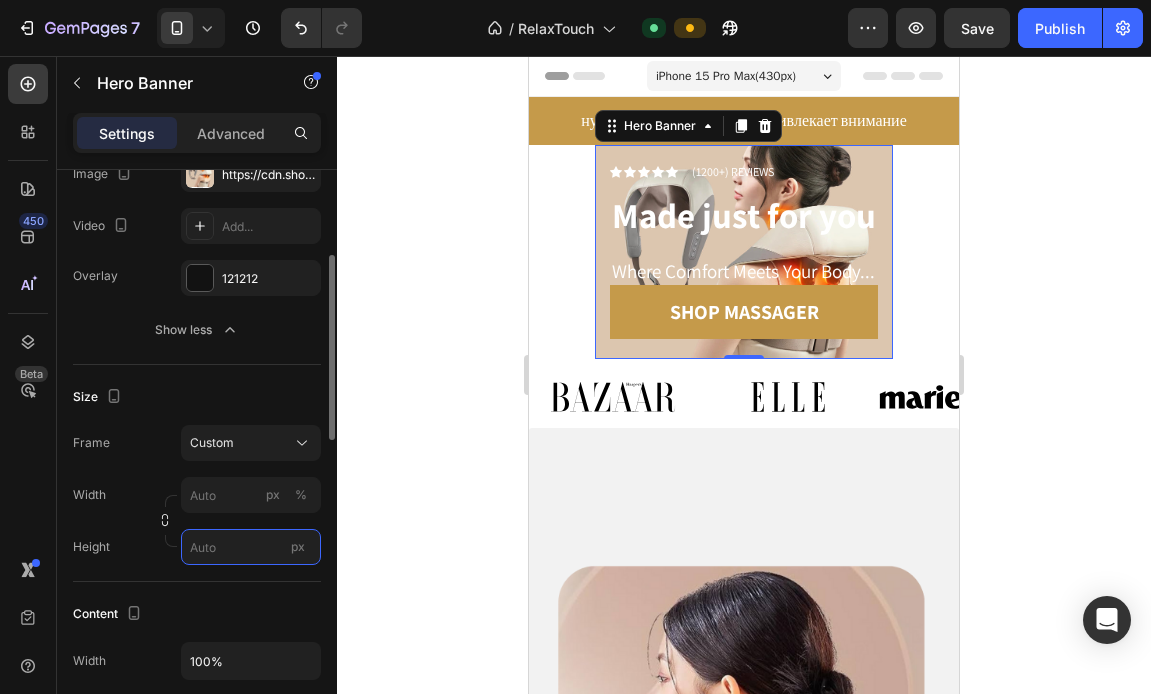 type on "1" 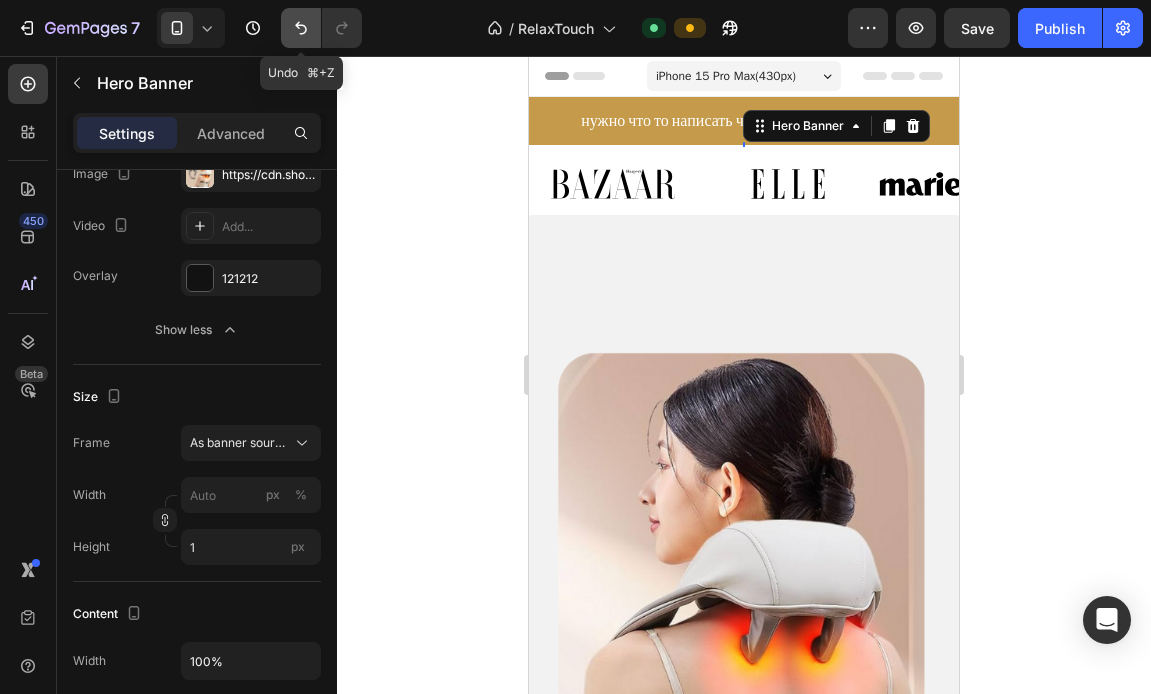 click 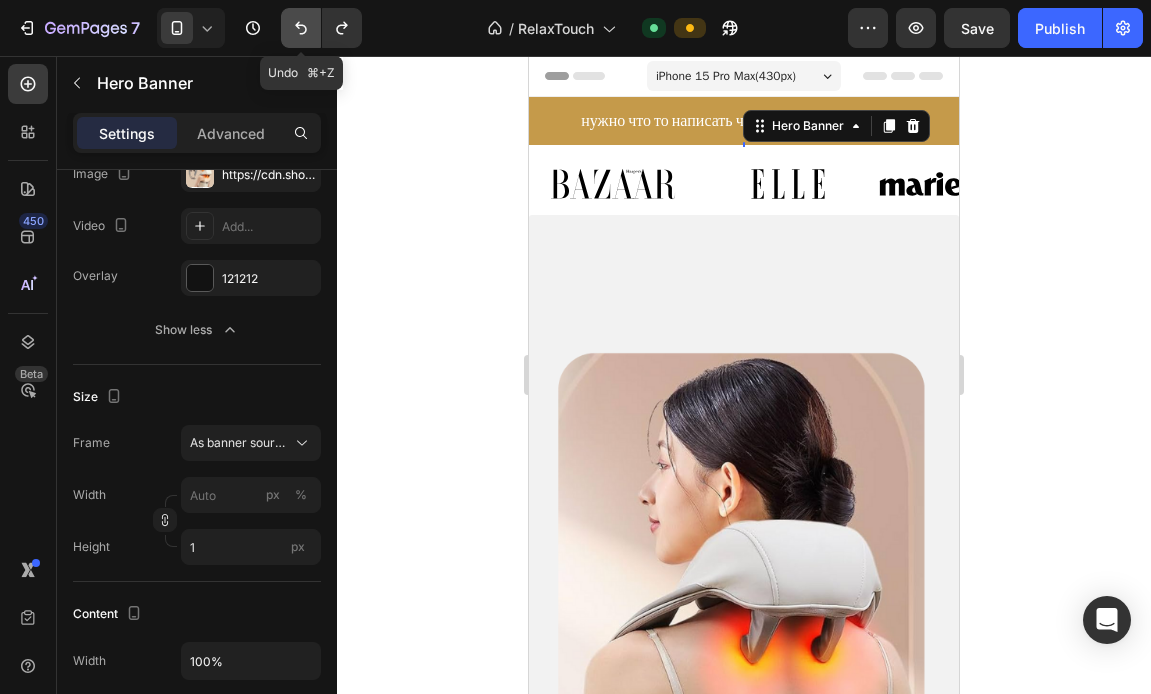 click 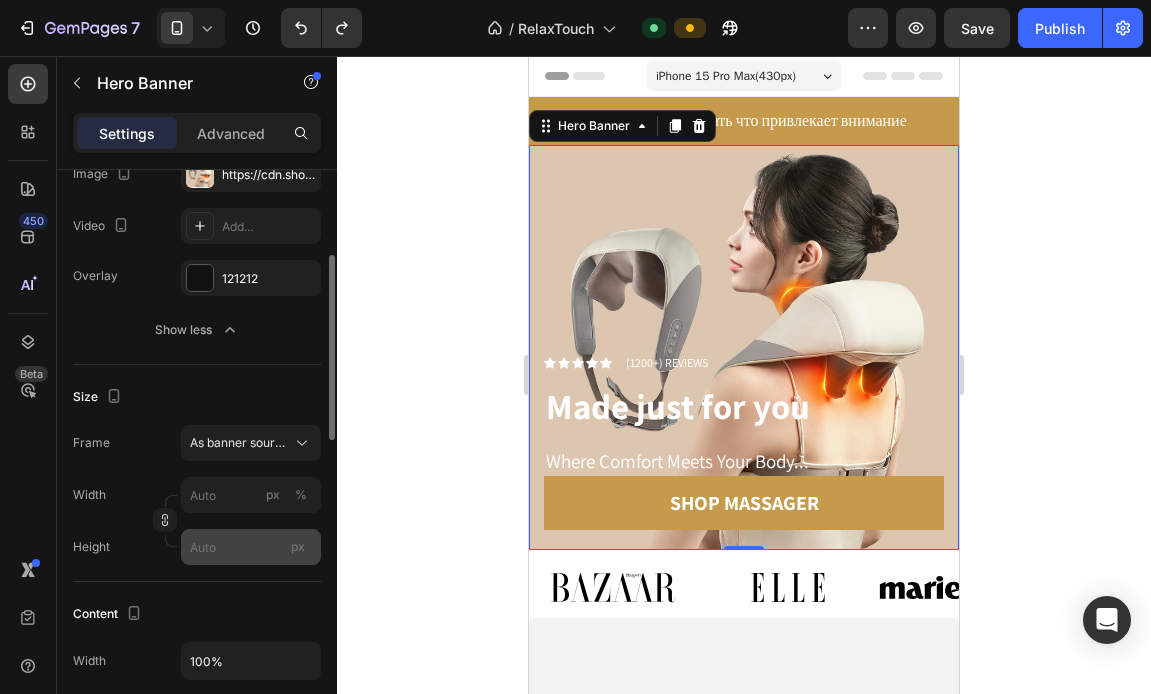 click on "px" at bounding box center (298, 547) 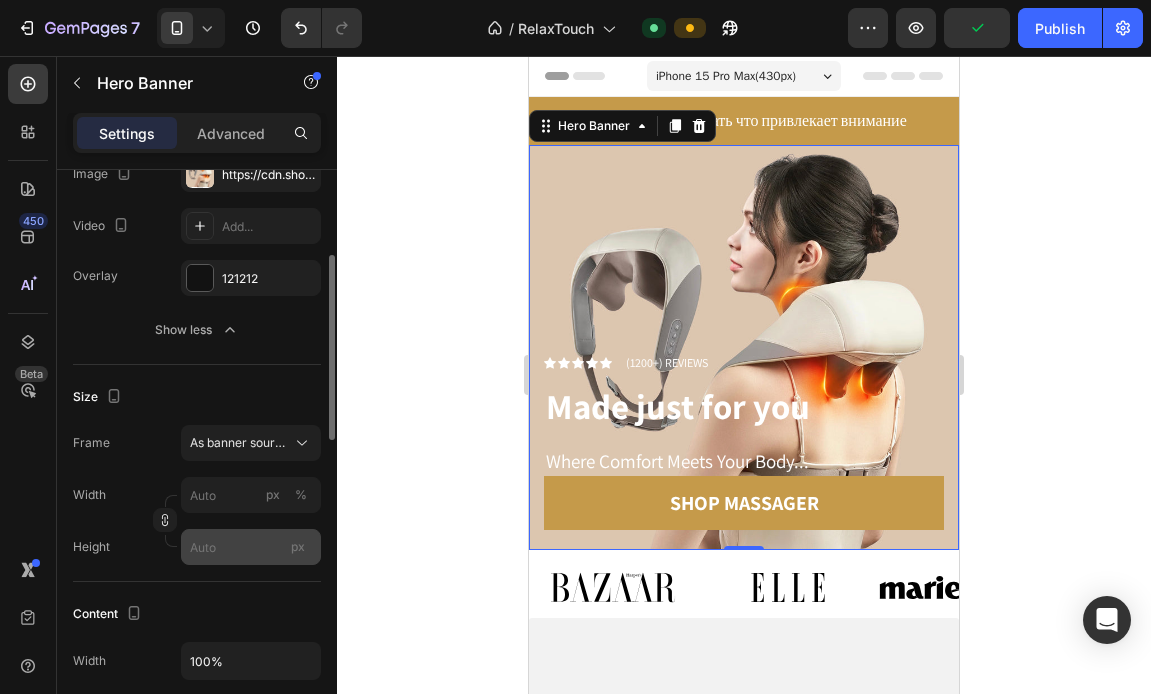 click on "px" at bounding box center (298, 547) 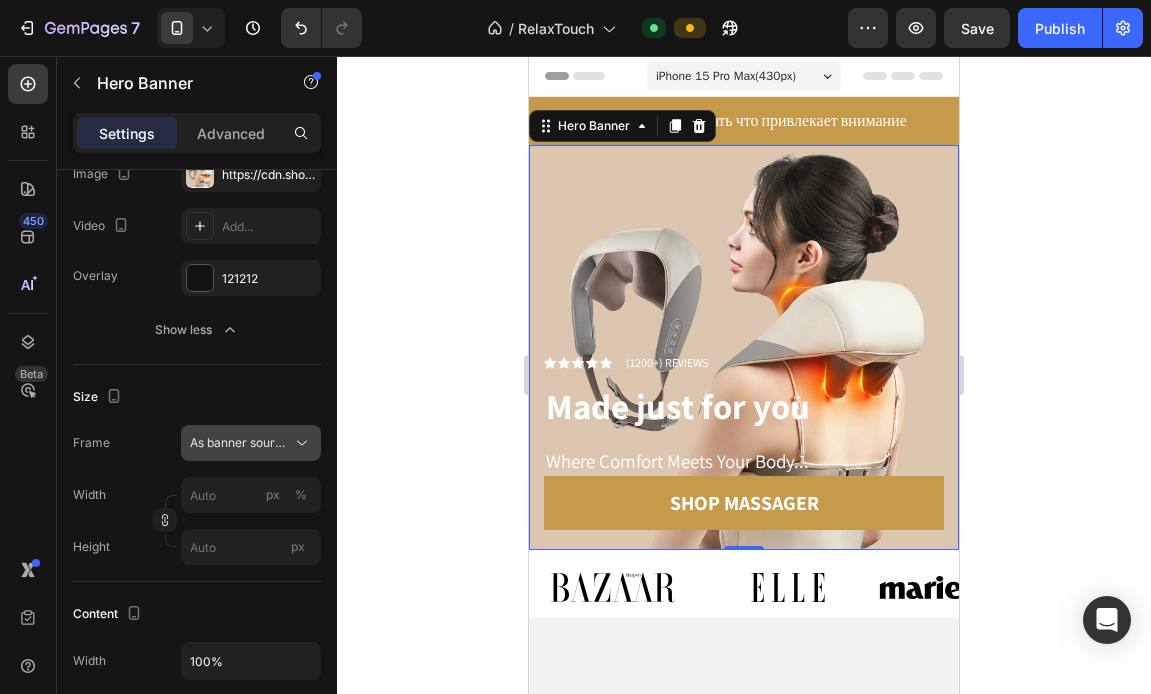 click on "As banner source" at bounding box center [251, 443] 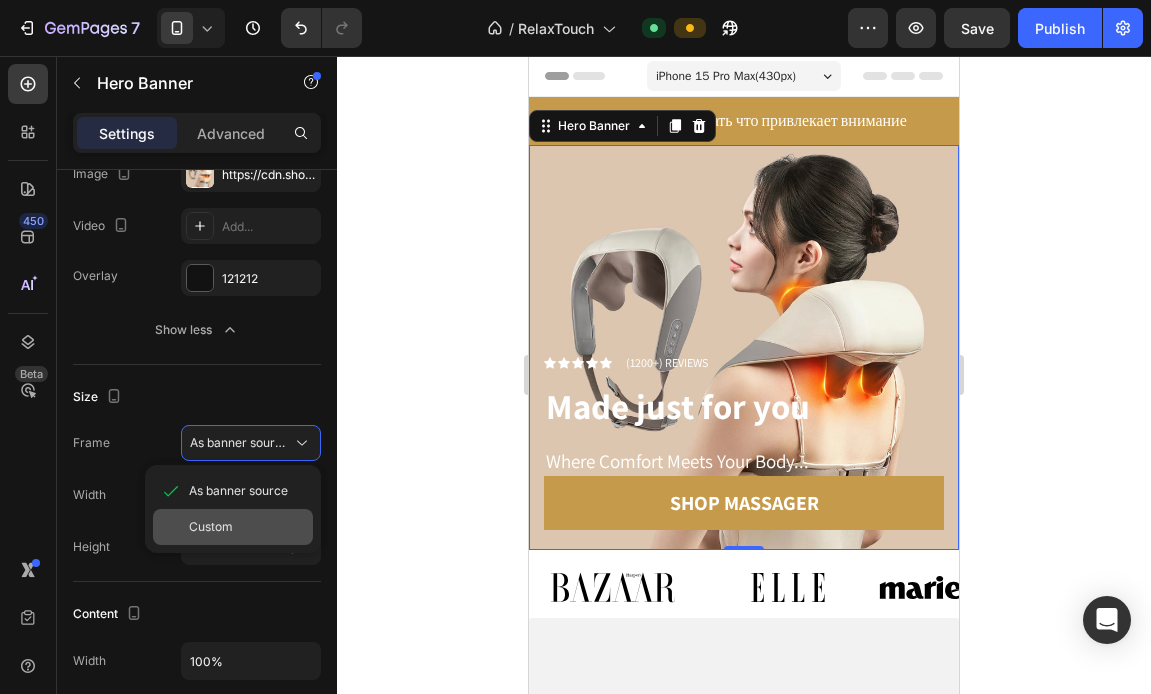 click on "Custom" 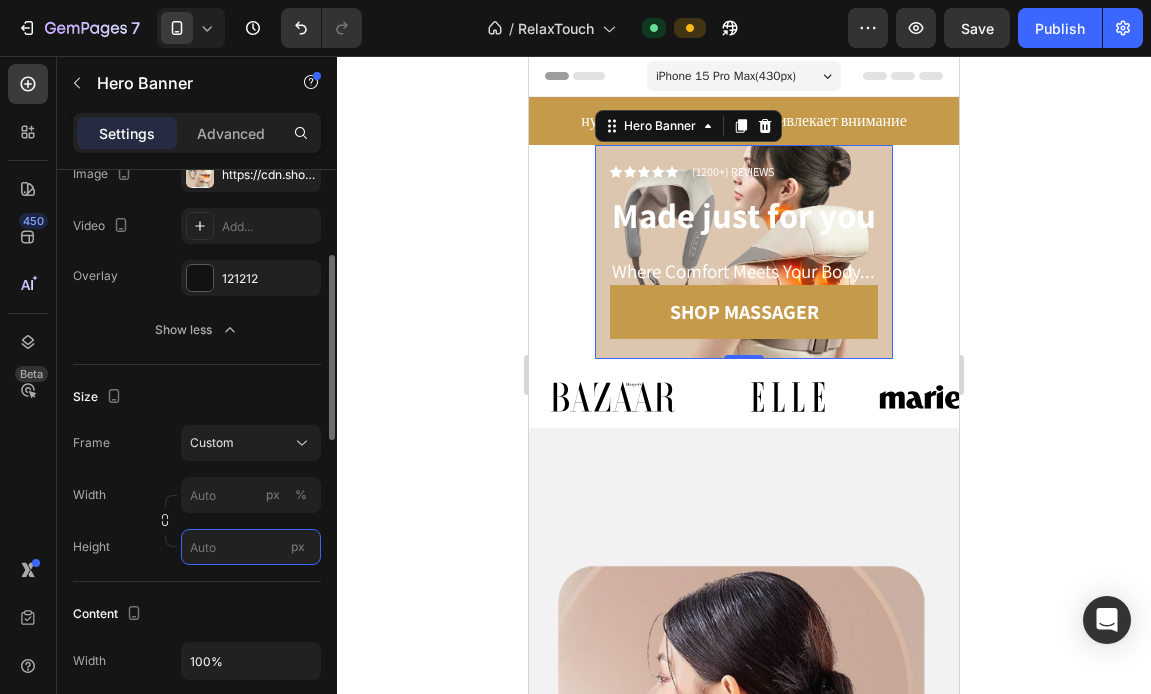 click on "px" at bounding box center [251, 547] 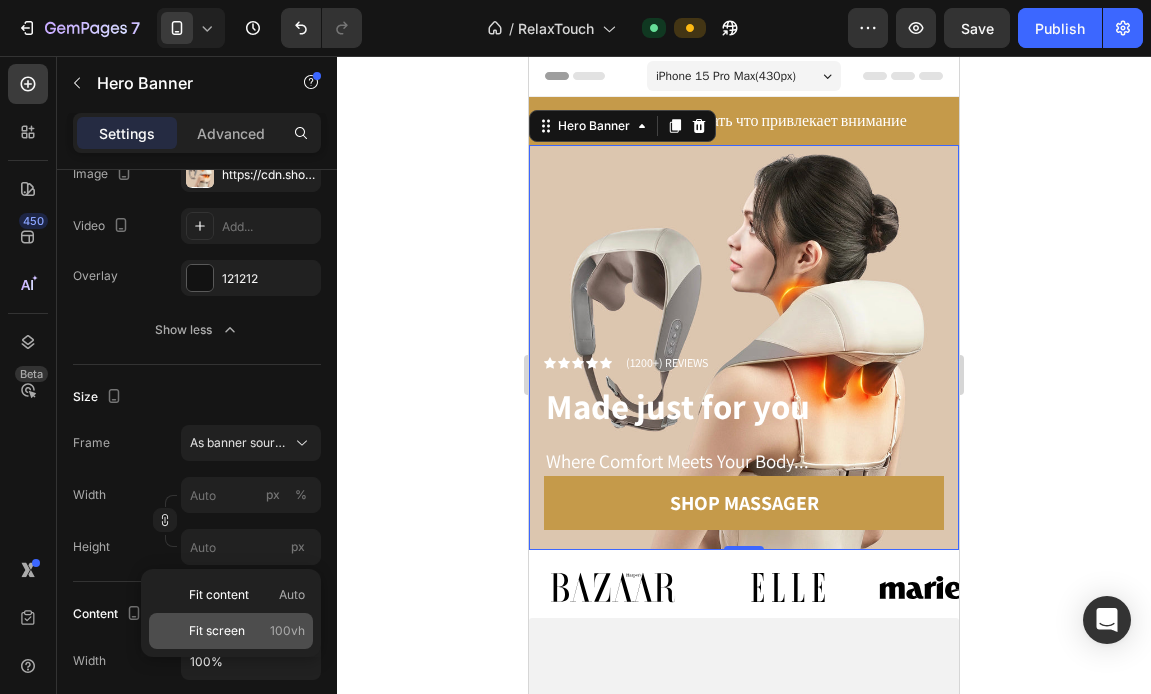 click on "Fit screen 100vh" at bounding box center [247, 631] 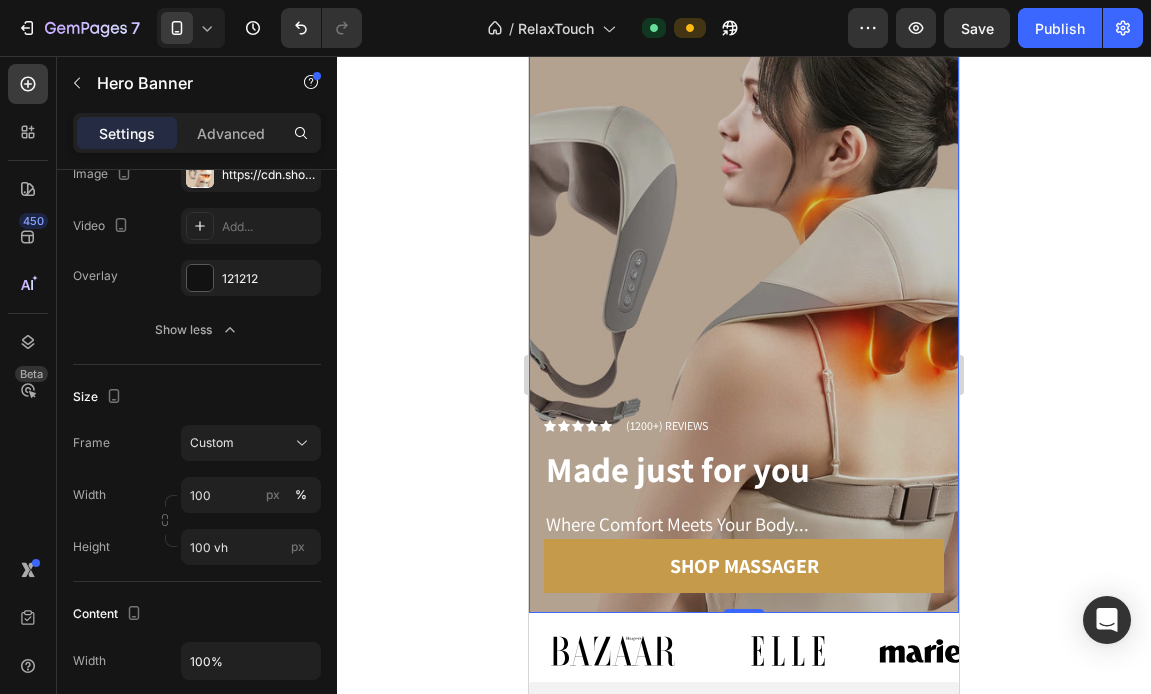 scroll, scrollTop: 144, scrollLeft: 0, axis: vertical 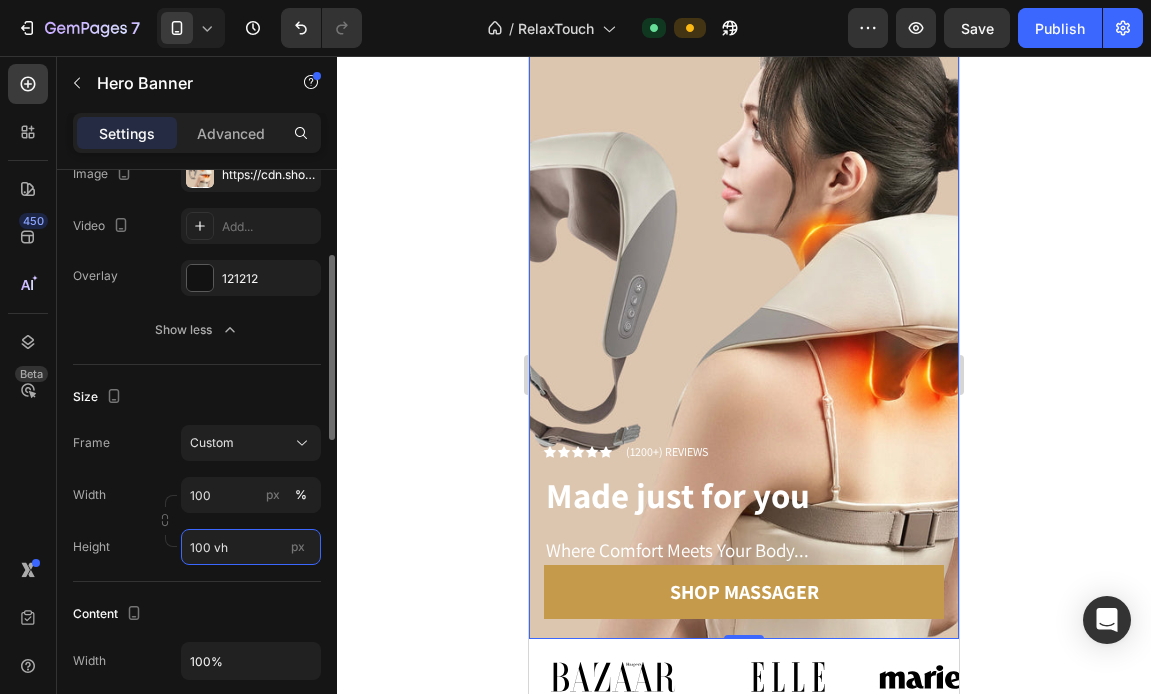 click on "100 vh" at bounding box center (251, 547) 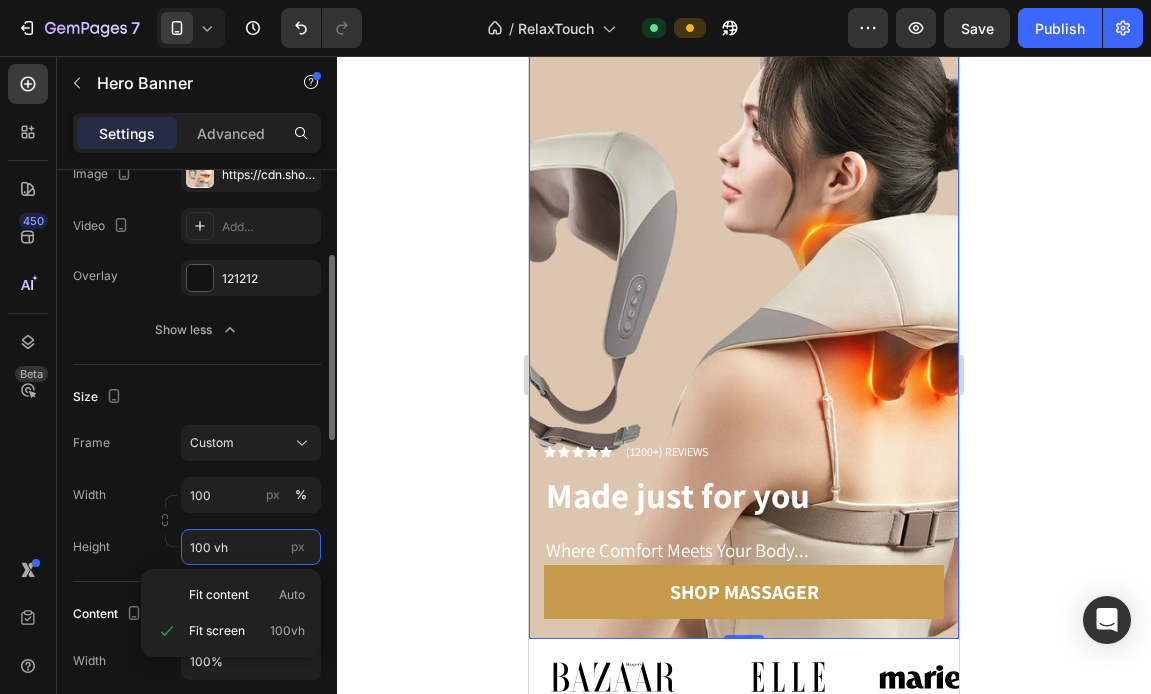 click on "100 vh" at bounding box center (251, 547) 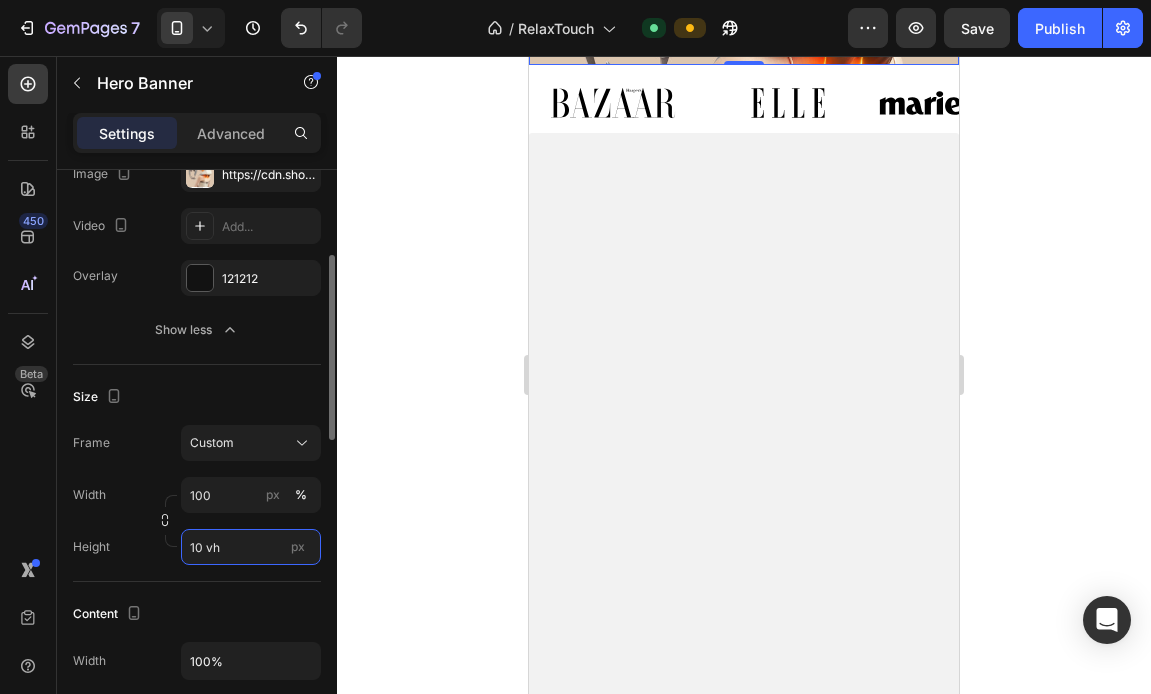 type on "1 vh" 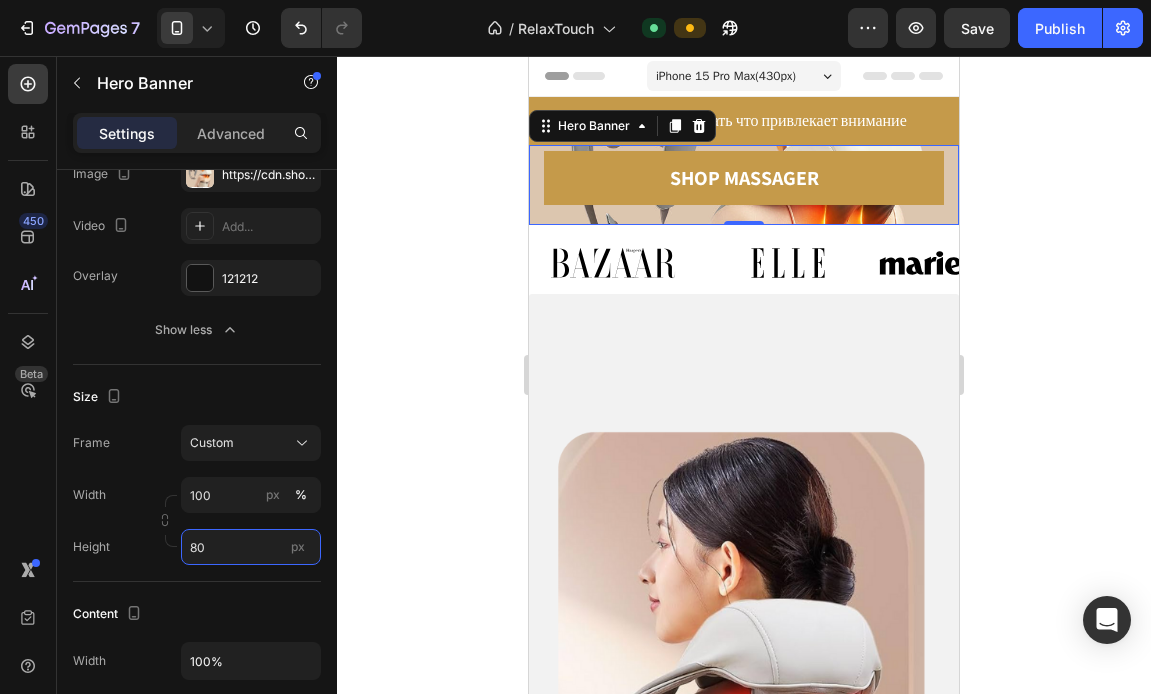 scroll, scrollTop: 0, scrollLeft: 0, axis: both 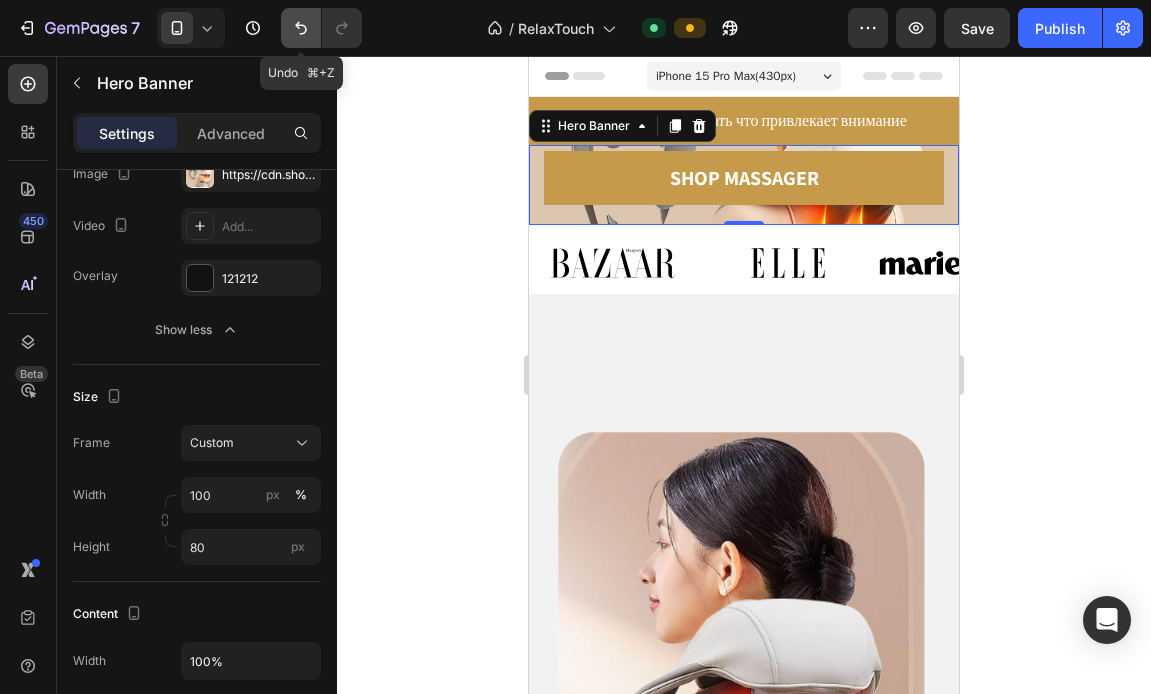 click 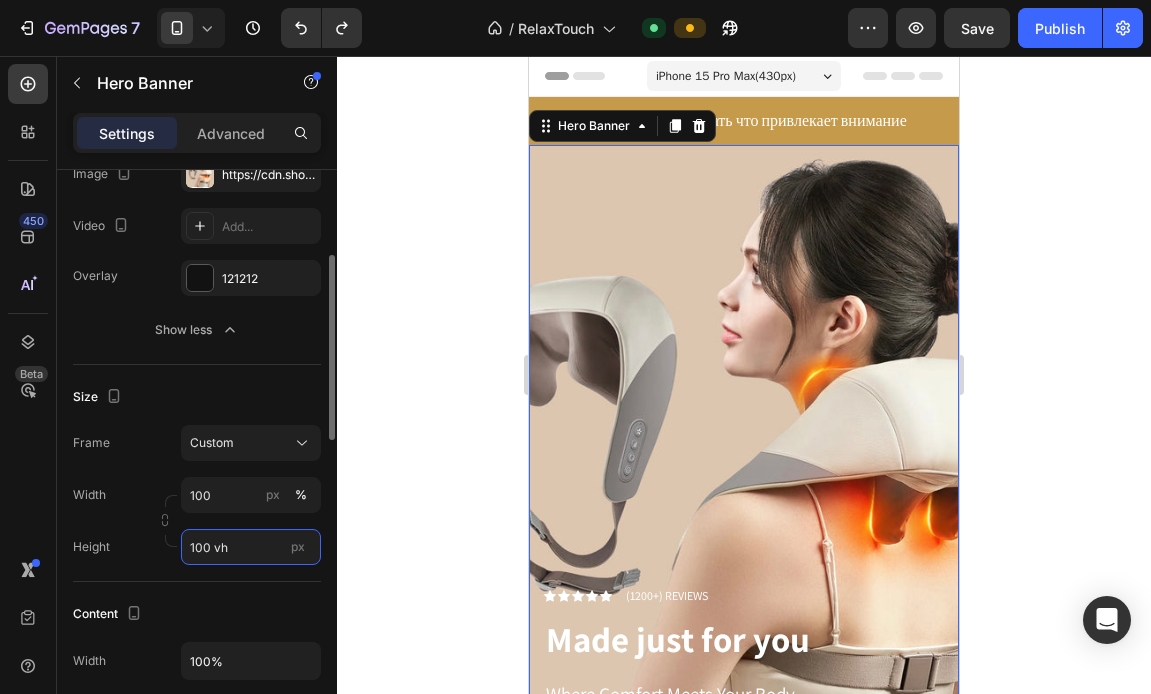 click on "100 vh" at bounding box center (251, 547) 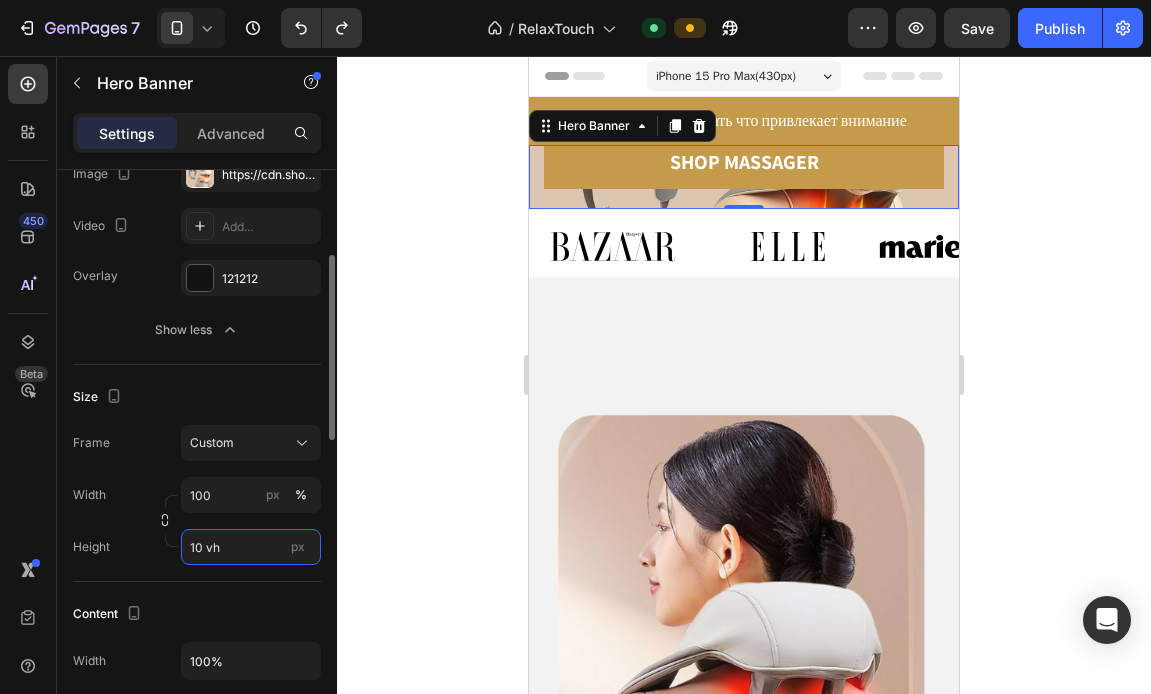 type on "1 vh" 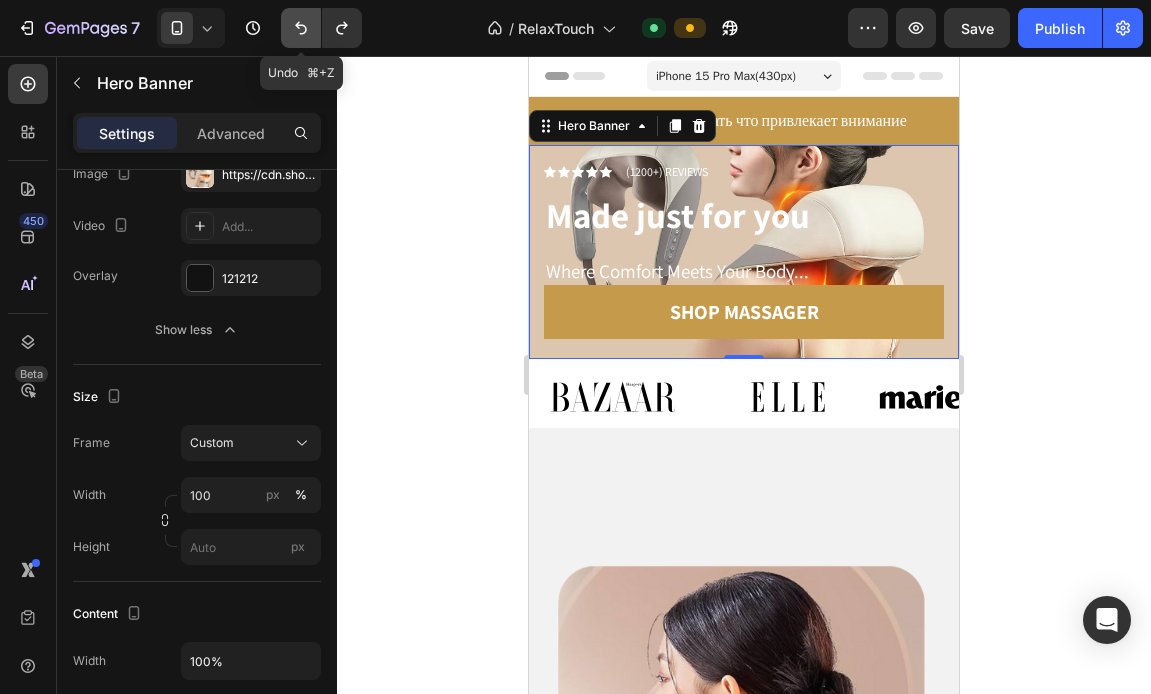 click 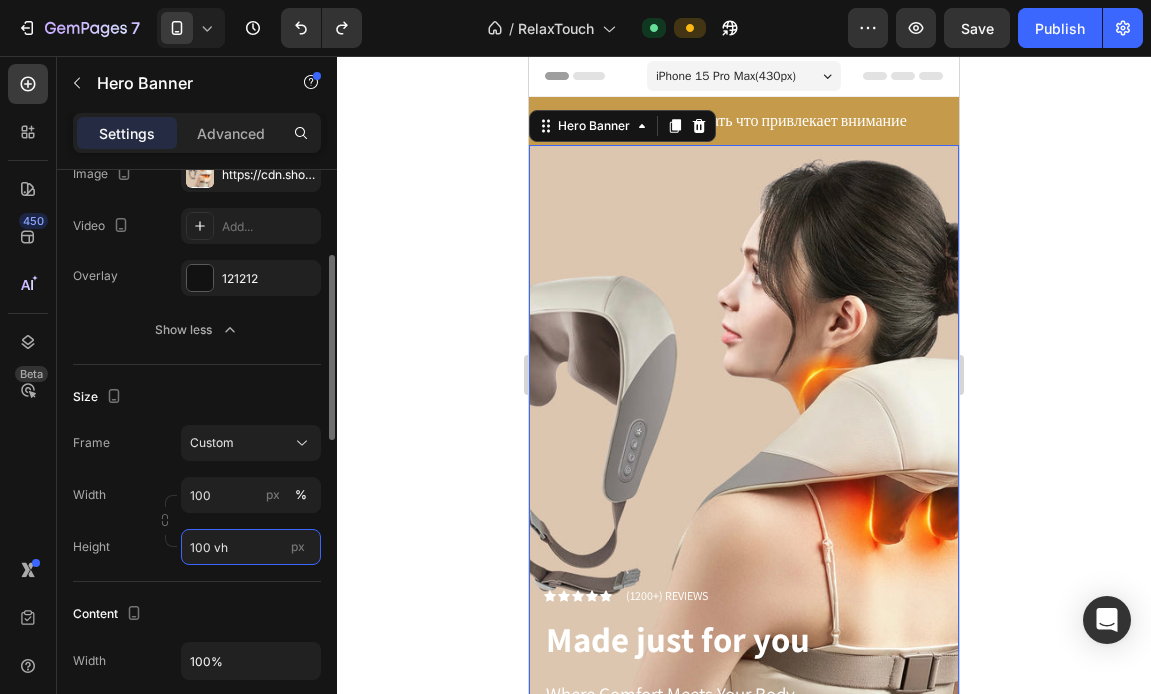 click on "100 vh" at bounding box center (251, 547) 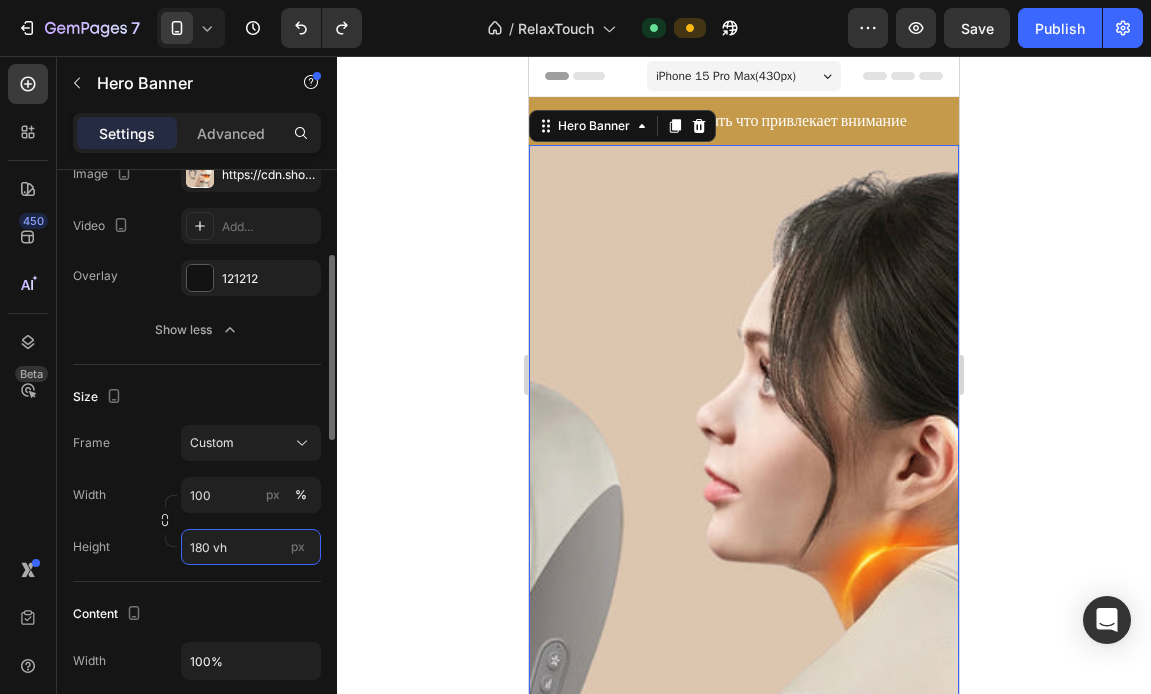 type on "80 vh" 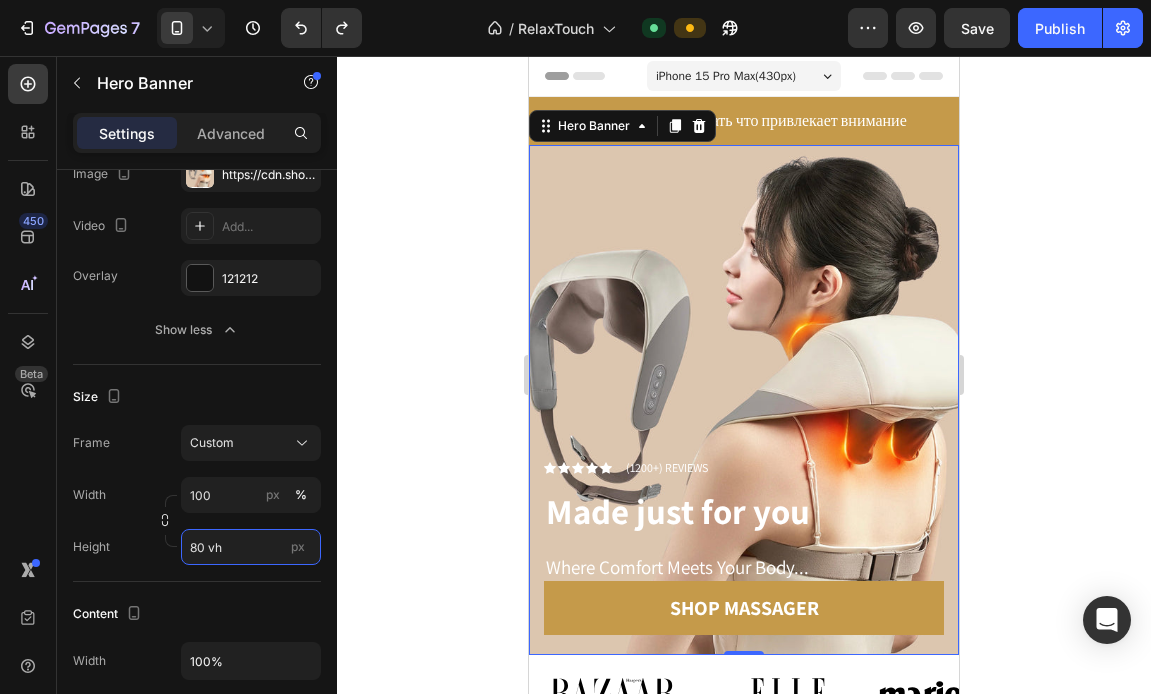 scroll, scrollTop: 0, scrollLeft: 0, axis: both 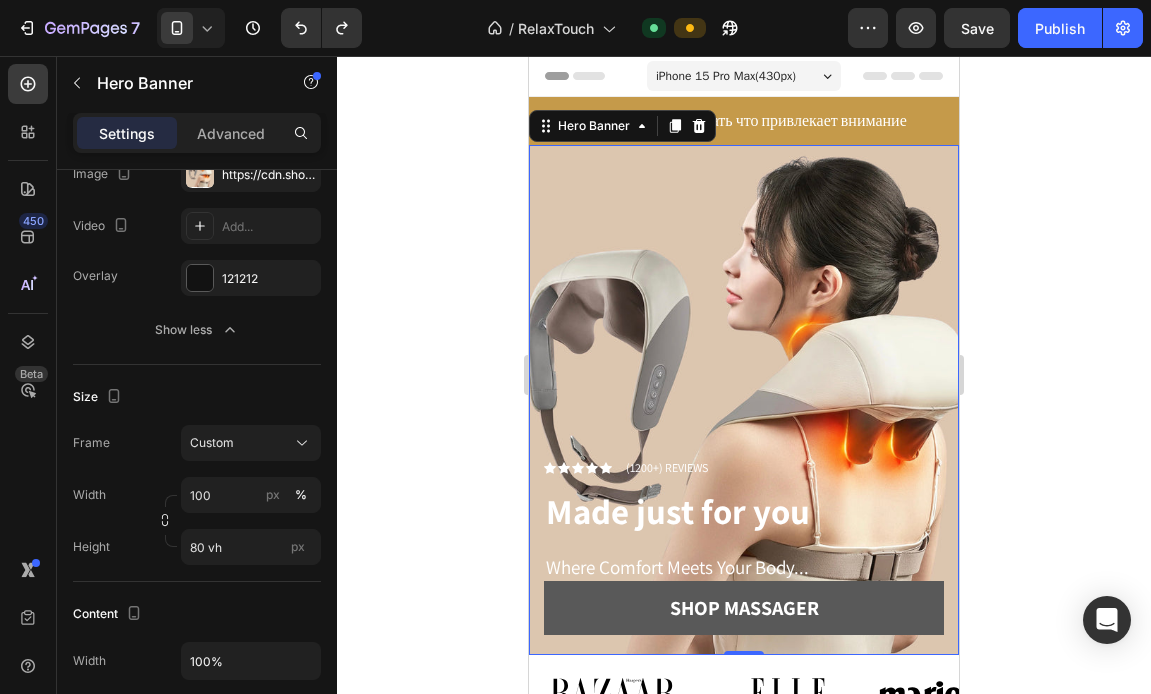 click on "Shop massager" at bounding box center (744, 608) 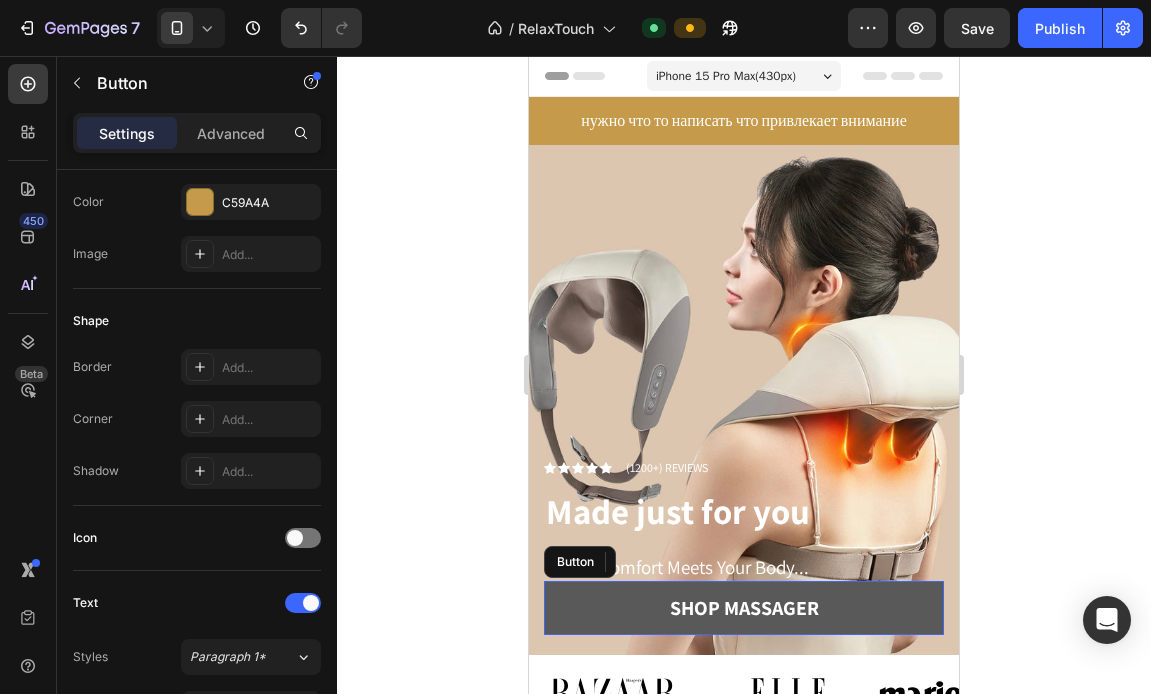 scroll, scrollTop: 0, scrollLeft: 0, axis: both 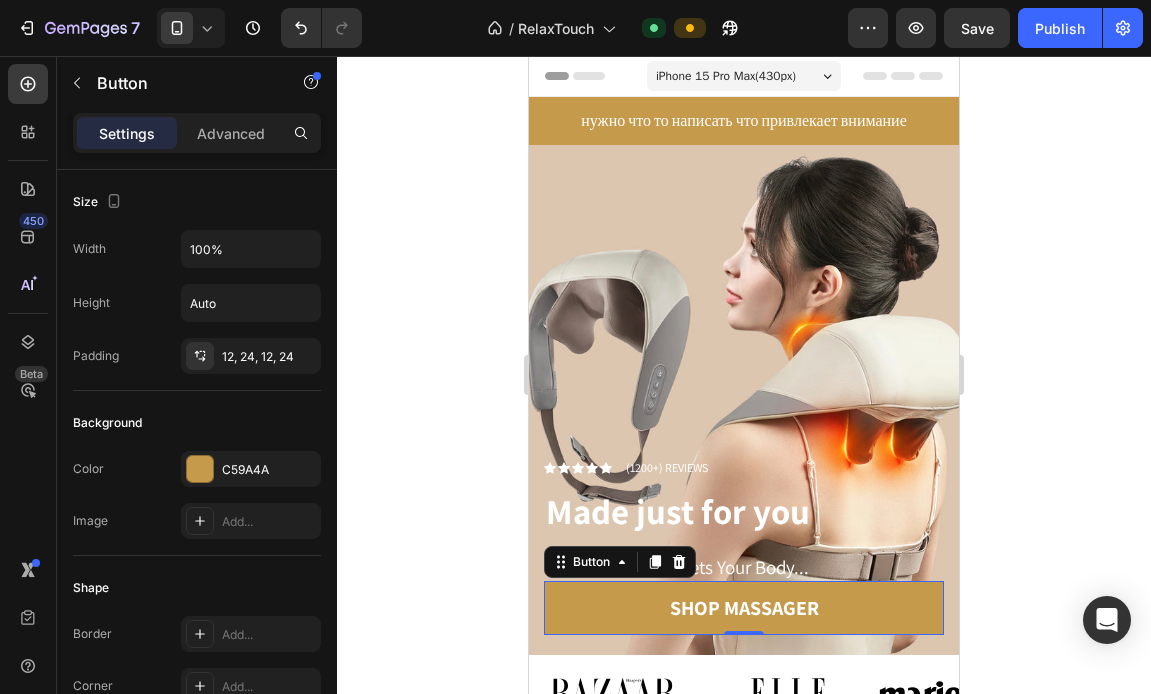 click on "iPhone 15 Pro Max  ( 430 px)" at bounding box center (726, 76) 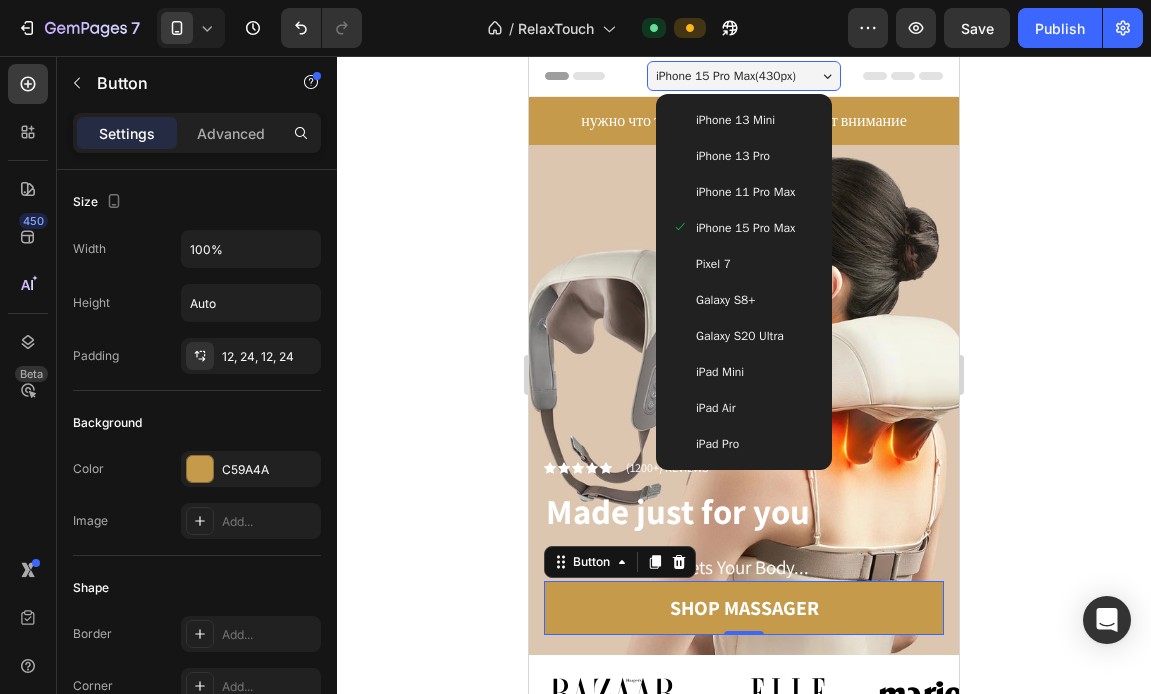 click on "iPhone 11 Pro Max" at bounding box center [745, 192] 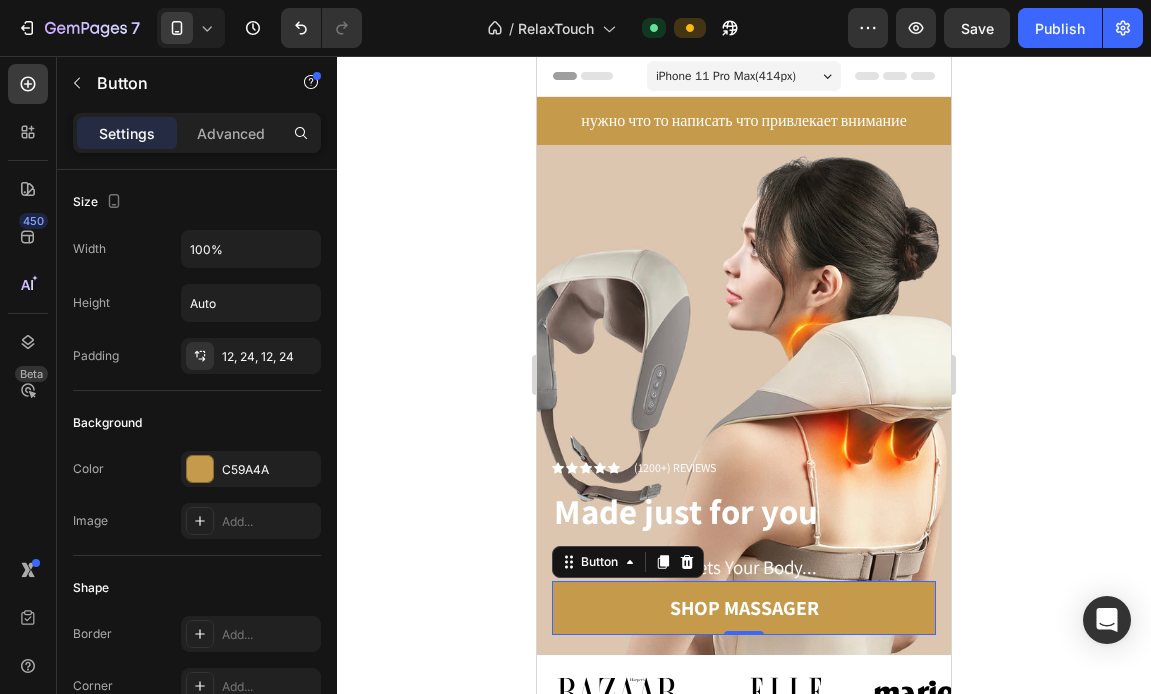 click on "iPhone 11 Pro Max  ( 414 px)" at bounding box center (726, 76) 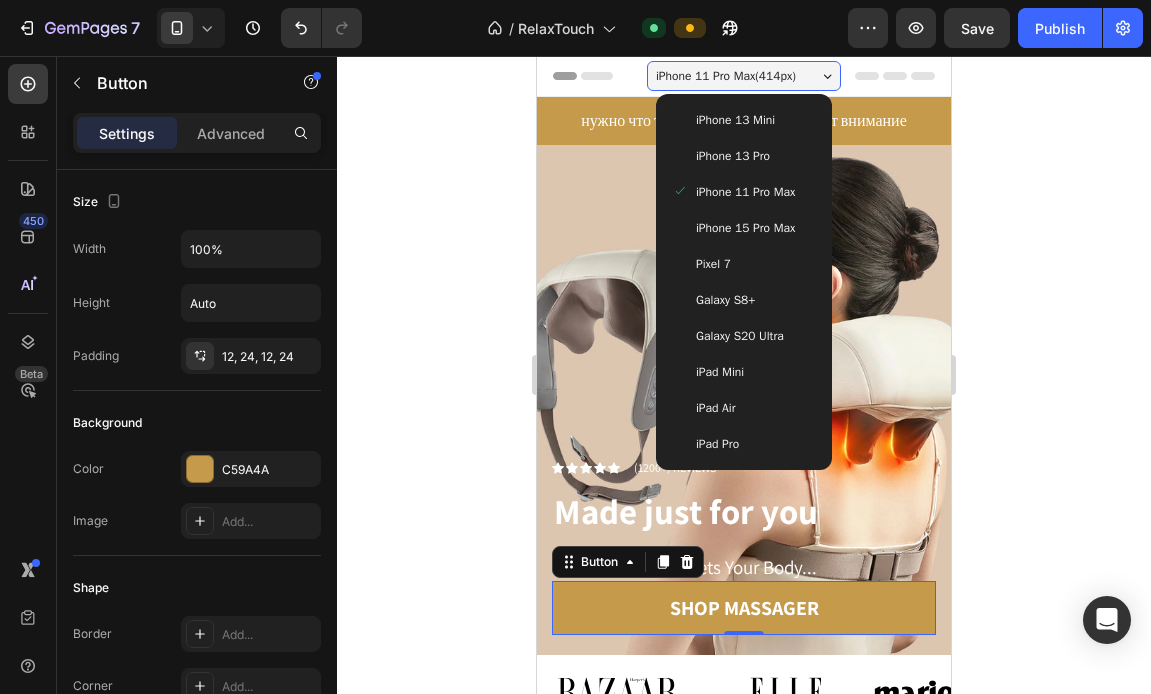 click on "iPhone 13 Mini" at bounding box center (735, 120) 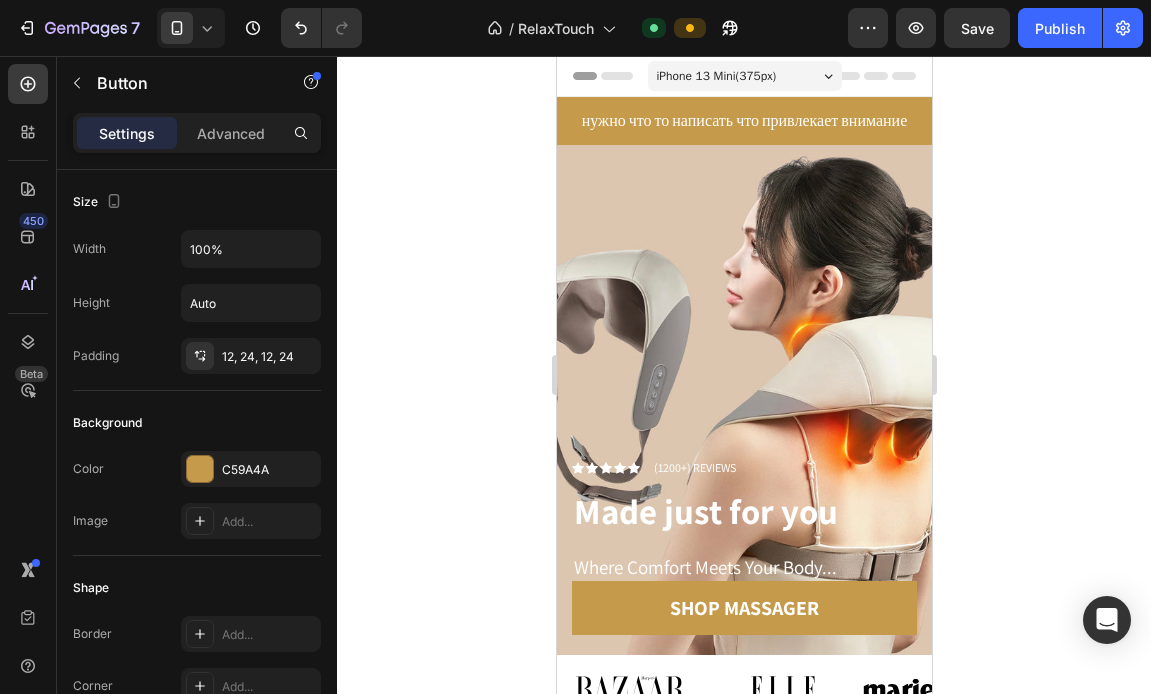 scroll, scrollTop: 0, scrollLeft: 0, axis: both 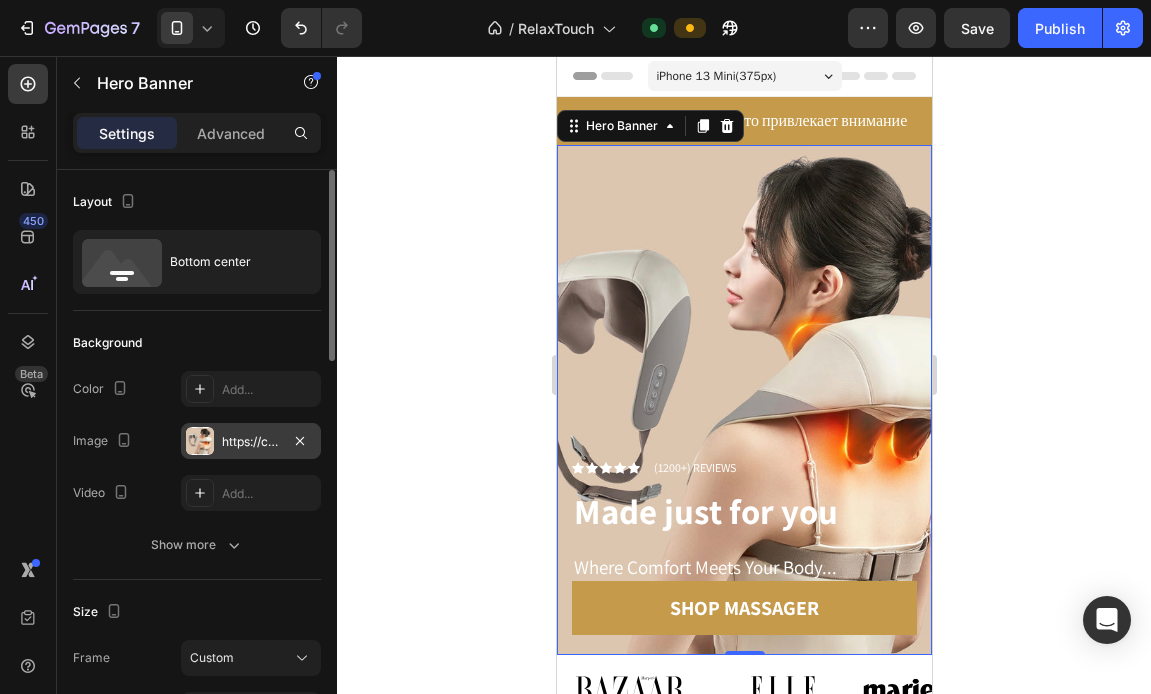 click at bounding box center (200, 441) 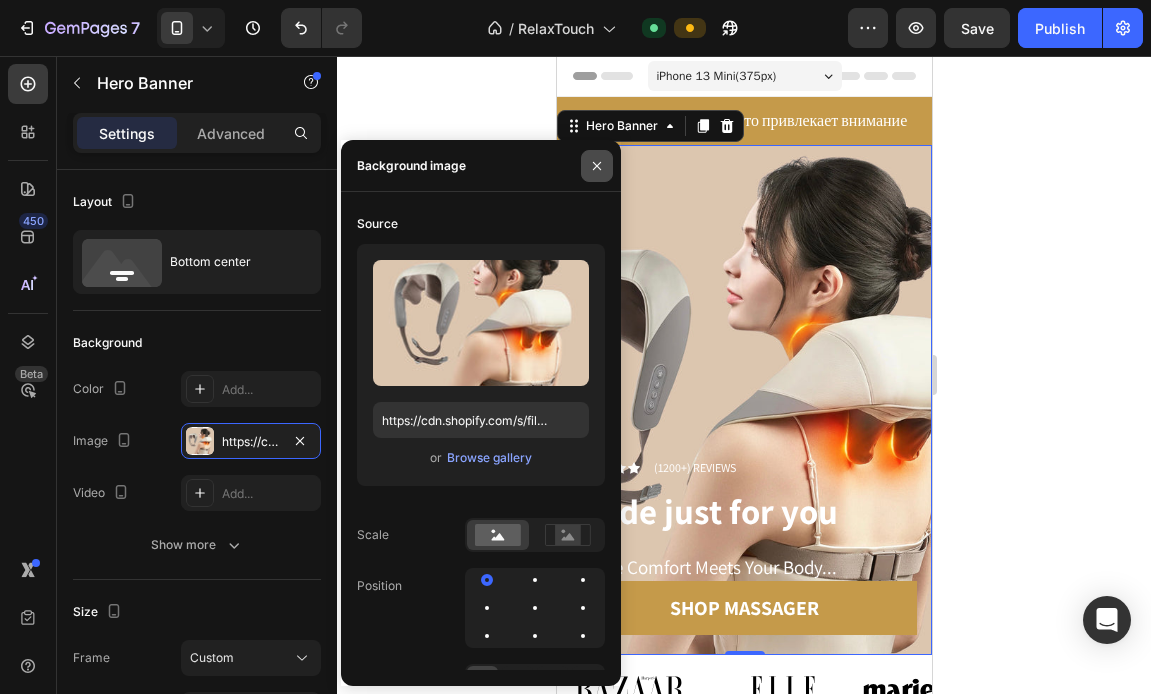 click 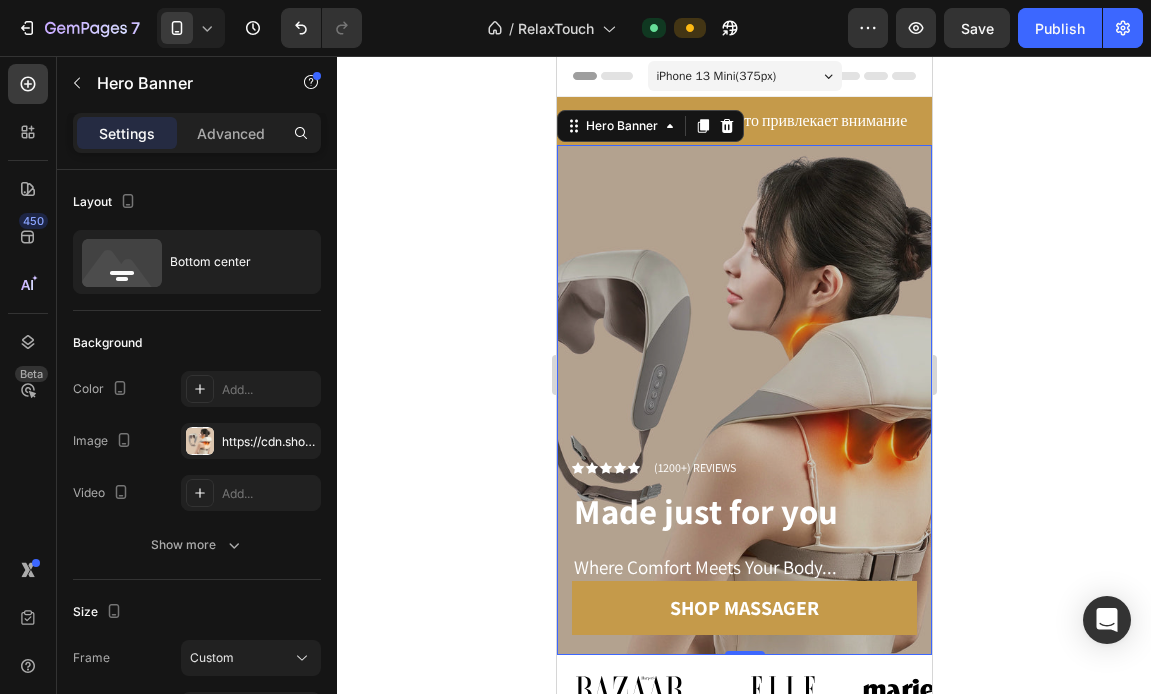 scroll, scrollTop: 122, scrollLeft: 0, axis: vertical 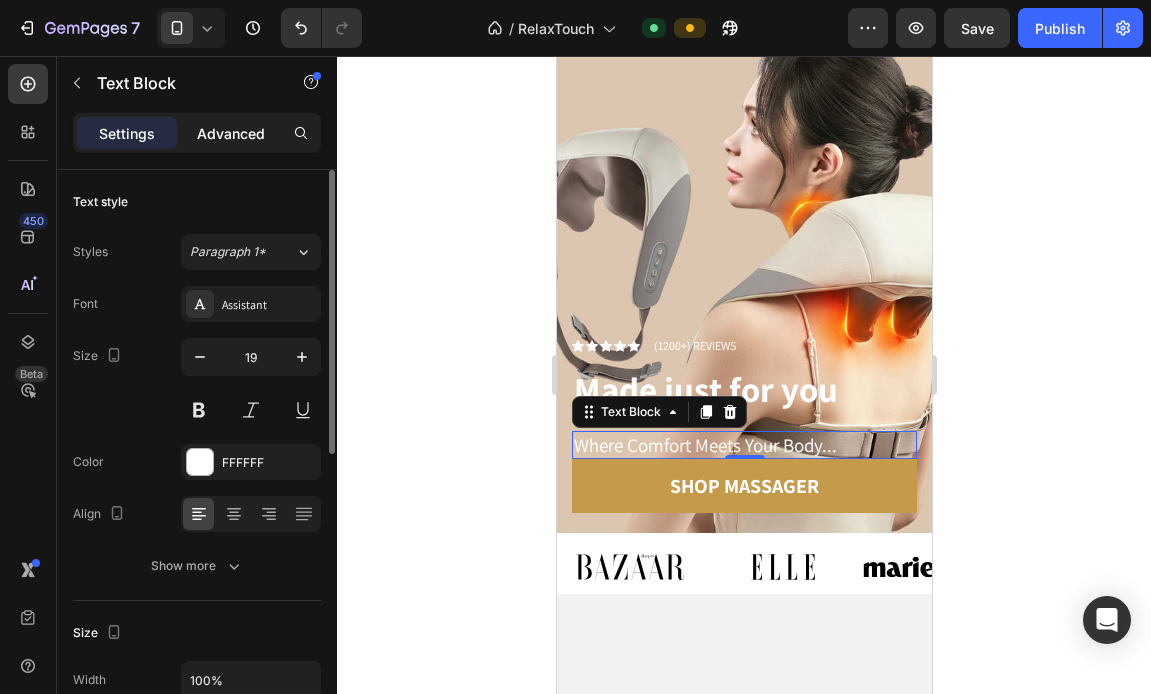 click on "Advanced" at bounding box center [231, 133] 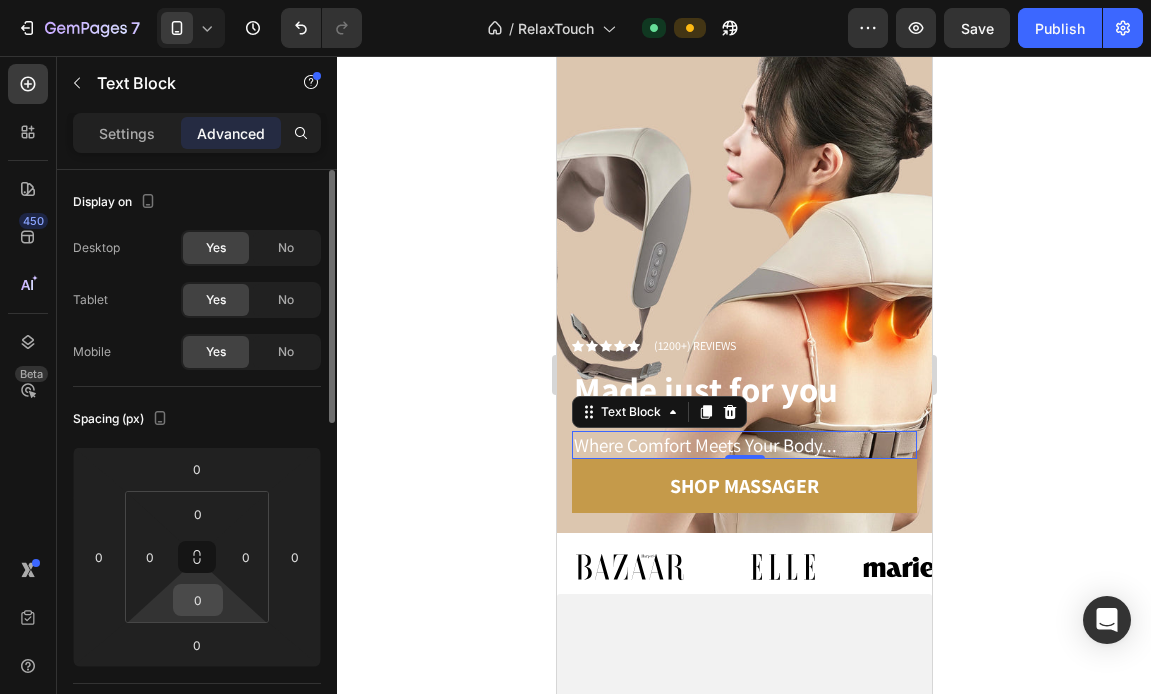 click on "0" at bounding box center (198, 600) 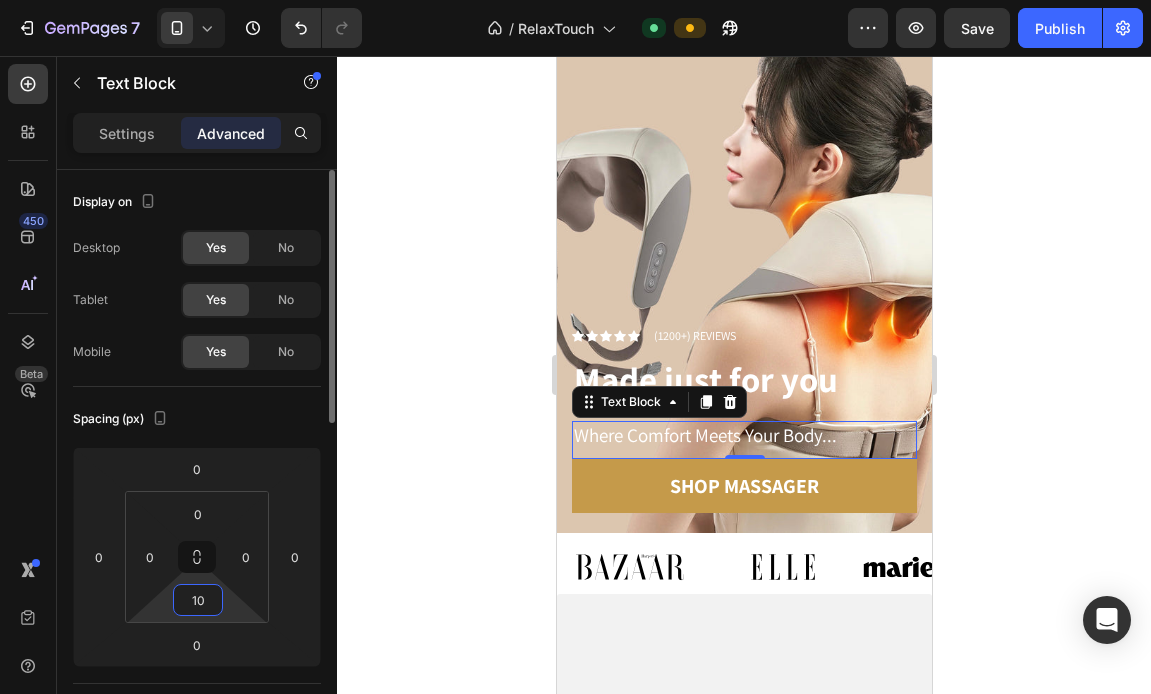 type on "1" 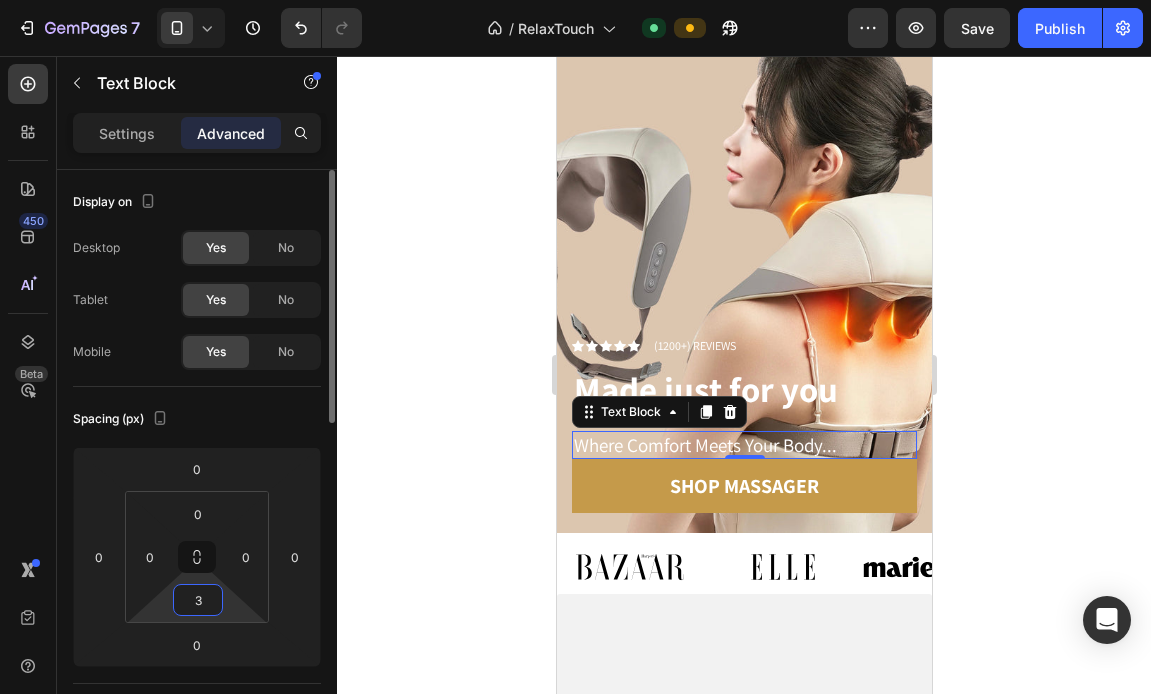 type on "30" 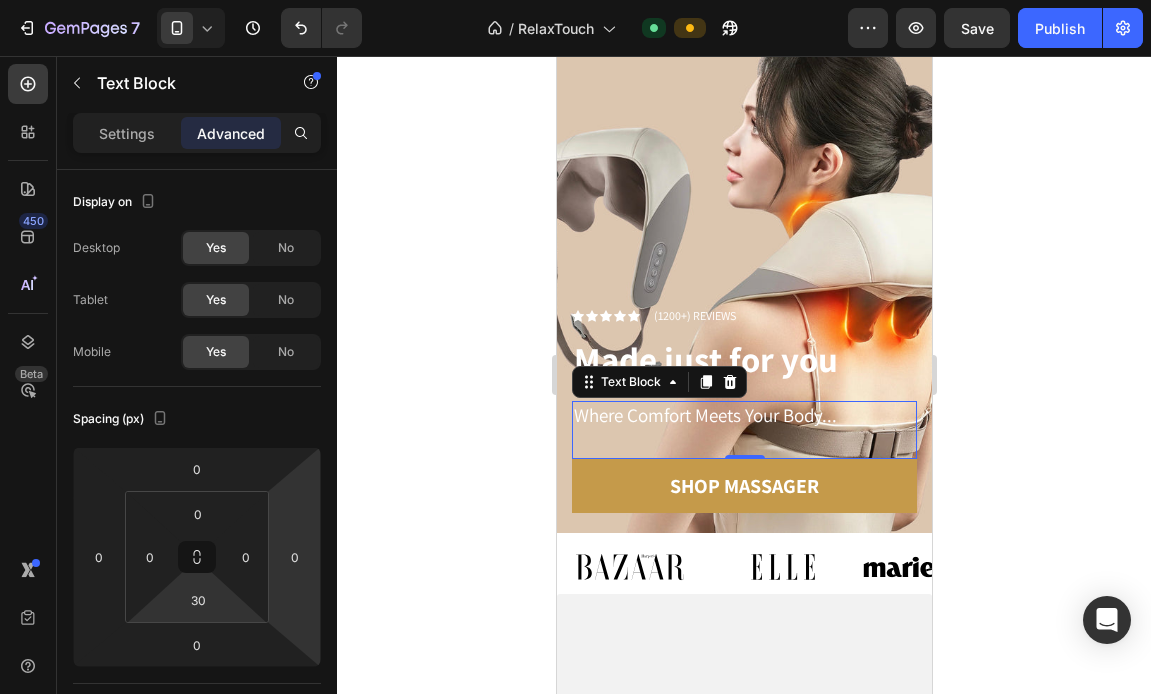 click 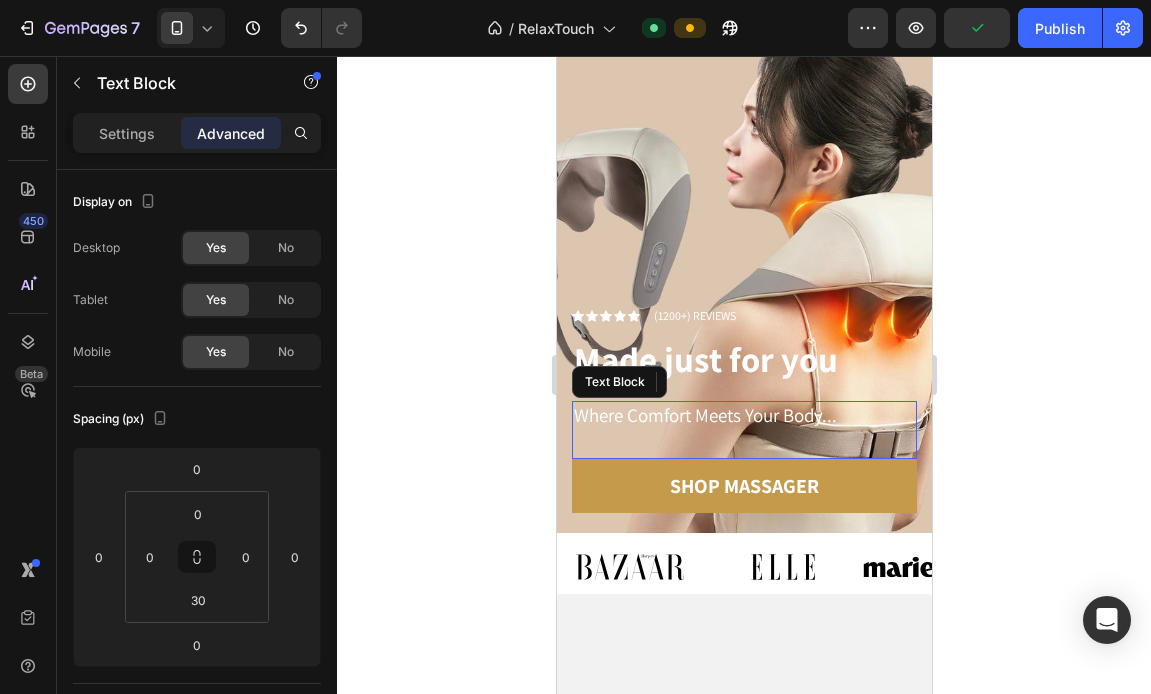 click on "Where Comfort Meets Your Body..." at bounding box center (743, 415) 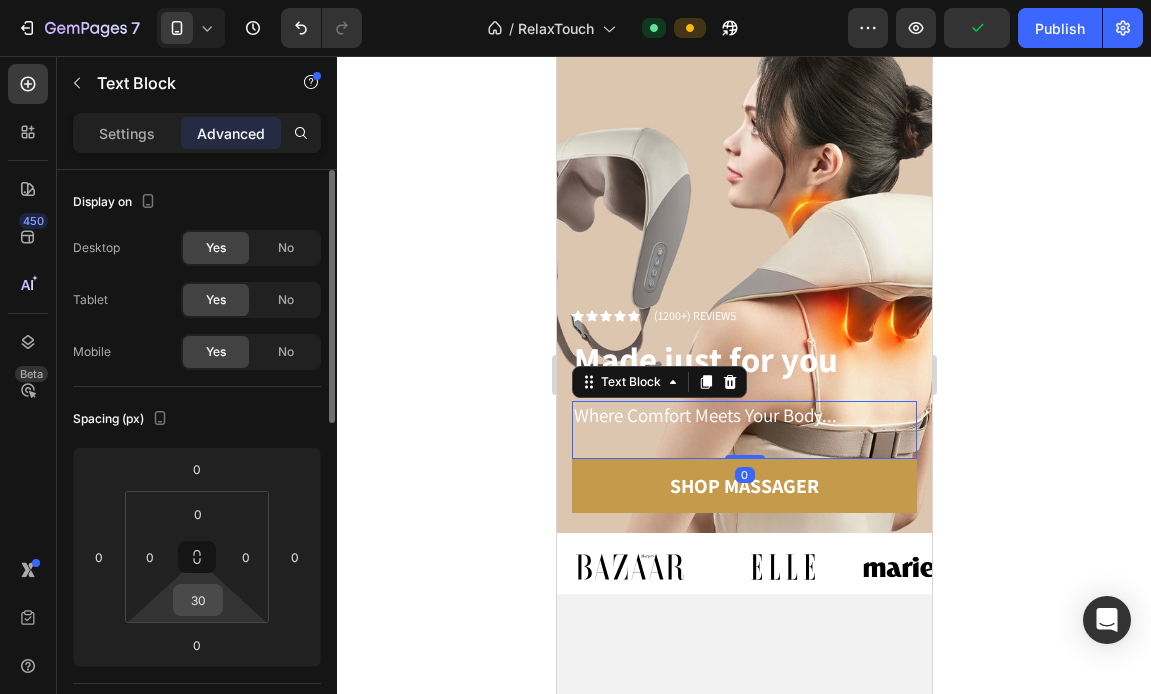 click on "30" at bounding box center (198, 600) 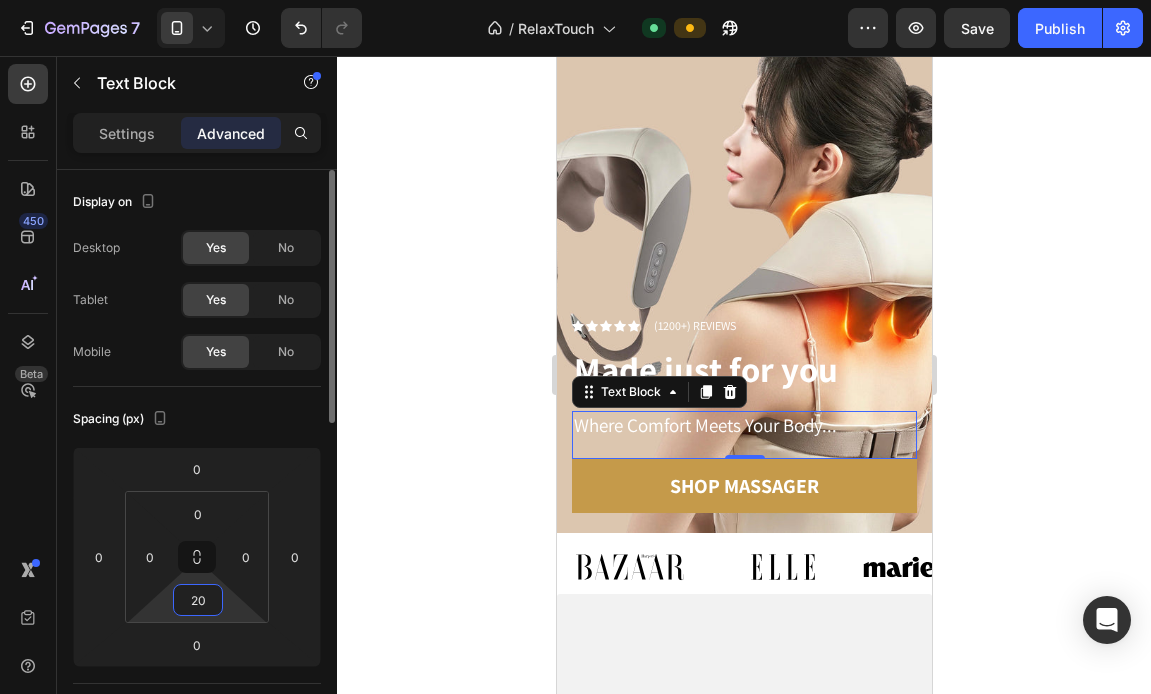 type on "2" 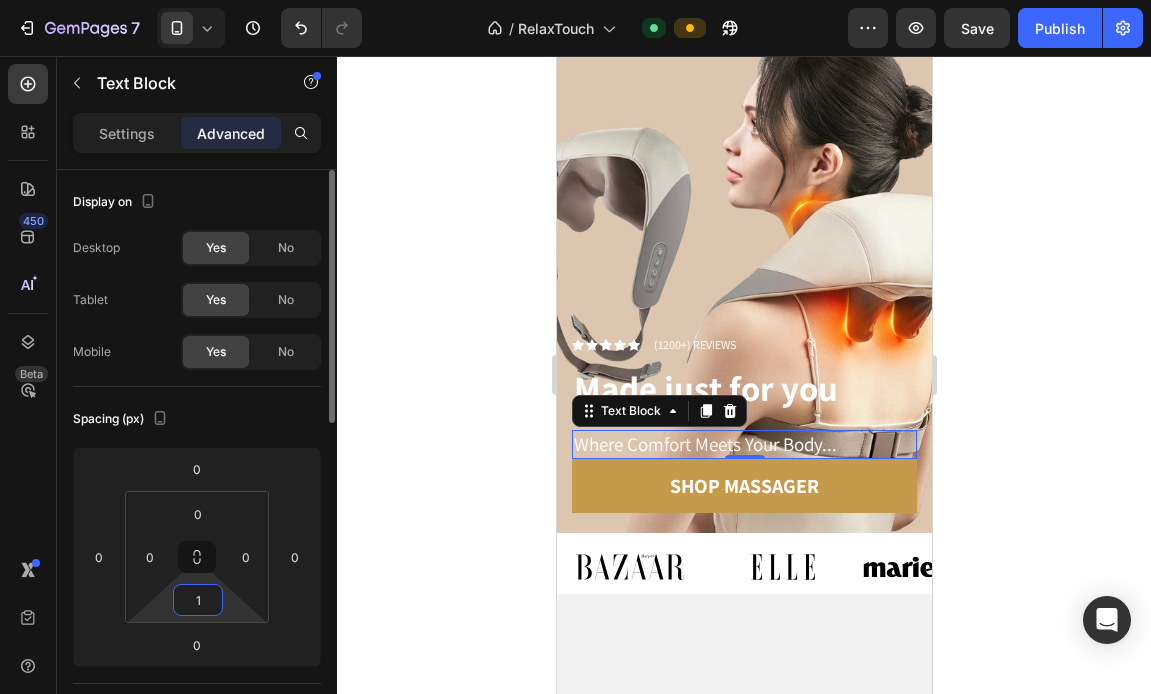 type on "15" 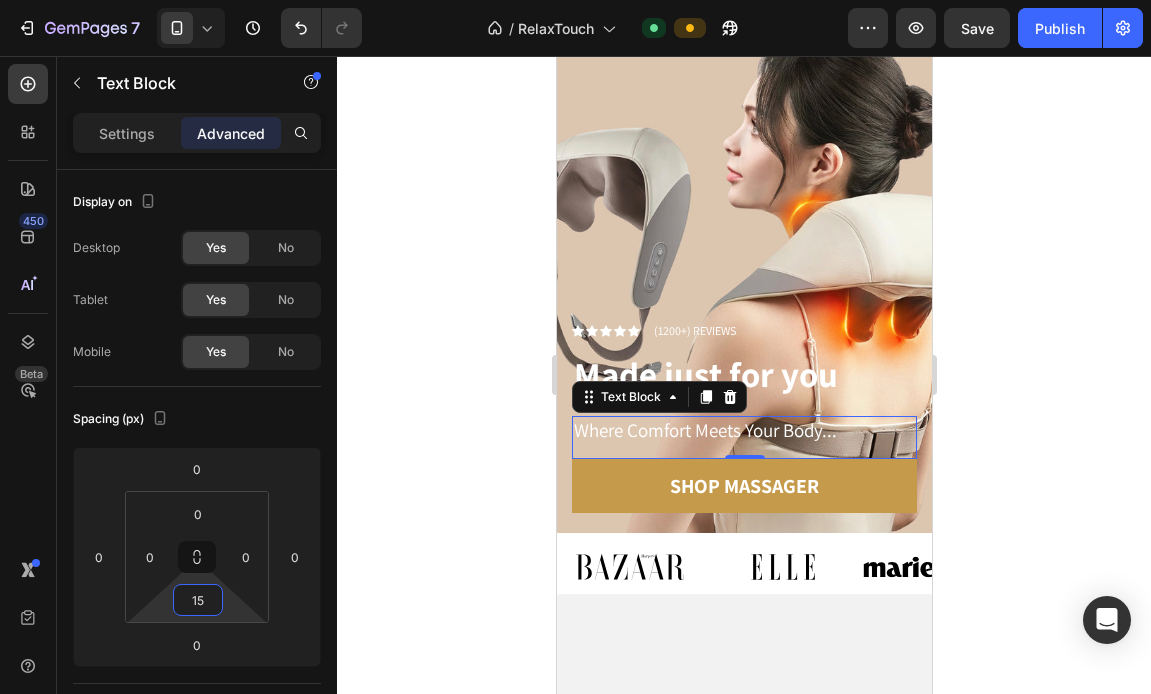 click 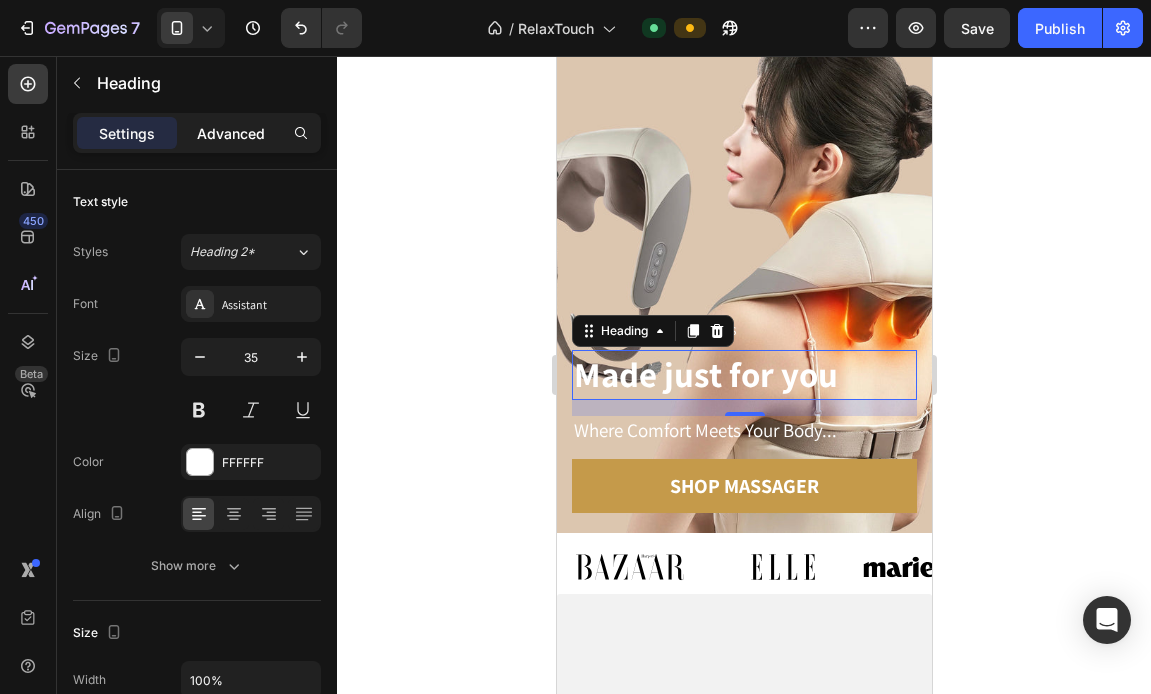 click on "Advanced" at bounding box center [231, 133] 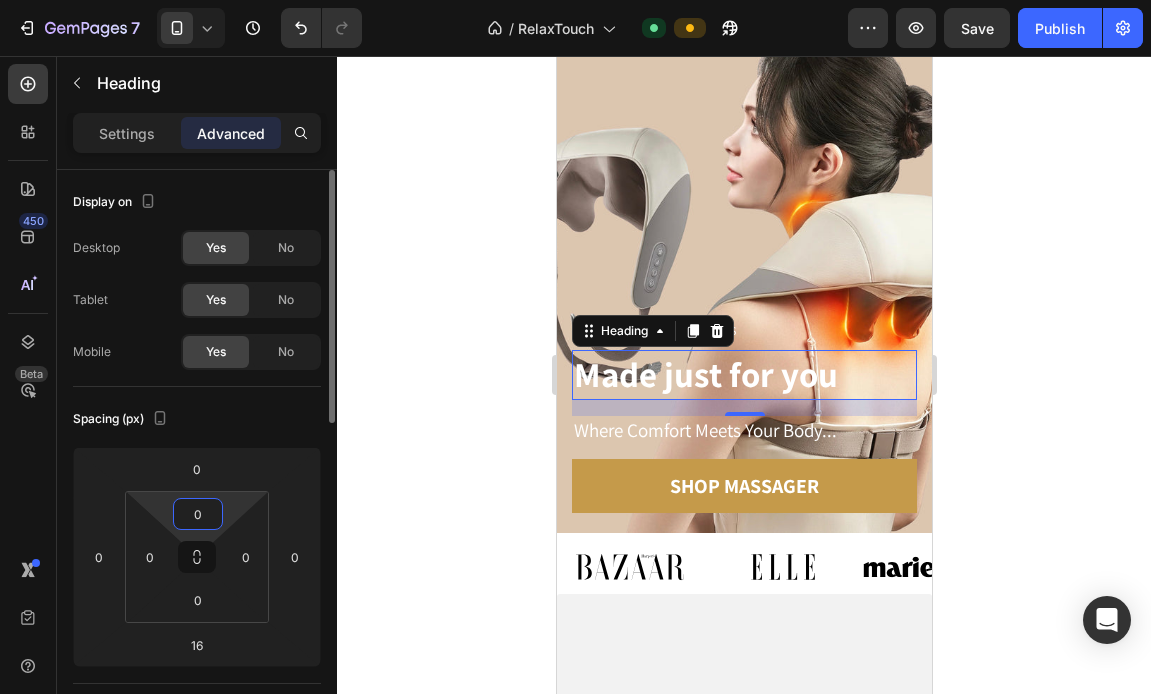 click on "0" at bounding box center (198, 514) 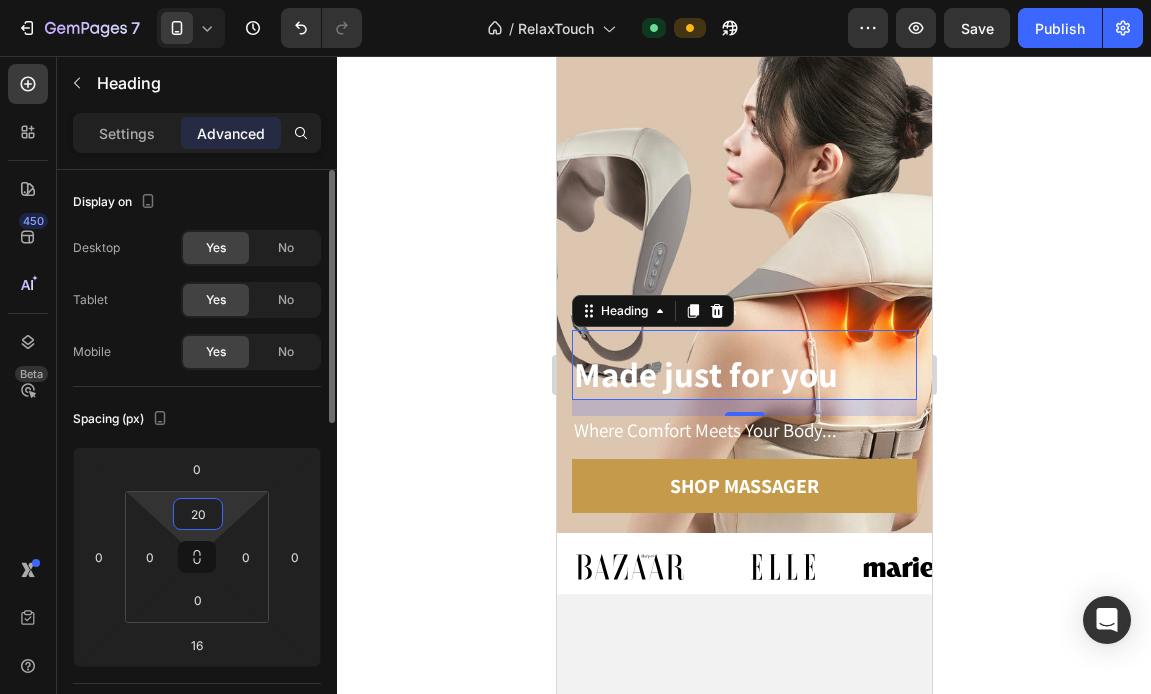 type on "2" 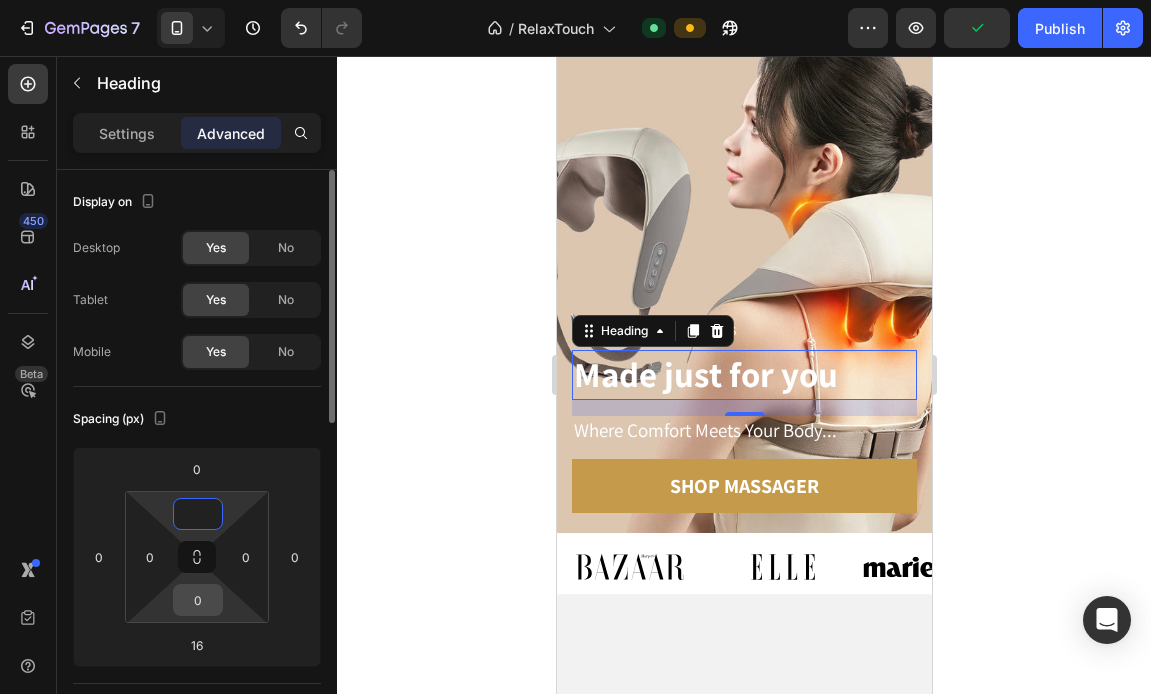 click on "0" at bounding box center (198, 600) 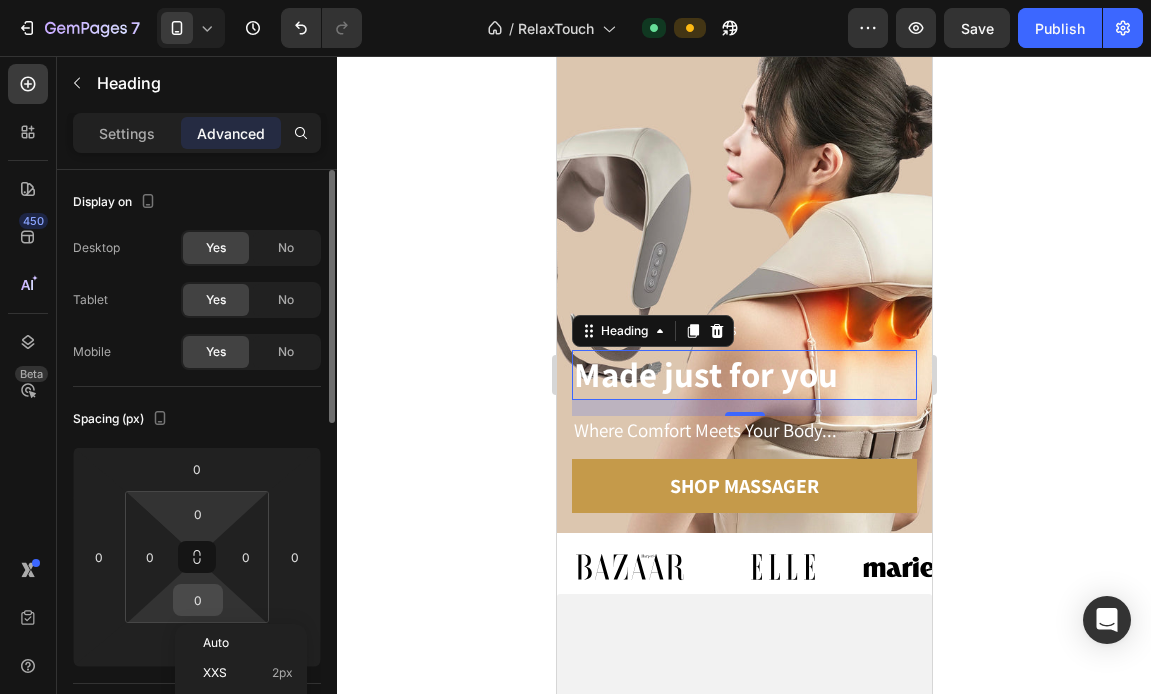 click on "0" at bounding box center (198, 600) 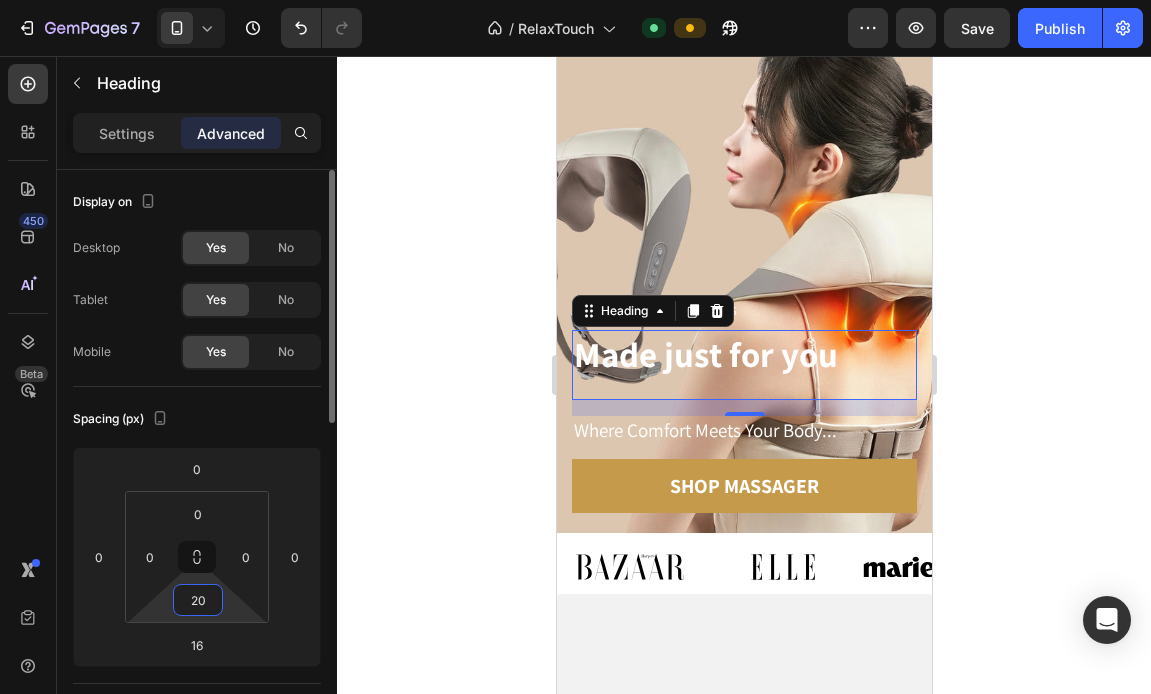 type on "2" 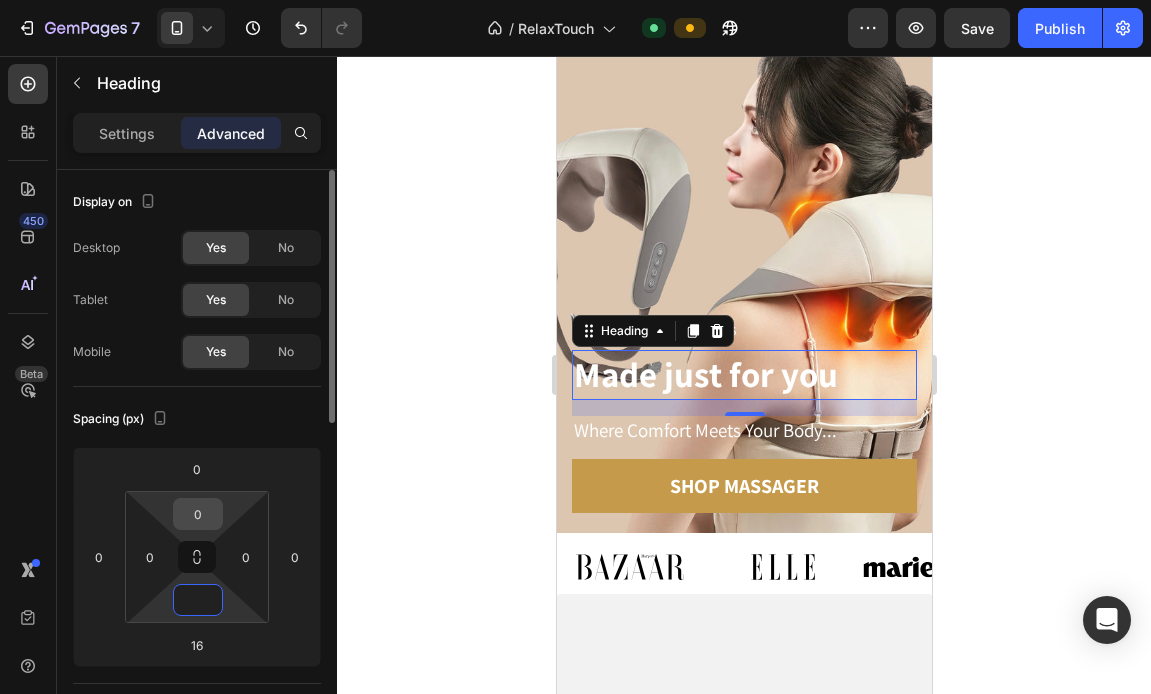 type on "0" 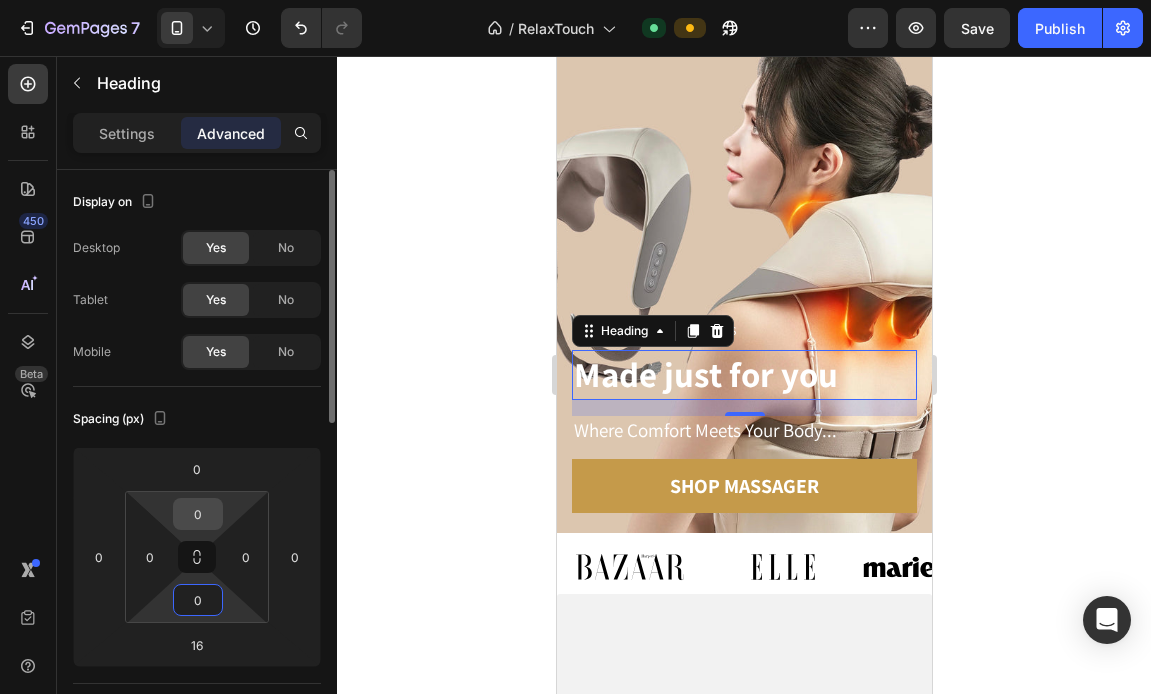 click on "0" at bounding box center (198, 514) 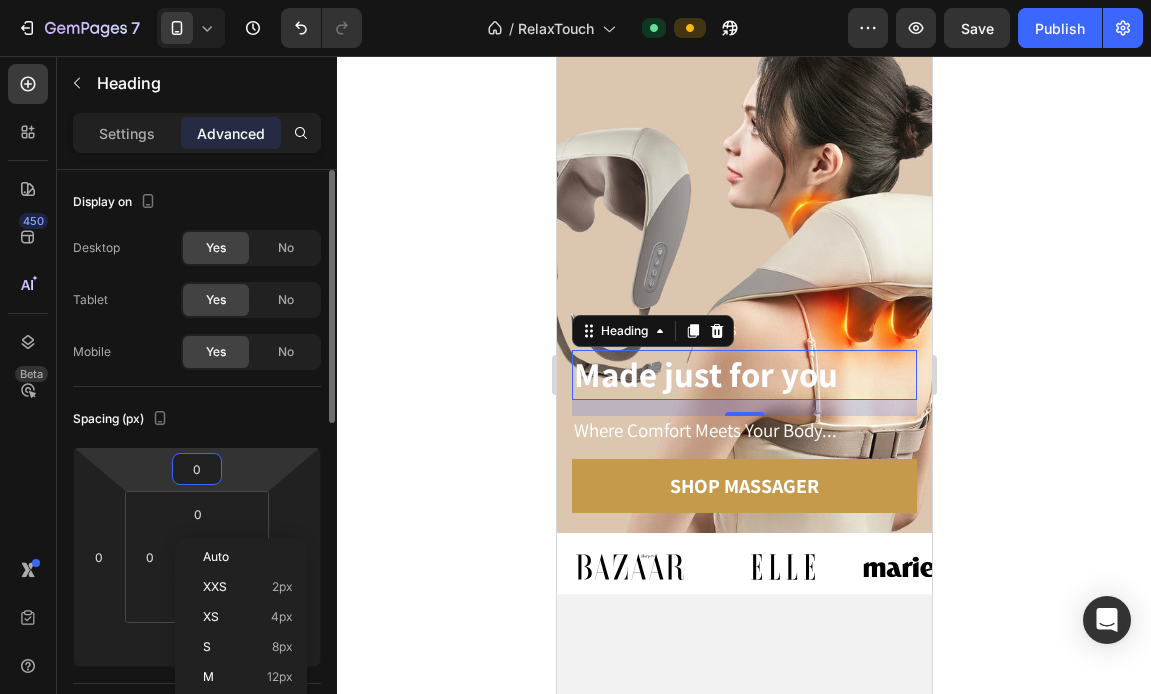click on "7  Version history  /  RelaxTouch Default Preview  Save   Publish  450 Beta Sections(18) Elements(83) Section Element Hero Section Product Detail Brands Trusted Badges Guarantee Product Breakdown How to use Testimonials Compare Bundle FAQs Social Proof Brand Story Product List Collection Blog List Contact Sticky Add to Cart Custom Footer Browse Library 450 Layout
Row
Row
Row
Row Text
Heading
Text Block Button
Button
Button Media
Image
Image" at bounding box center (575, 0) 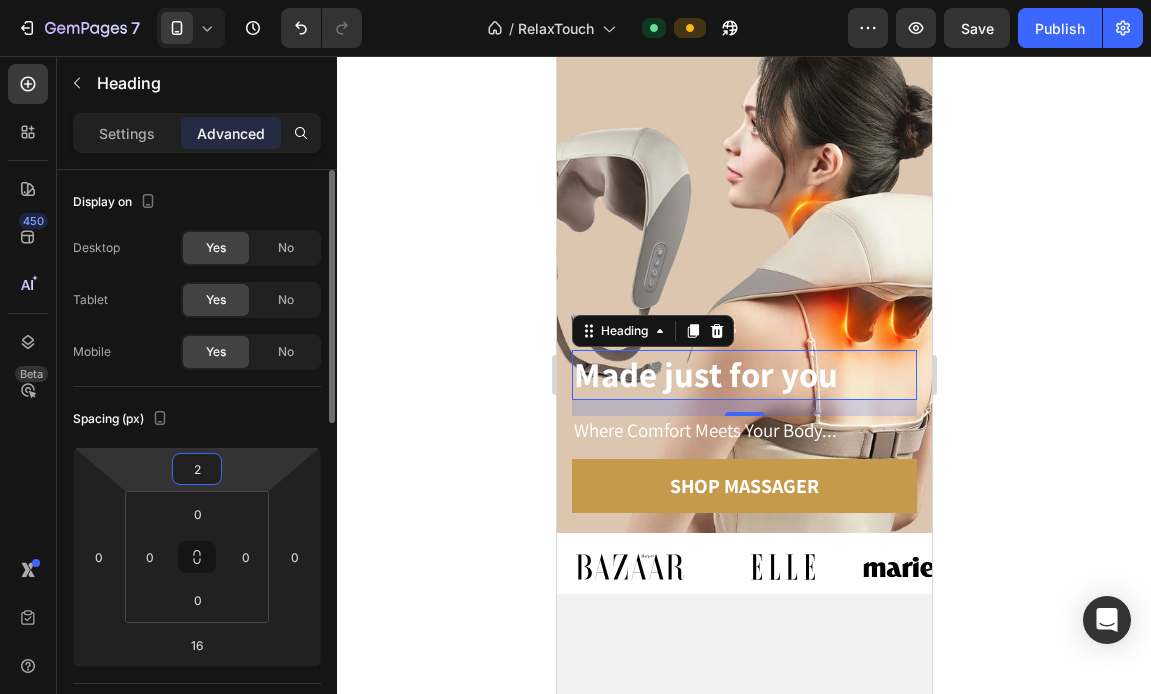 type on "20" 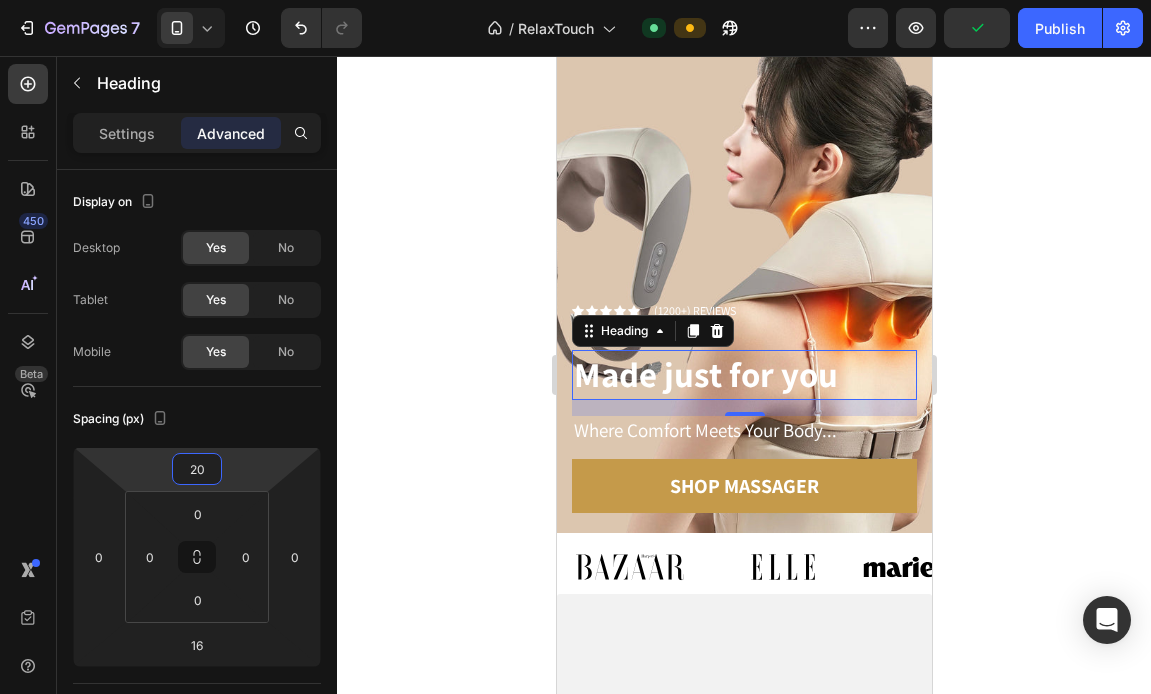 click 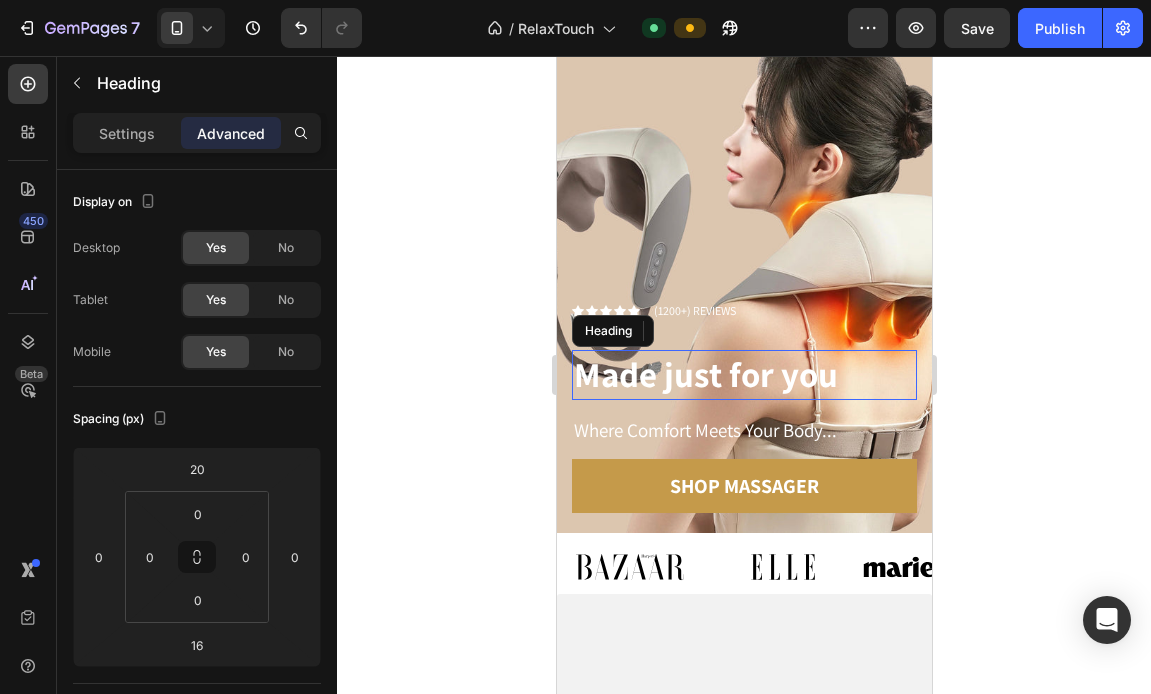 click on "Made just for you" at bounding box center [705, 374] 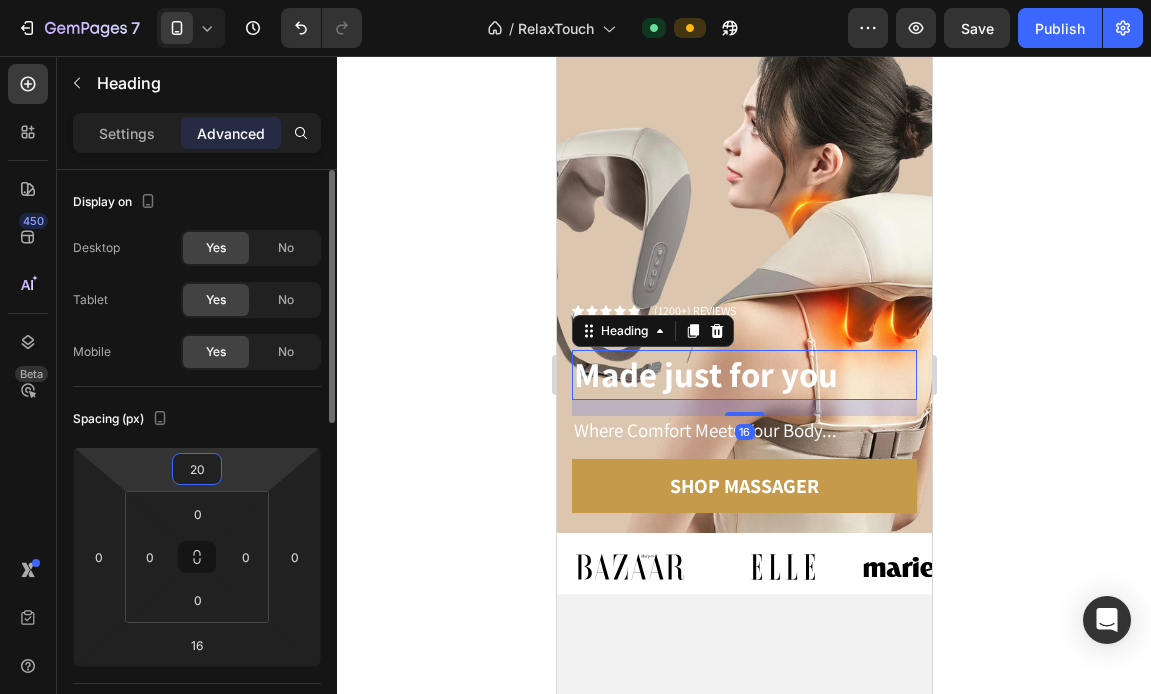 click on "7  Version history  /  RelaxTouch Default Preview  Save   Publish  450 Beta Sections(18) Elements(83) Section Element Hero Section Product Detail Brands Trusted Badges Guarantee Product Breakdown How to use Testimonials Compare Bundle FAQs Social Proof Brand Story Product List Collection Blog List Contact Sticky Add to Cart Custom Footer Browse Library 450 Layout
Row
Row
Row
Row Text
Heading
Text Block Button
Button
Button Media
Image
Image" at bounding box center [575, 0] 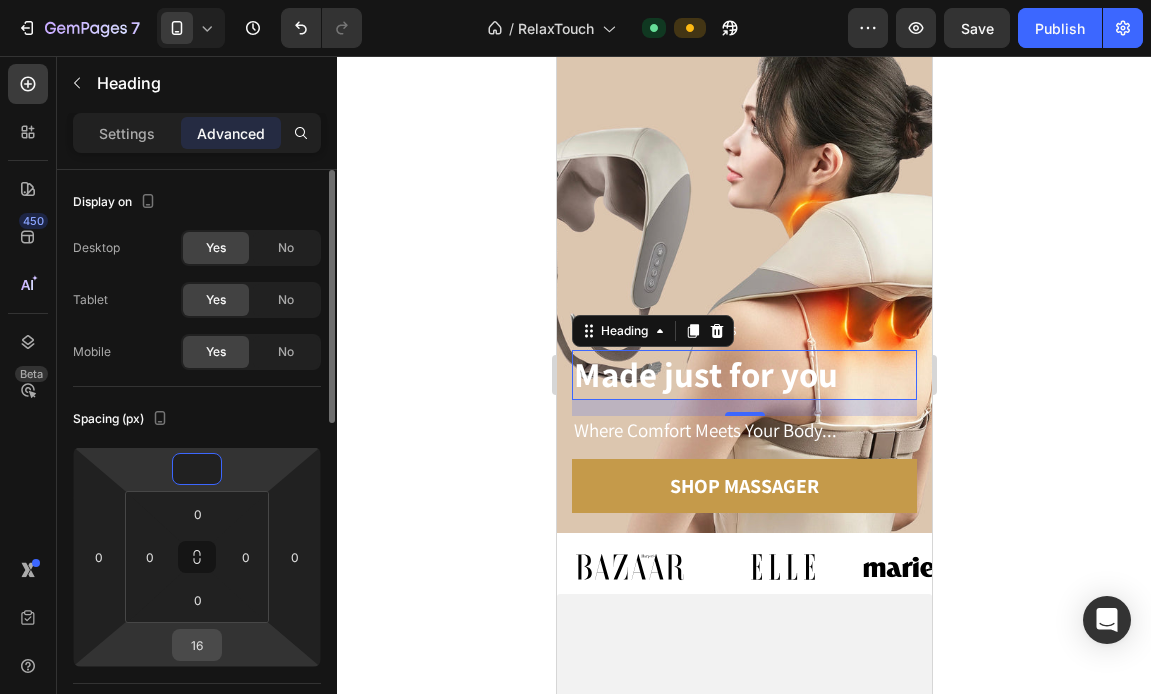 type on "0" 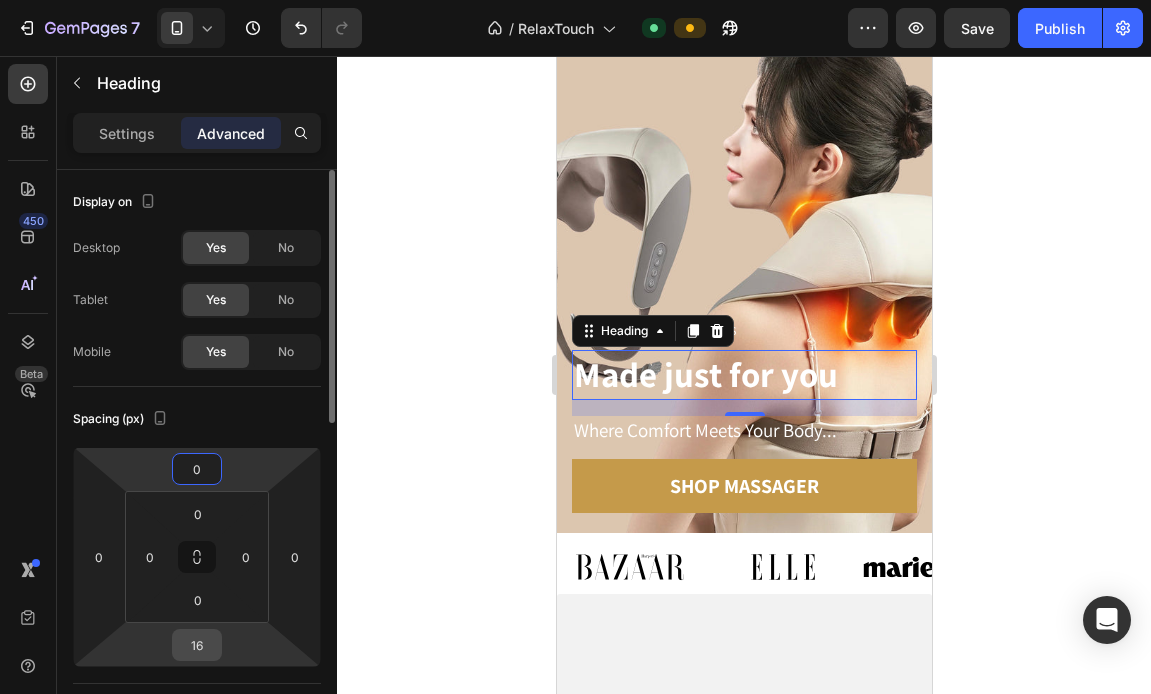 click on "16" at bounding box center (197, 645) 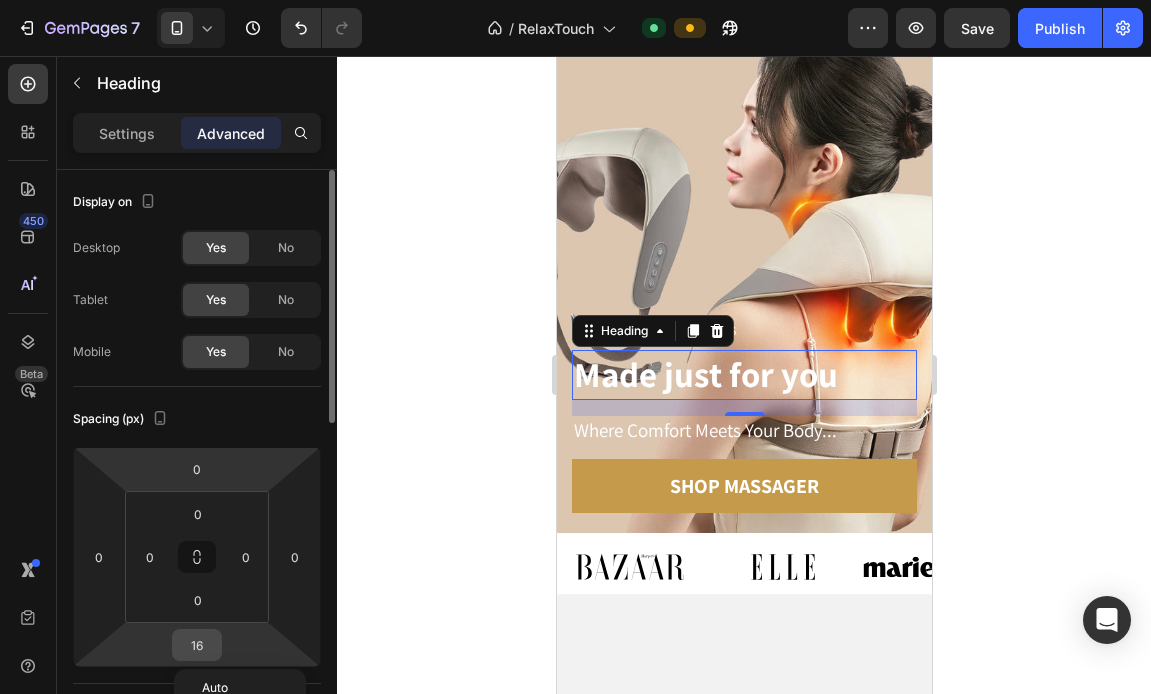 click on "16" at bounding box center (197, 645) 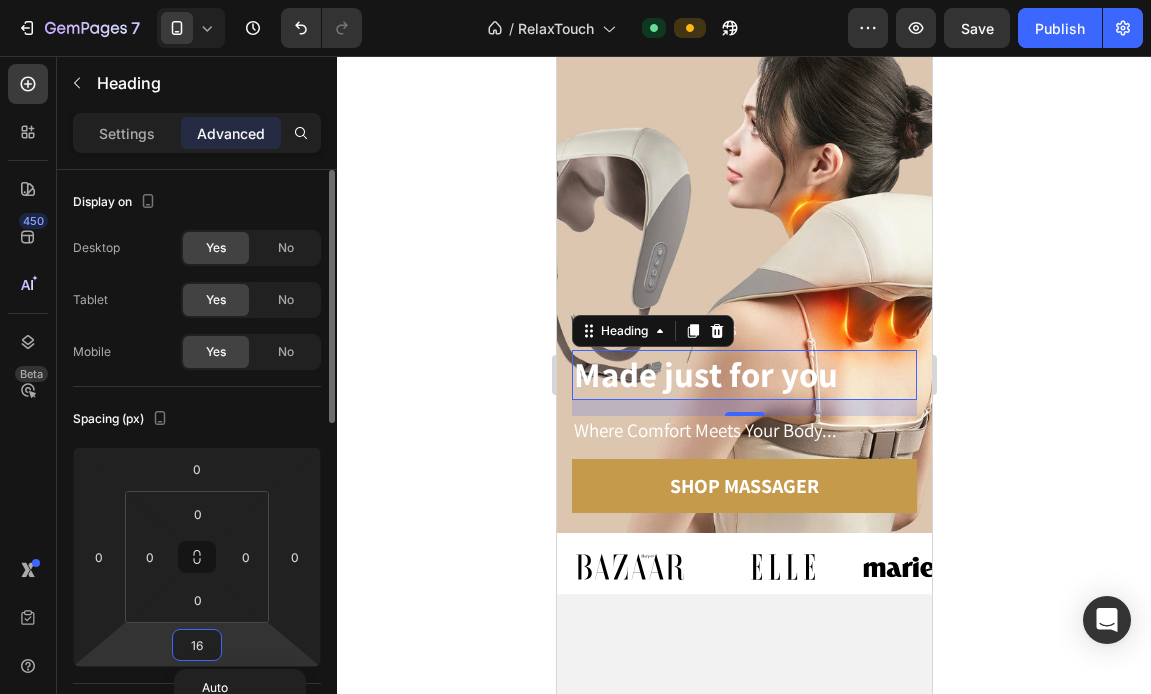 type 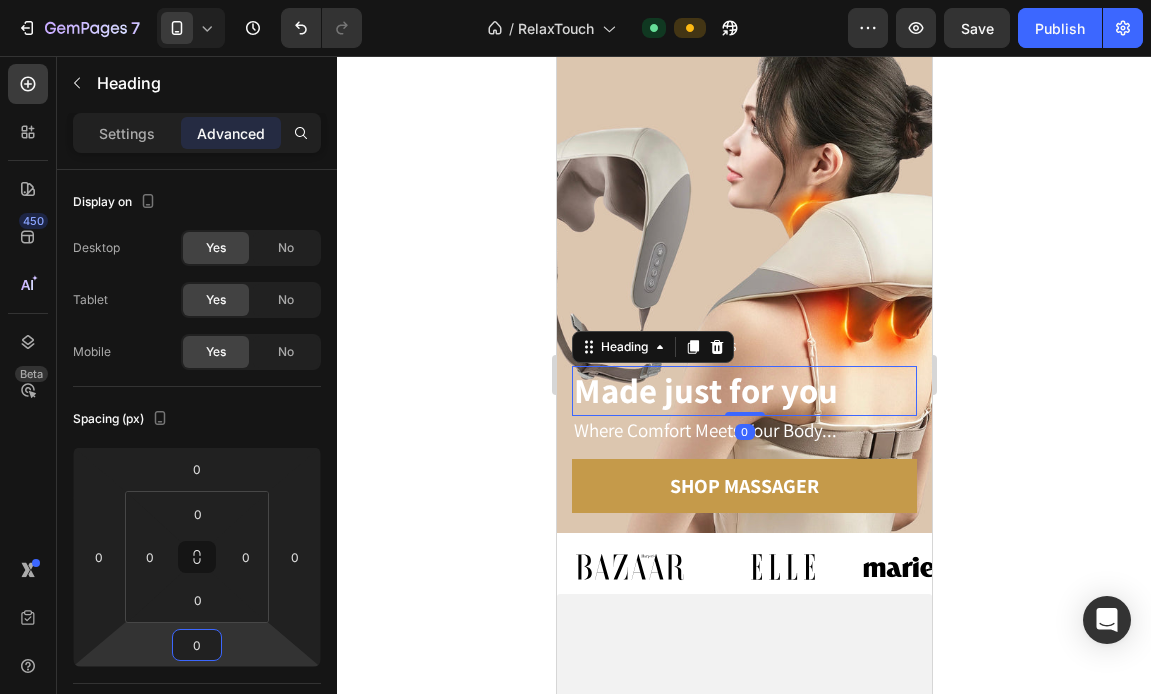 click 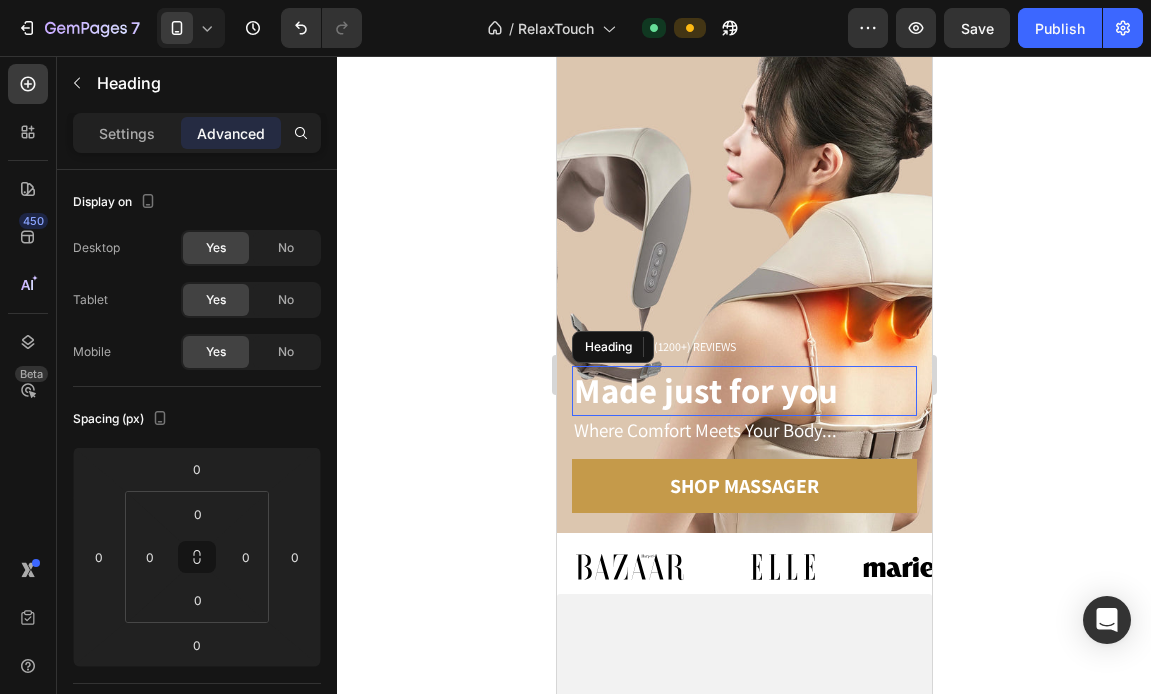 click on "Made just for you" at bounding box center (705, 390) 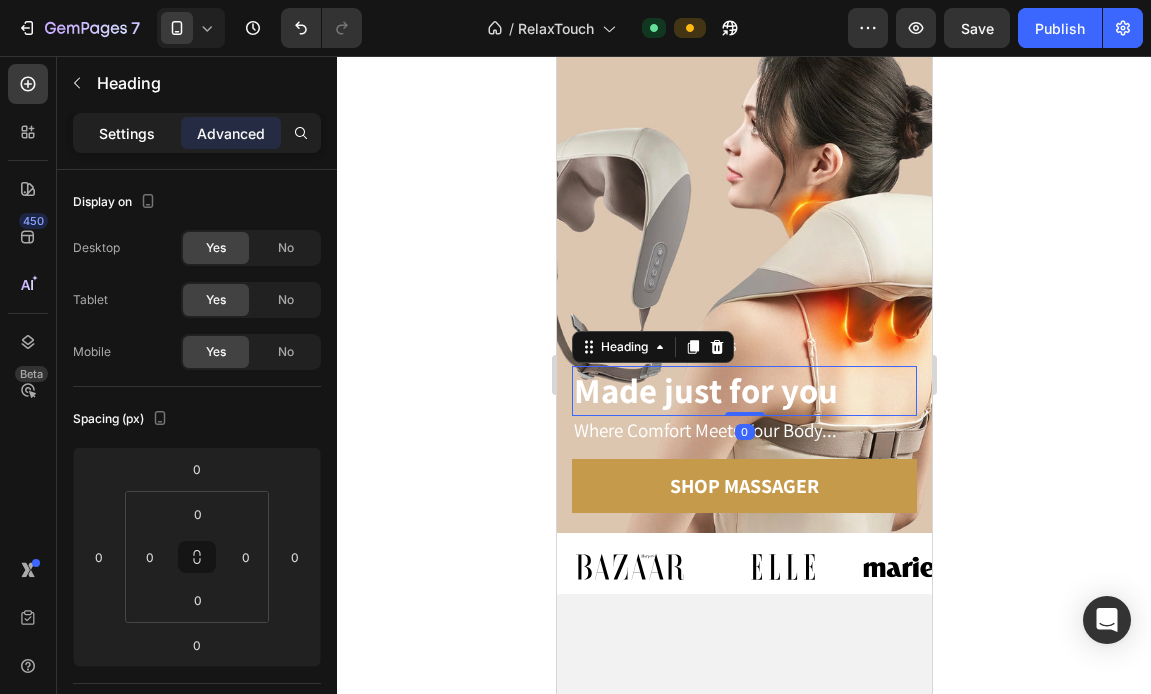 click on "Settings" at bounding box center [127, 133] 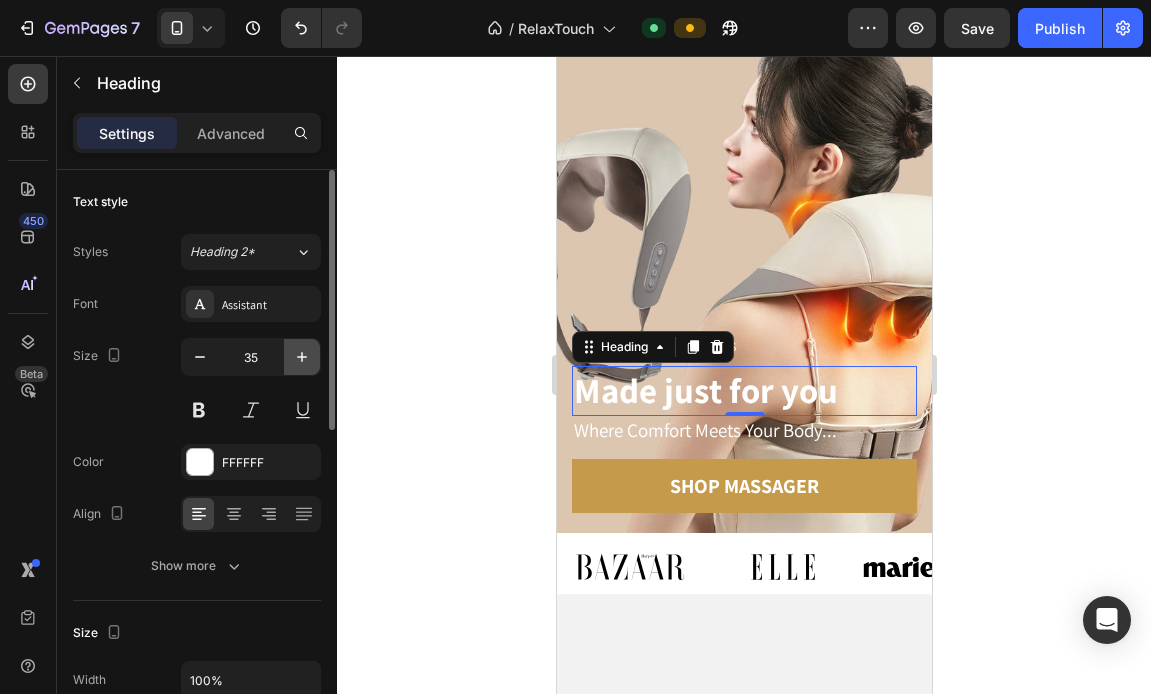 click 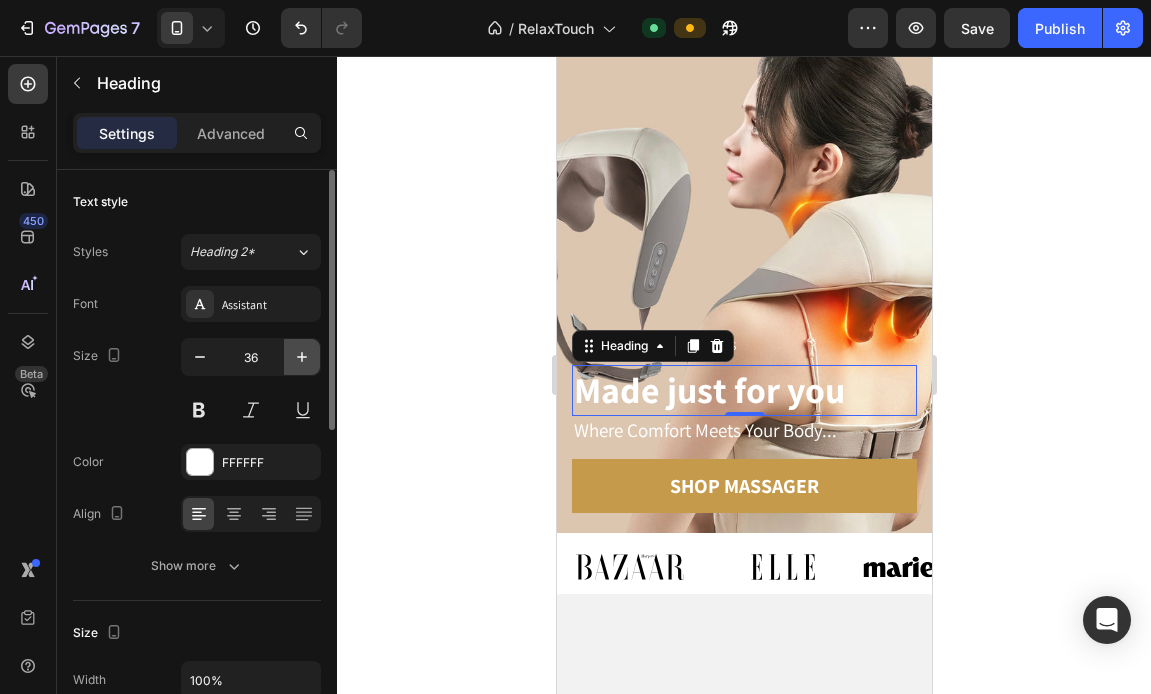 click 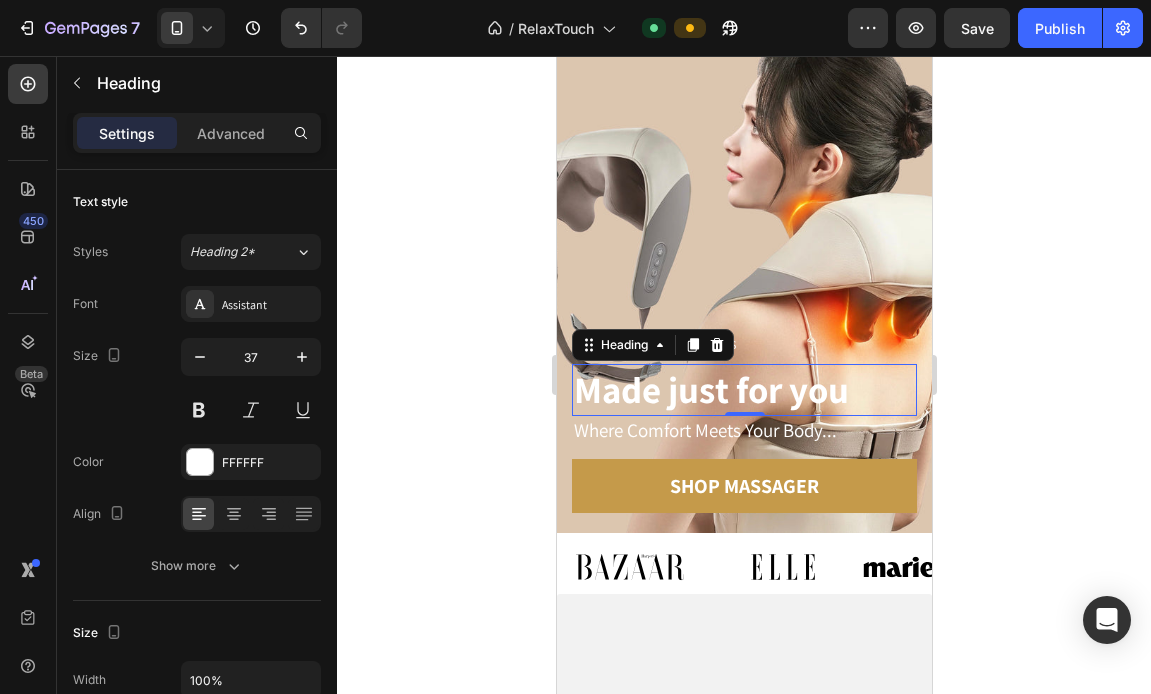 click 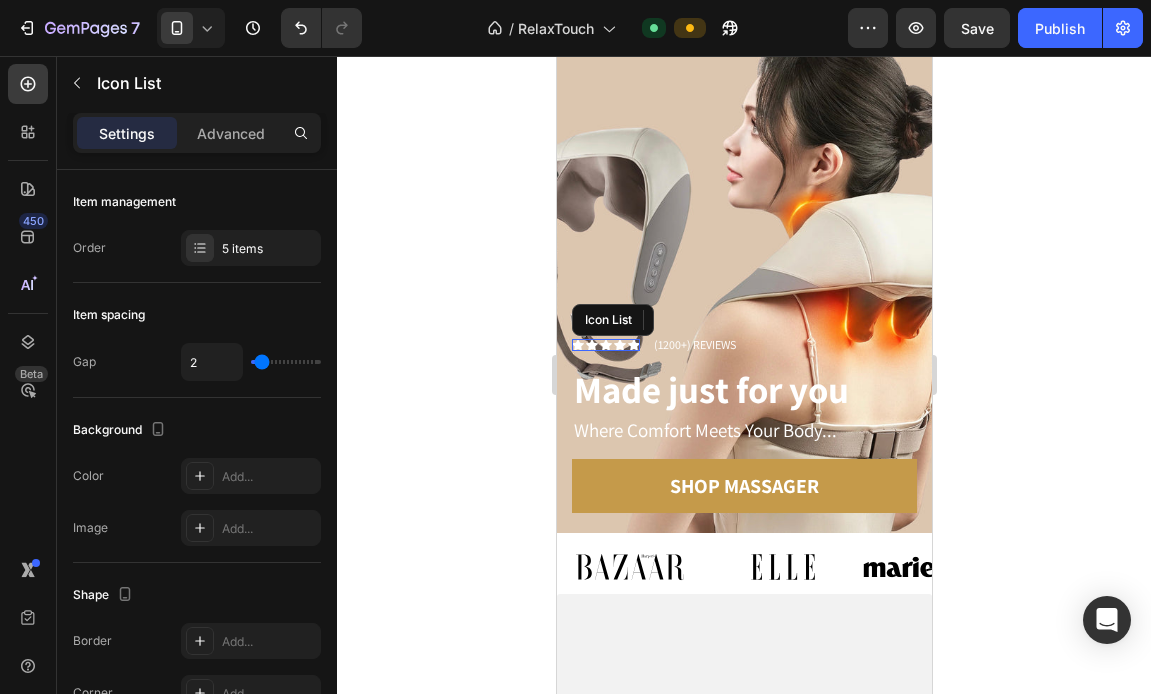 click on "Icon Icon Icon Icon Icon" at bounding box center (605, 345) 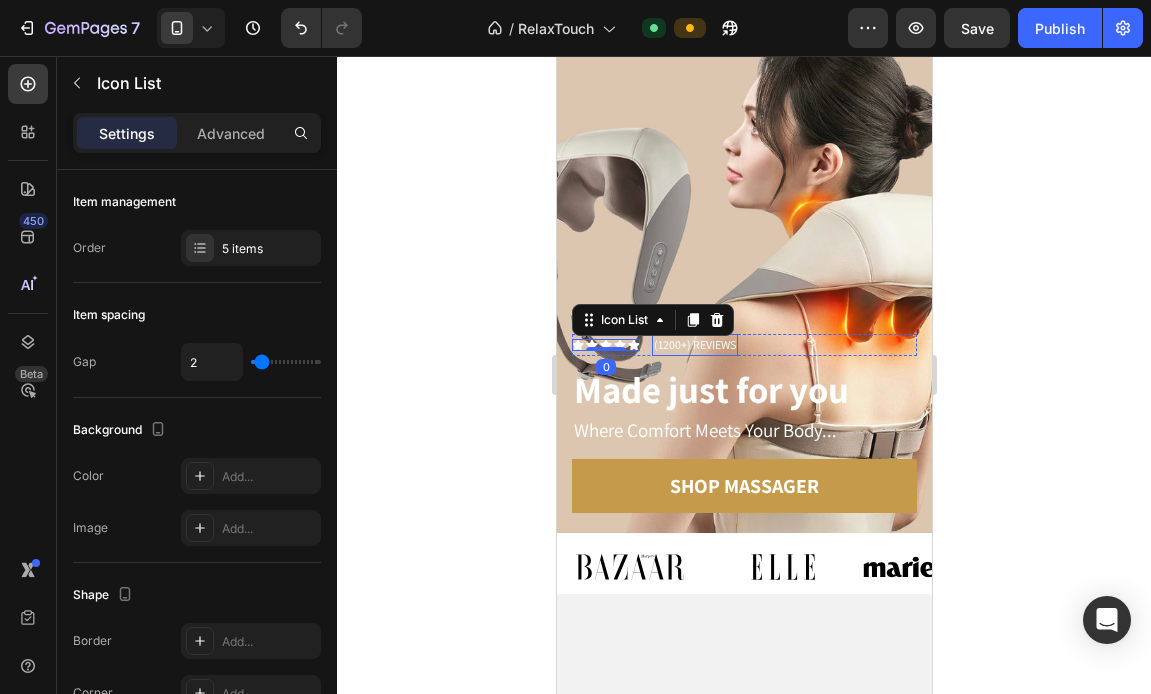 click on "(1200+) REVIEWS" at bounding box center (694, 345) 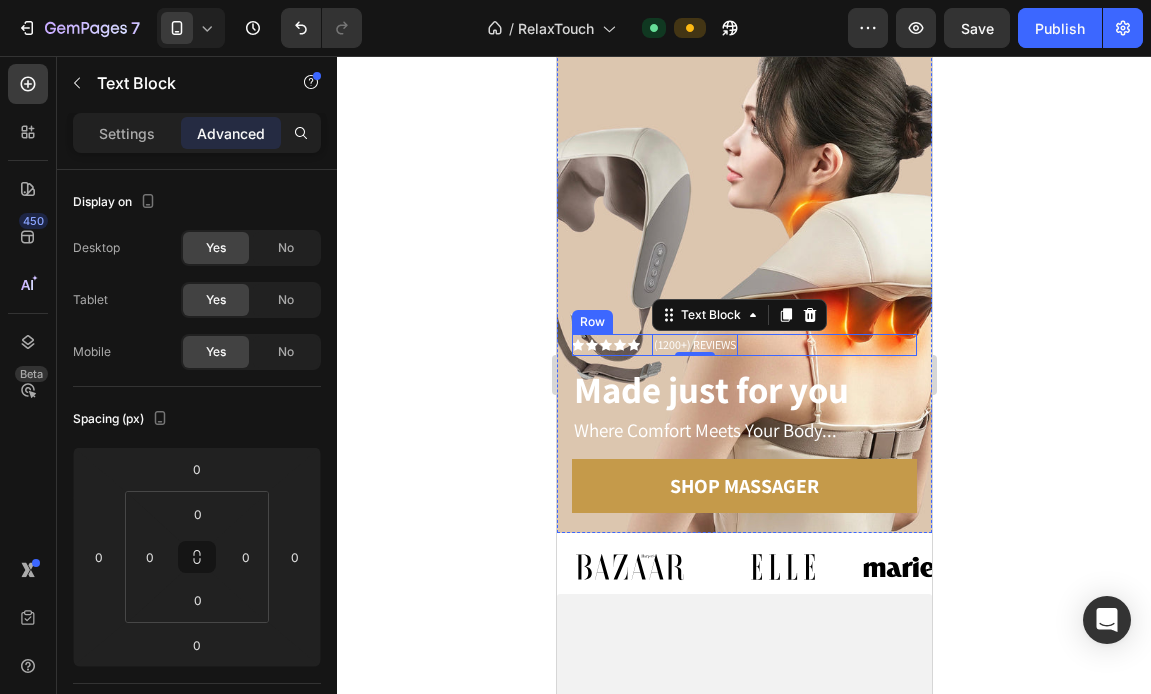 click on "Icon Icon Icon Icon Icon Icon List (1200+) REVIEWS Text Block   0 Row" at bounding box center [743, 345] 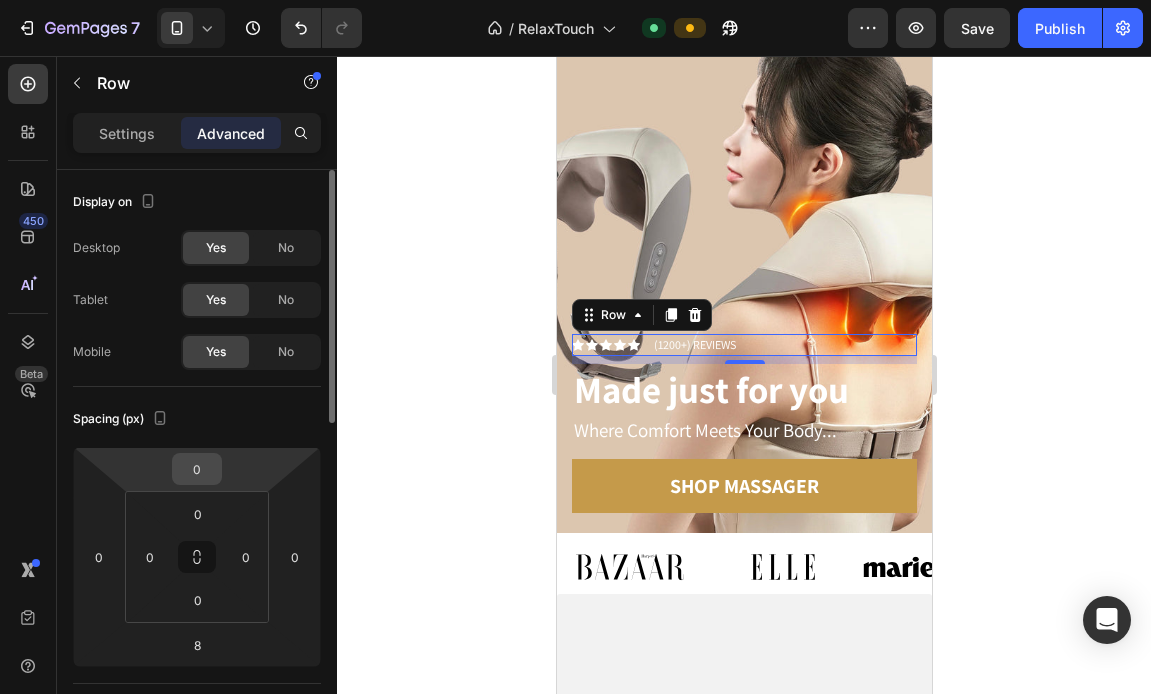 click on "0" at bounding box center [197, 469] 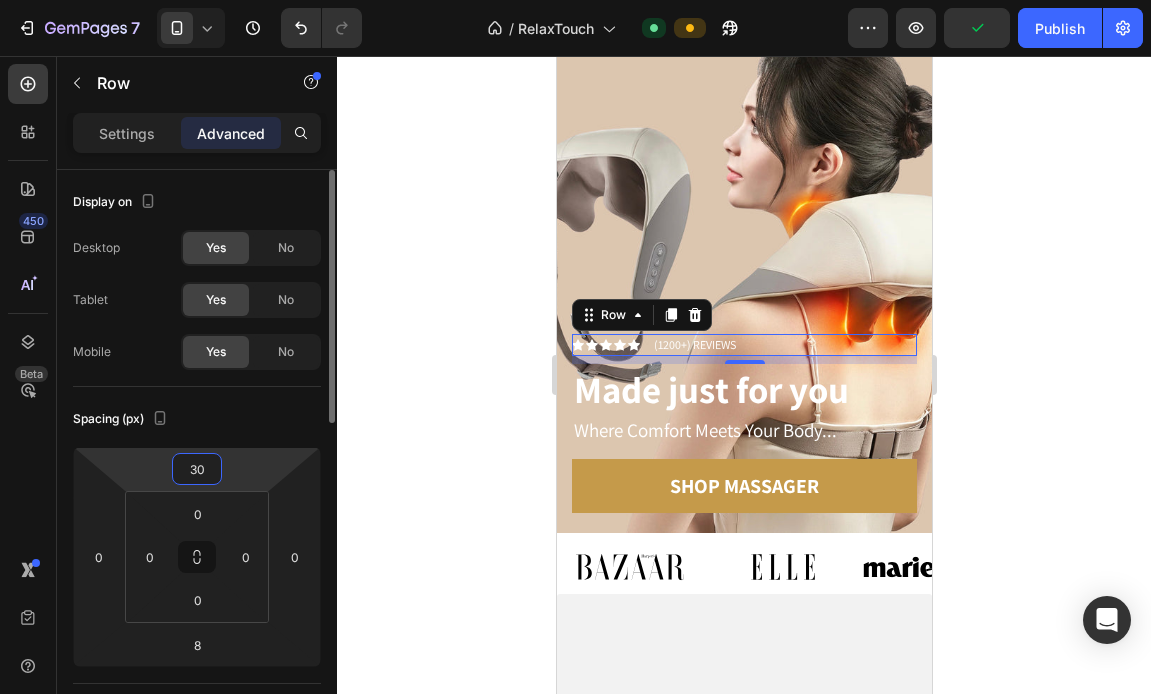 type on "3" 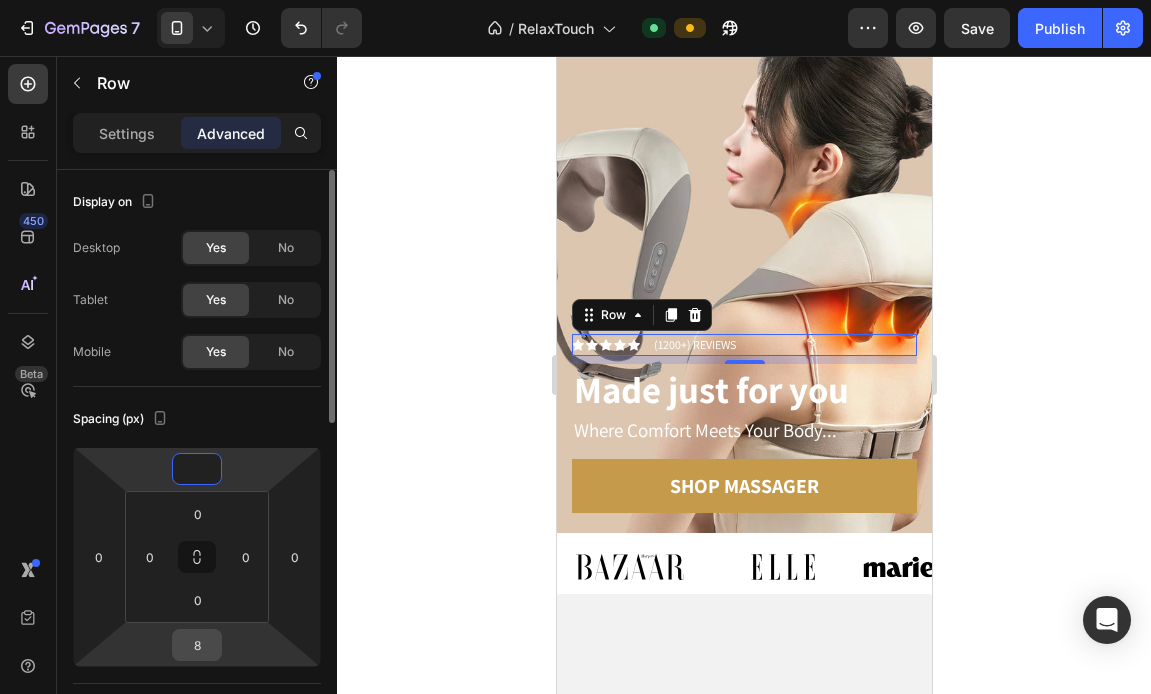 click on "8" at bounding box center [197, 645] 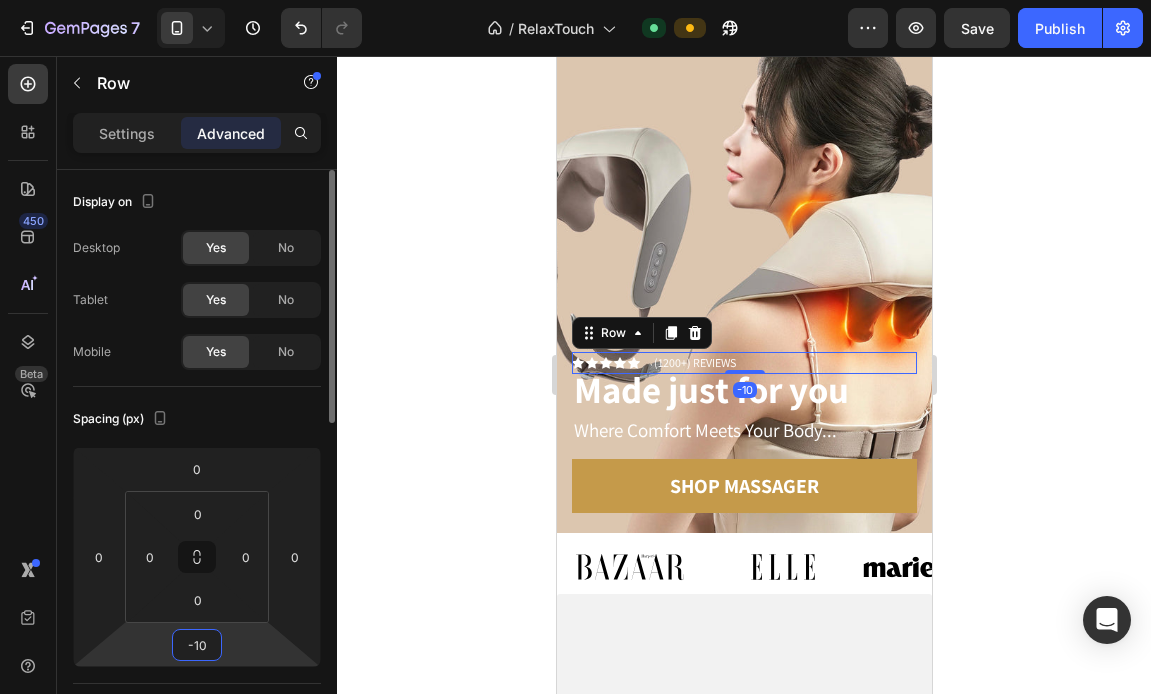 type on "-1" 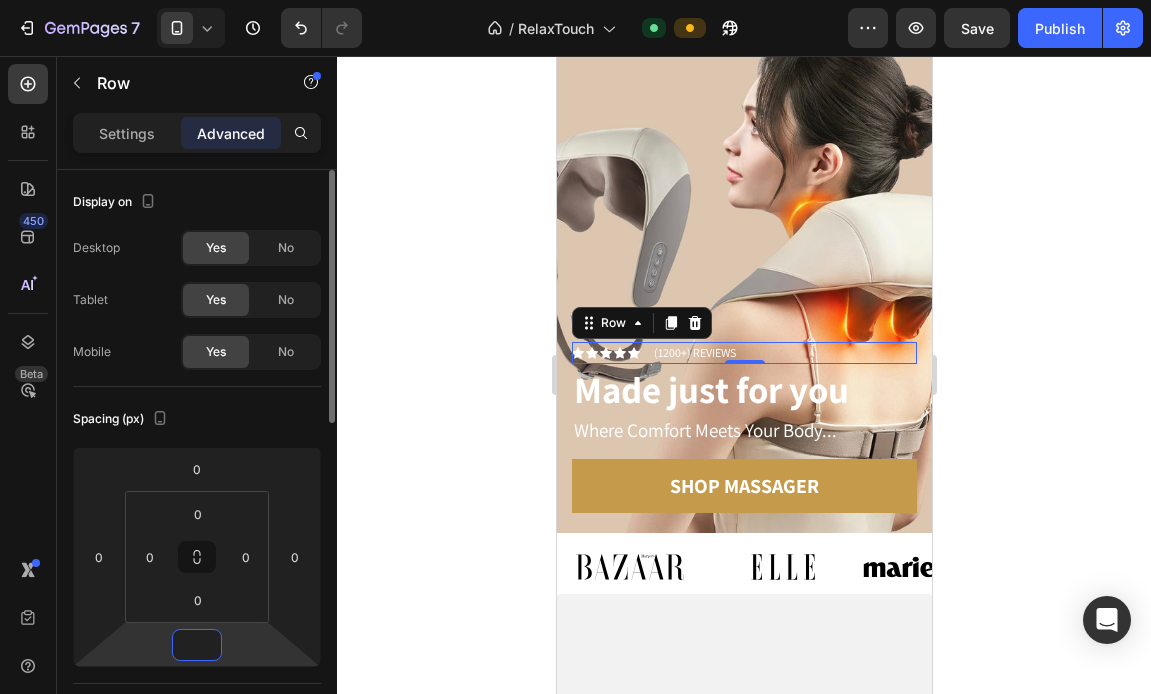 type on "-5" 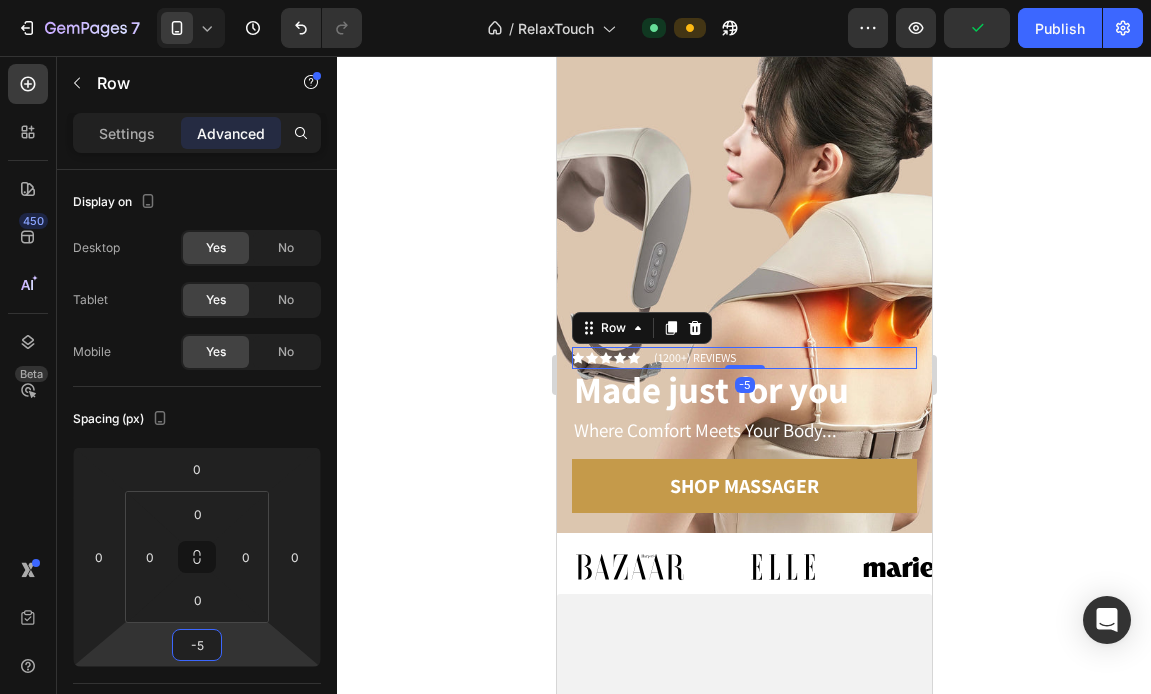 click 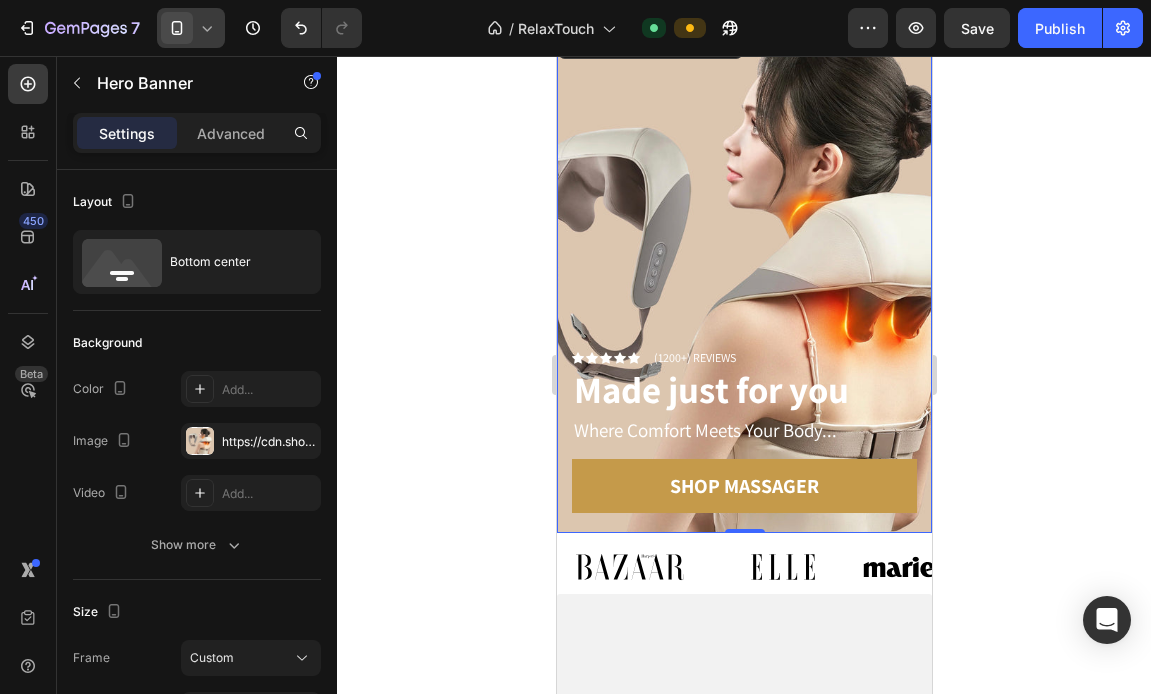 click 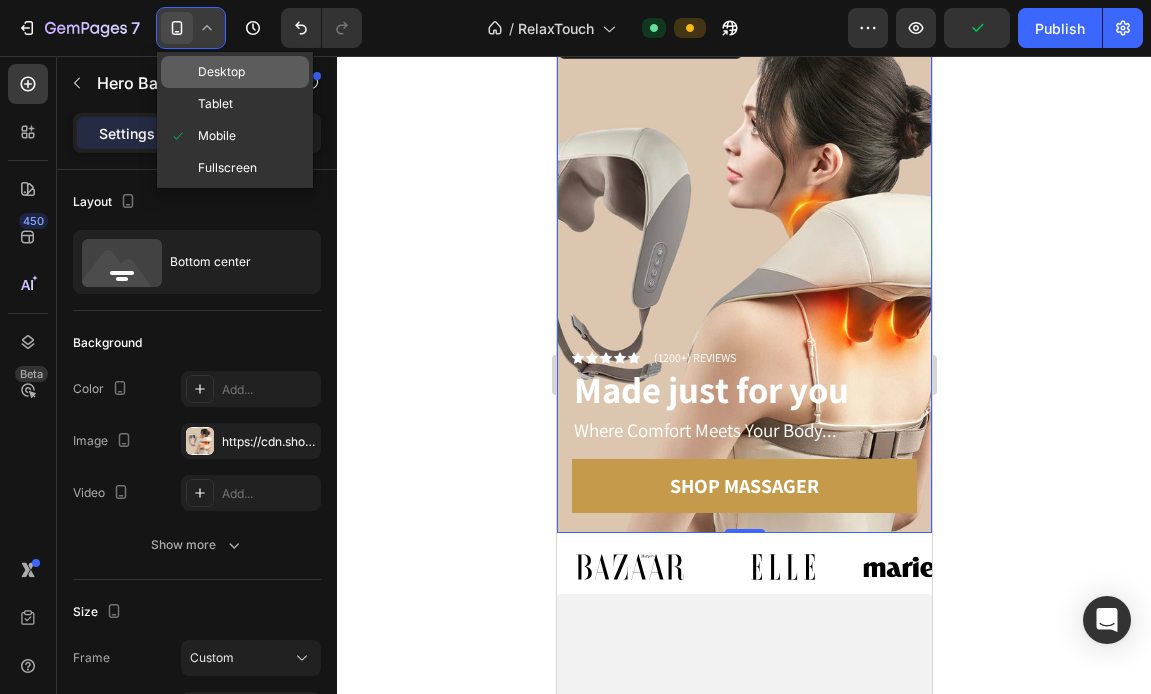 click on "Desktop" at bounding box center [221, 72] 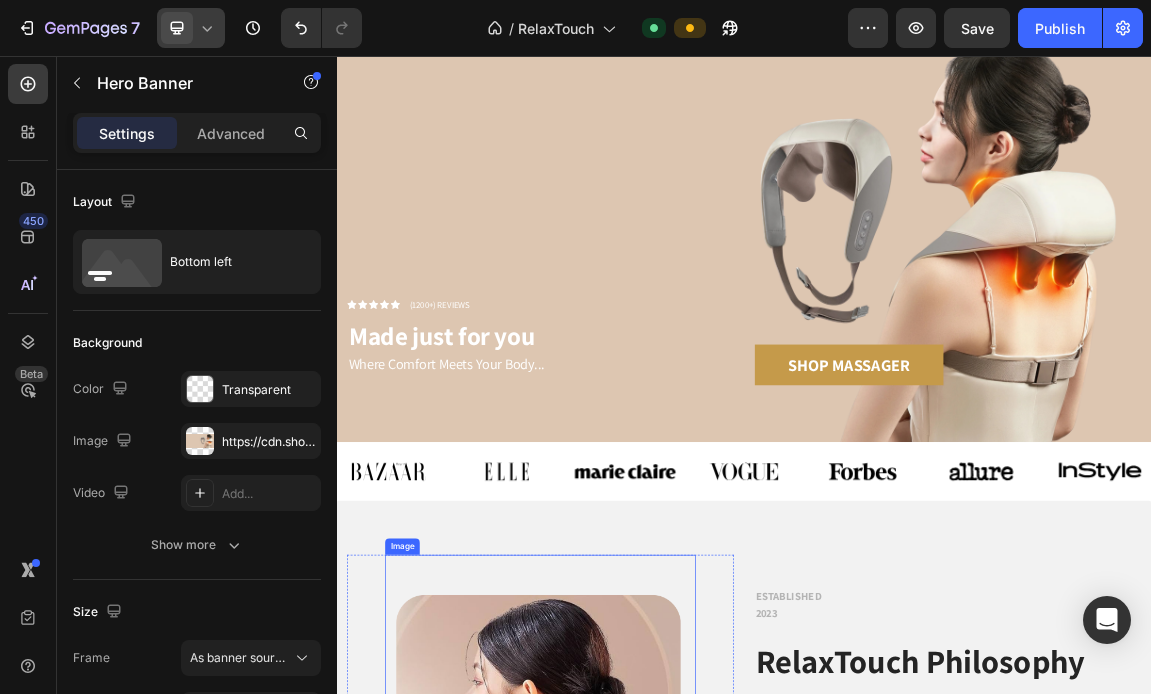 scroll, scrollTop: 0, scrollLeft: 0, axis: both 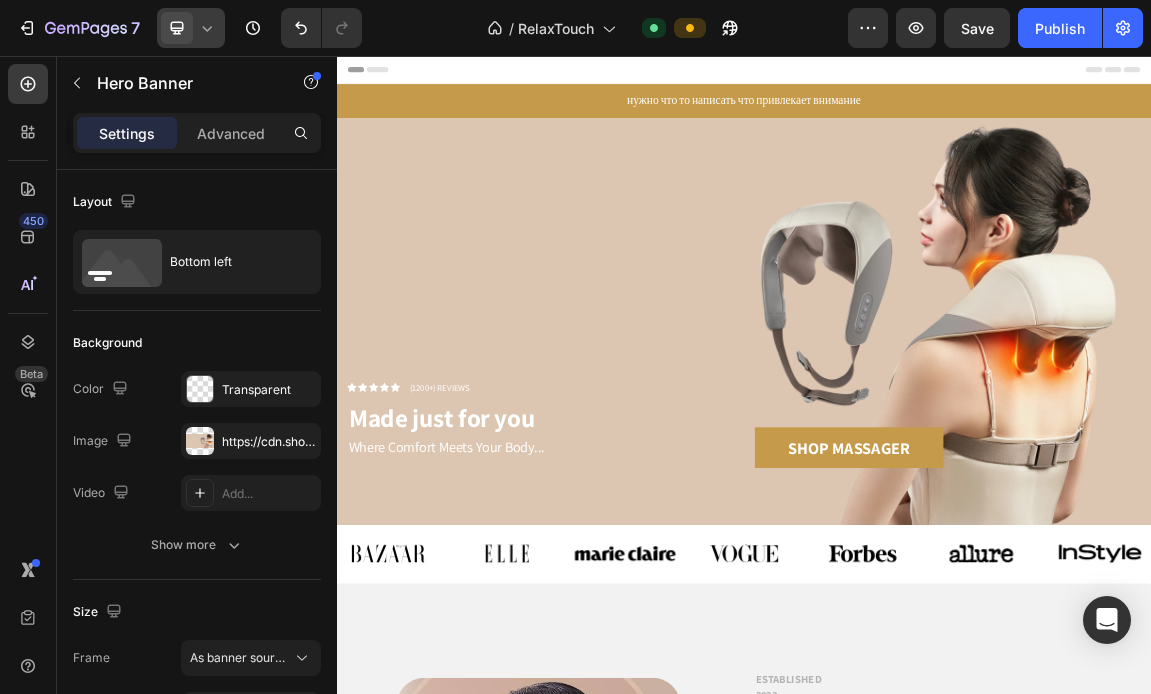 click 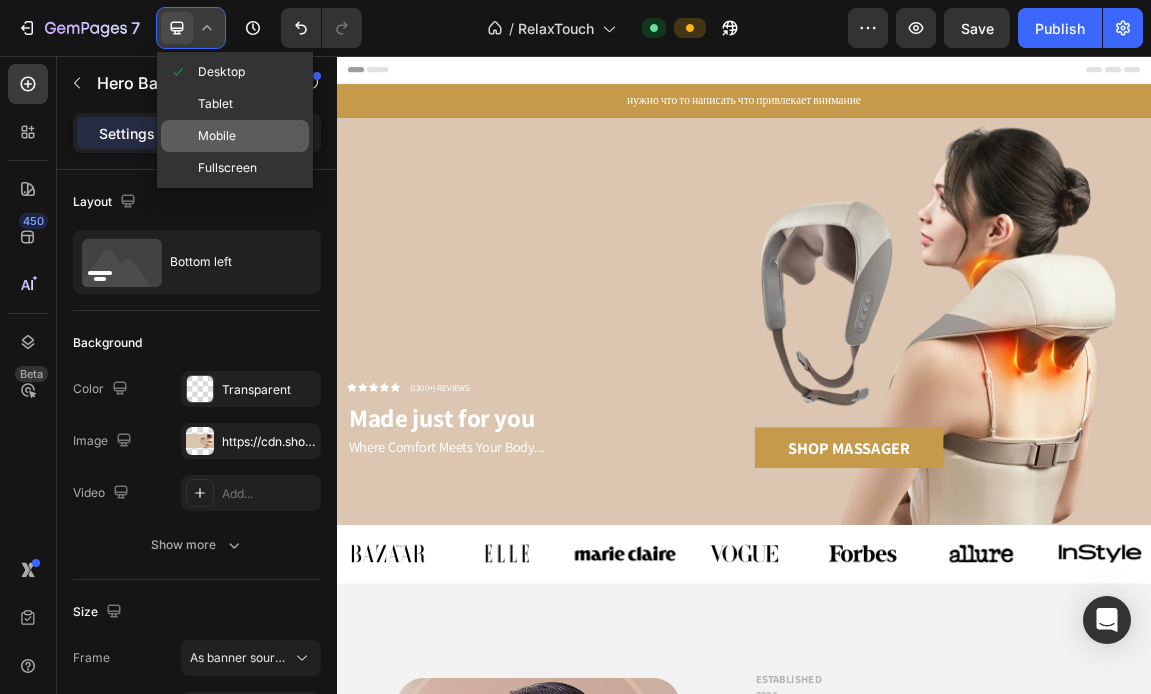 click on "Mobile" 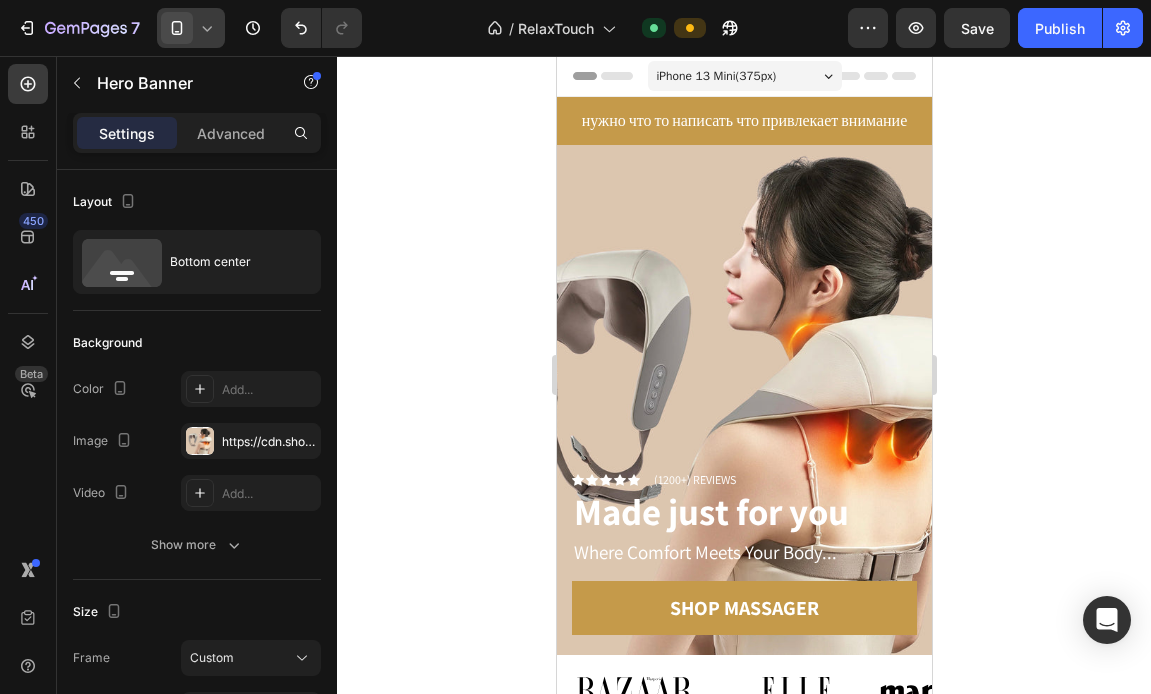 scroll, scrollTop: 19, scrollLeft: 0, axis: vertical 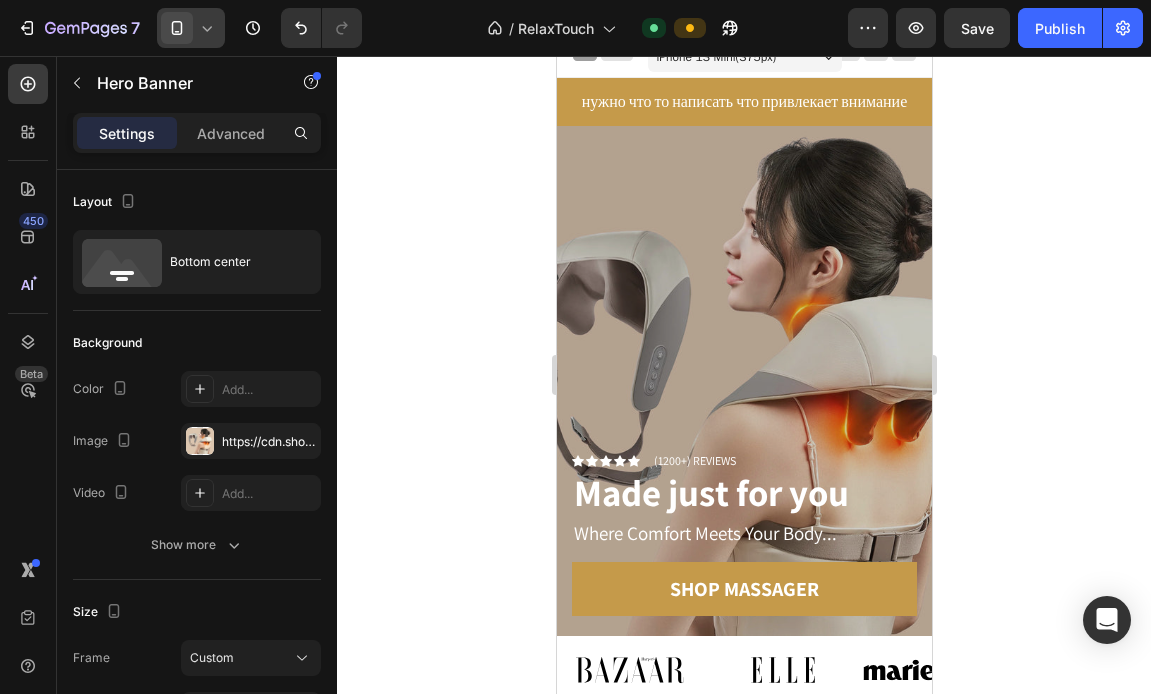 click at bounding box center (743, 381) 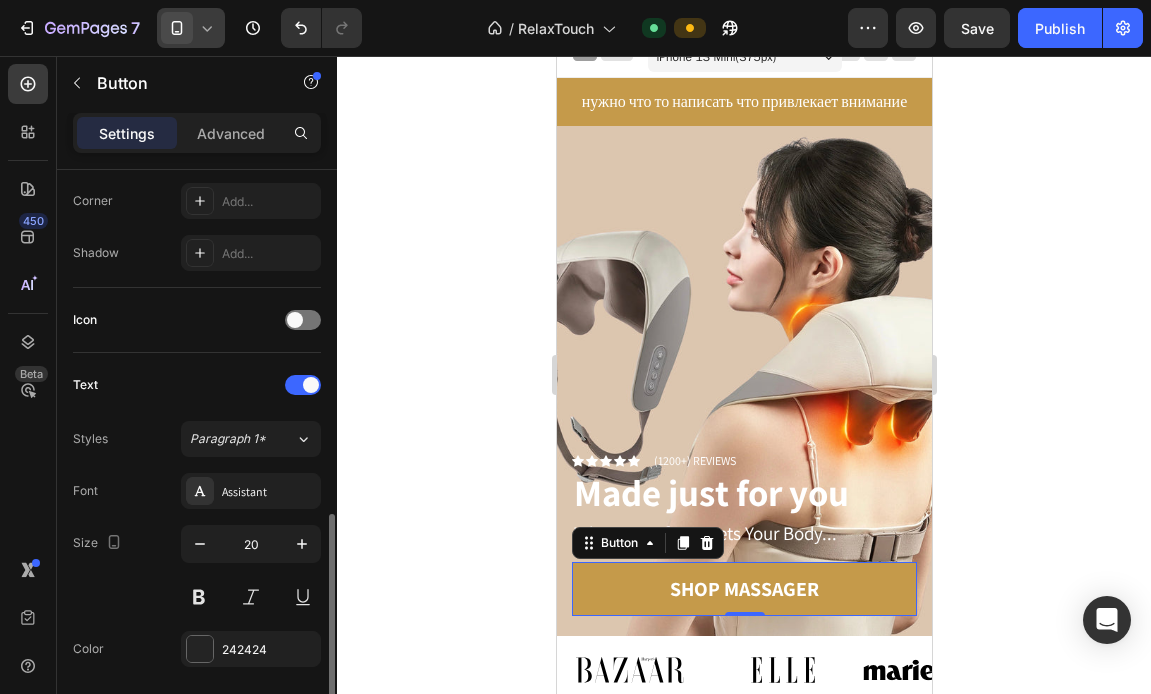 scroll, scrollTop: 590, scrollLeft: 0, axis: vertical 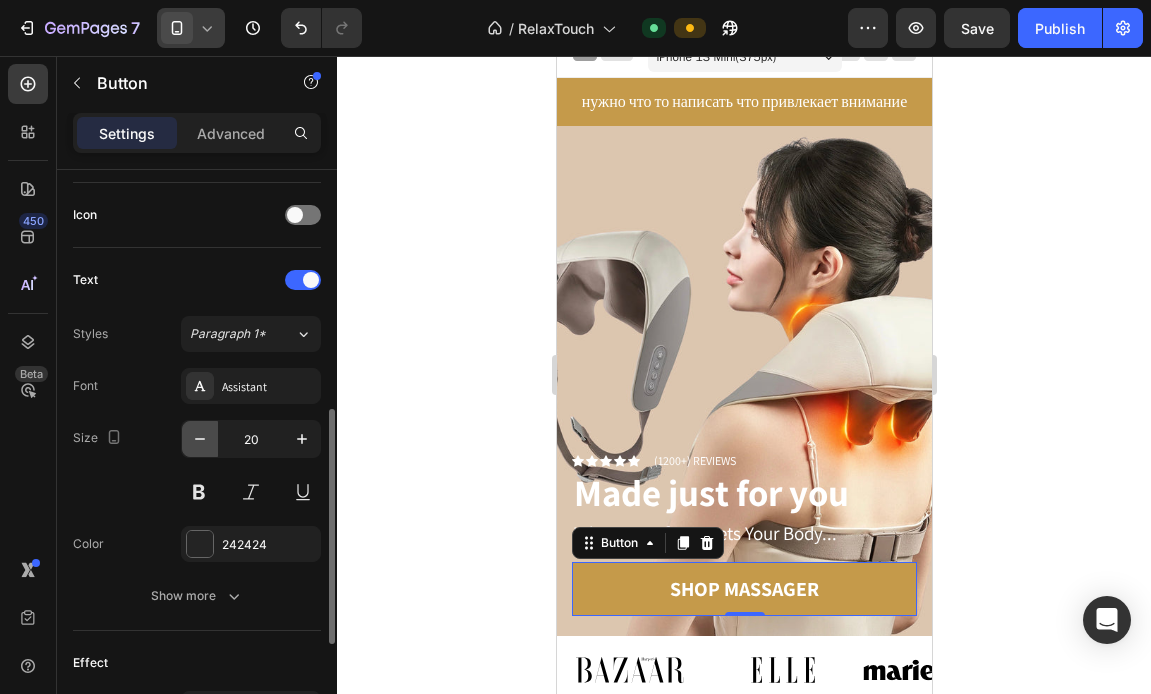 click 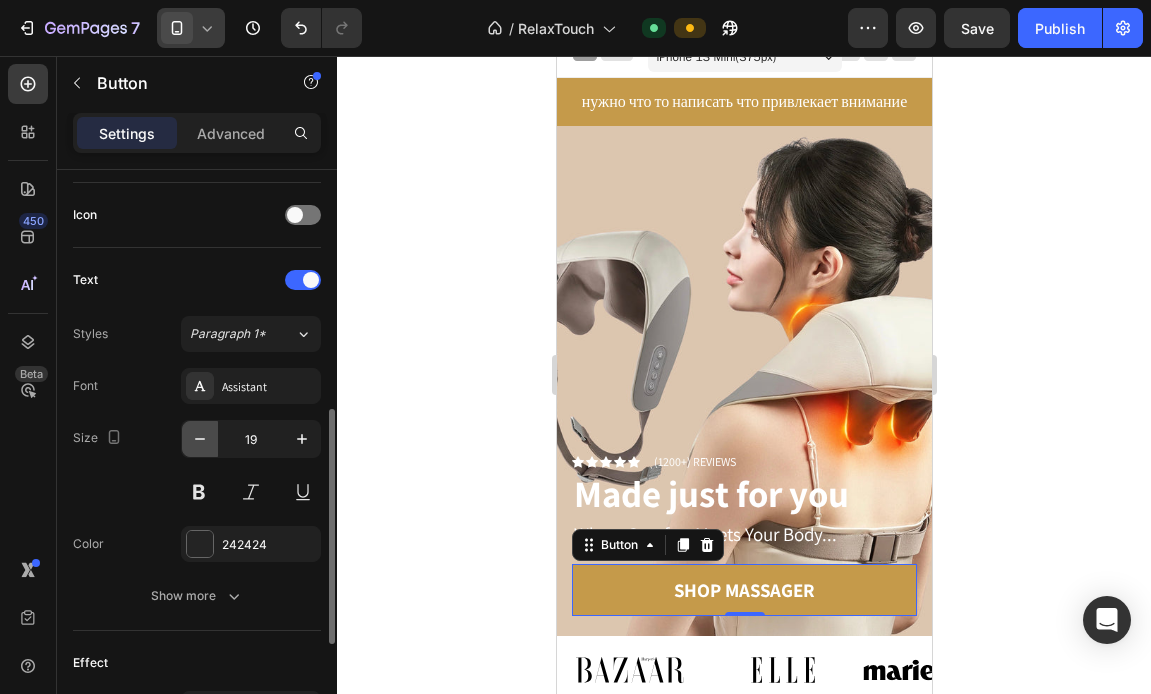 click 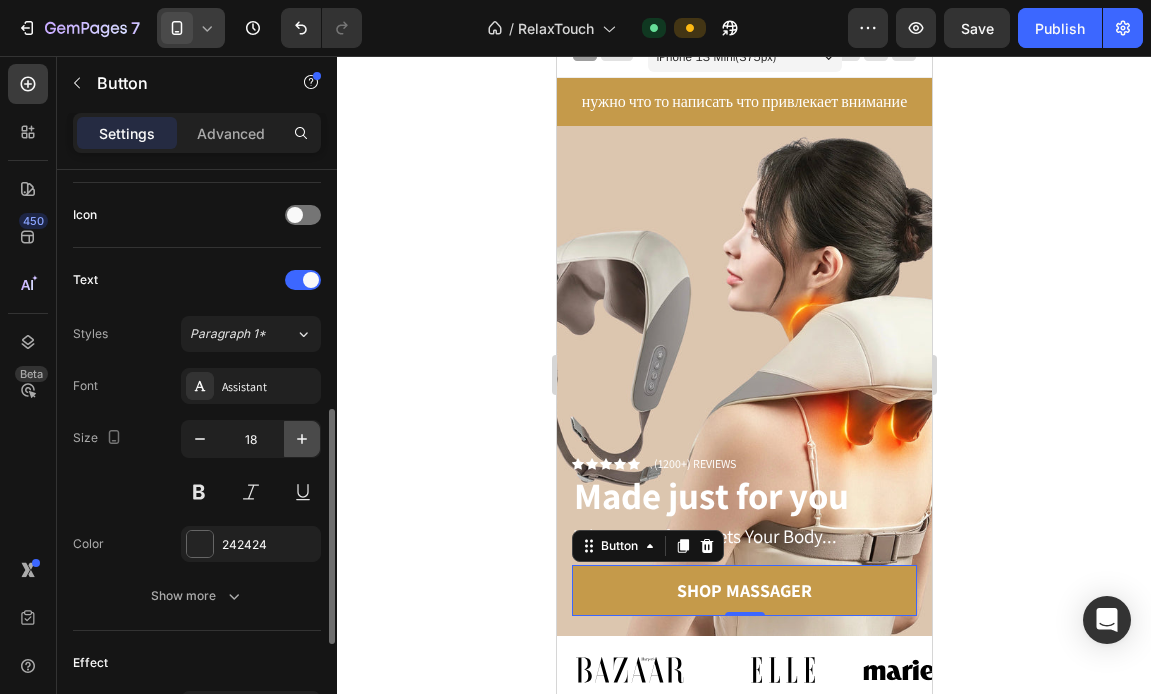 click 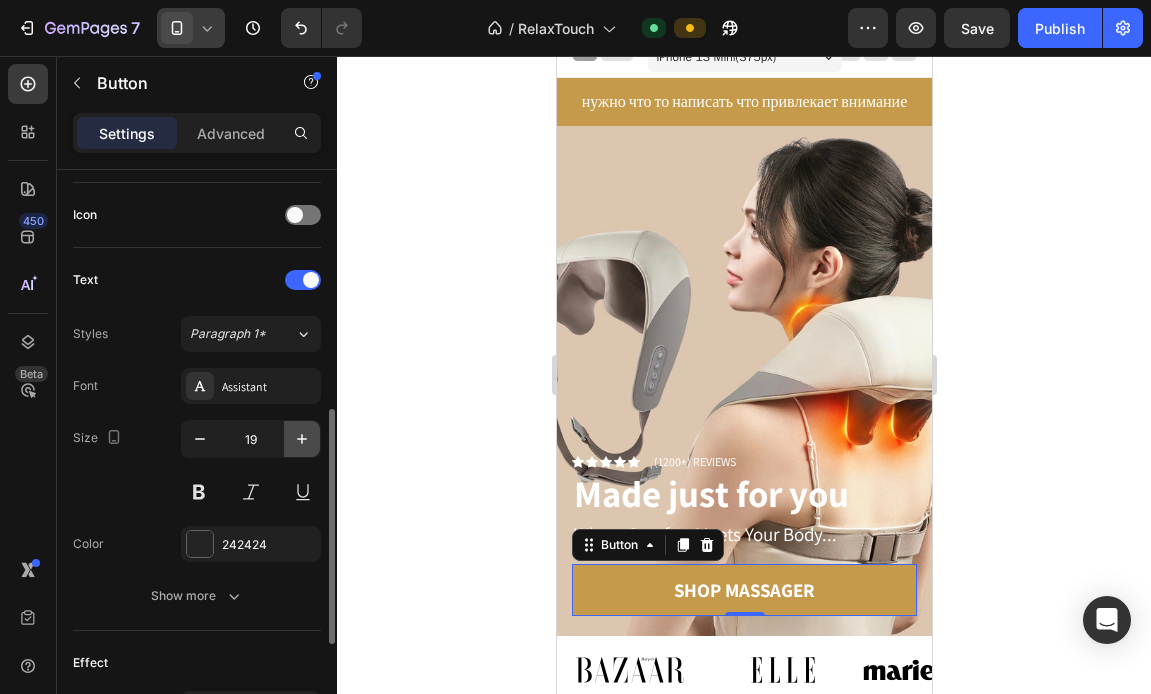 click 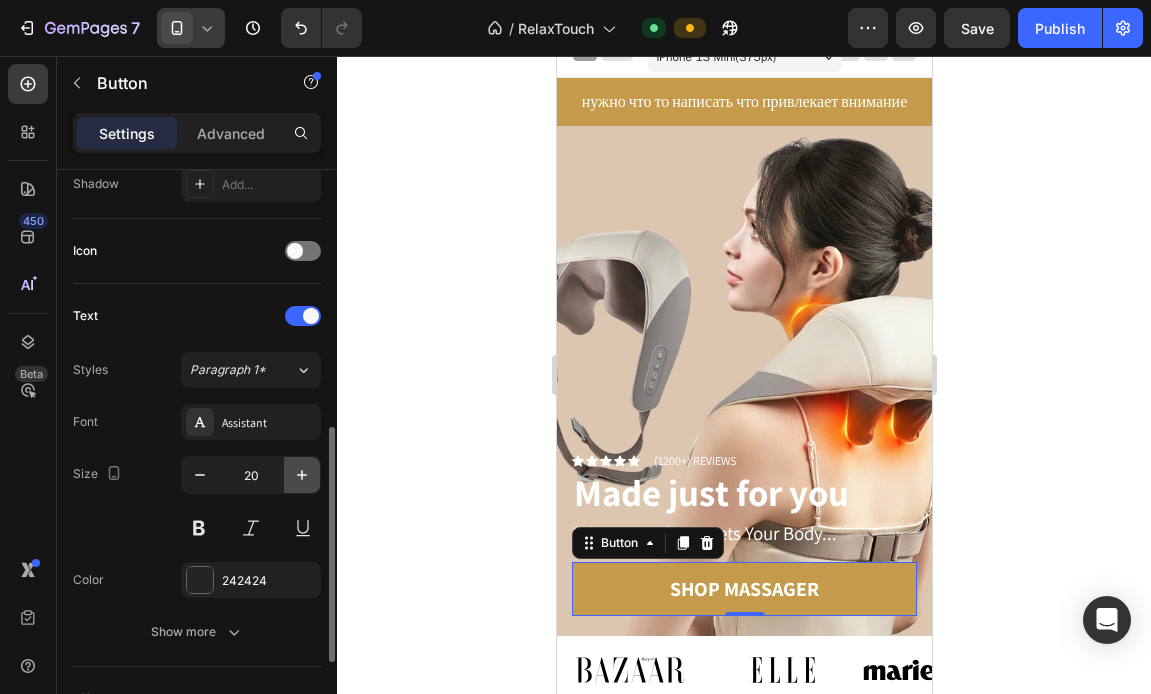 scroll, scrollTop: 584, scrollLeft: 0, axis: vertical 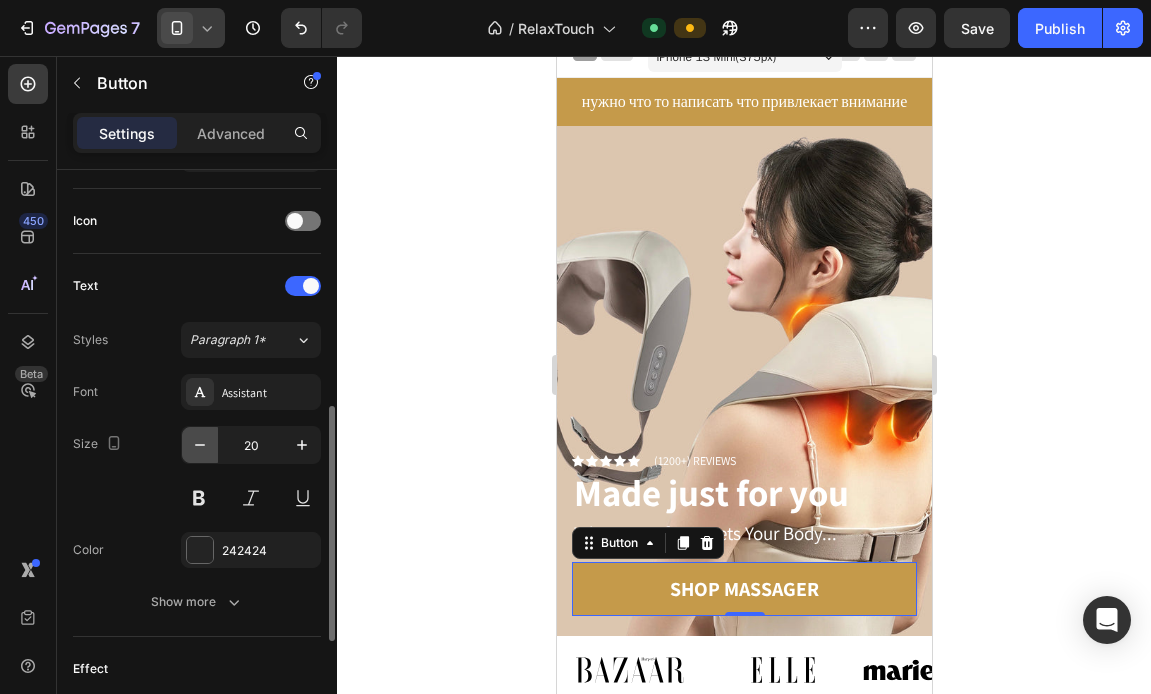 click 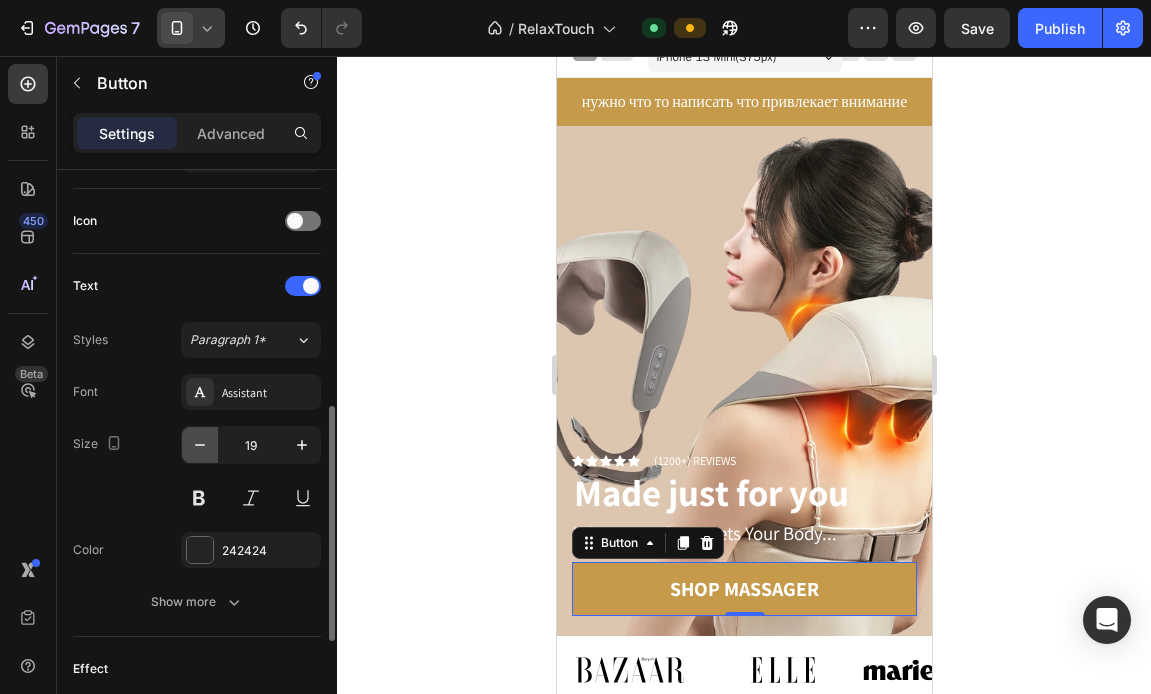 click 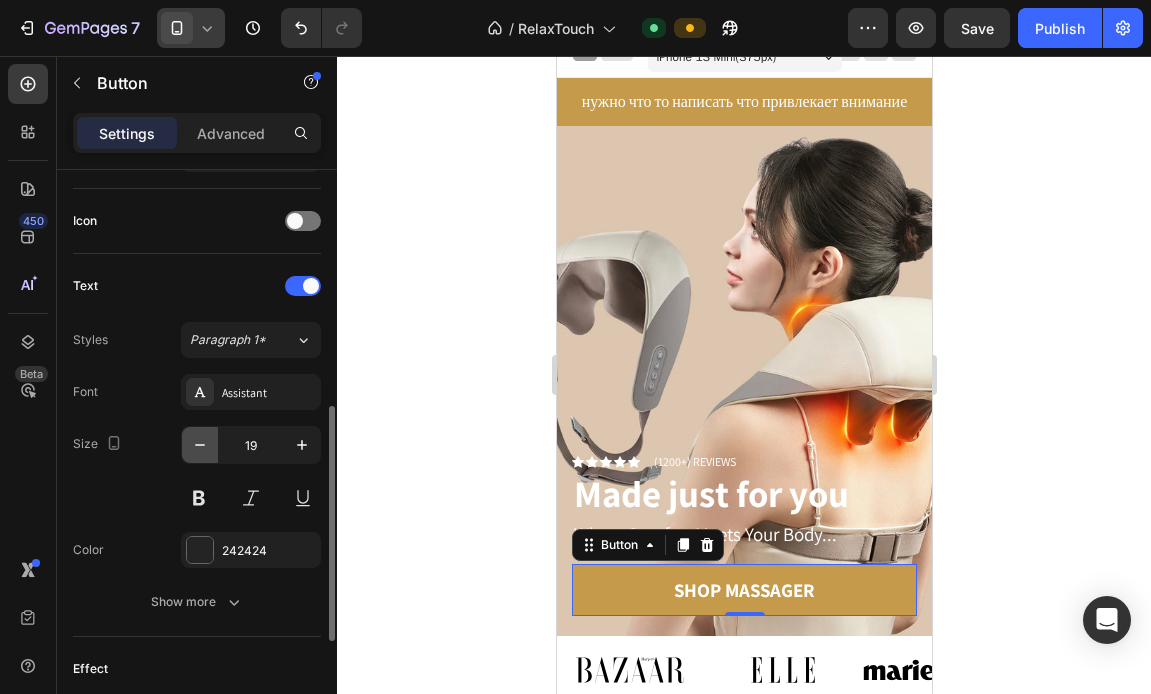 type on "18" 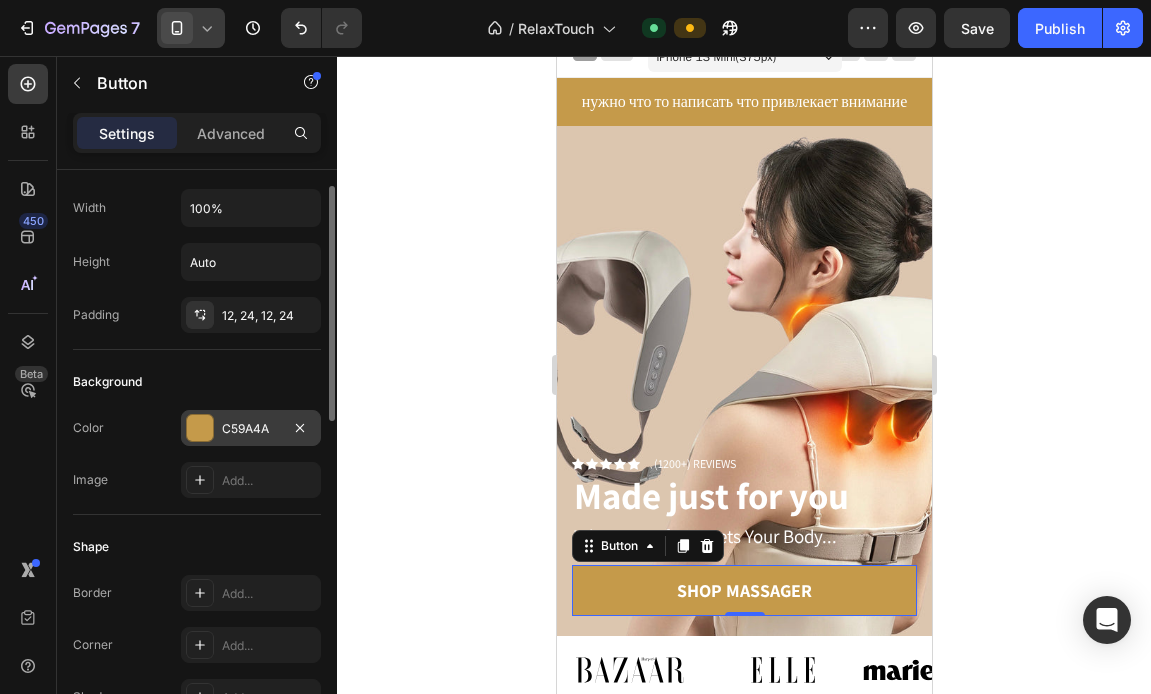 scroll, scrollTop: 0, scrollLeft: 0, axis: both 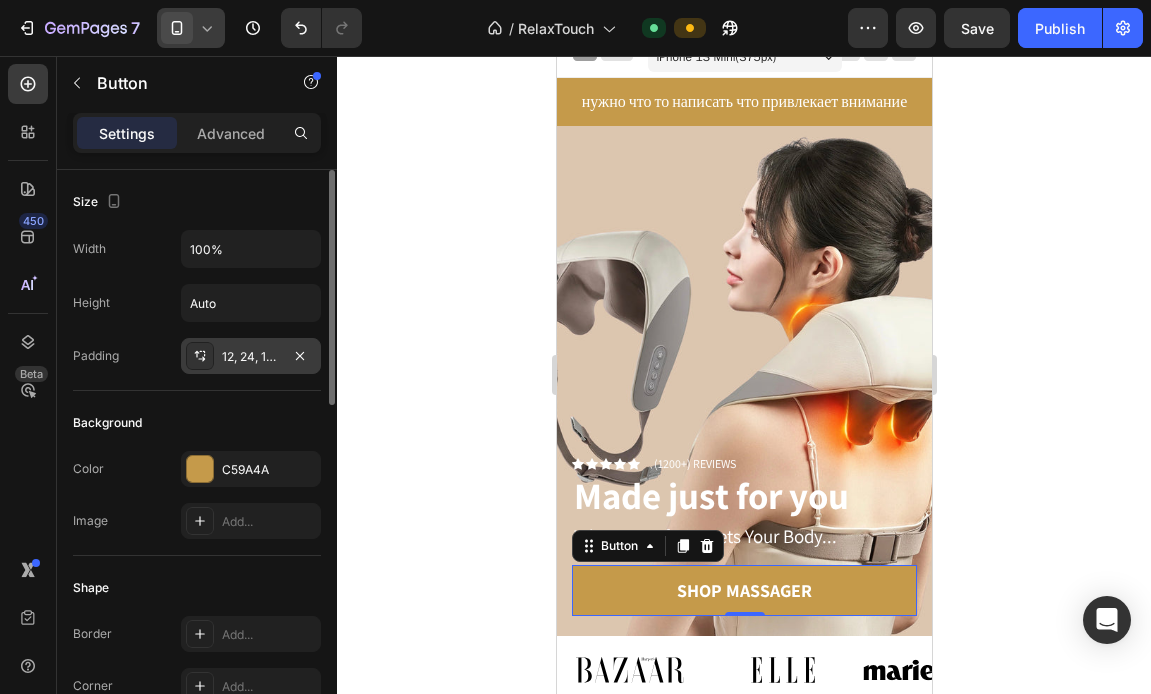 click 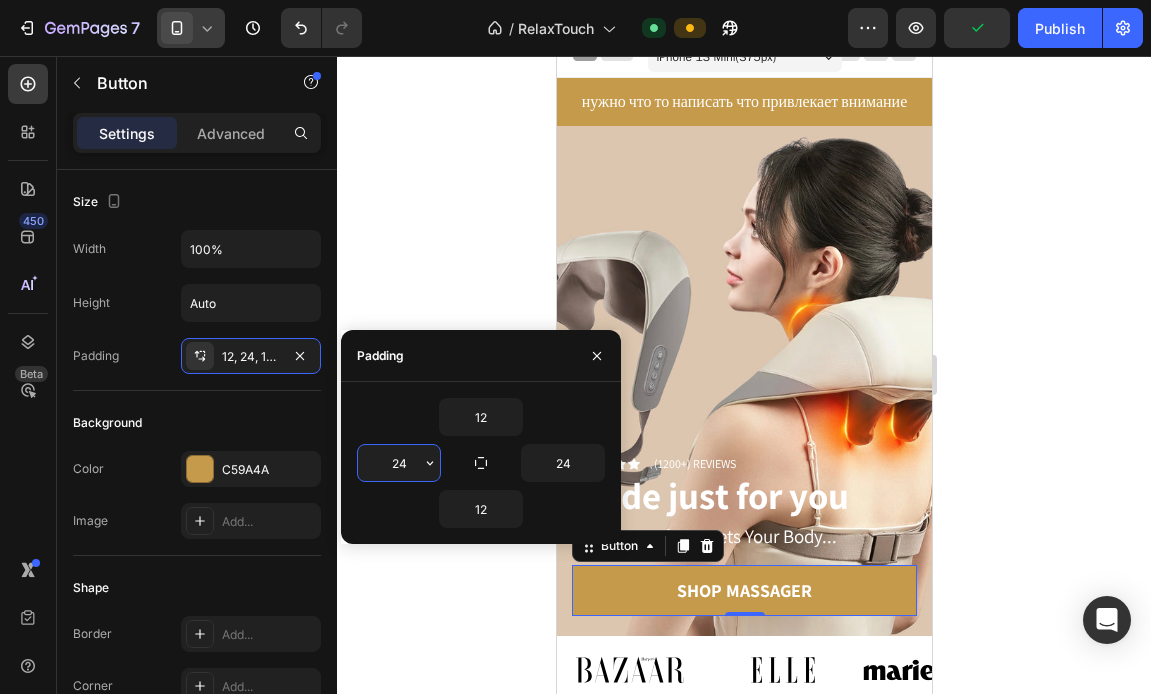 click on "24" at bounding box center (399, 463) 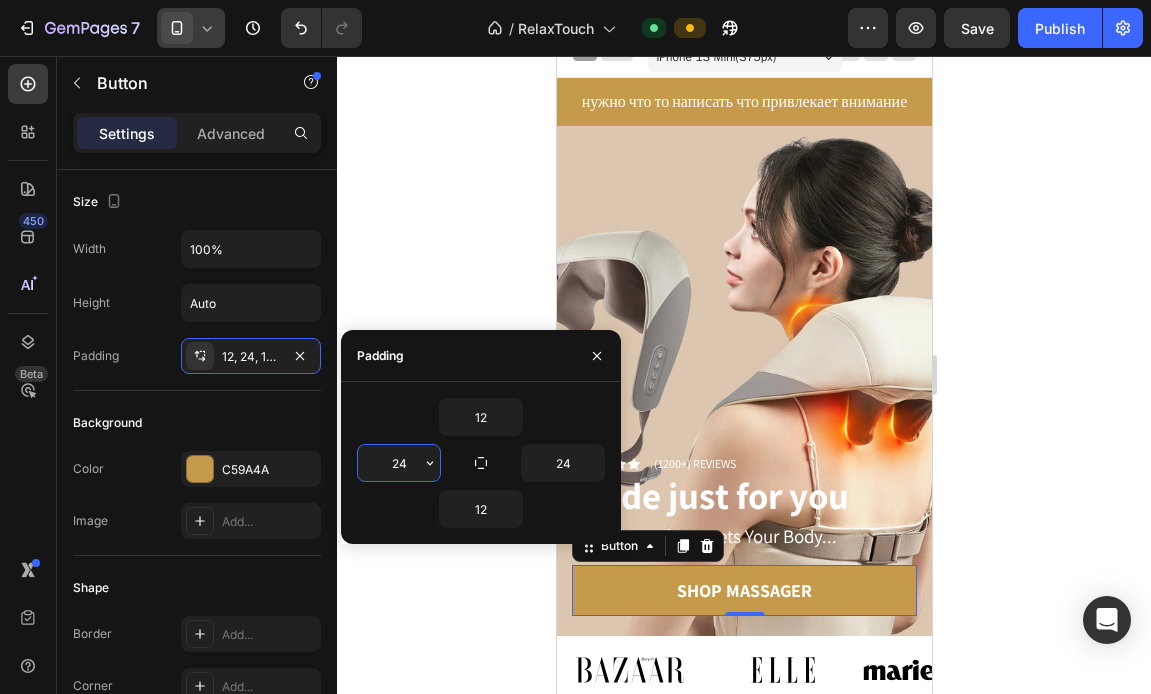 type on "2" 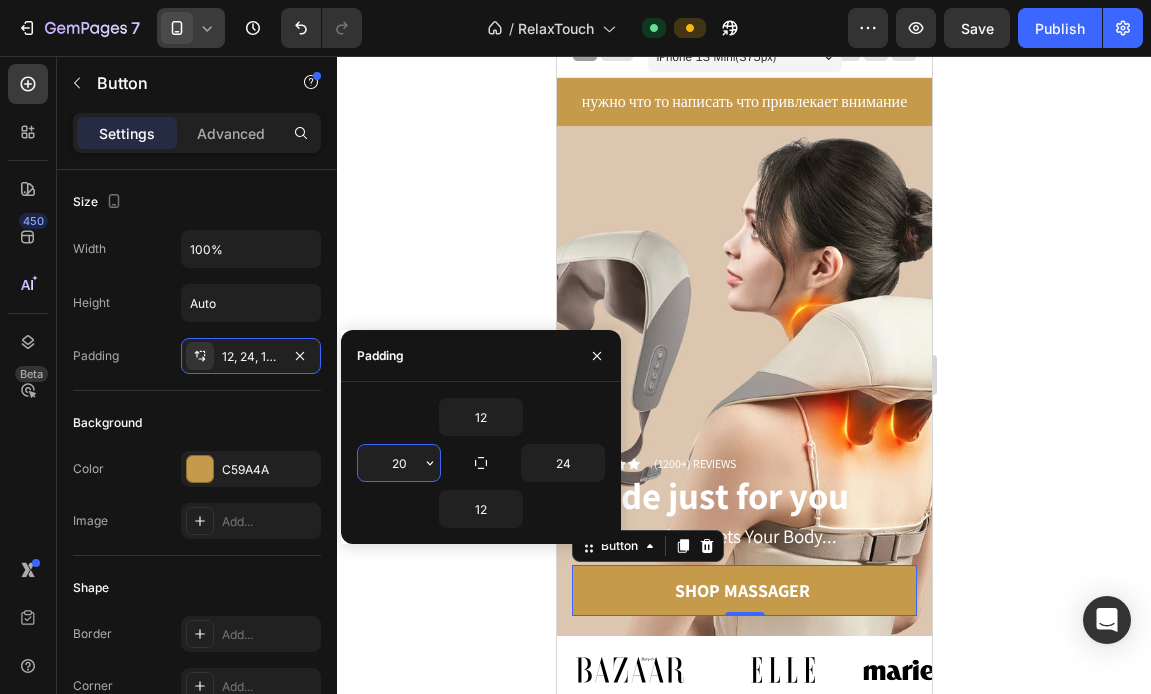 type on "2" 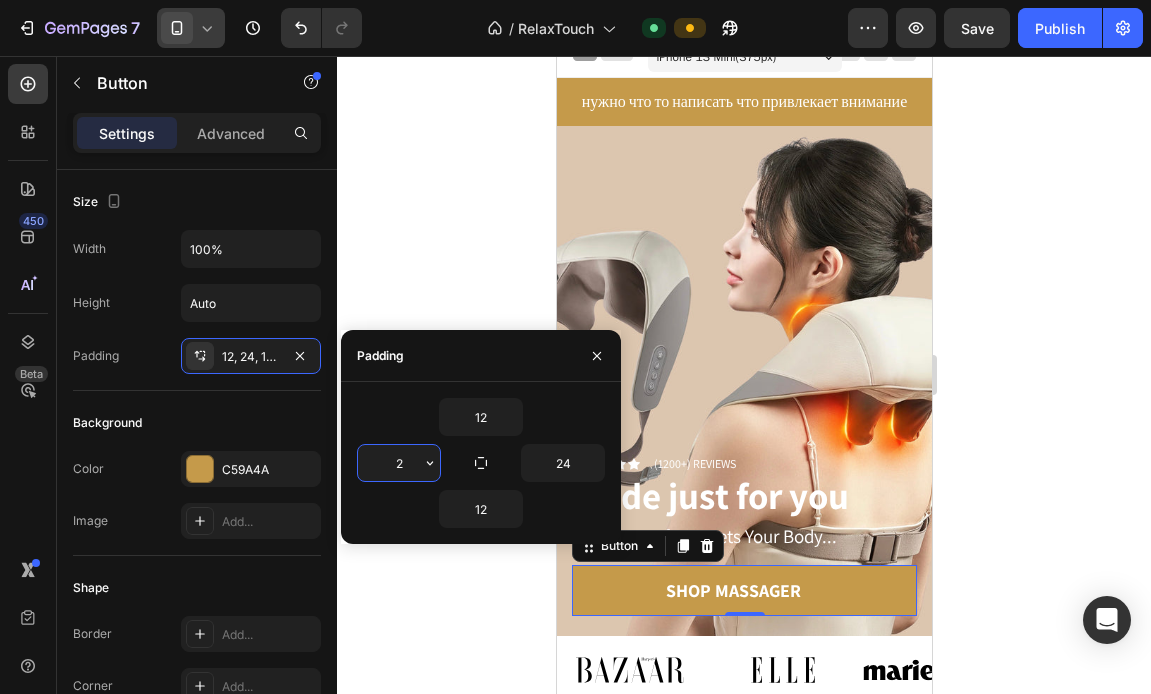 type on "24" 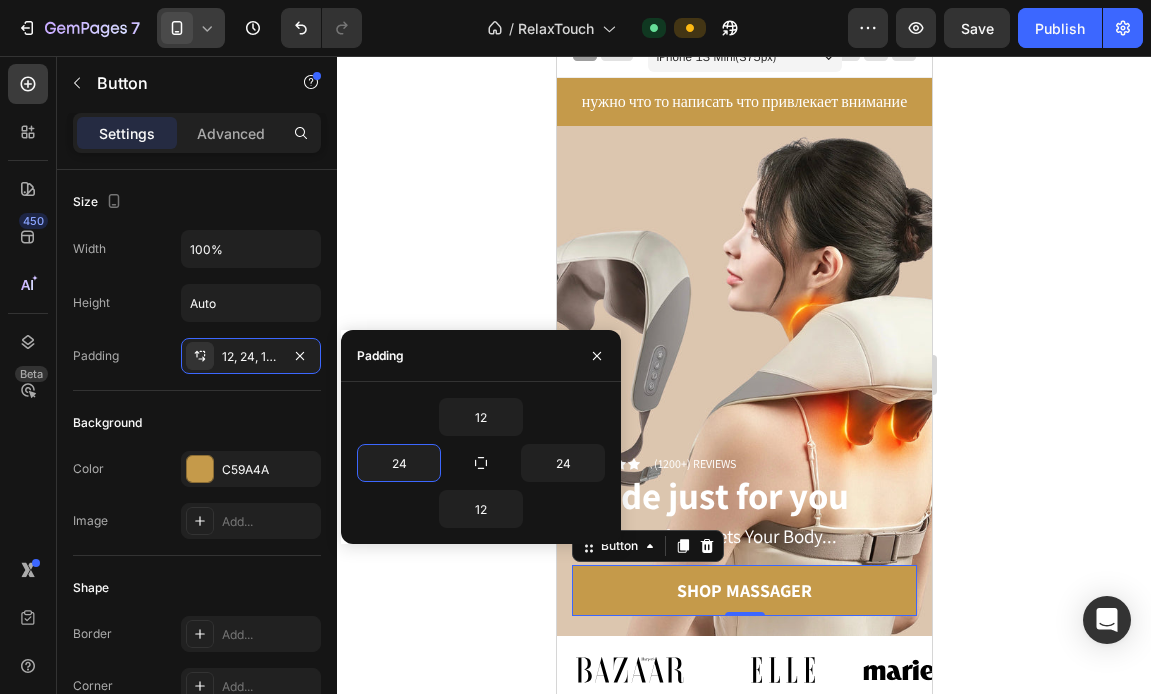 click 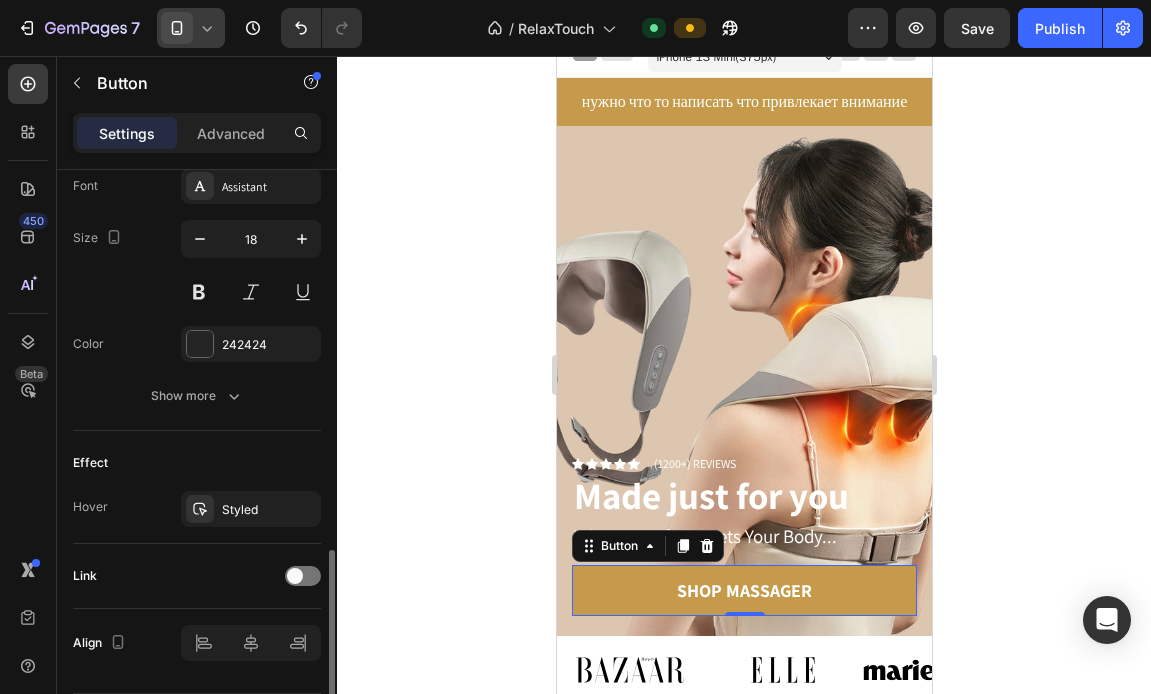 scroll, scrollTop: 853, scrollLeft: 0, axis: vertical 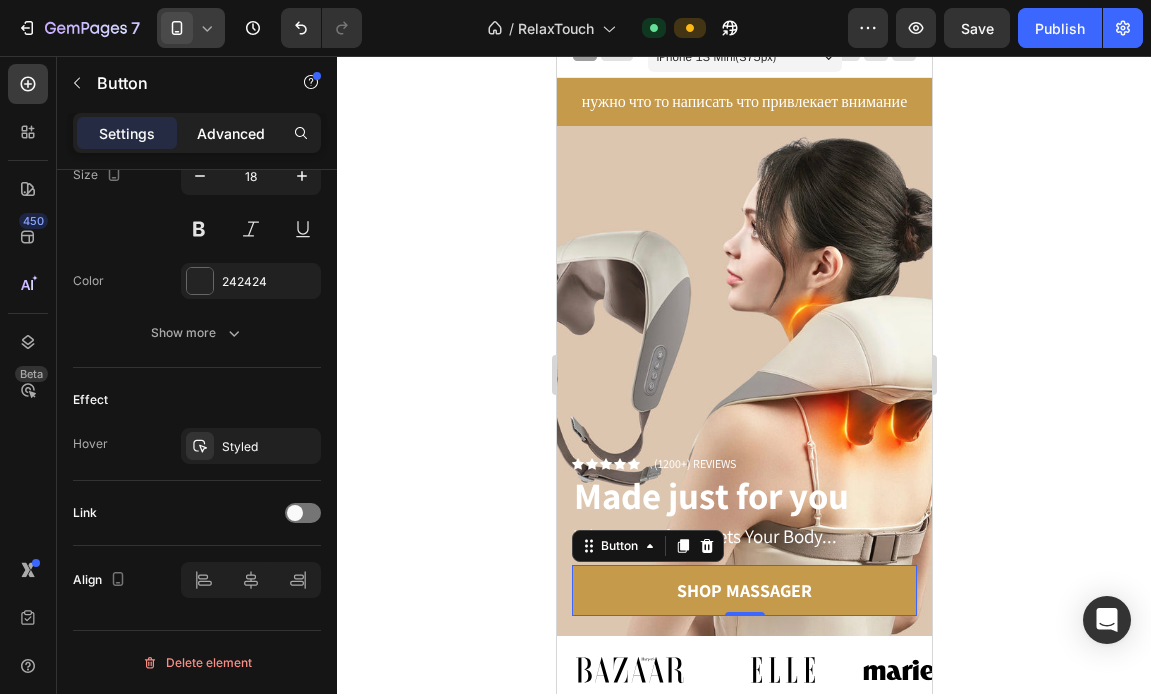 click on "Advanced" at bounding box center [231, 133] 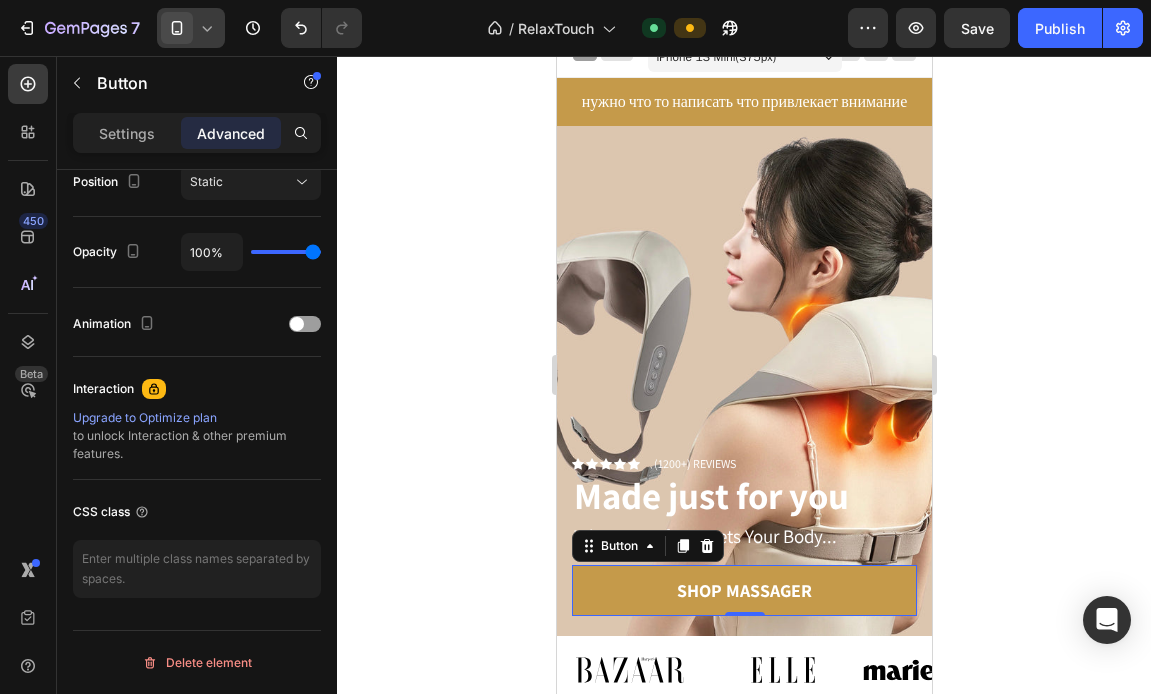 scroll, scrollTop: 753, scrollLeft: 0, axis: vertical 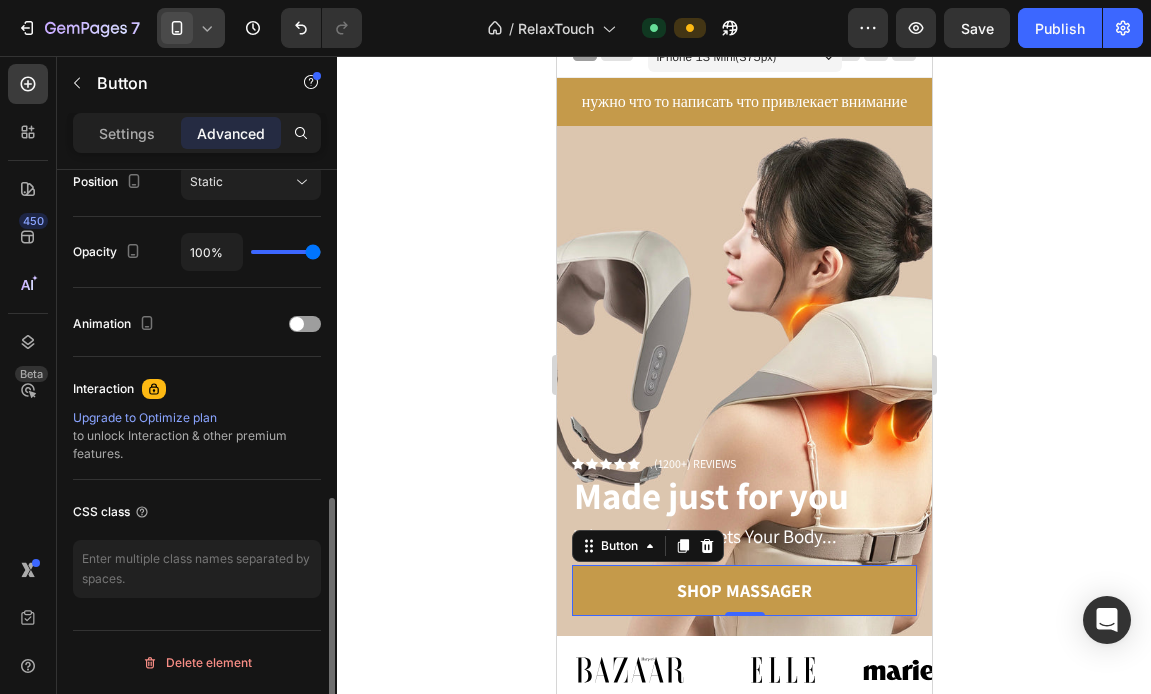 type on "85%" 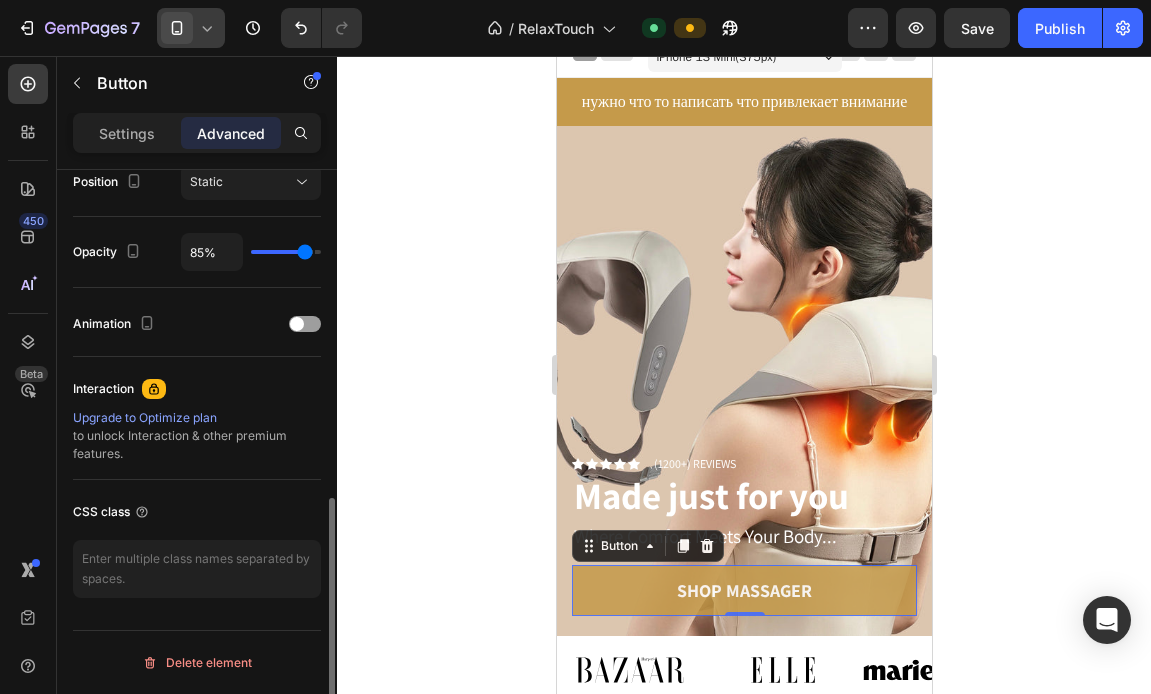 type on "80%" 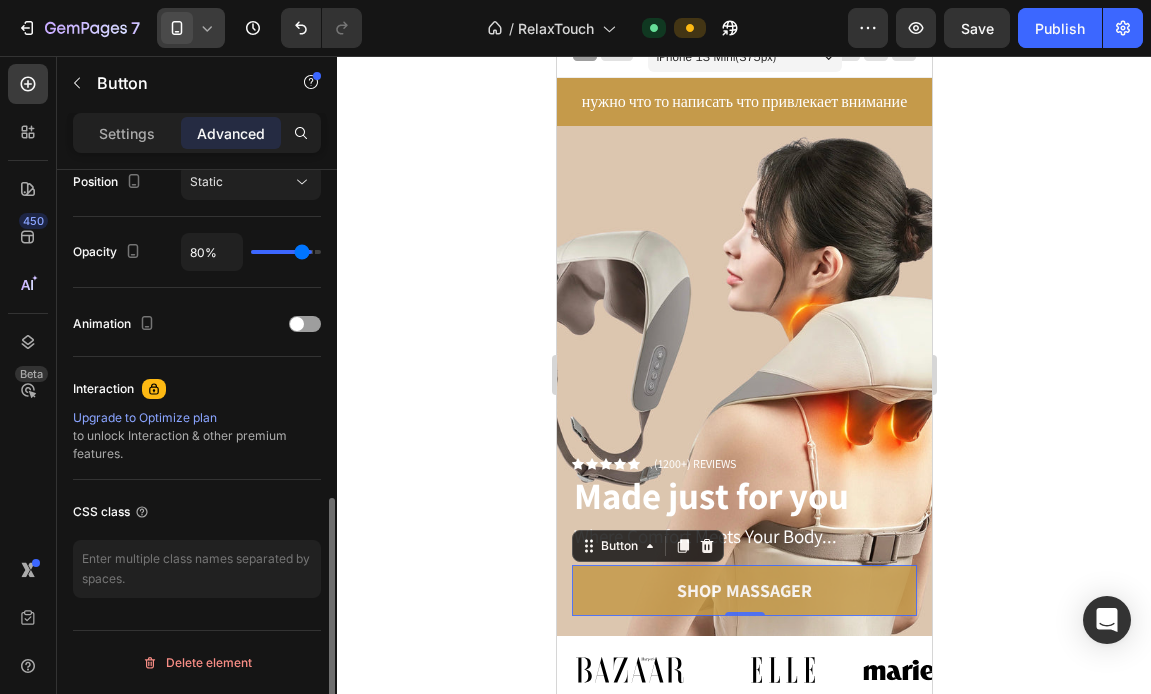 type on "78%" 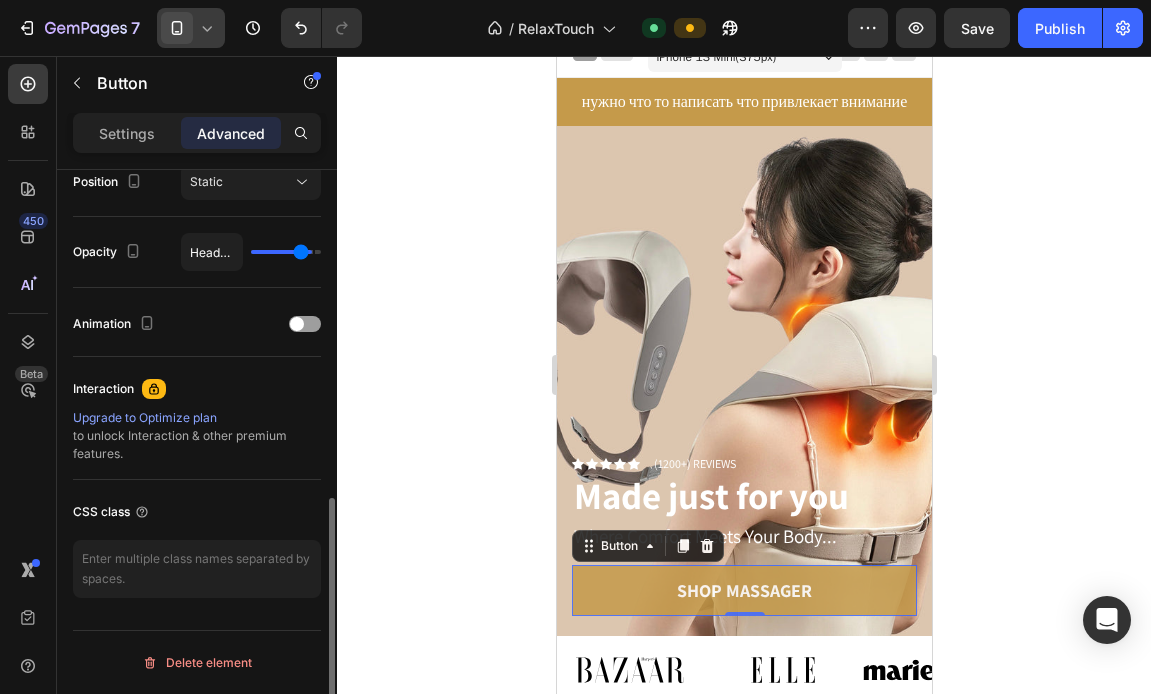type on "76%" 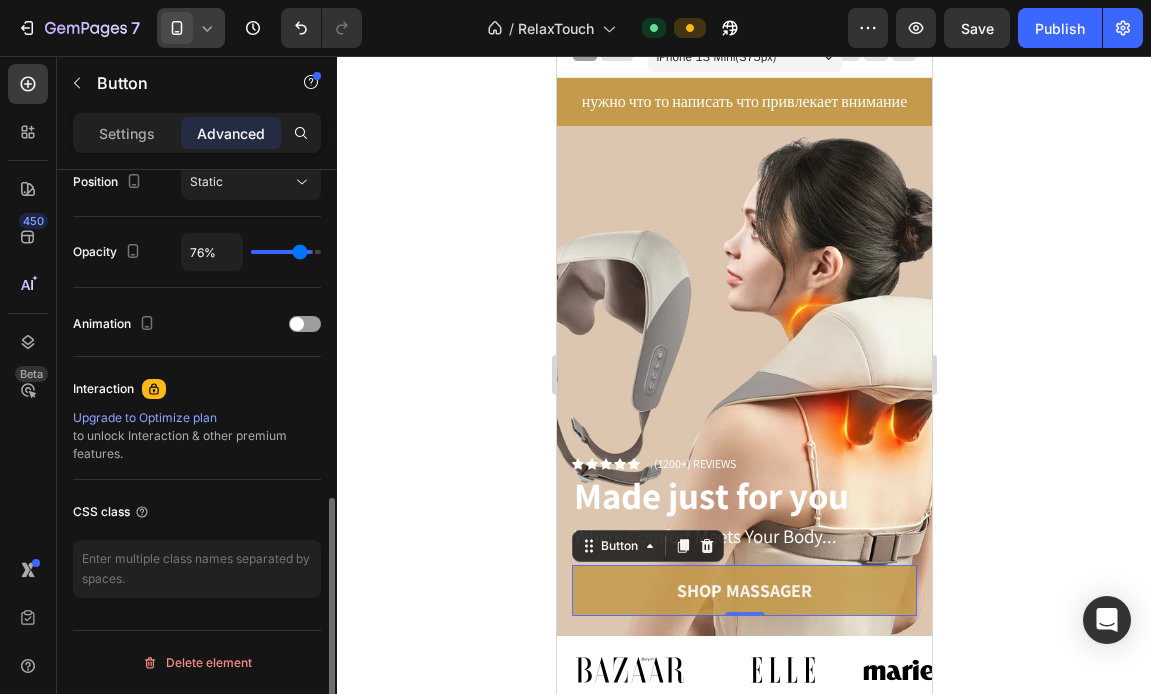 type on "75%" 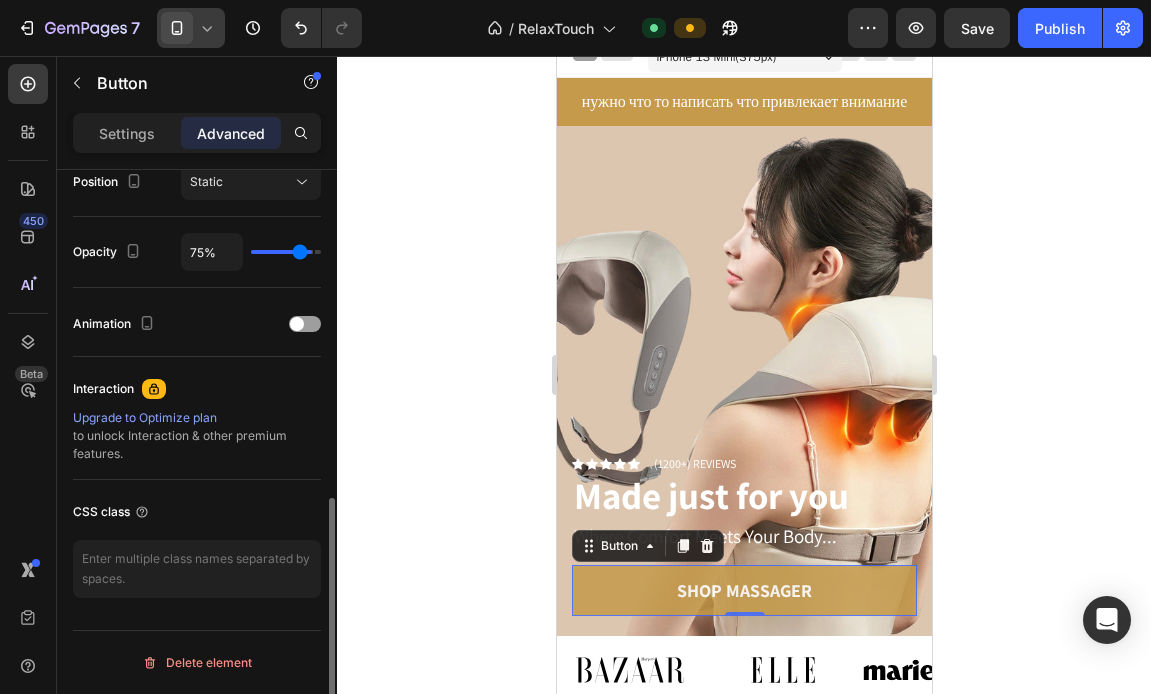 type on "73%" 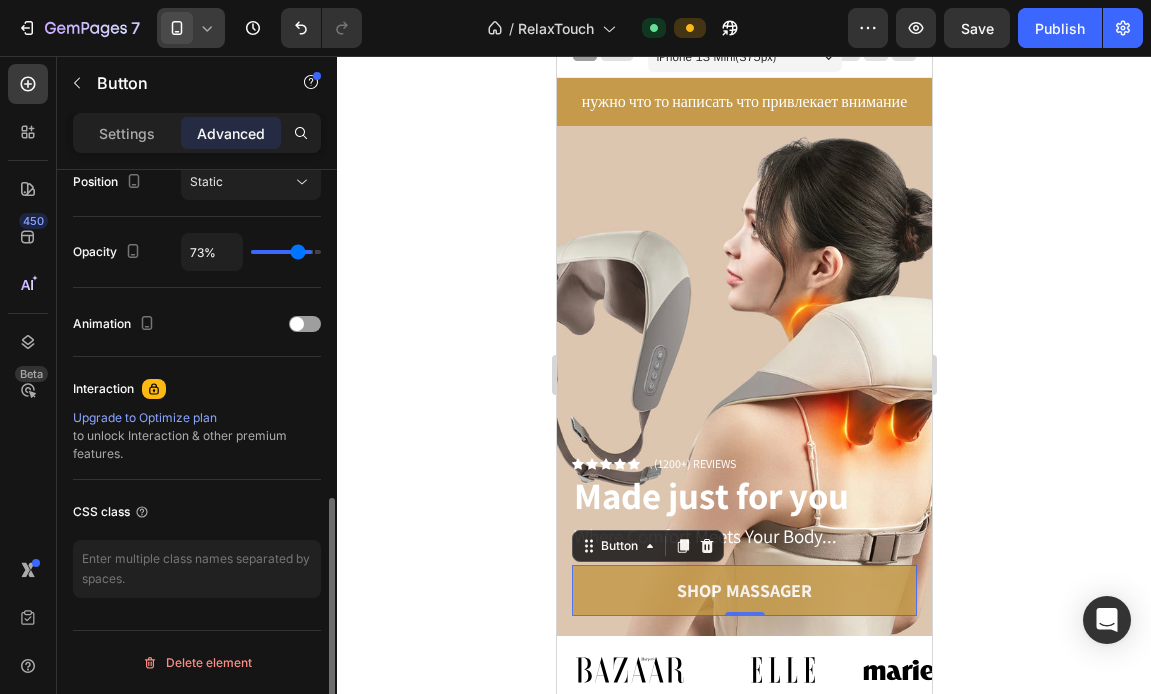 type on "71%" 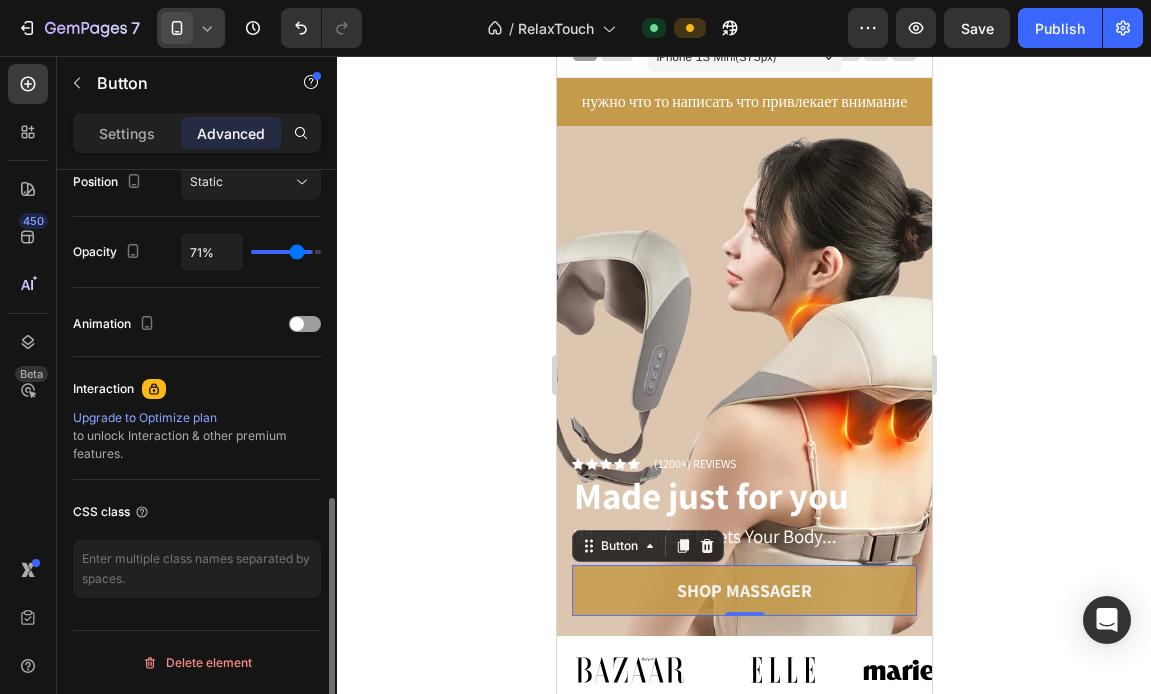 type on "69%" 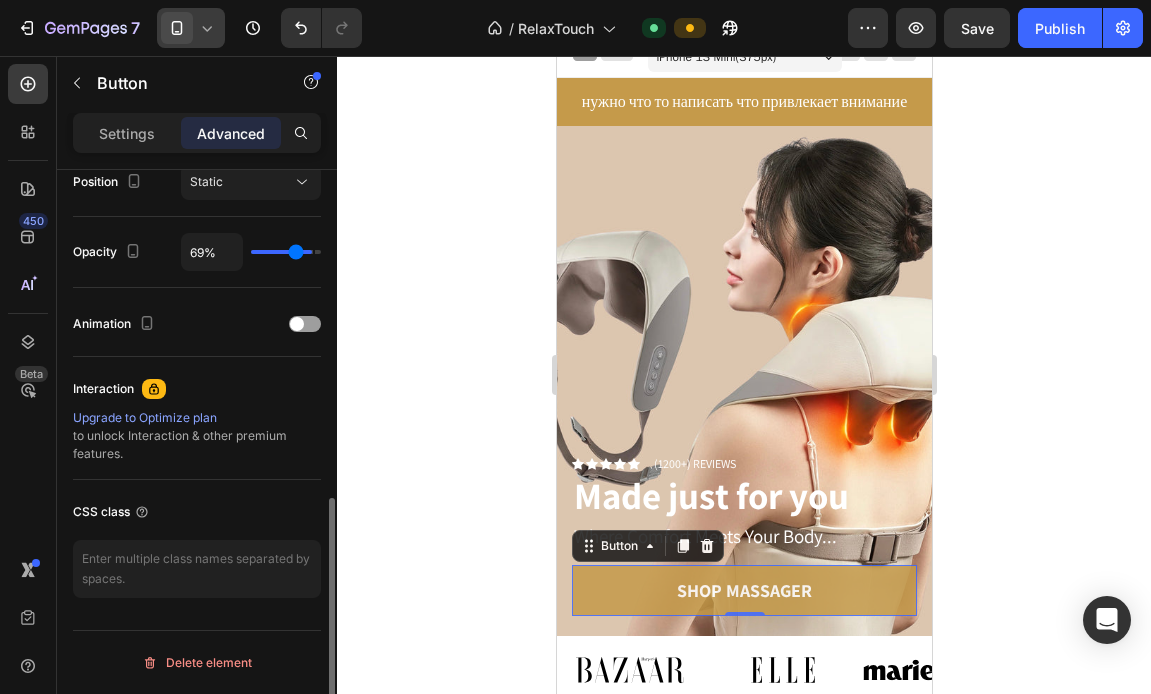 type on "68%" 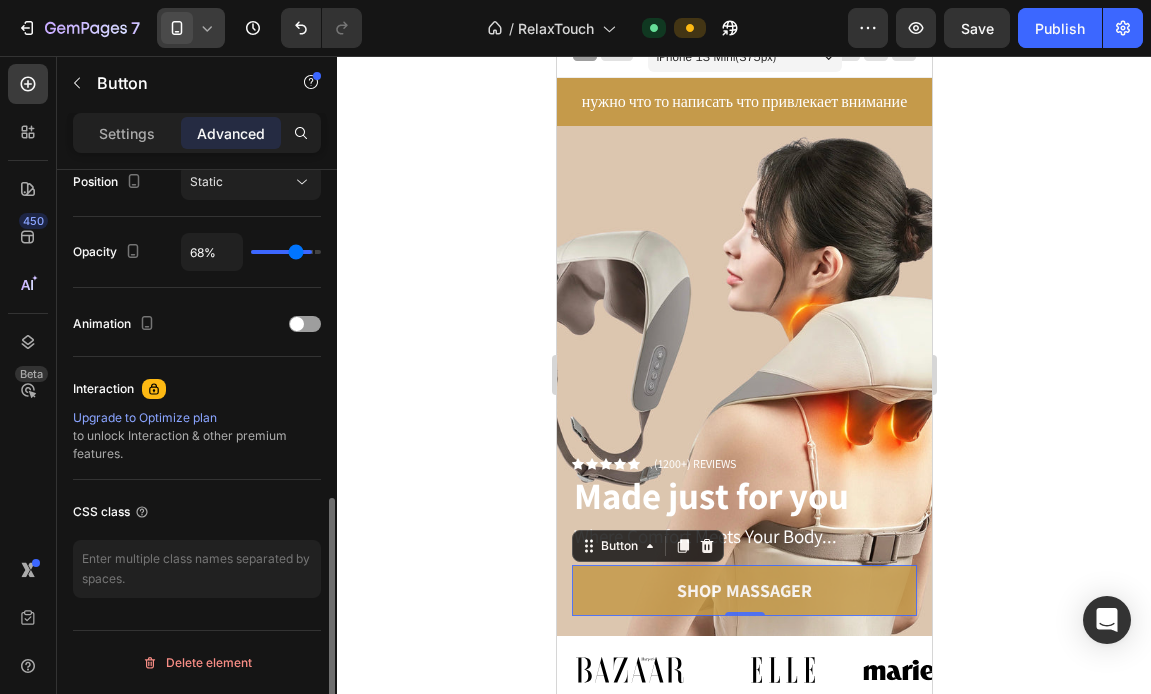 type on "66%" 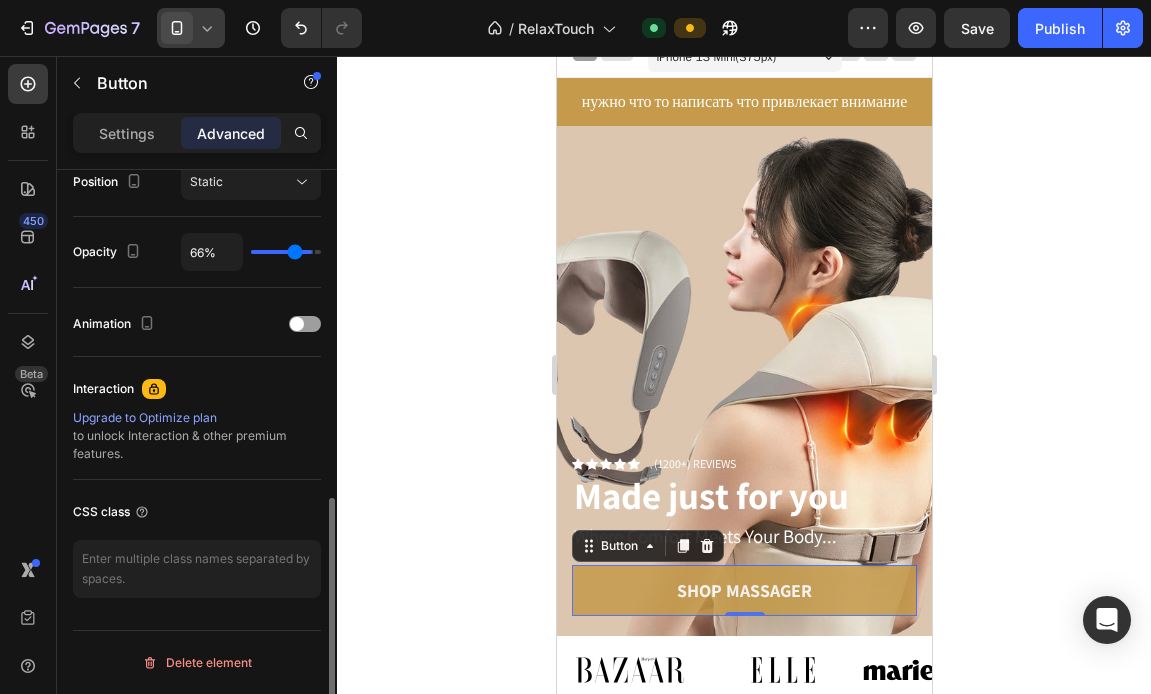 type on "64%" 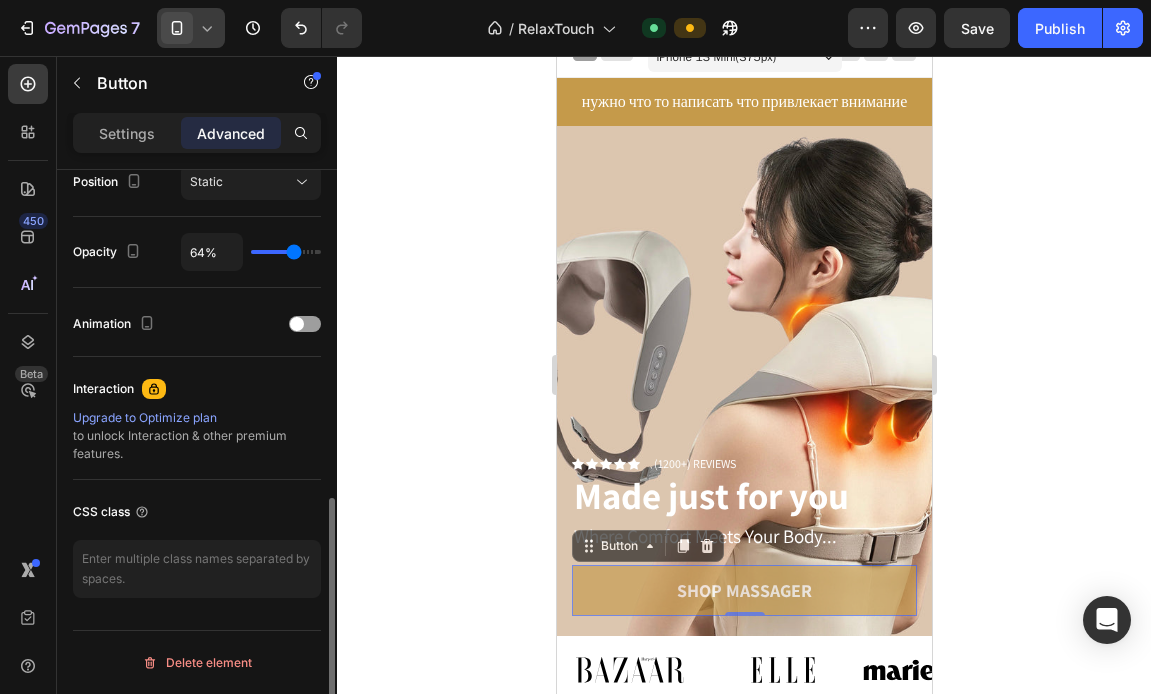 type on "62%" 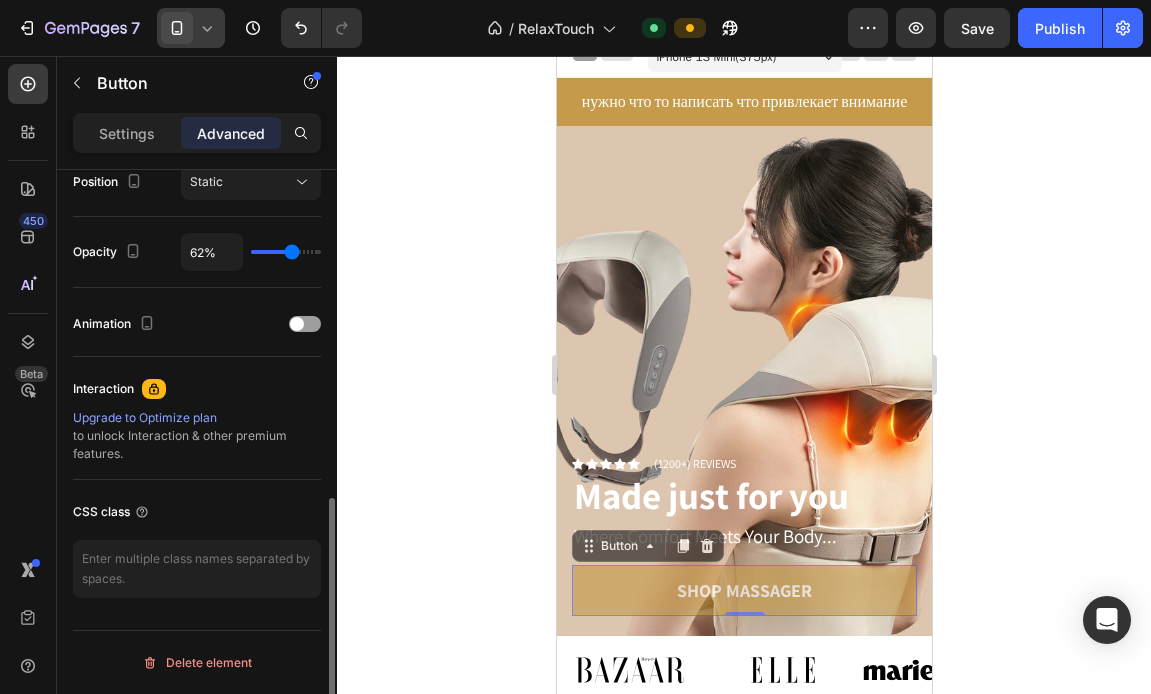 type on "64%" 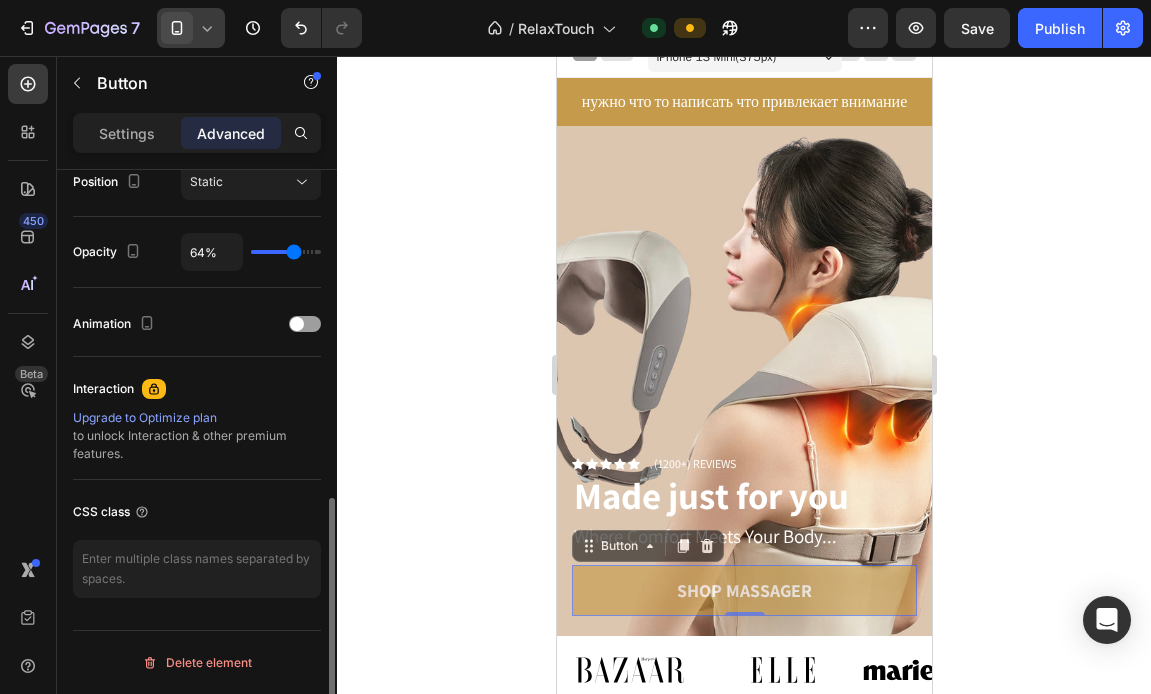 type on "66%" 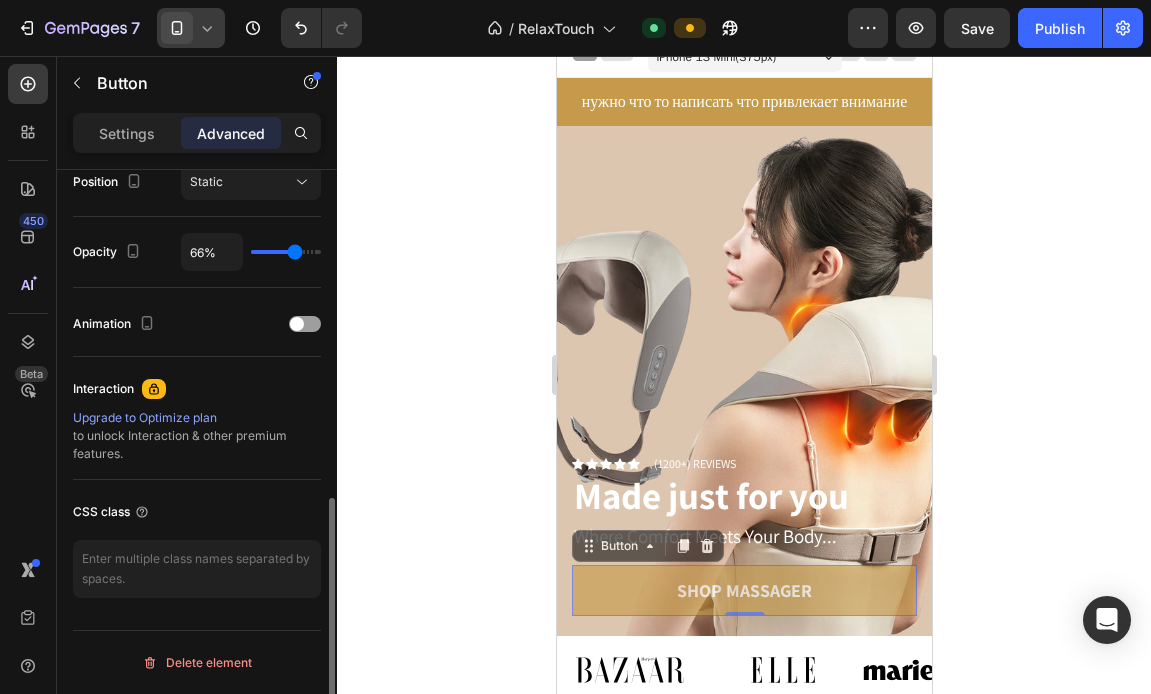 type on "69%" 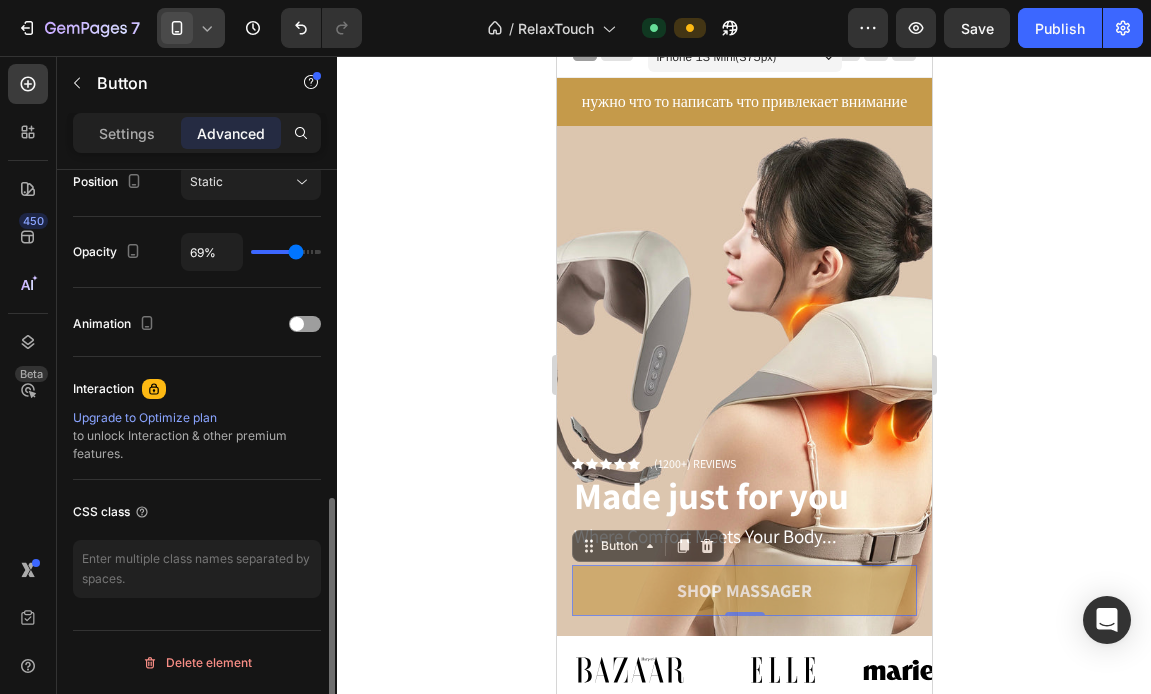 type on "71%" 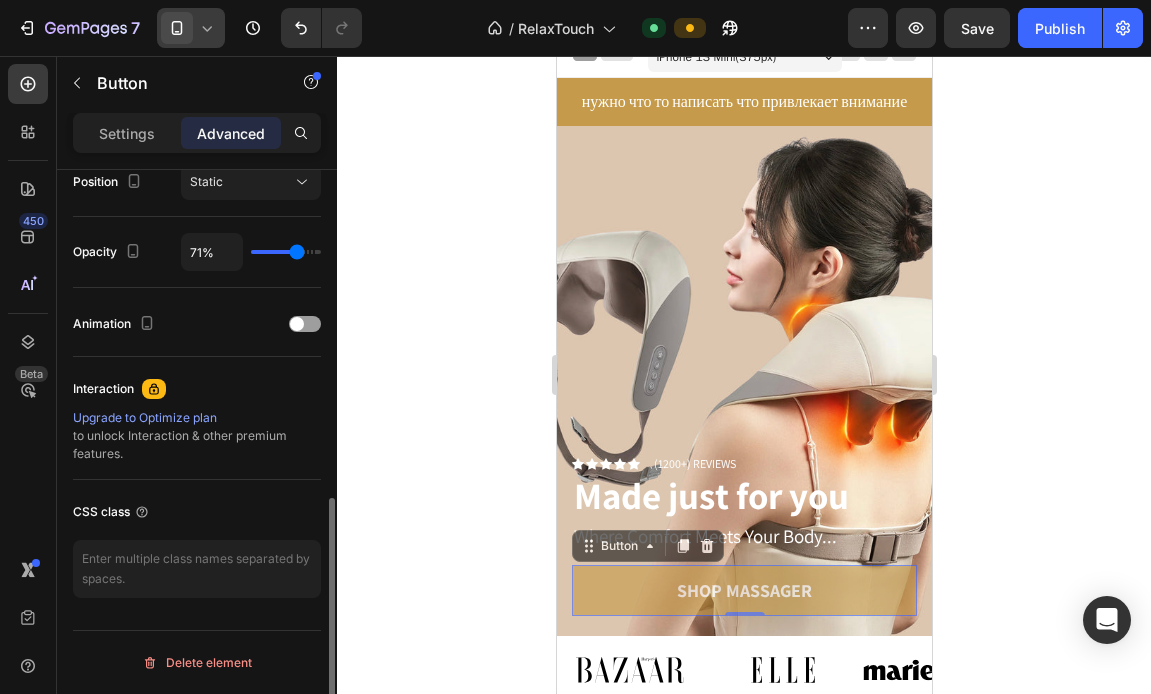 type on "73%" 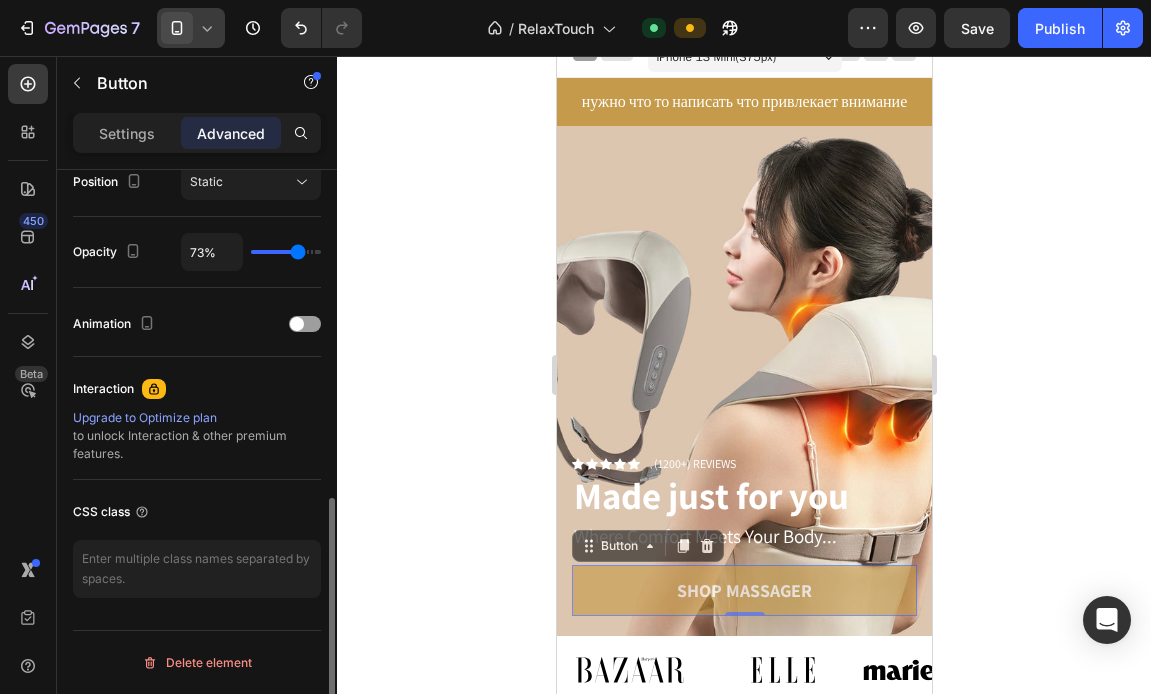 type on "78%" 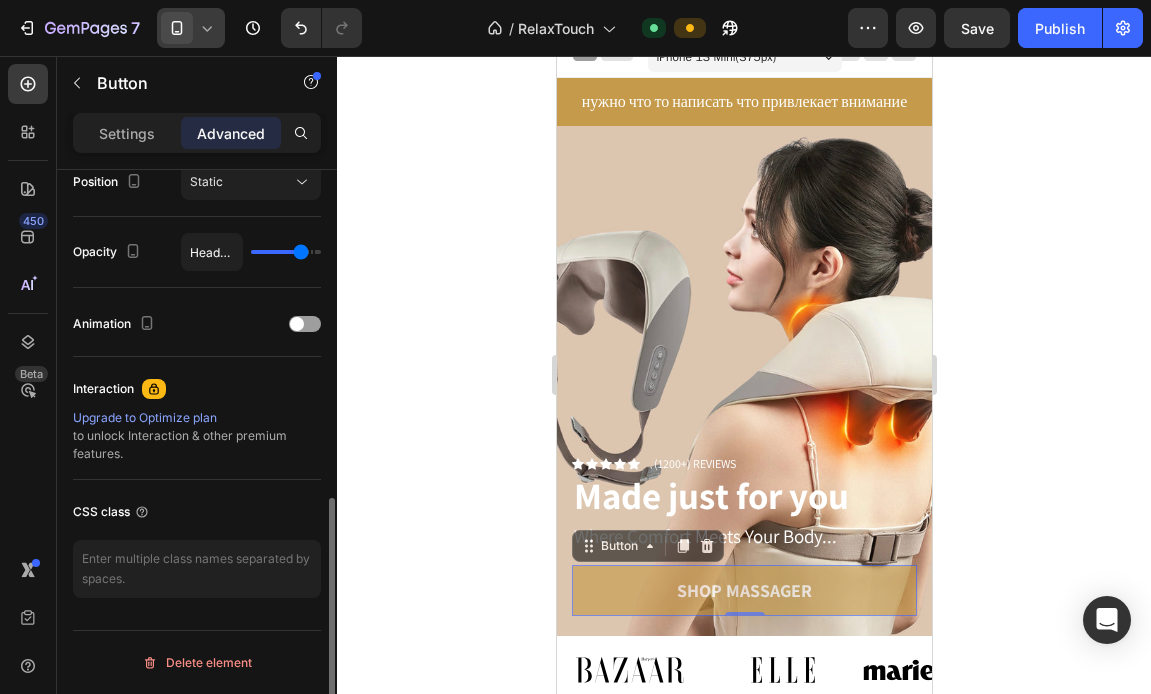 type on "85%" 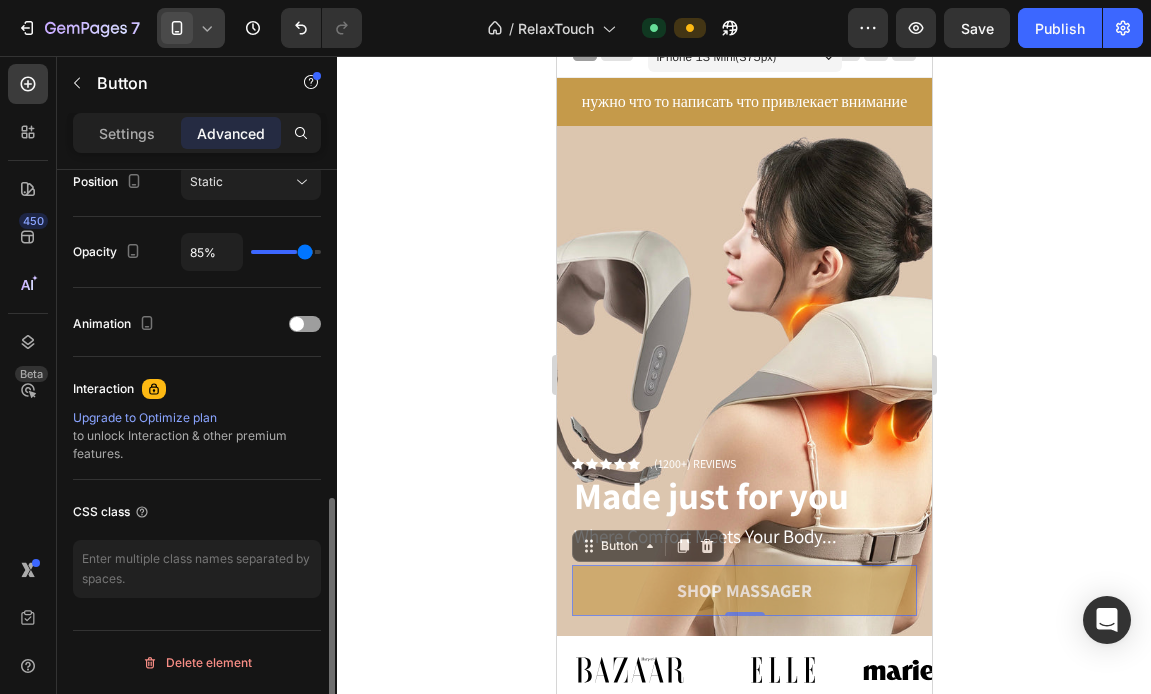 type on "92%" 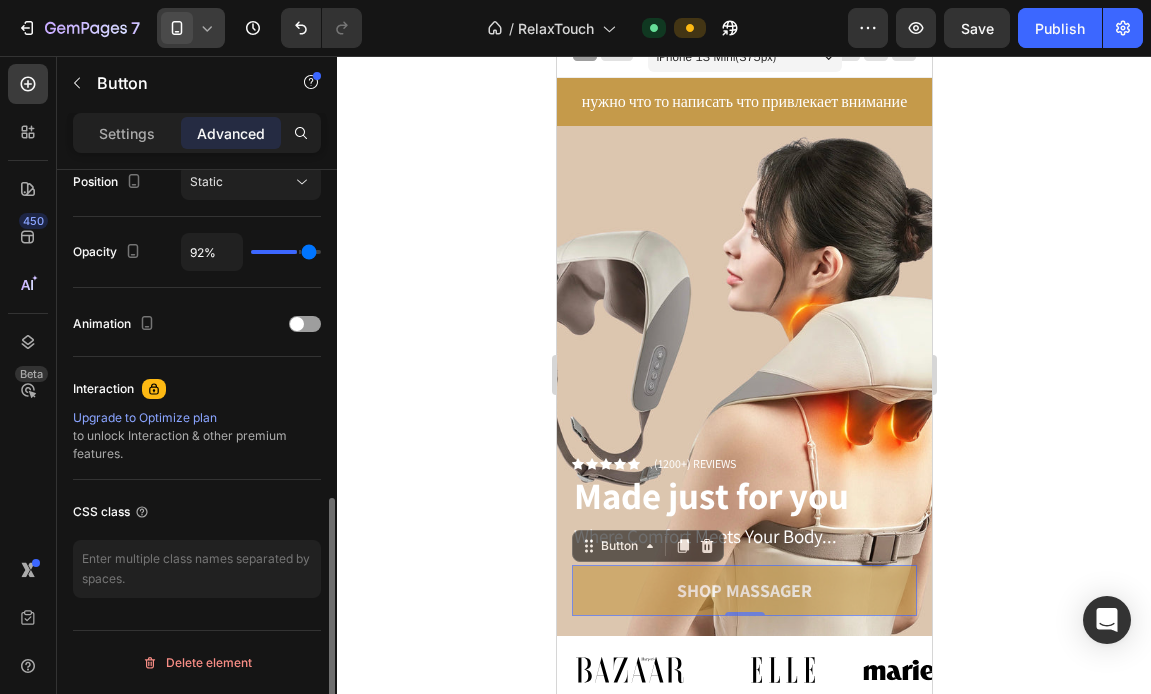 type on "100%" 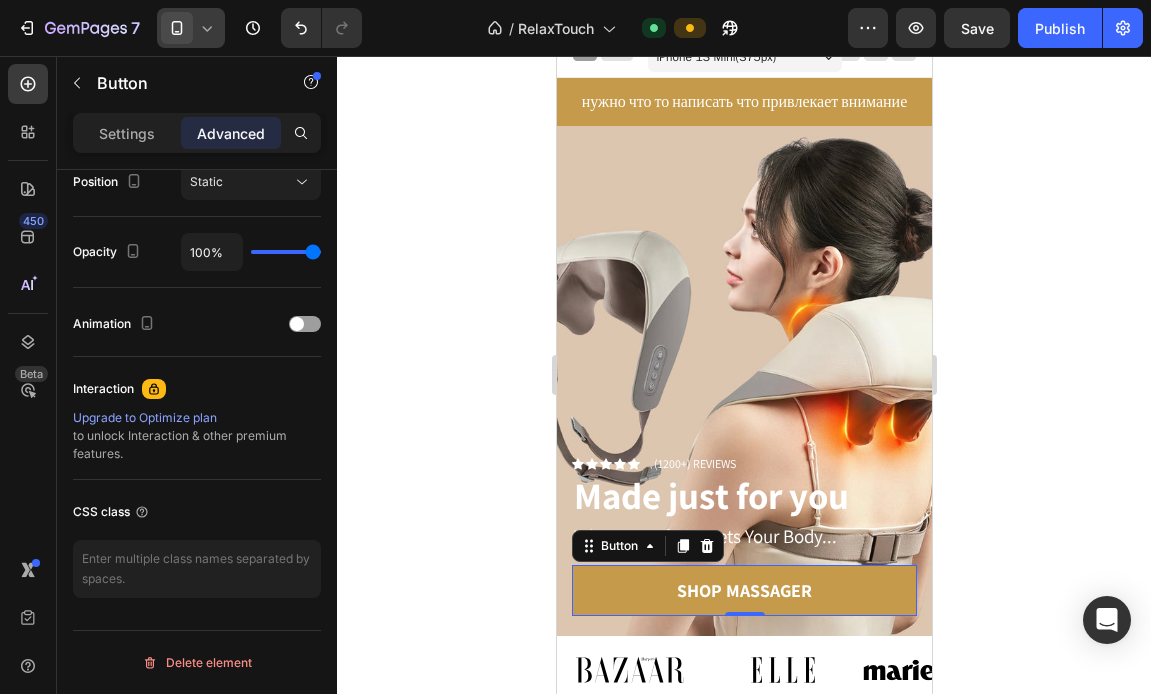 drag, startPoint x: 308, startPoint y: 253, endPoint x: 346, endPoint y: 249, distance: 38.209946 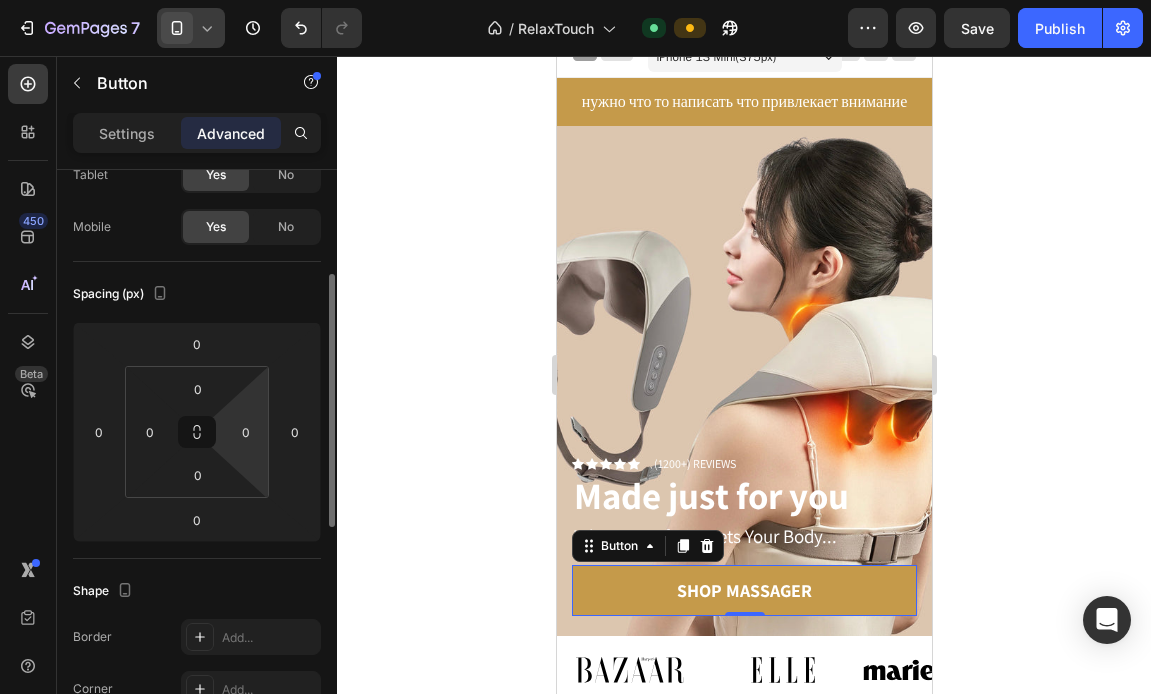 scroll, scrollTop: 160, scrollLeft: 0, axis: vertical 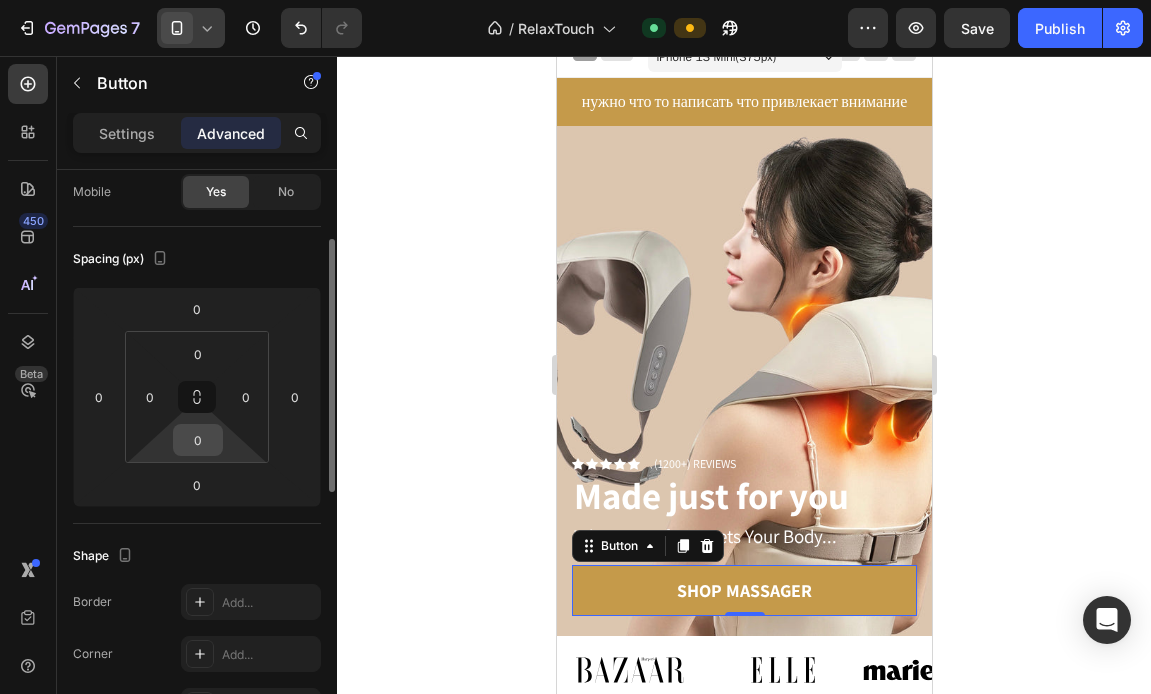 click on "0" at bounding box center [198, 440] 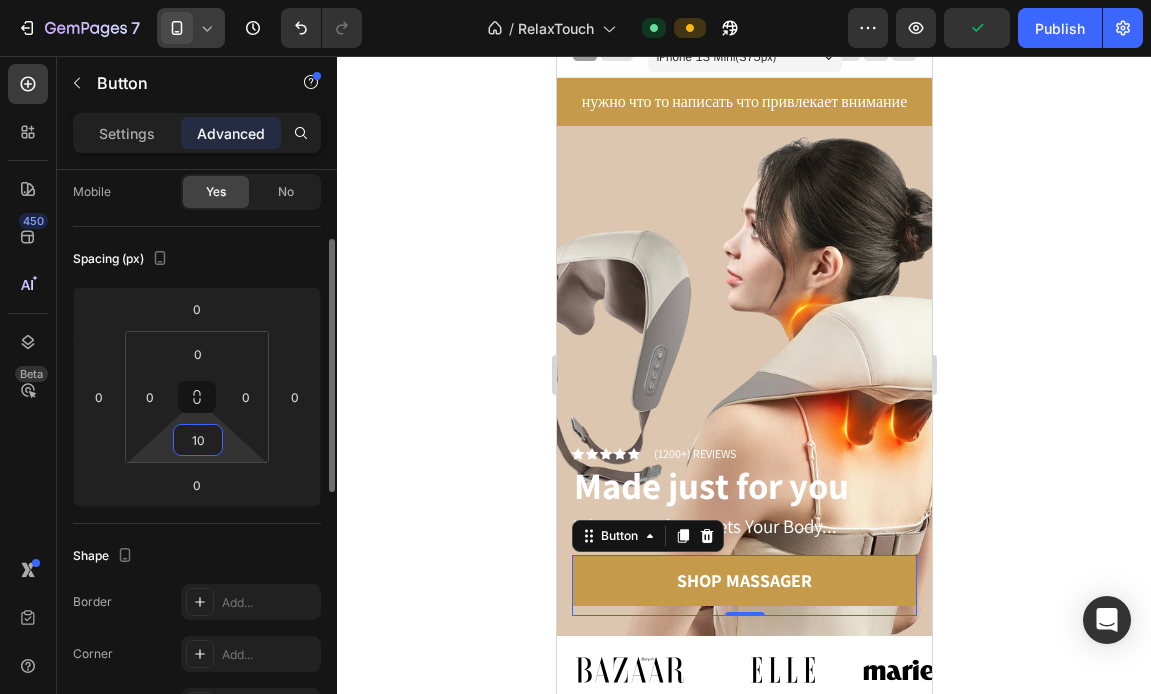 type on "1" 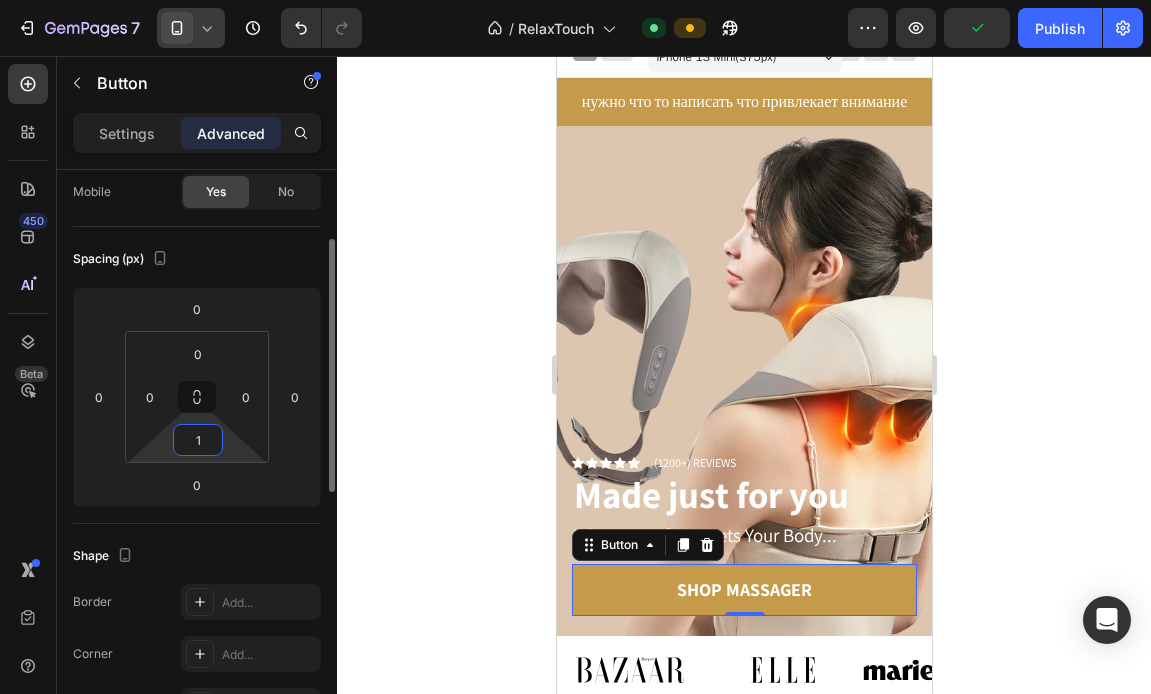 type 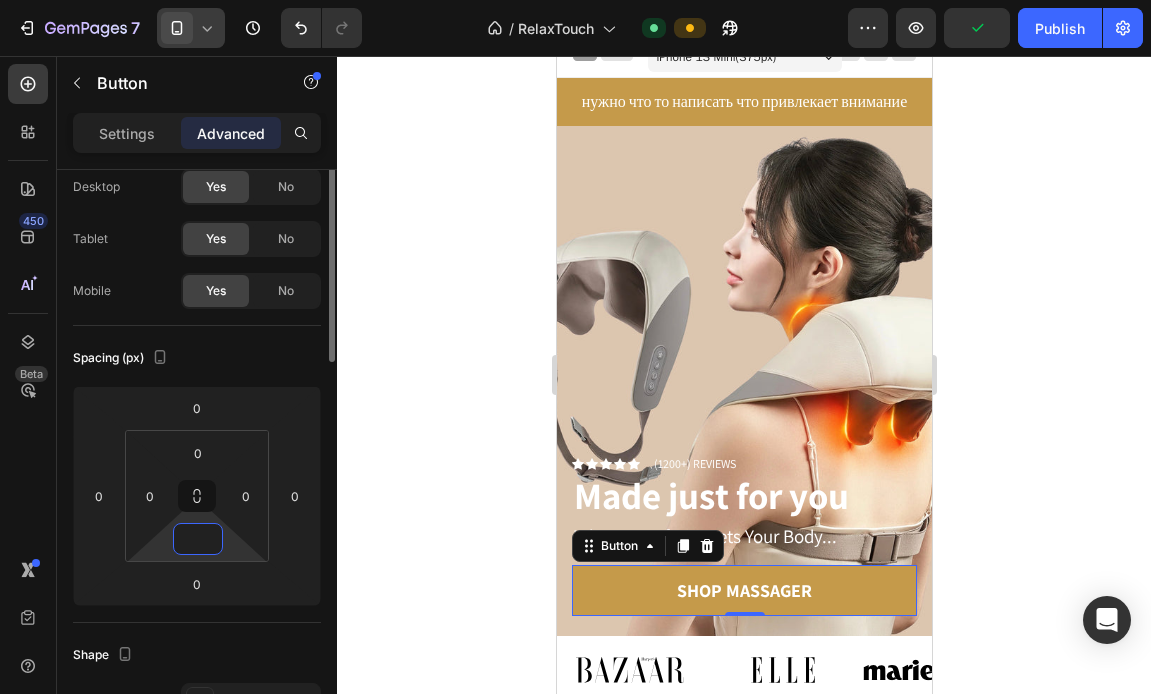 scroll, scrollTop: 0, scrollLeft: 0, axis: both 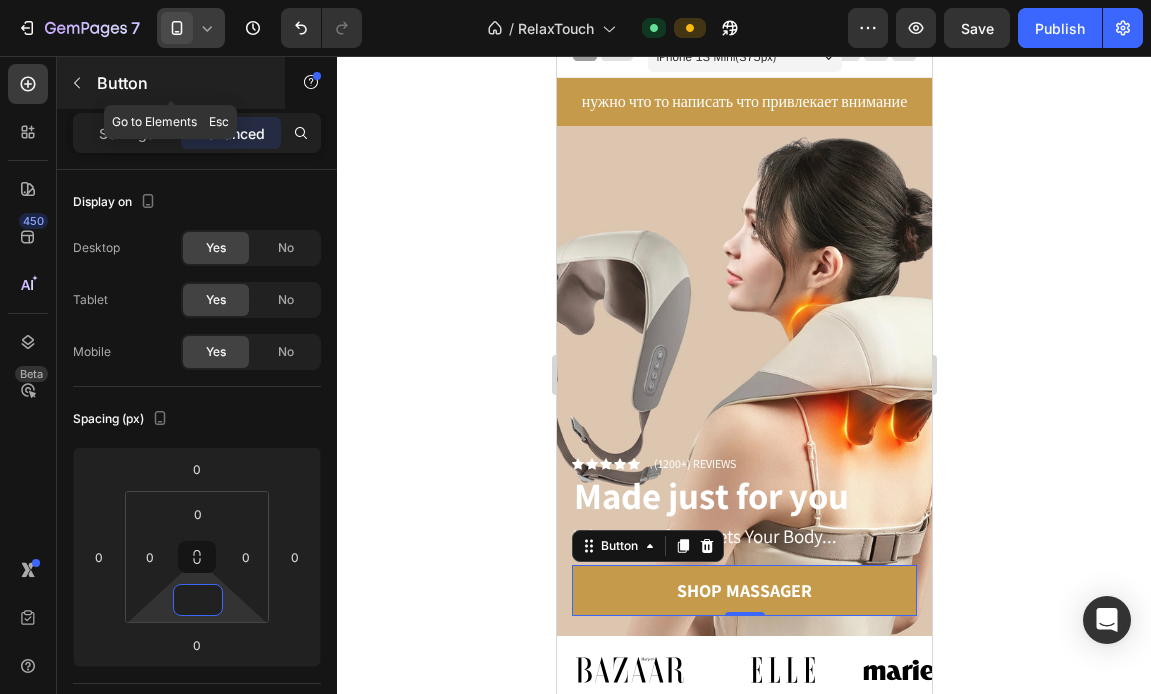 click on "Button" at bounding box center [182, 83] 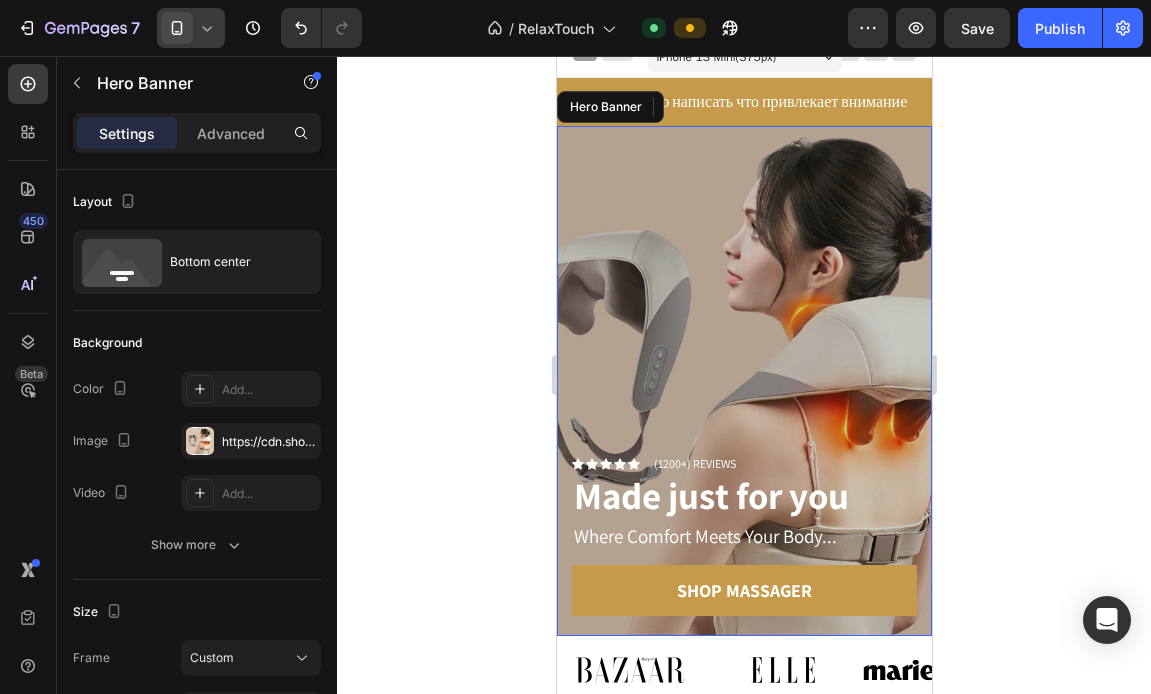 click at bounding box center [743, 381] 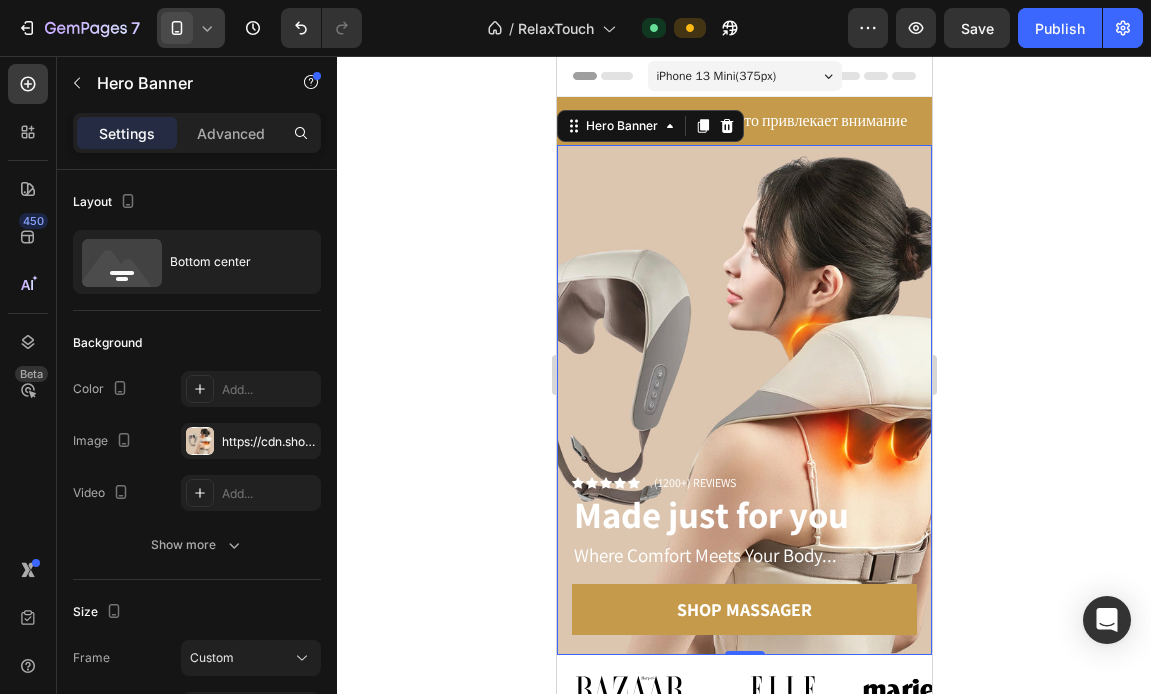 scroll, scrollTop: 0, scrollLeft: 0, axis: both 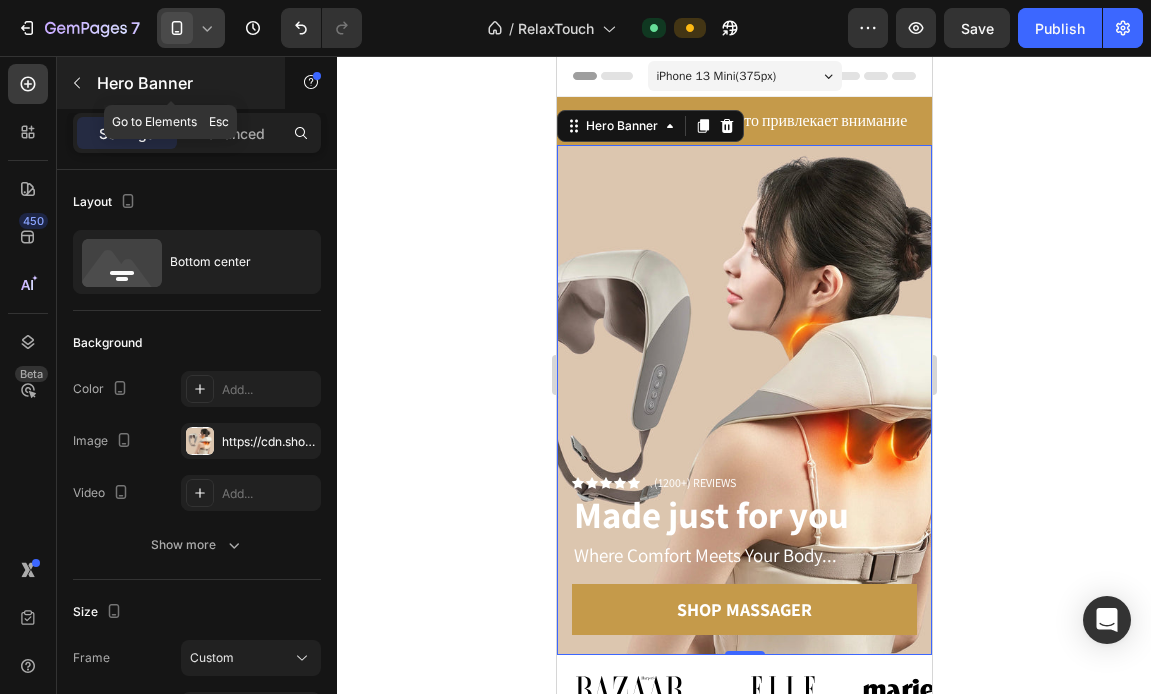 click 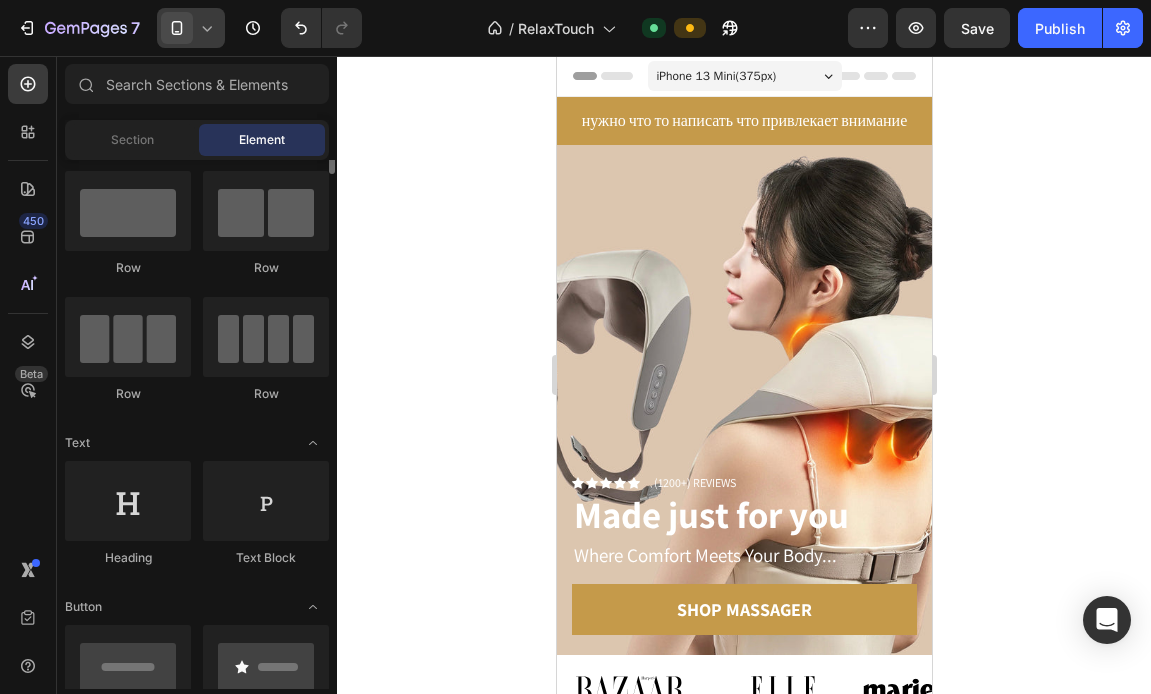 scroll, scrollTop: 0, scrollLeft: 0, axis: both 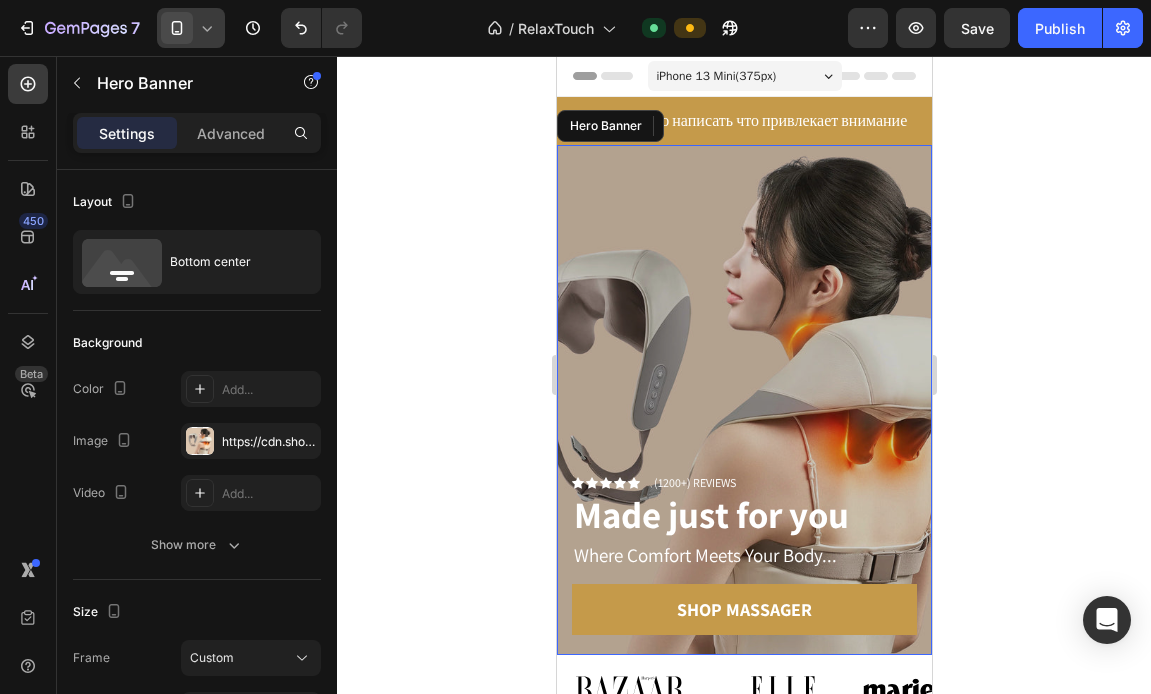 click at bounding box center [743, 400] 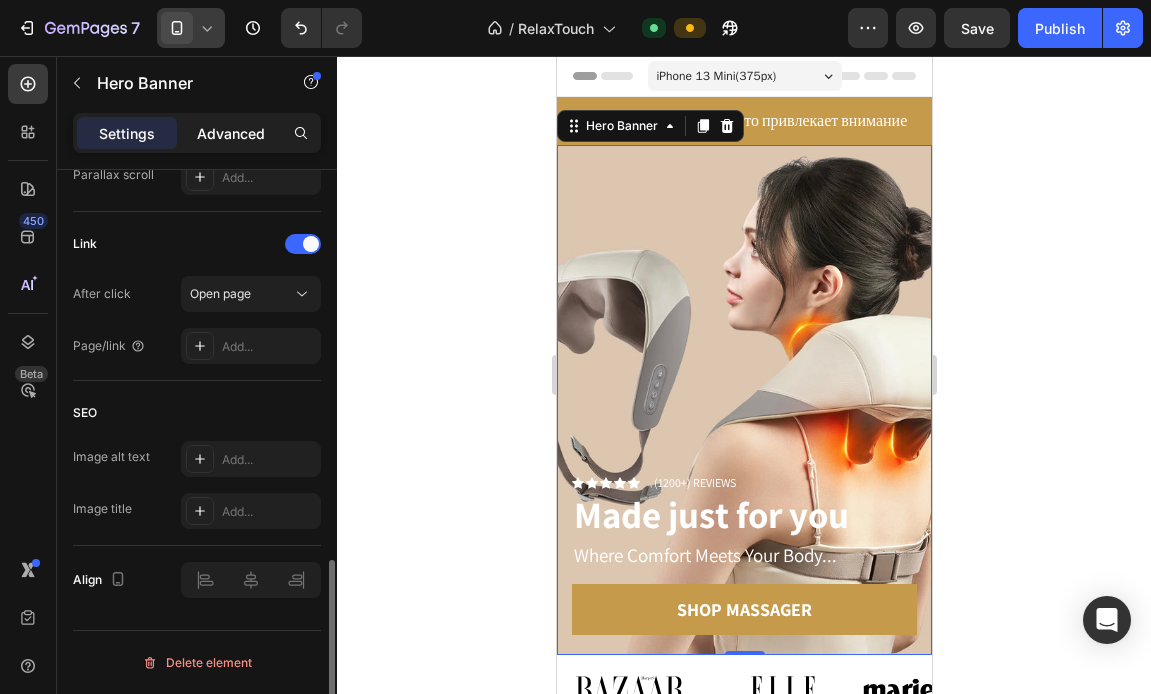 click on "Advanced" at bounding box center [231, 133] 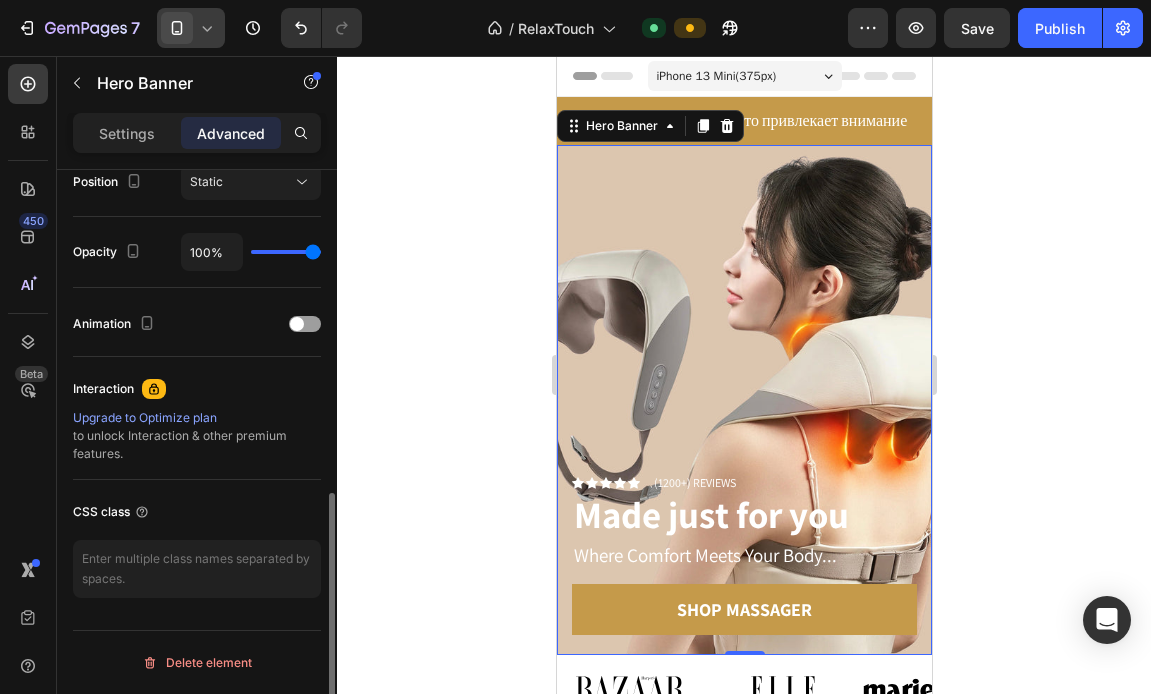 scroll, scrollTop: 0, scrollLeft: 0, axis: both 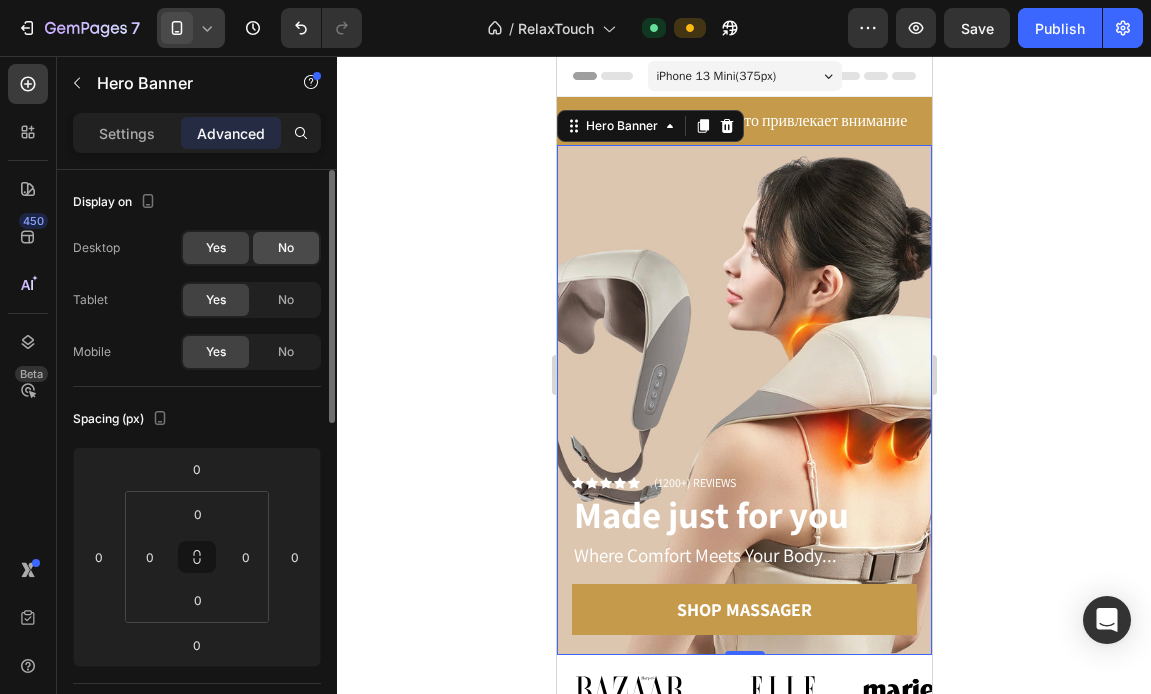 click on "No" 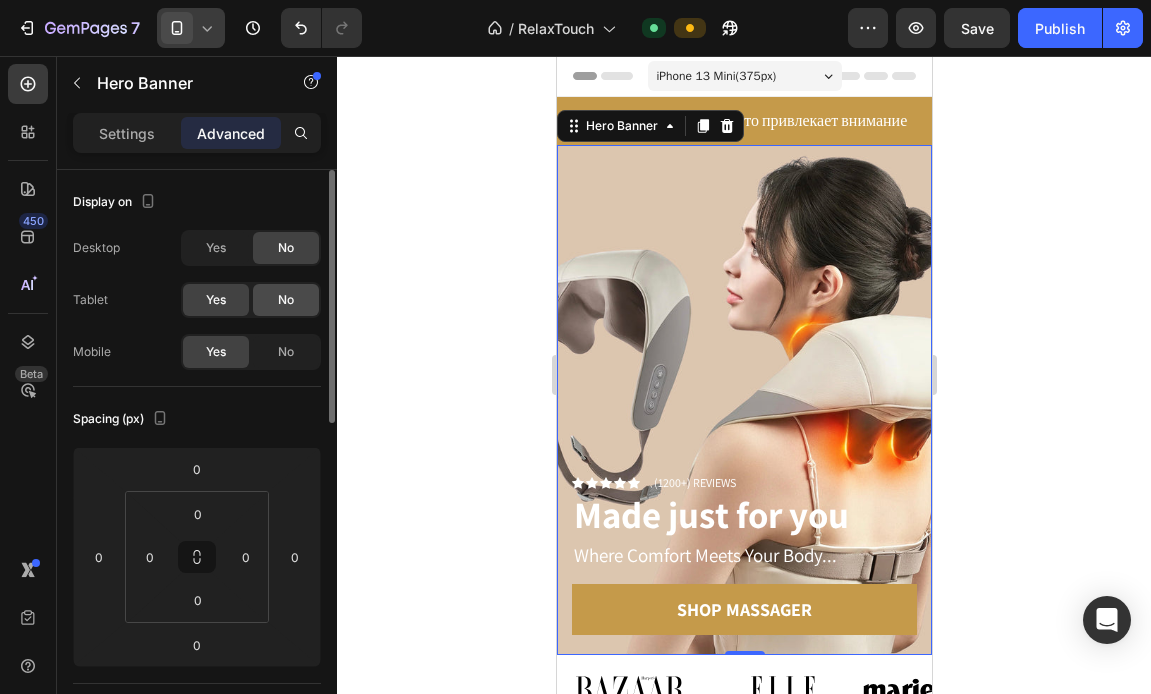 click on "No" 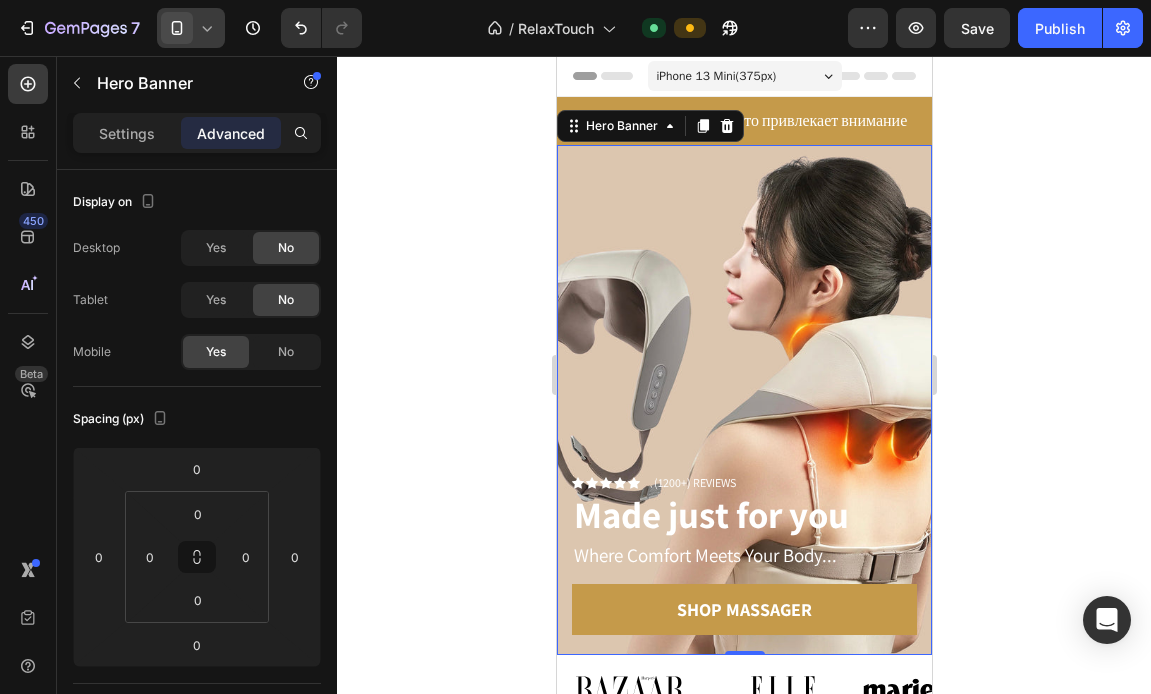 click 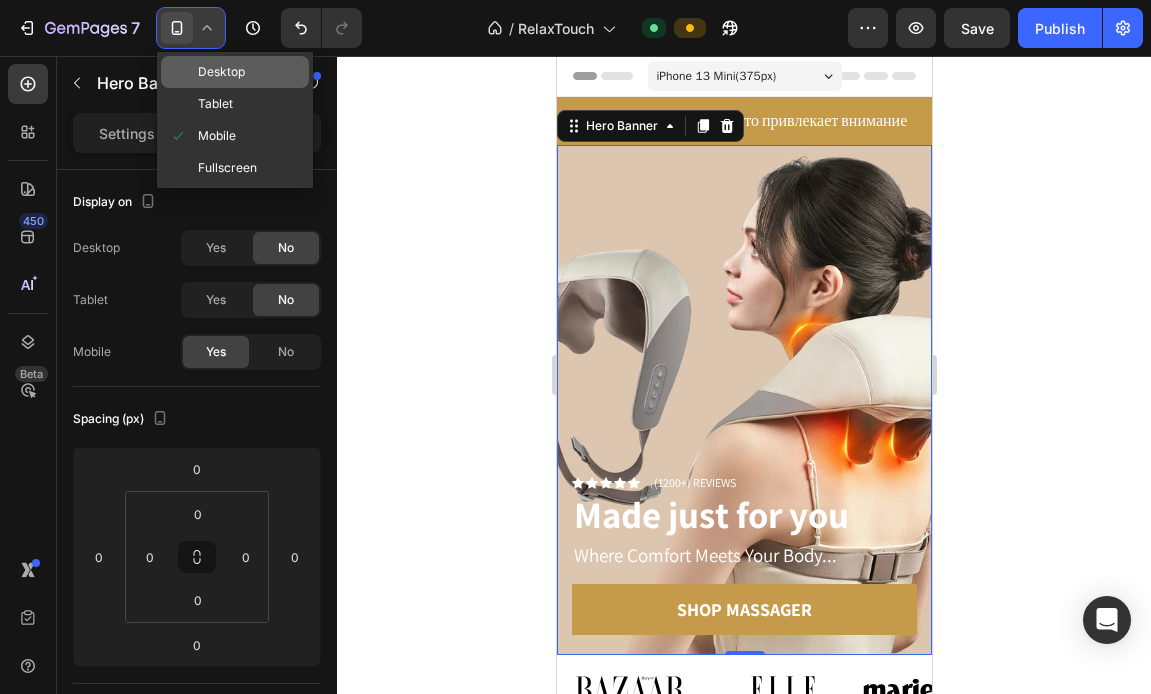 click on "Desktop" at bounding box center [221, 72] 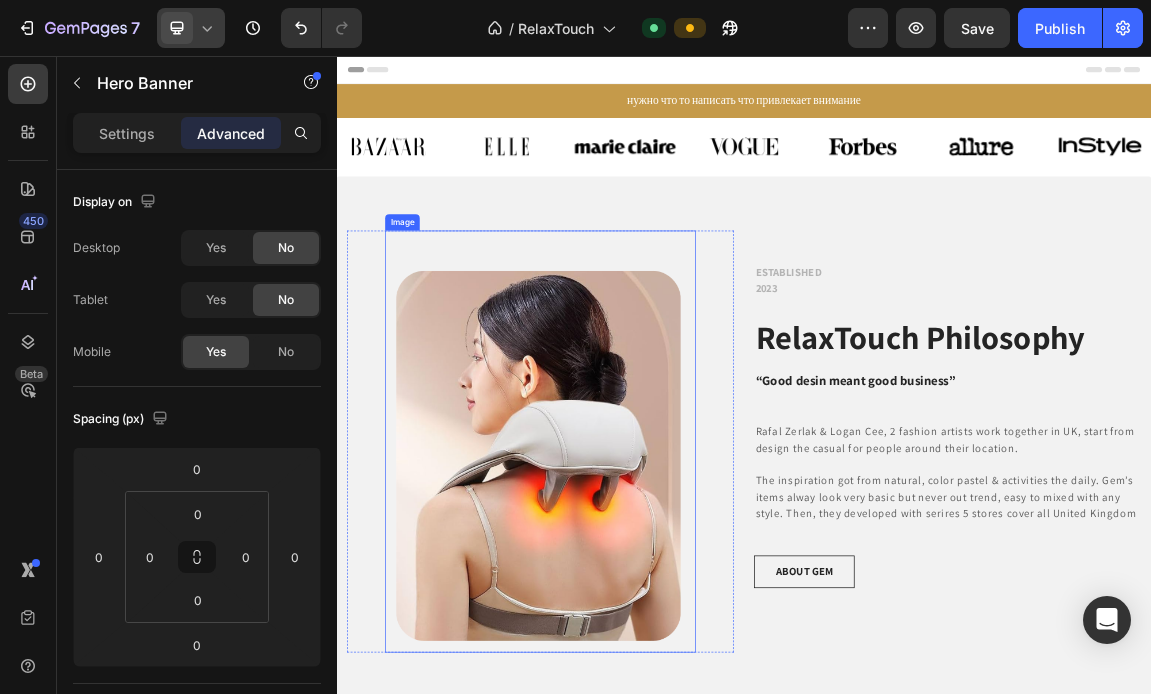 scroll, scrollTop: 0, scrollLeft: 0, axis: both 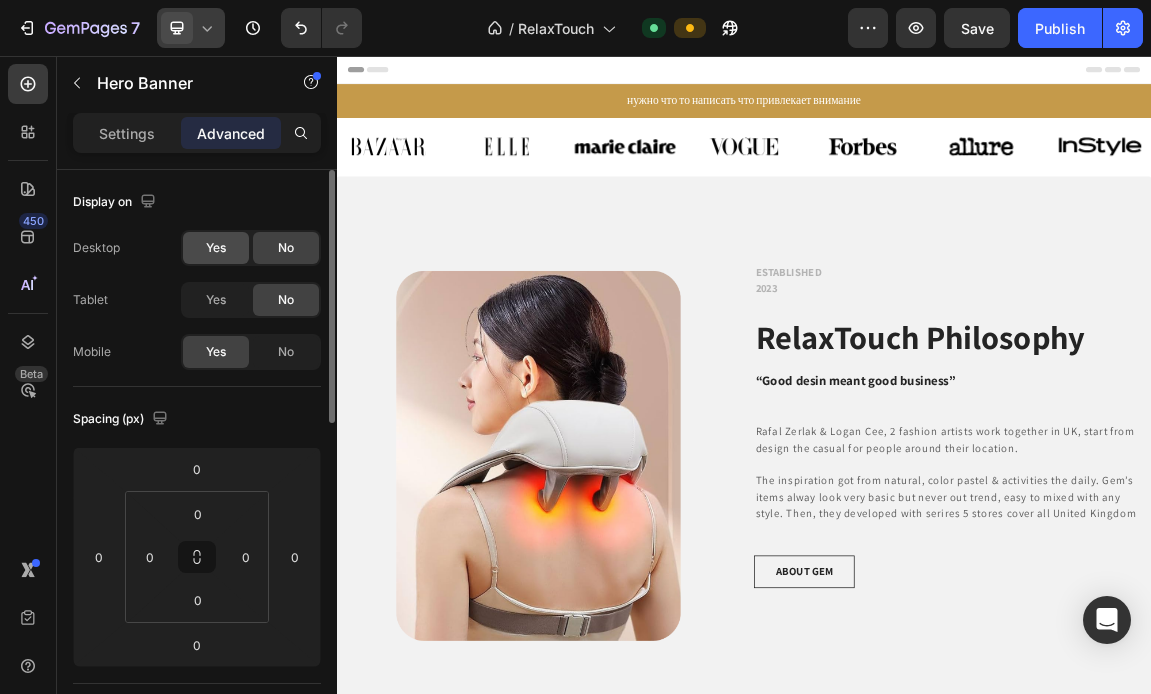click on "Yes" 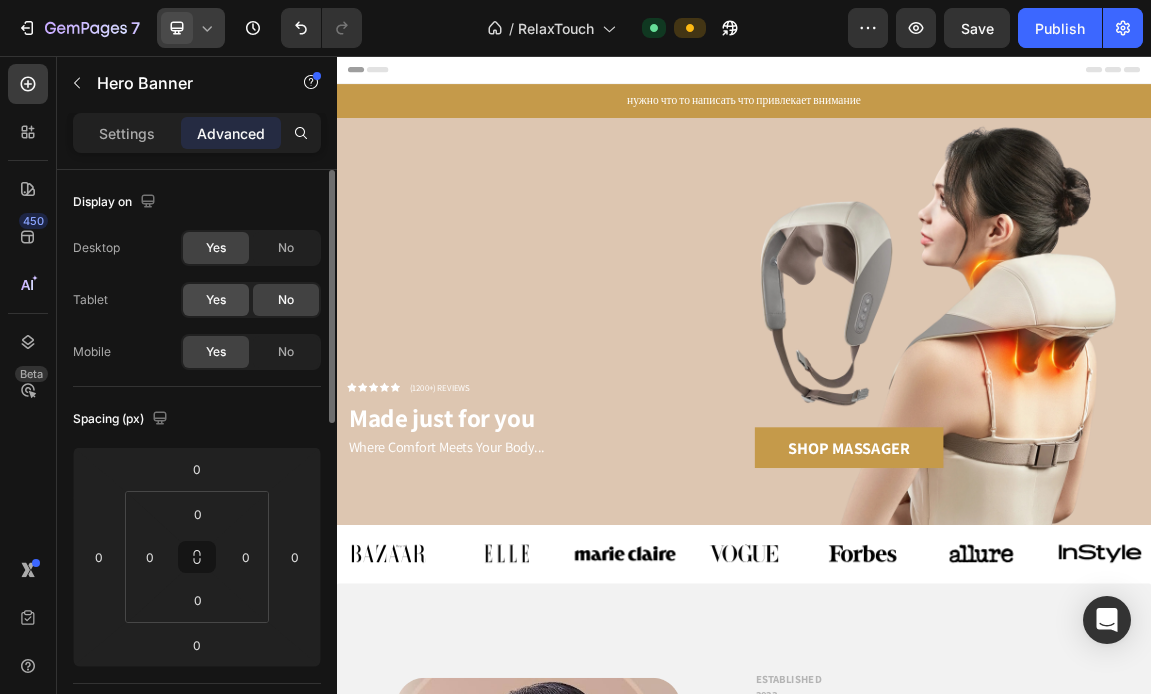 click on "Yes" 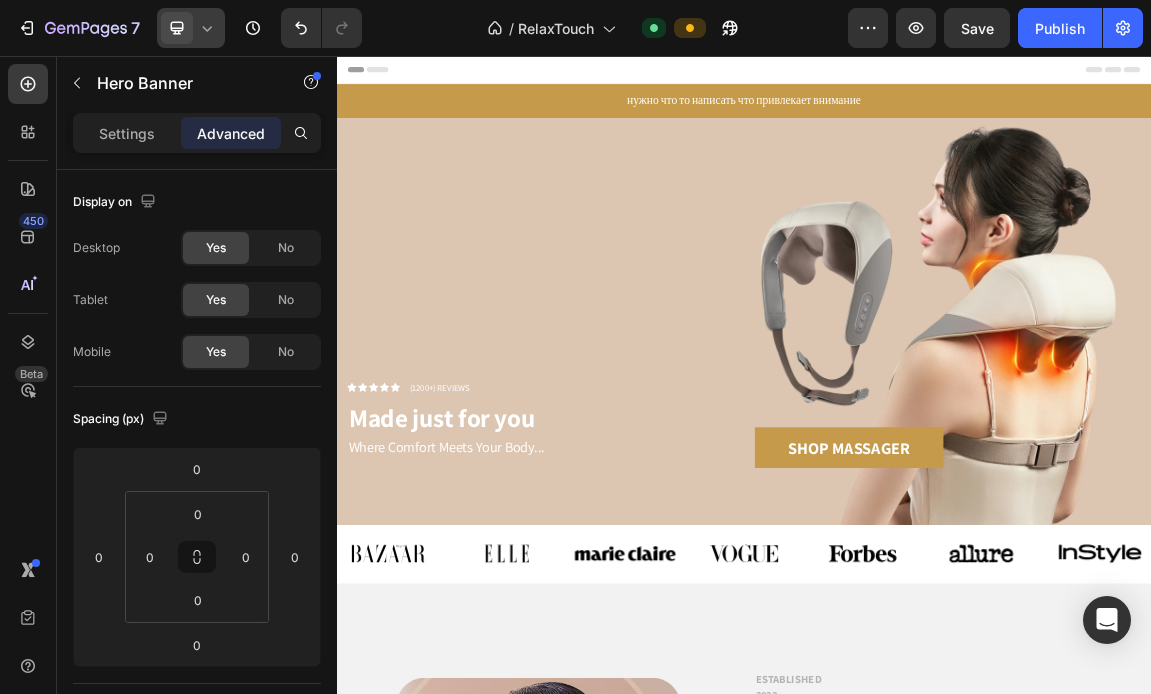 click 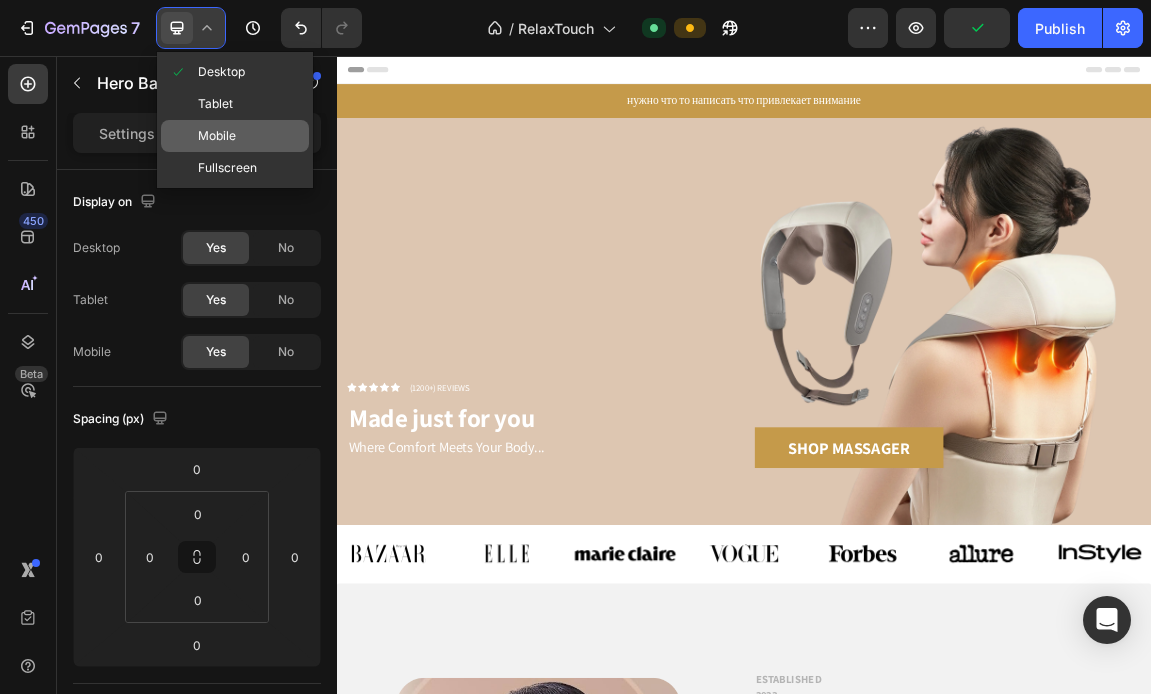 click on "Mobile" at bounding box center (217, 136) 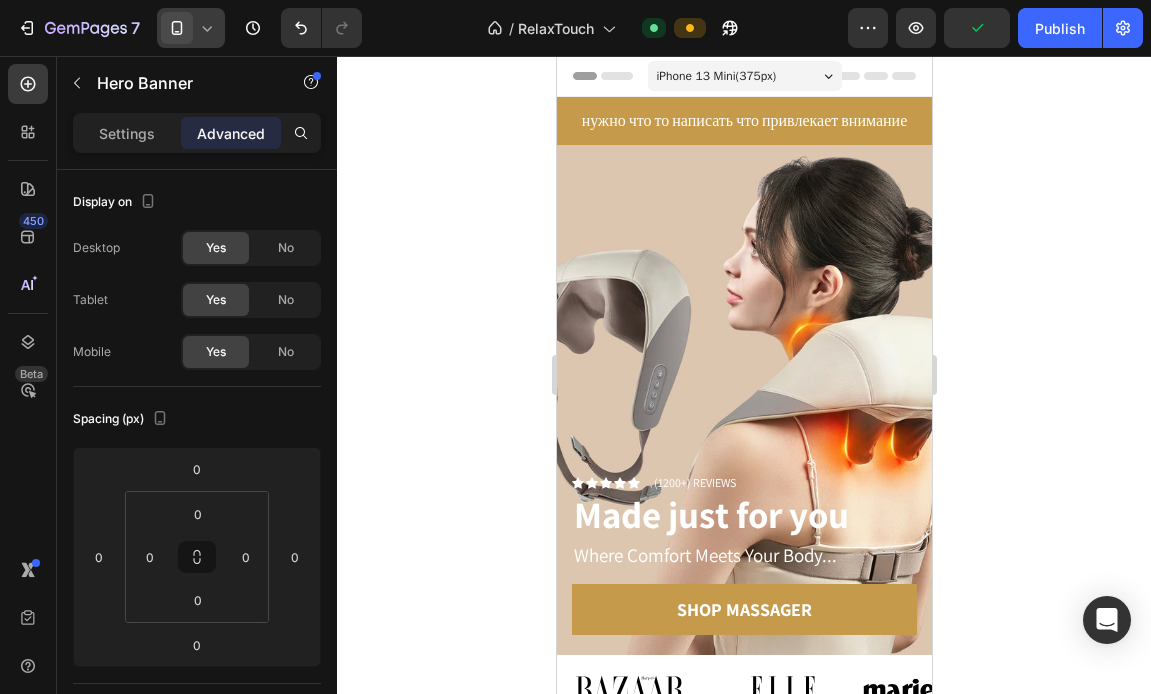 scroll, scrollTop: 19, scrollLeft: 0, axis: vertical 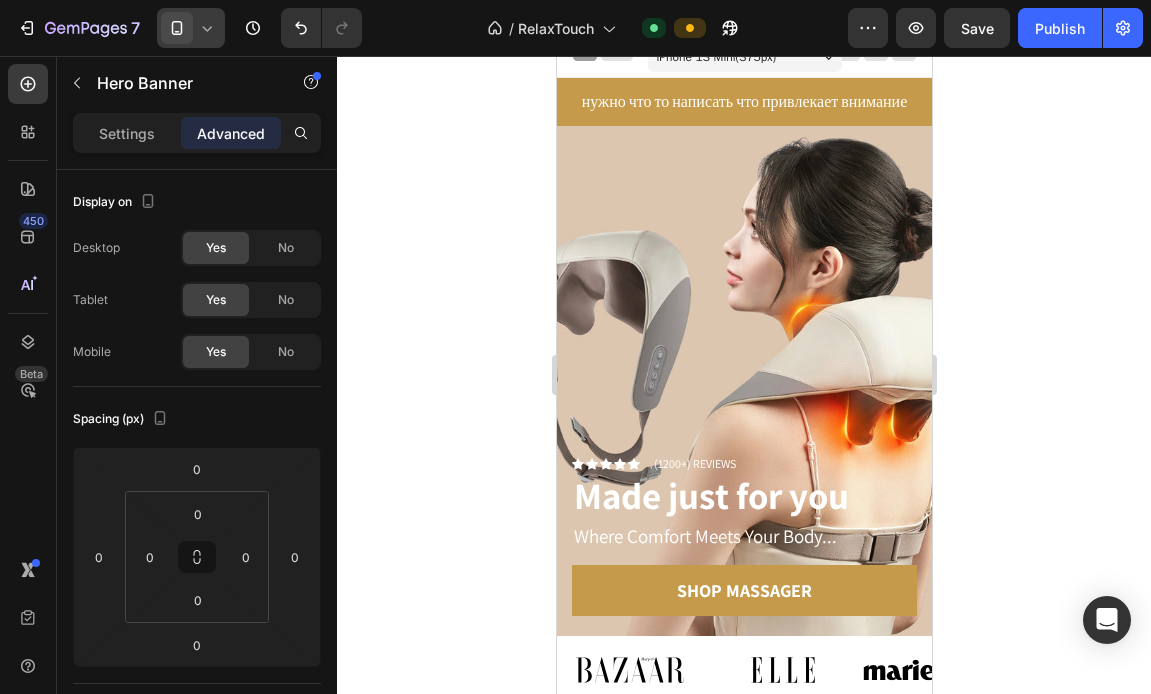click 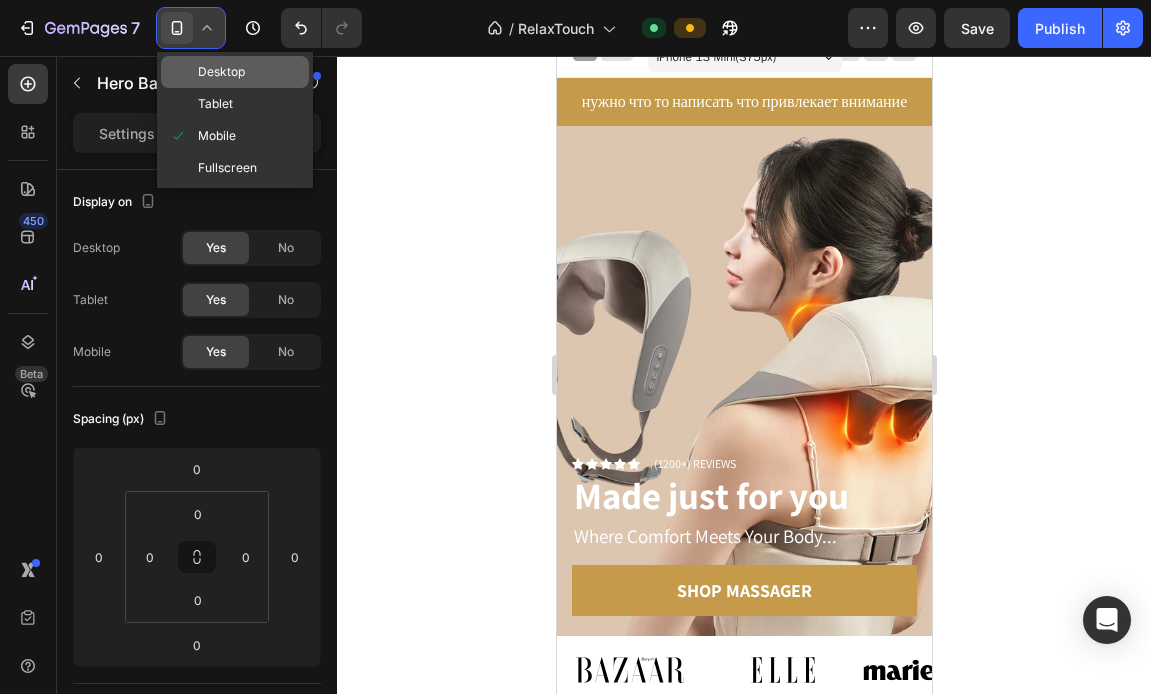click on "Desktop" at bounding box center [221, 72] 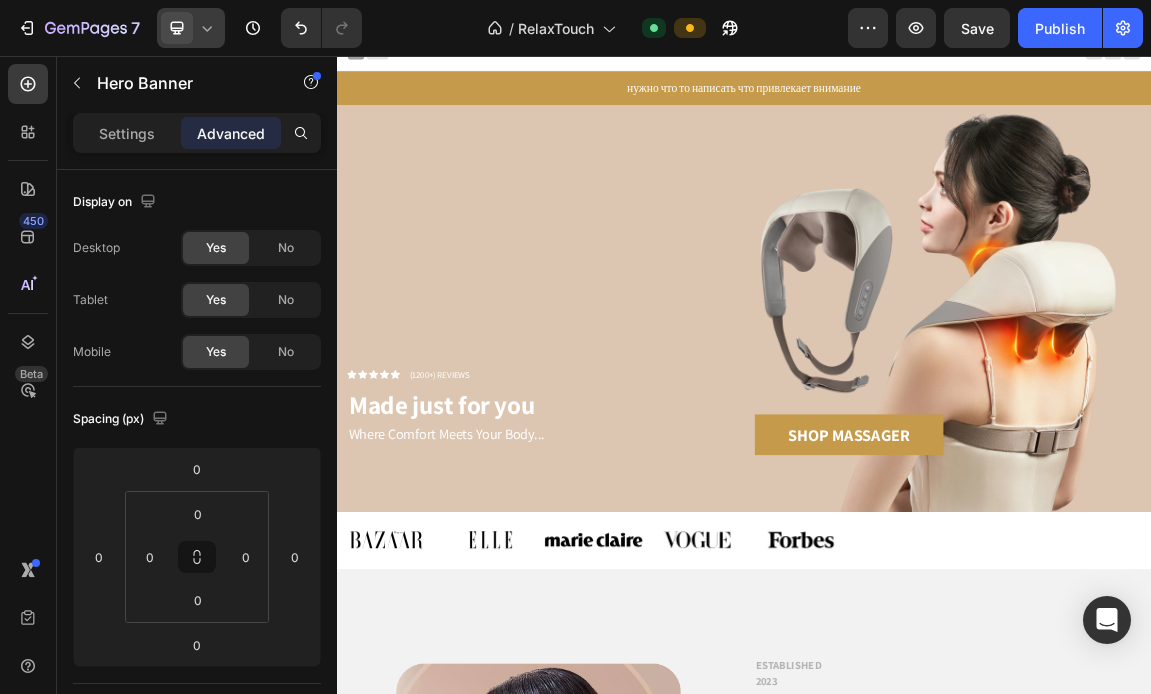 scroll, scrollTop: 20, scrollLeft: 0, axis: vertical 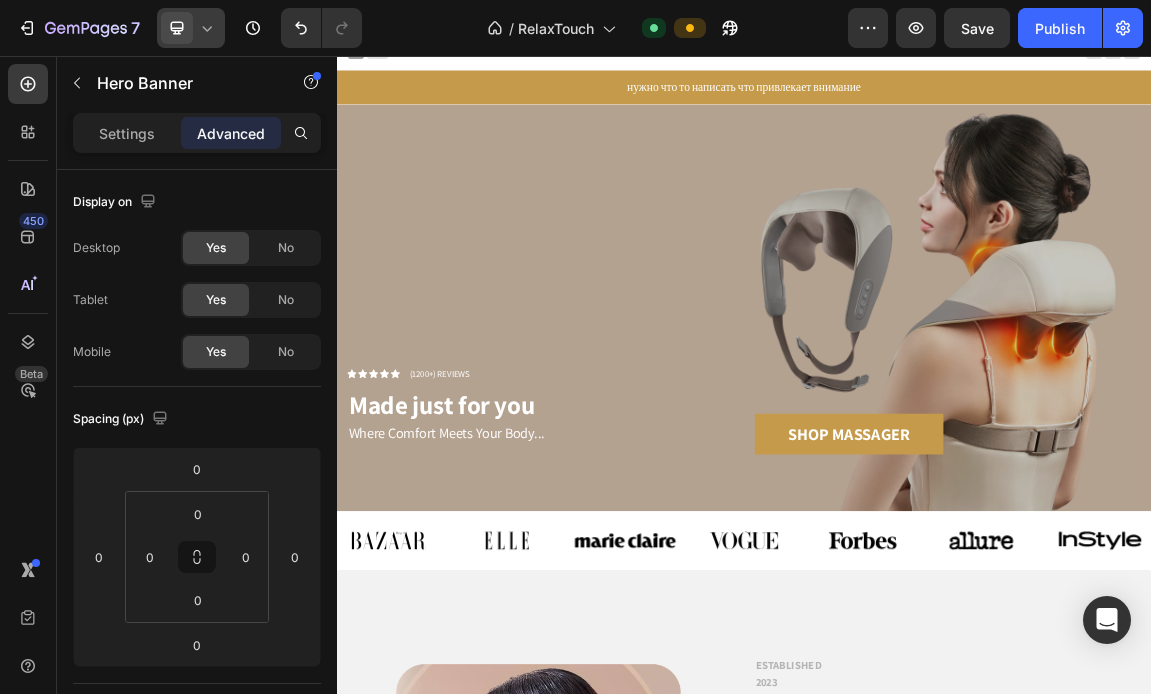 click at bounding box center (937, 427) 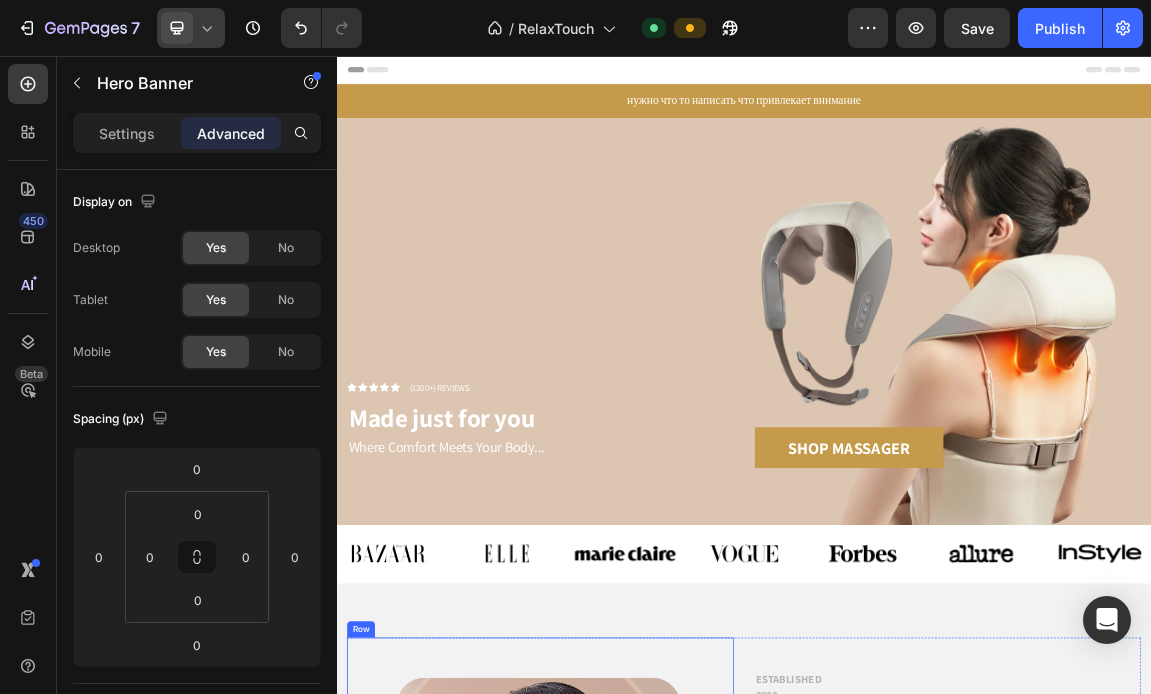 scroll, scrollTop: 0, scrollLeft: 0, axis: both 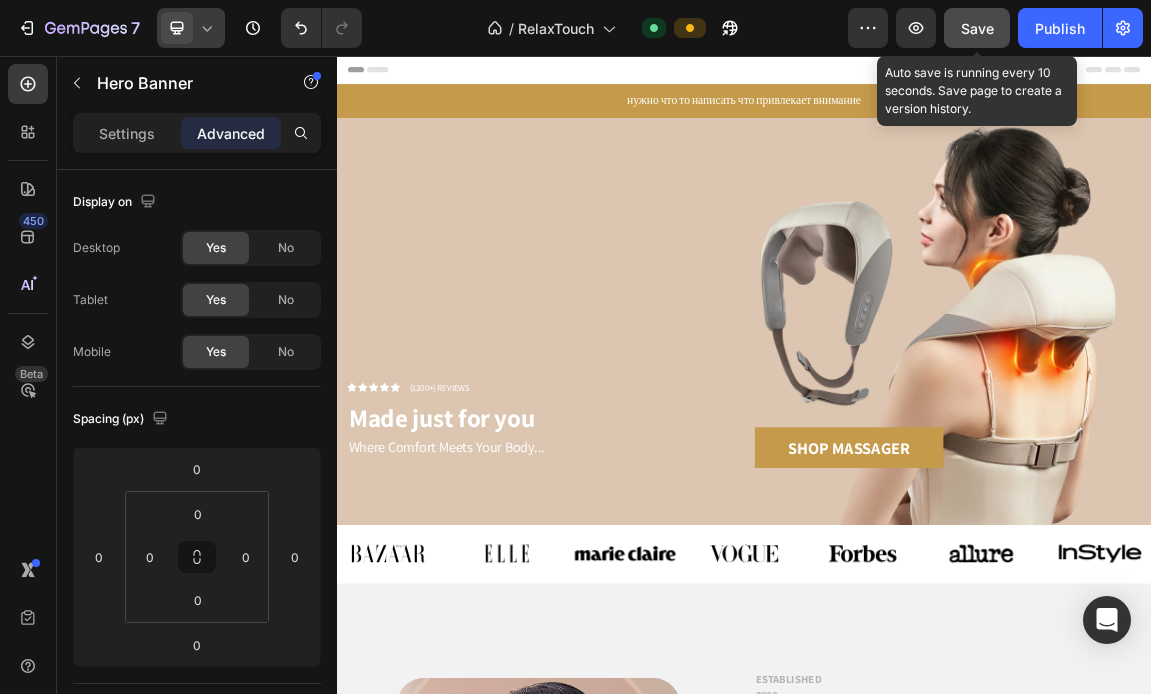 click on "Save" at bounding box center [977, 28] 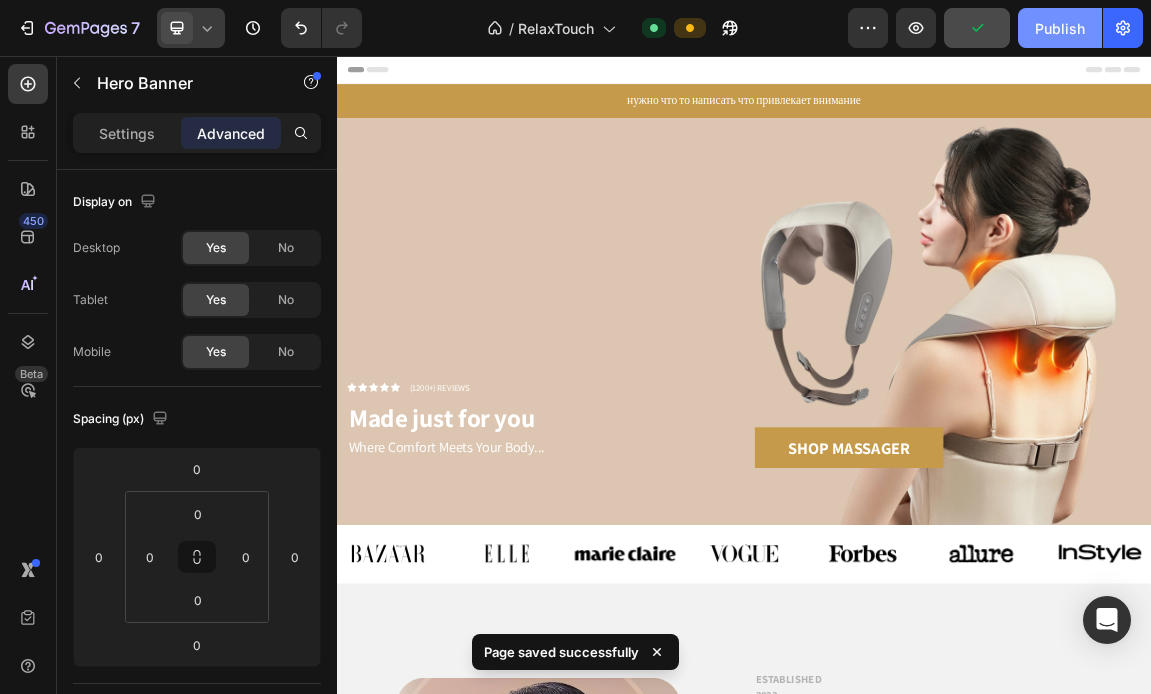 click on "Publish" at bounding box center [1060, 28] 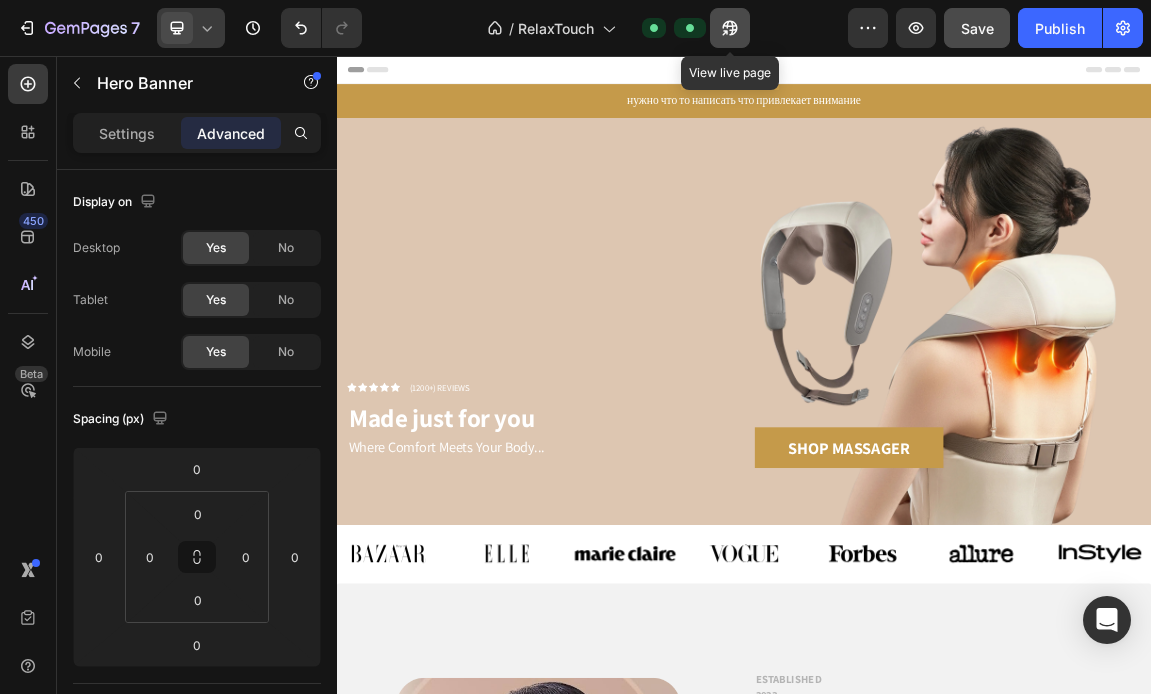 click 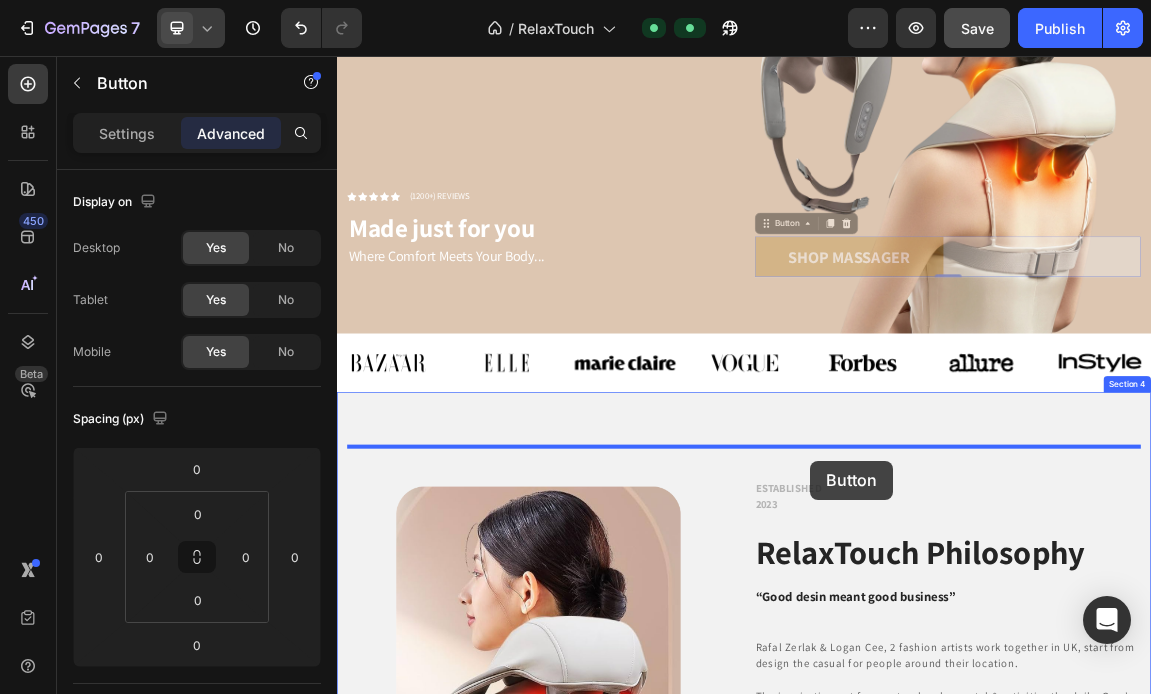 scroll, scrollTop: 305, scrollLeft: 0, axis: vertical 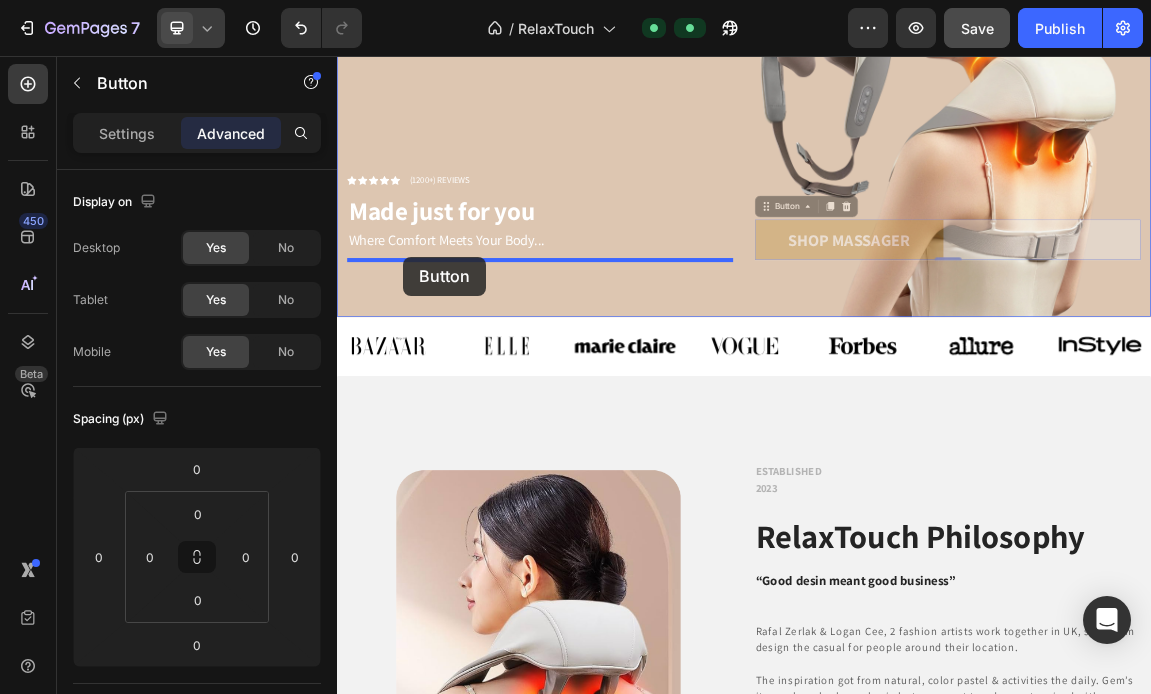 drag, startPoint x: 1074, startPoint y: 652, endPoint x: 433, endPoint y: 354, distance: 706.88403 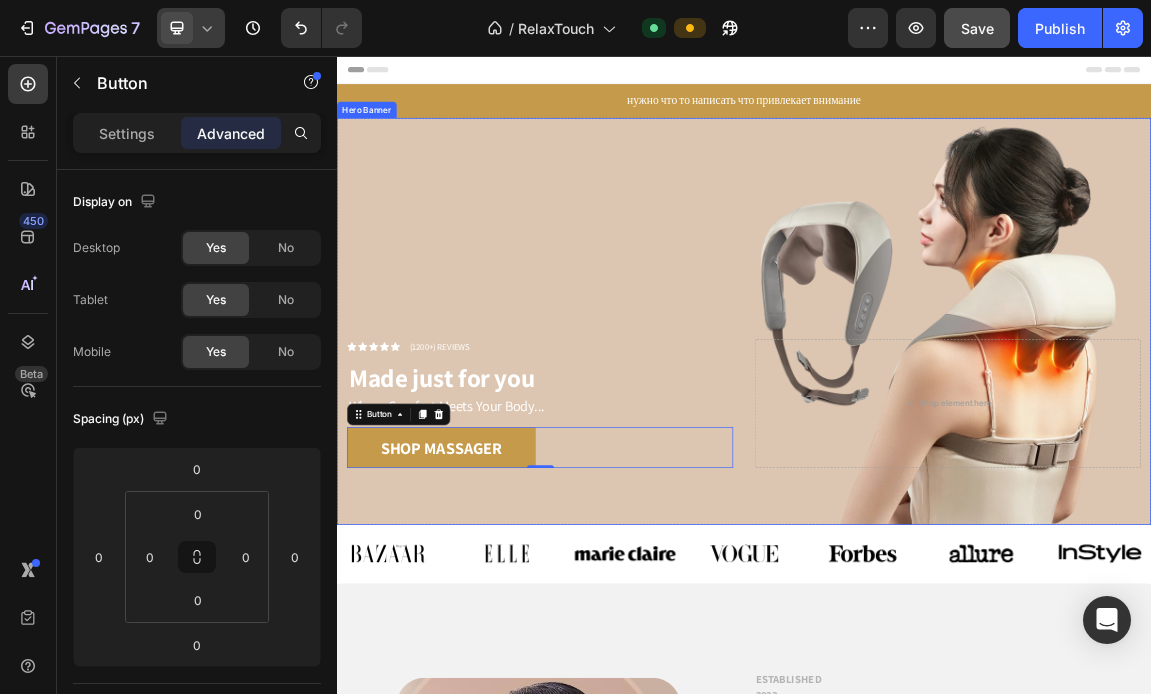 scroll, scrollTop: 0, scrollLeft: 0, axis: both 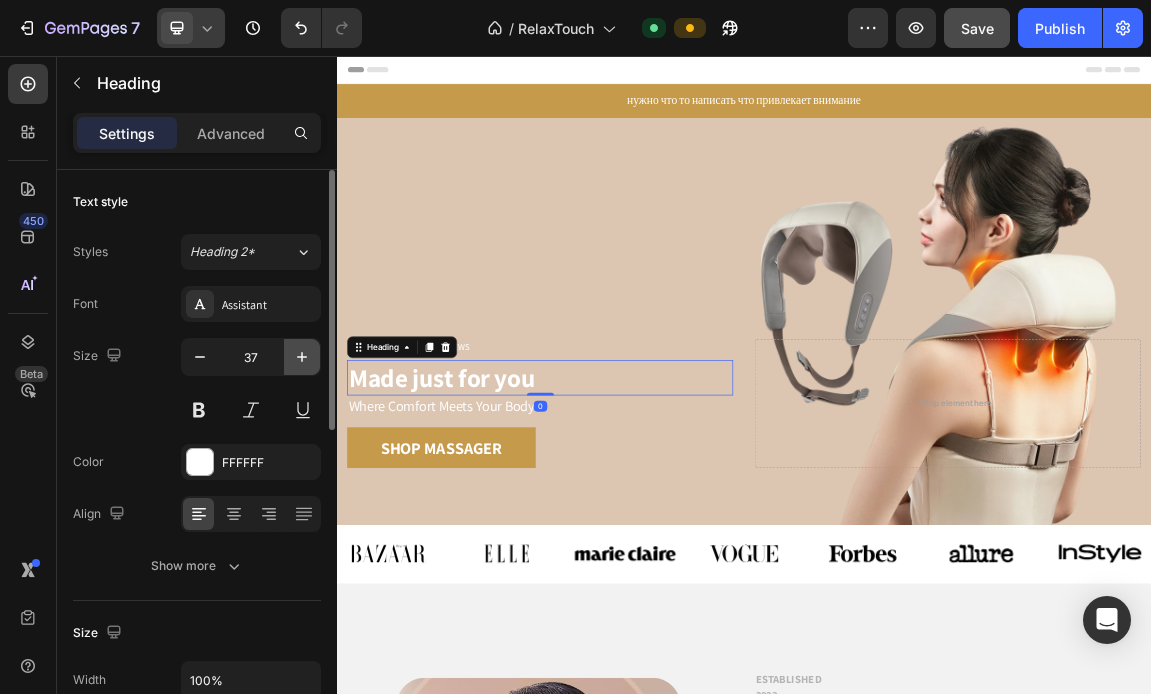 click 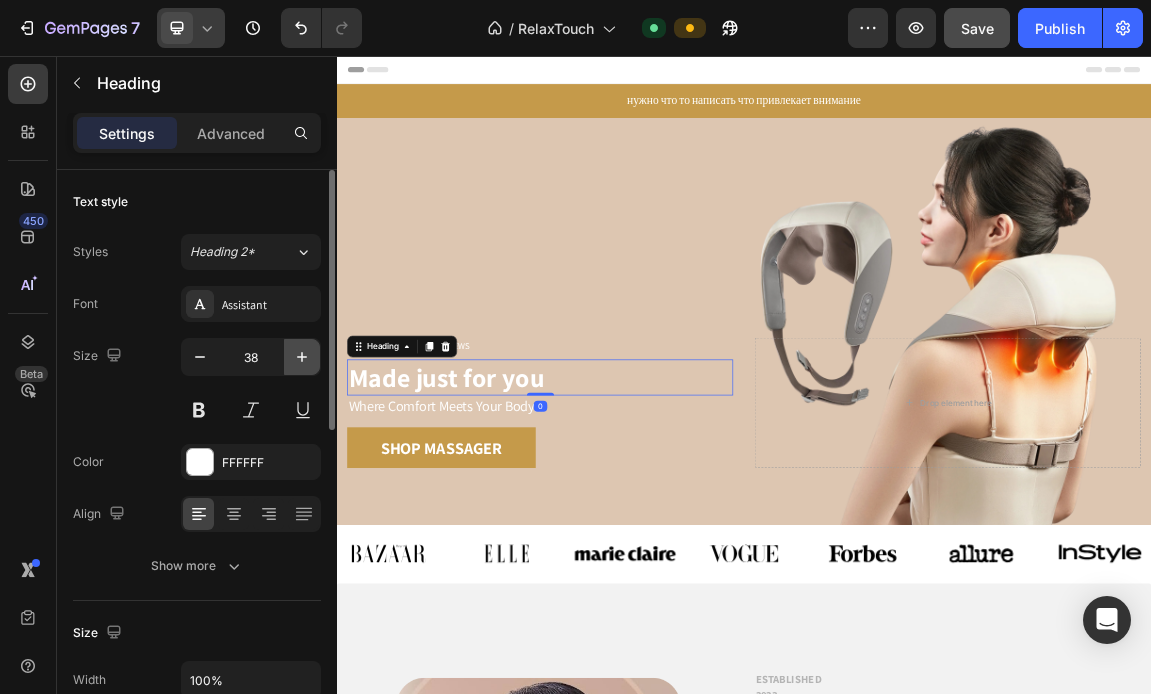 click 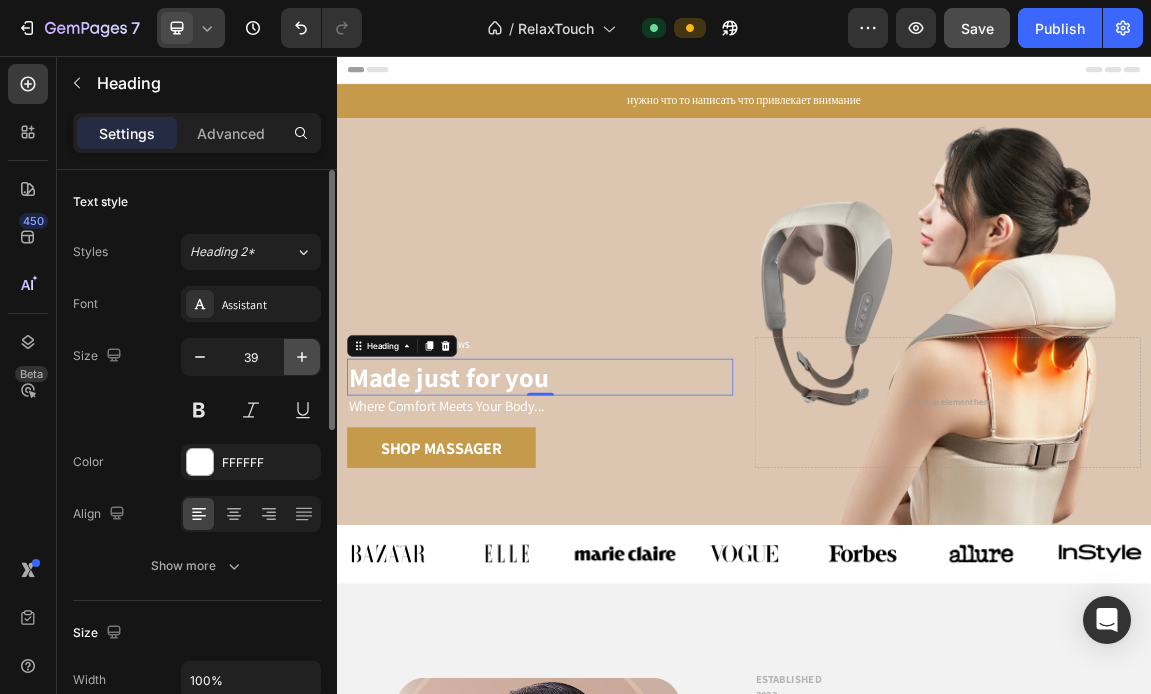 click 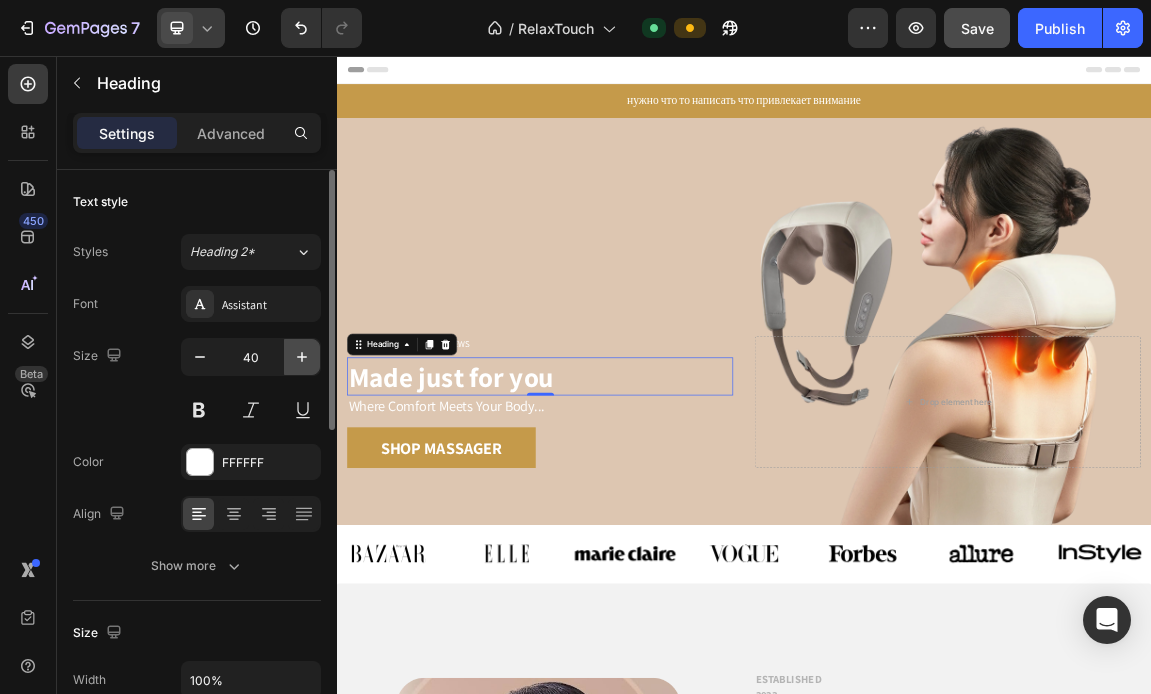 click 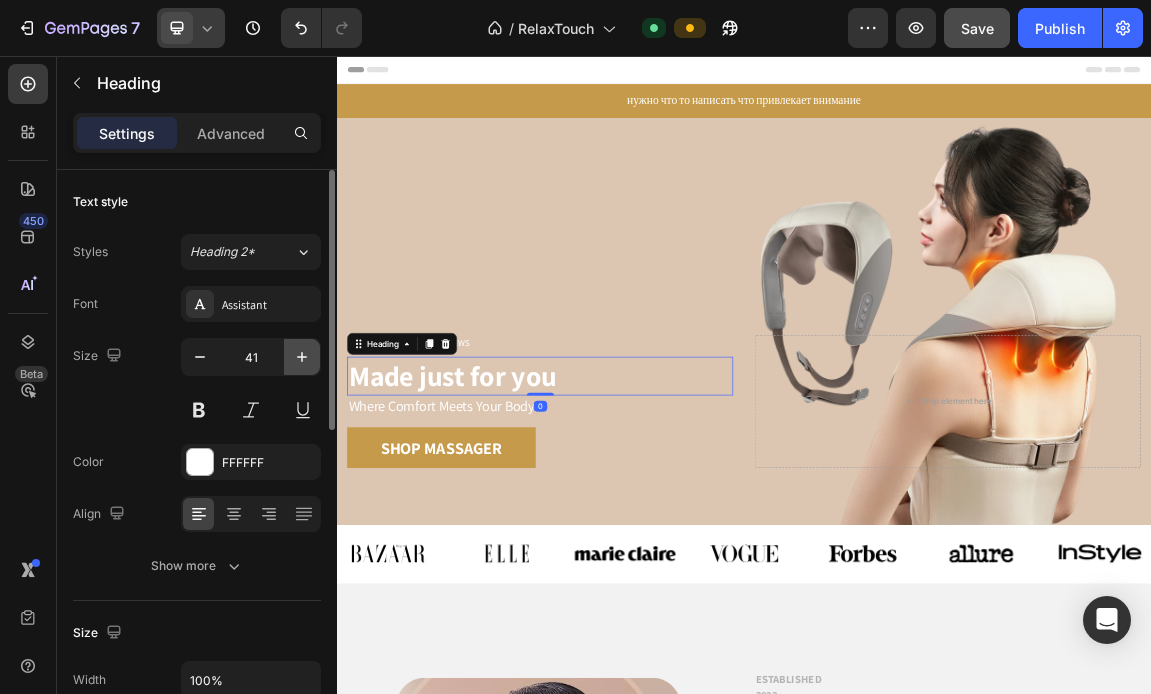 click 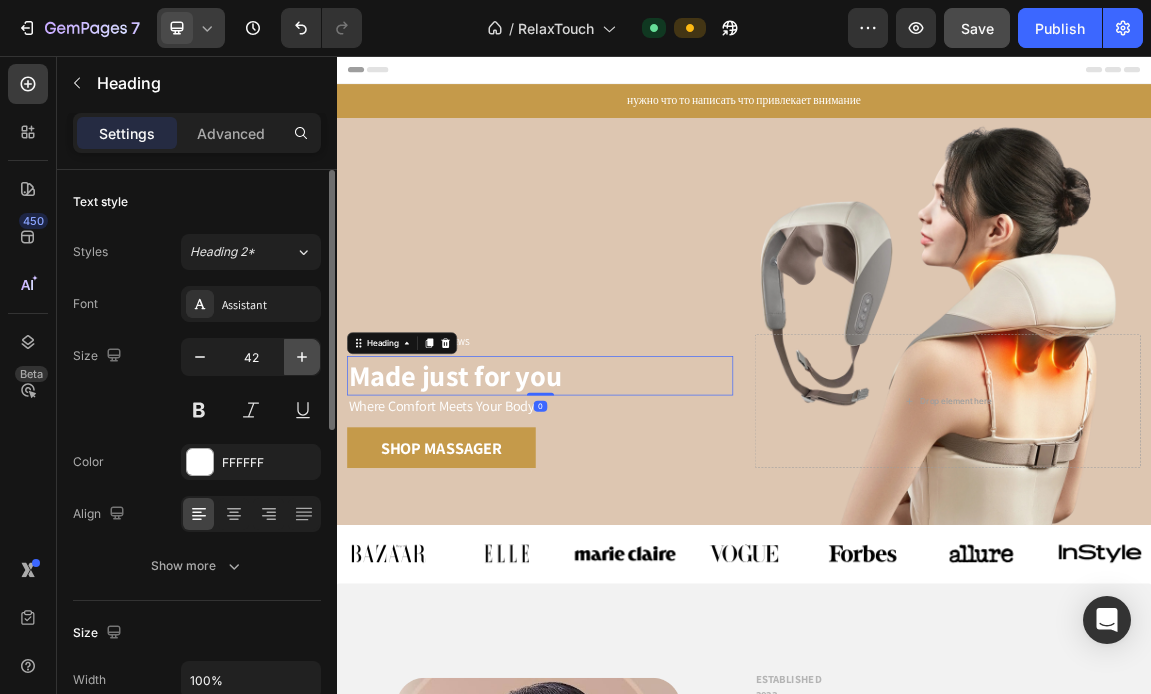 click 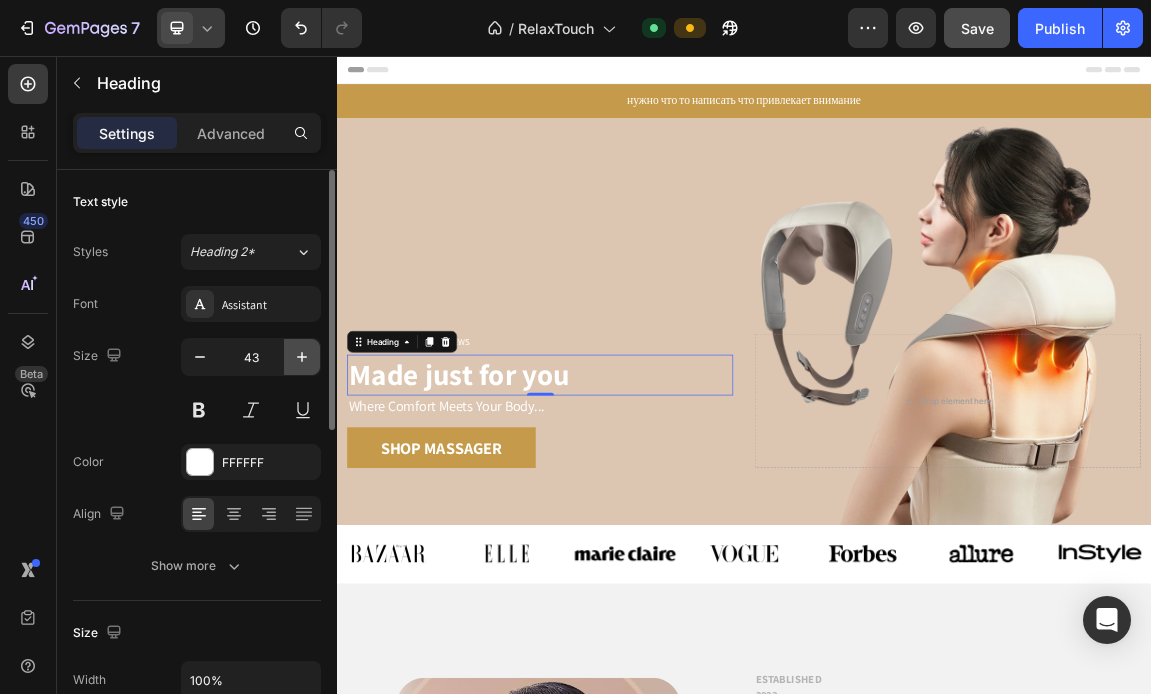 click 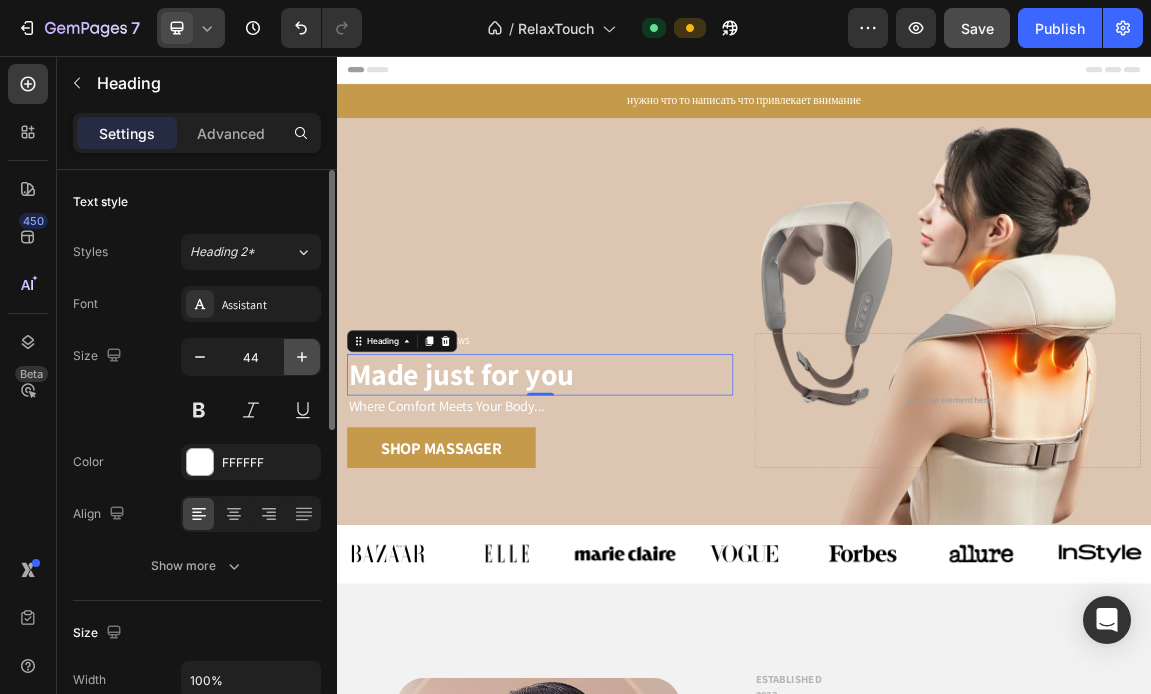 click 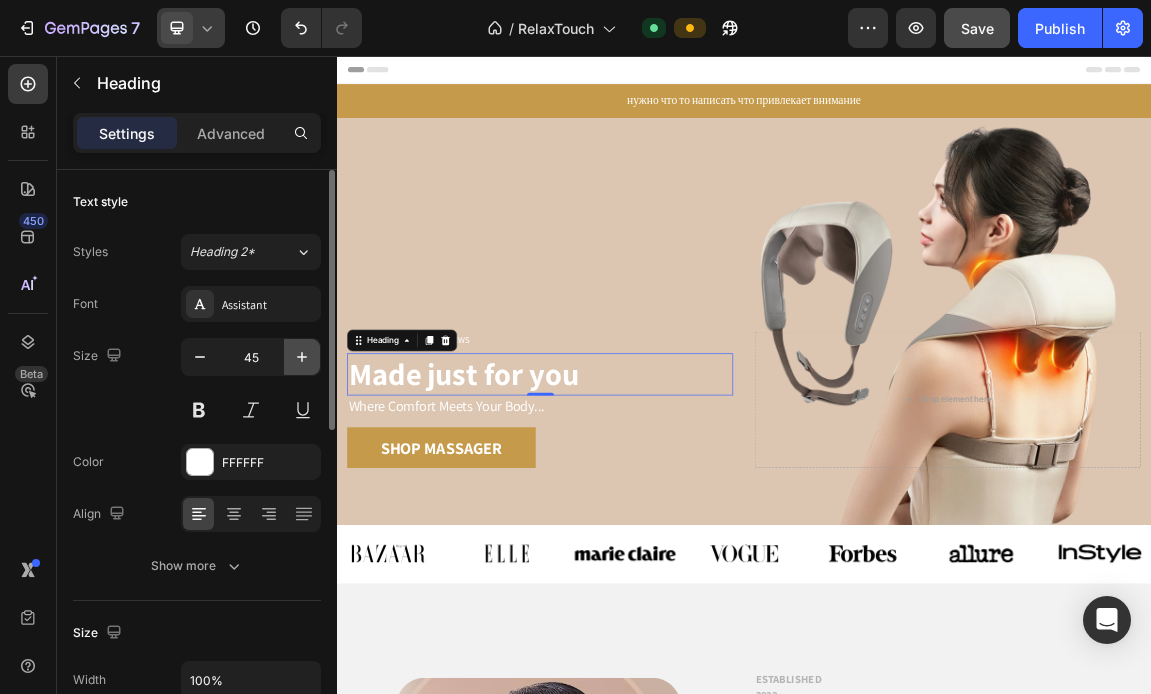 click 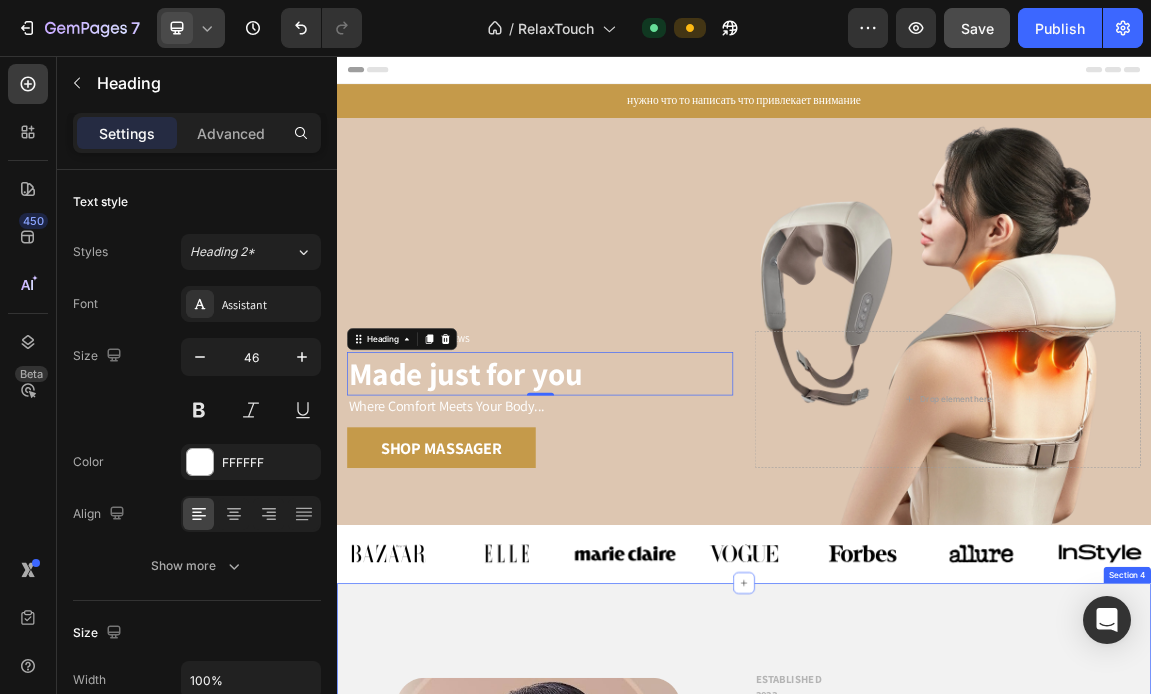 click on "Image Row ESTABLISHED  2023 Text block RelaxTouch Philosophy Heading “Good desin meant good business” Heading Rafal Zerlak & Logan Cee, 2 fashion artists work together in UK, start from design the casual for people around their location.  The inspiration got from natural, color pastel & activities the daily. Gem’s items alway look very basic but never out trend, easy to mixed with any style. Then, they developed with serires 5 stores cover all United Kingdom Text block ABOUT GEM Button Row Row Section 4" at bounding box center (937, 1224) 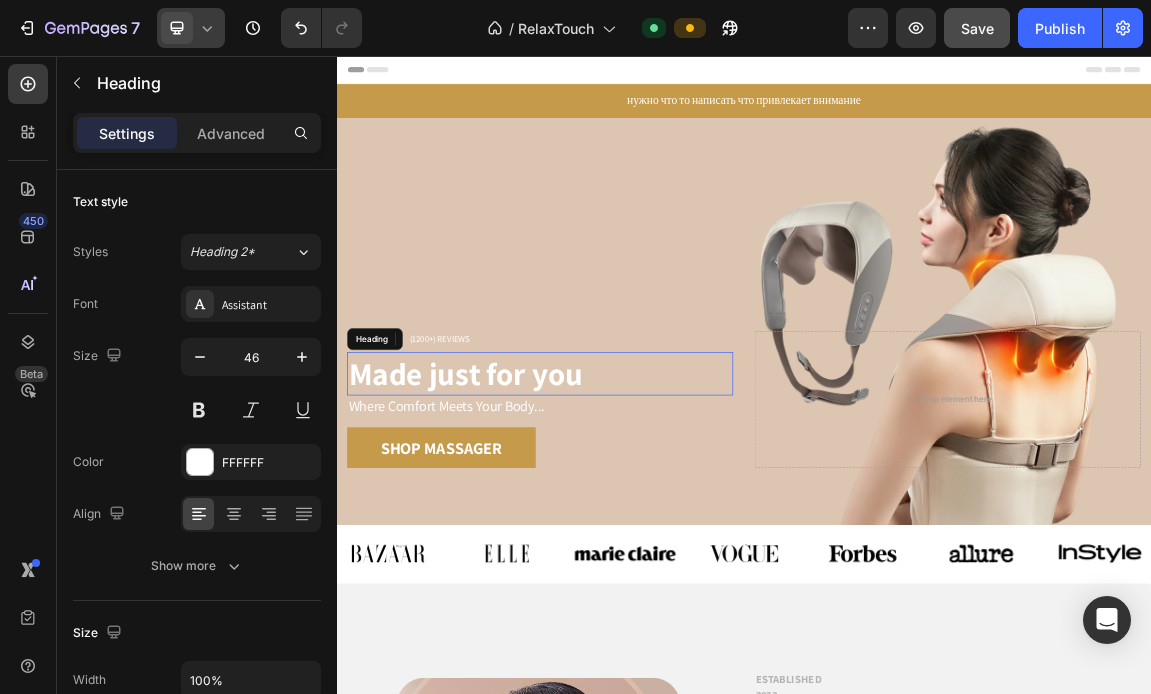 click on "Made just for you" at bounding box center [526, 523] 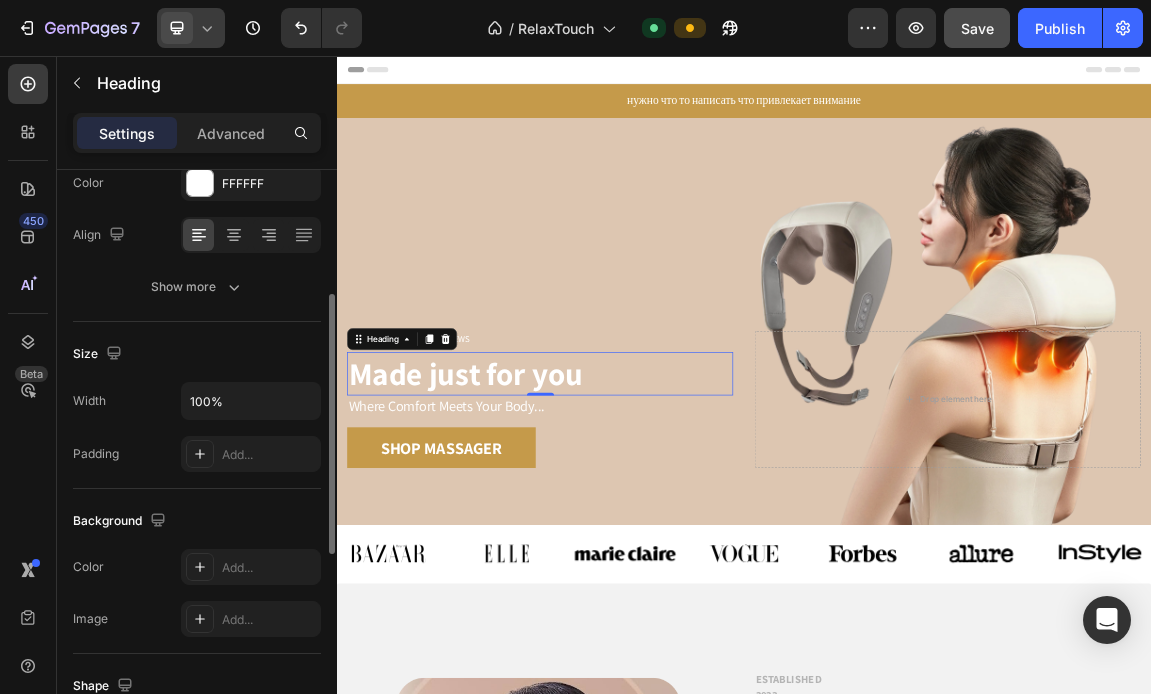 scroll, scrollTop: 0, scrollLeft: 0, axis: both 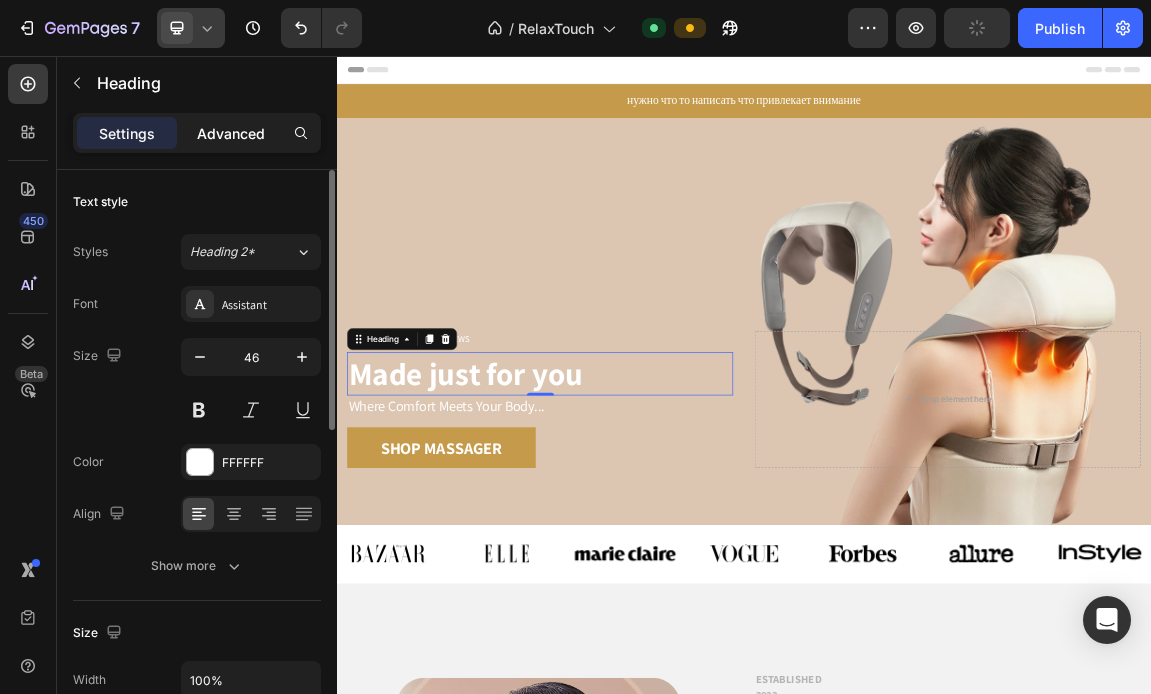 click on "Advanced" at bounding box center [231, 133] 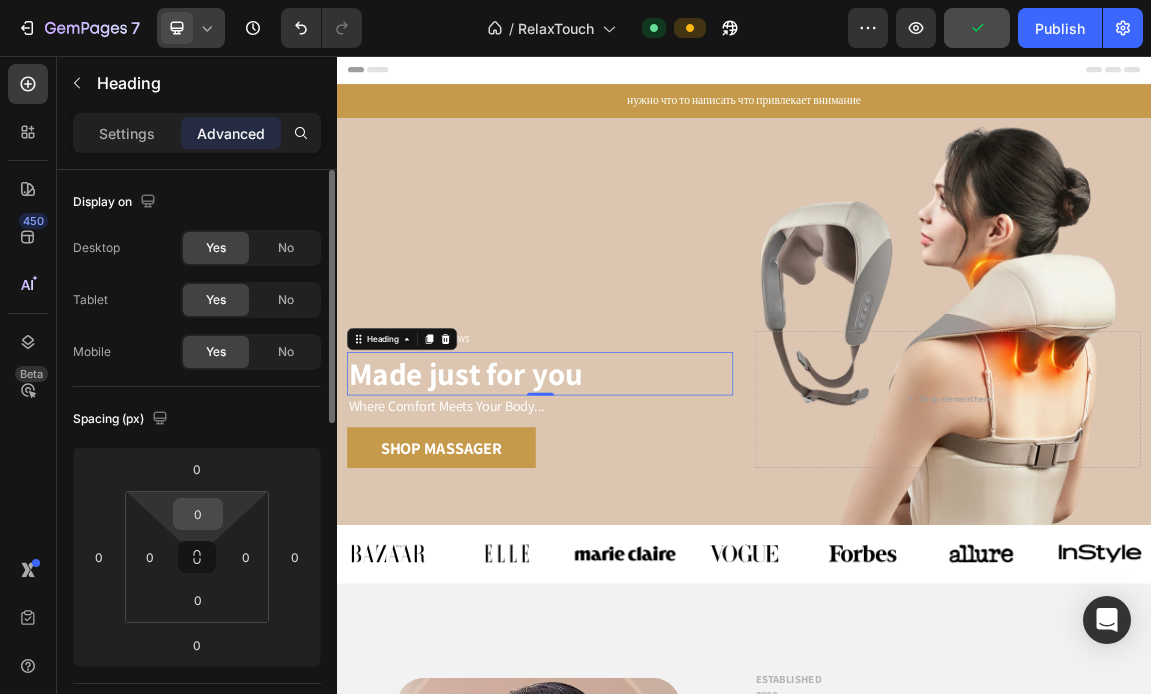 click on "0" at bounding box center (198, 514) 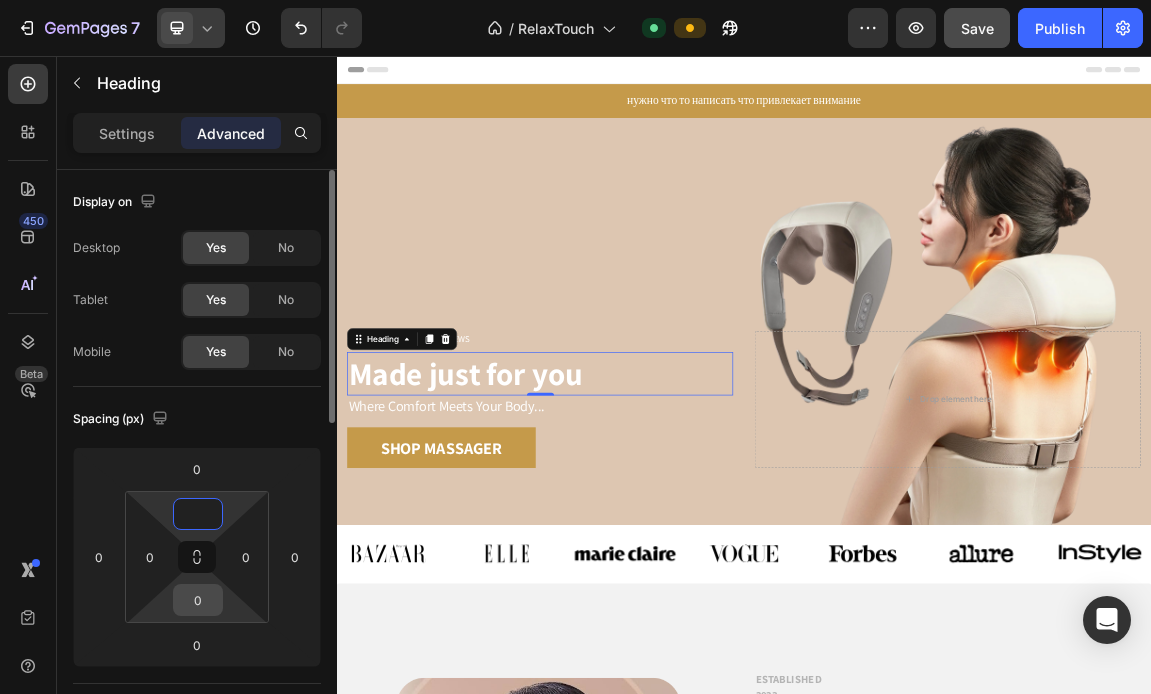 click on "0" at bounding box center (198, 600) 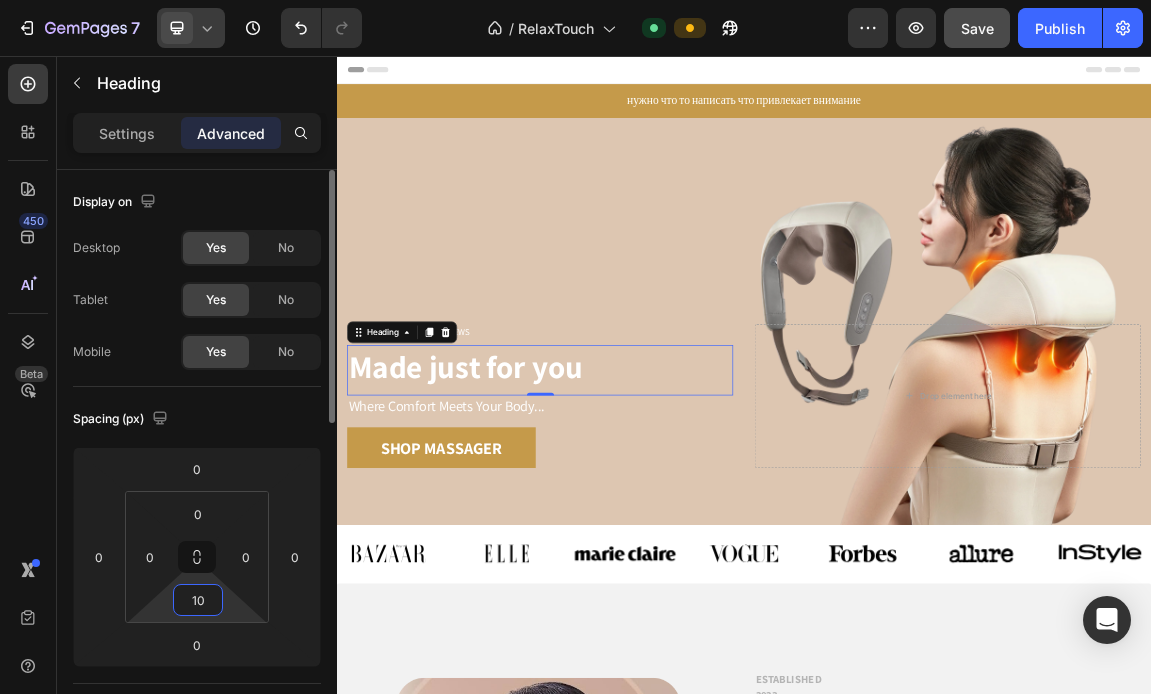 type on "1" 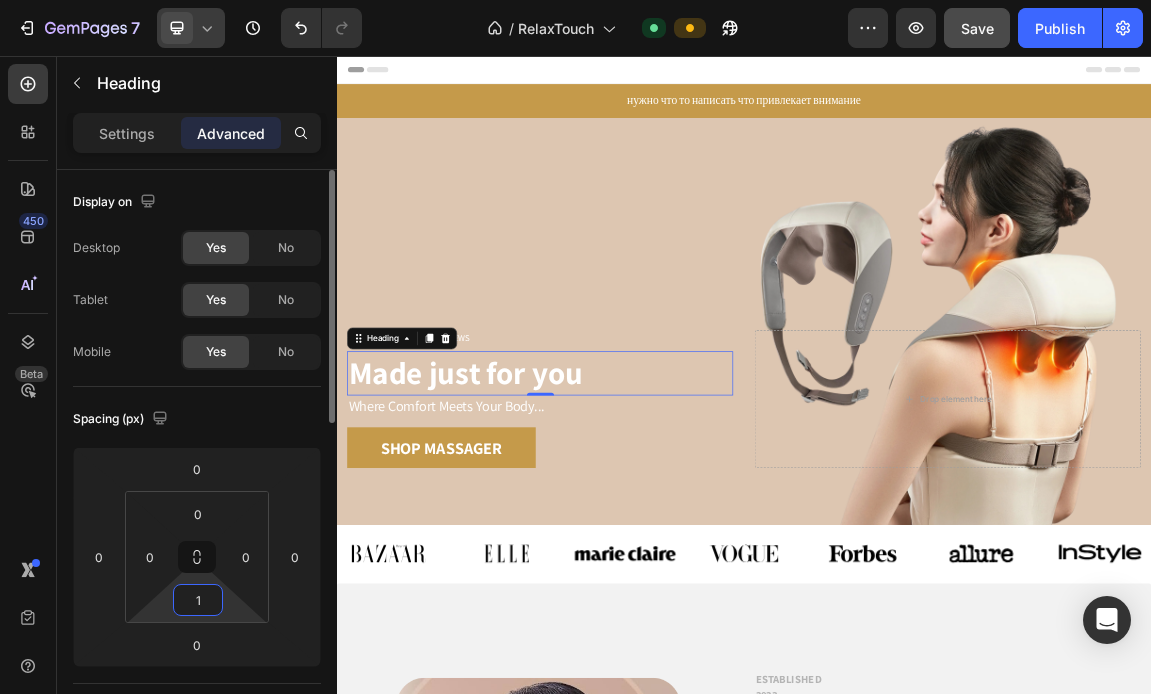 type on "10" 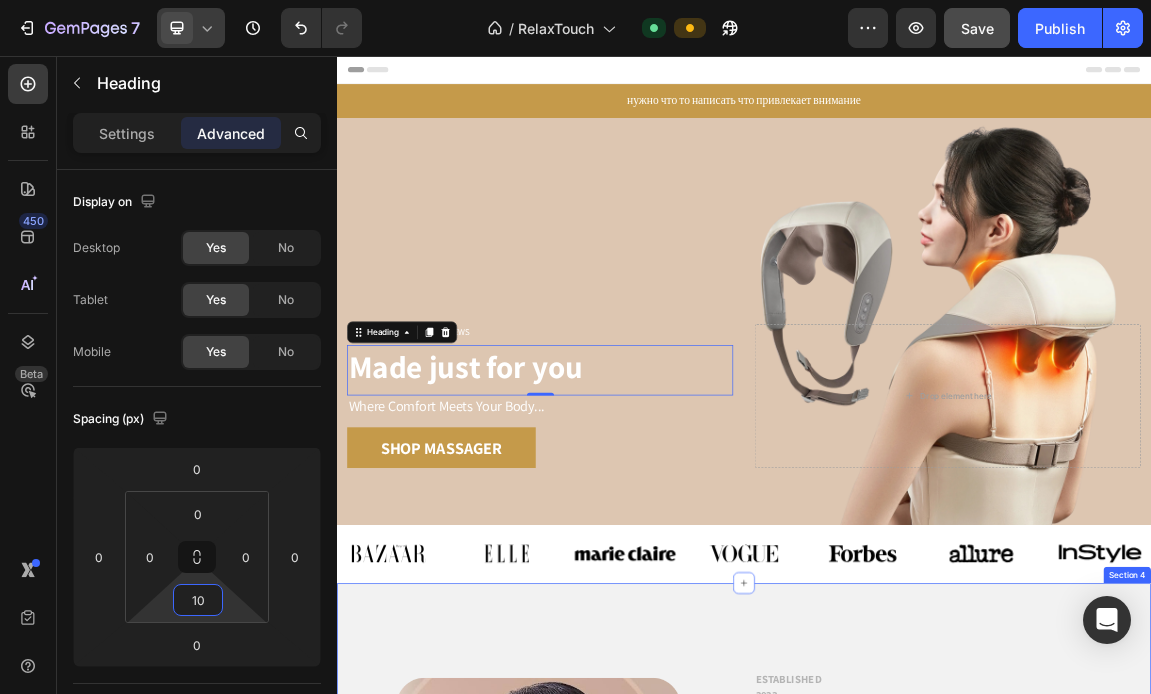 click on "Image Row ESTABLISHED  2023 Text block RelaxTouch Philosophy Heading “Good desin meant good business” Heading Rafal Zerlak & Logan Cee, 2 fashion artists work together in UK, start from design the casual for people around their location.  The inspiration got from natural, color pastel & activities the daily. Gem’s items alway look very basic but never out trend, easy to mixed with any style. Then, they developed with serires 5 stores cover all United Kingdom Text block ABOUT GEM Button Row Row Section 4" at bounding box center (937, 1224) 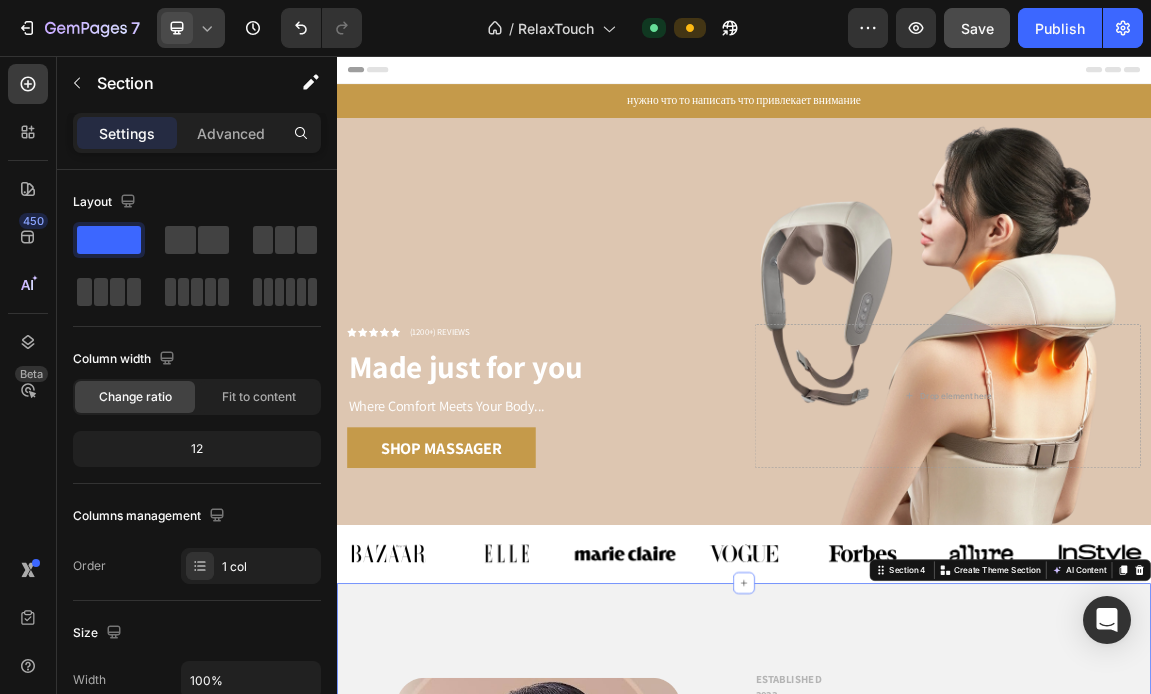 scroll, scrollTop: 0, scrollLeft: 0, axis: both 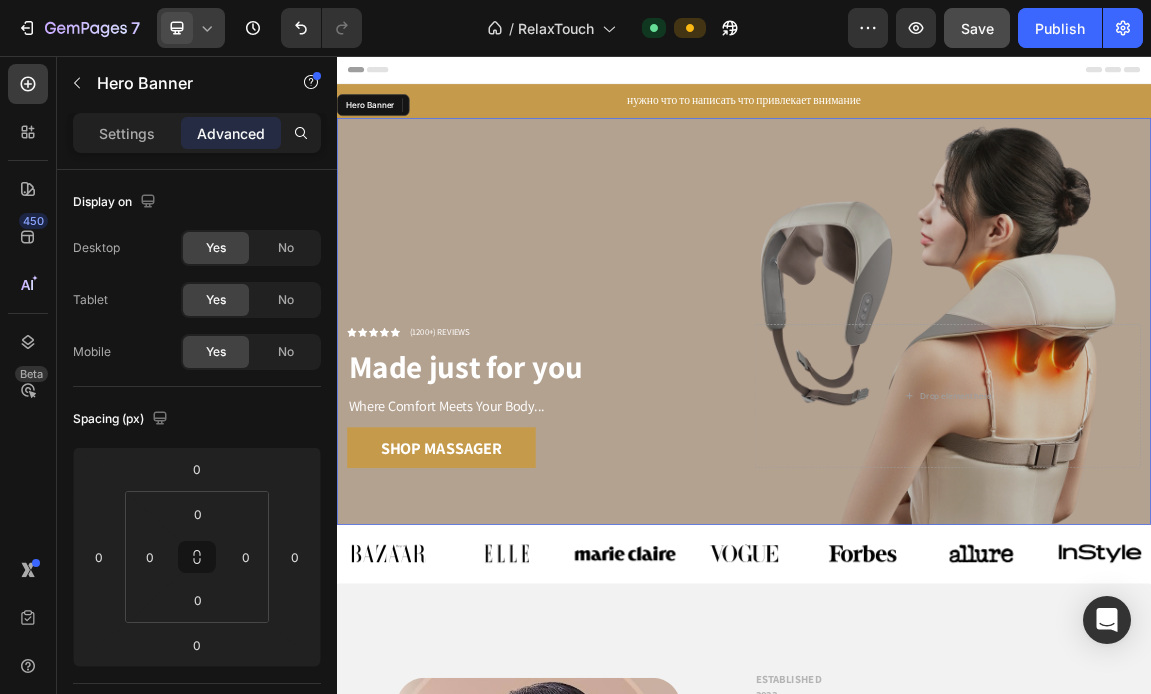 click at bounding box center (937, 447) 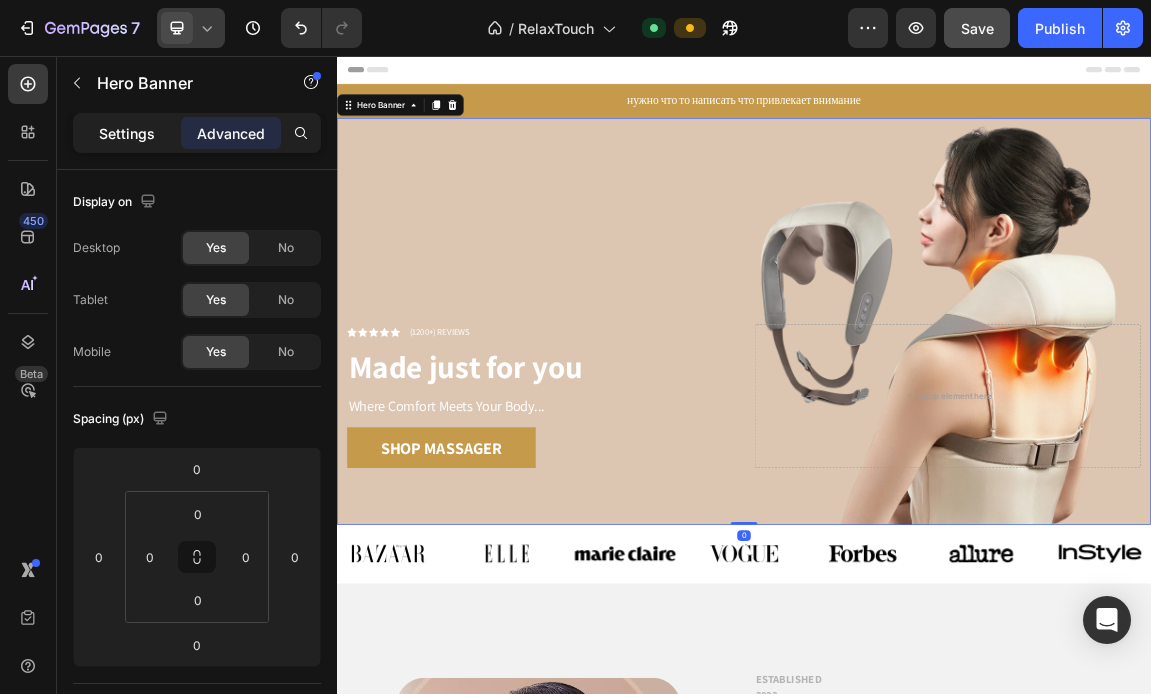 click on "Settings" at bounding box center [127, 133] 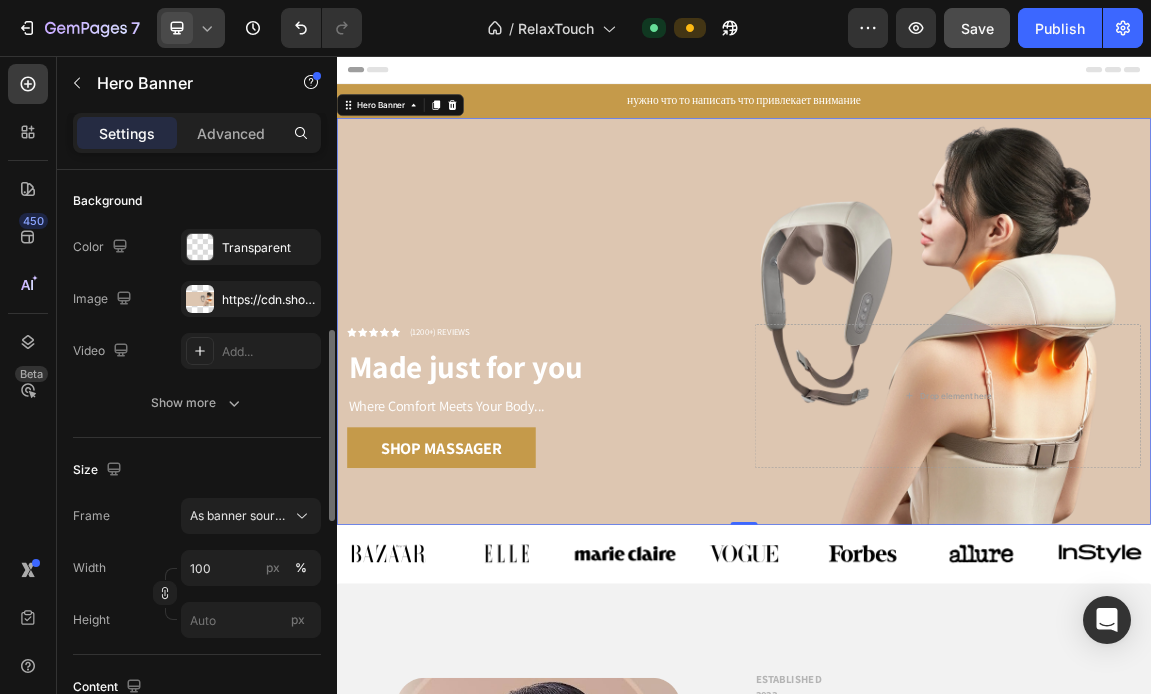 scroll, scrollTop: 0, scrollLeft: 0, axis: both 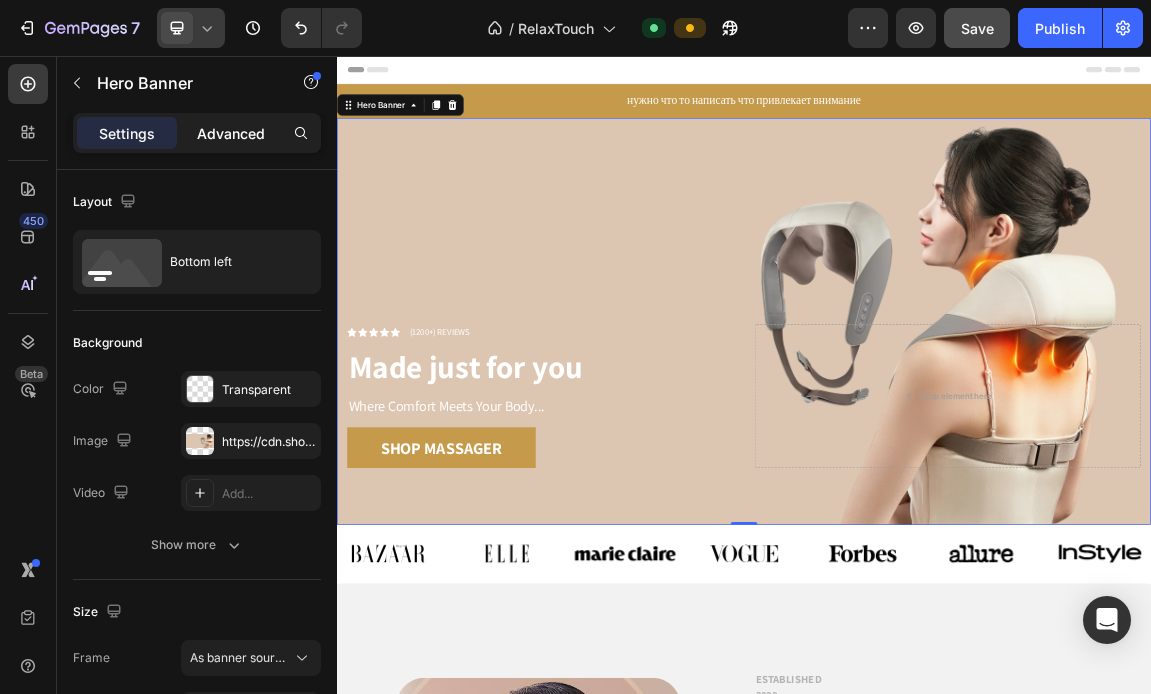 click on "Advanced" at bounding box center (231, 133) 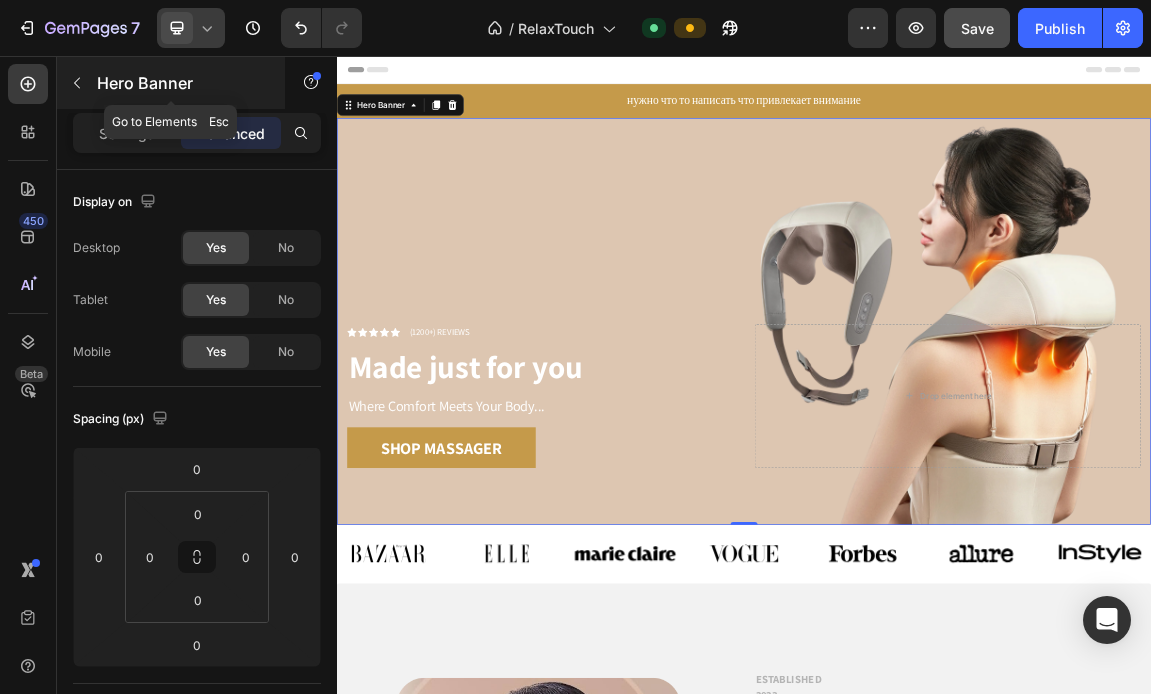 click 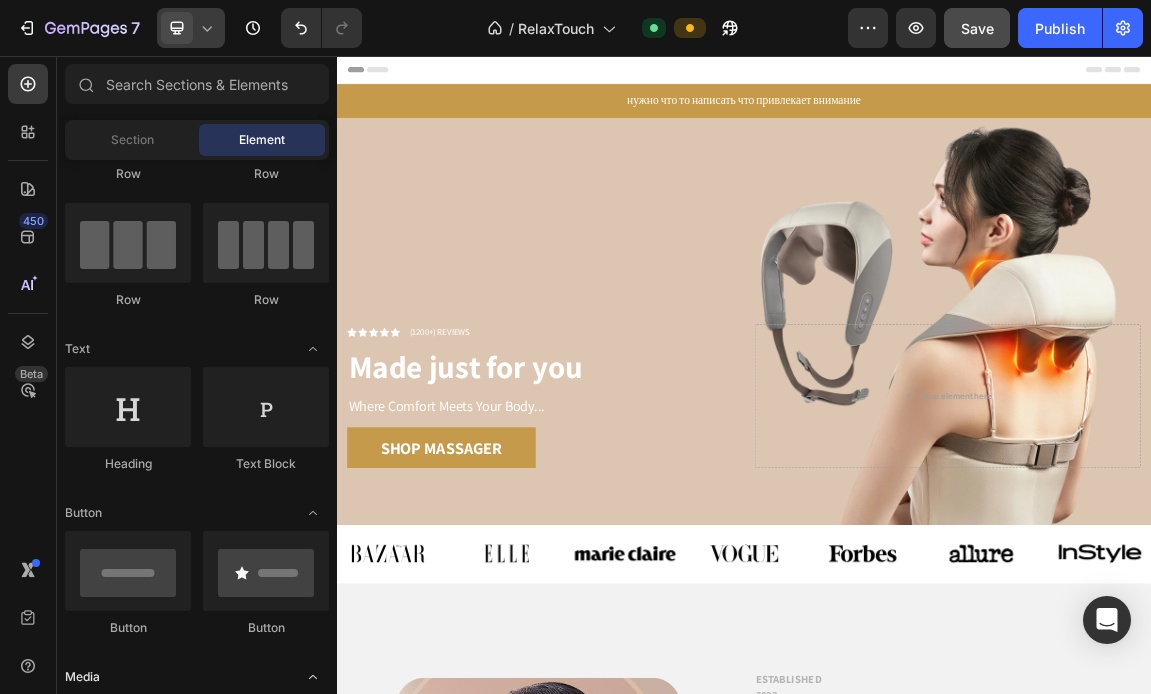 scroll, scrollTop: 0, scrollLeft: 0, axis: both 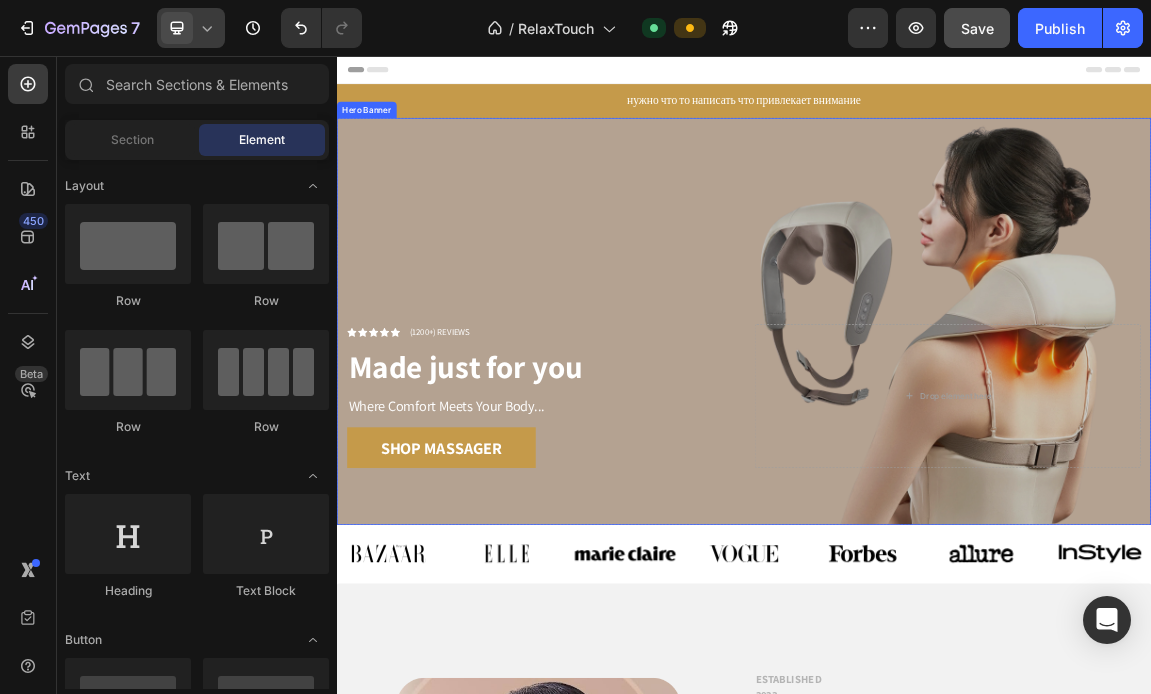 click at bounding box center [937, 447] 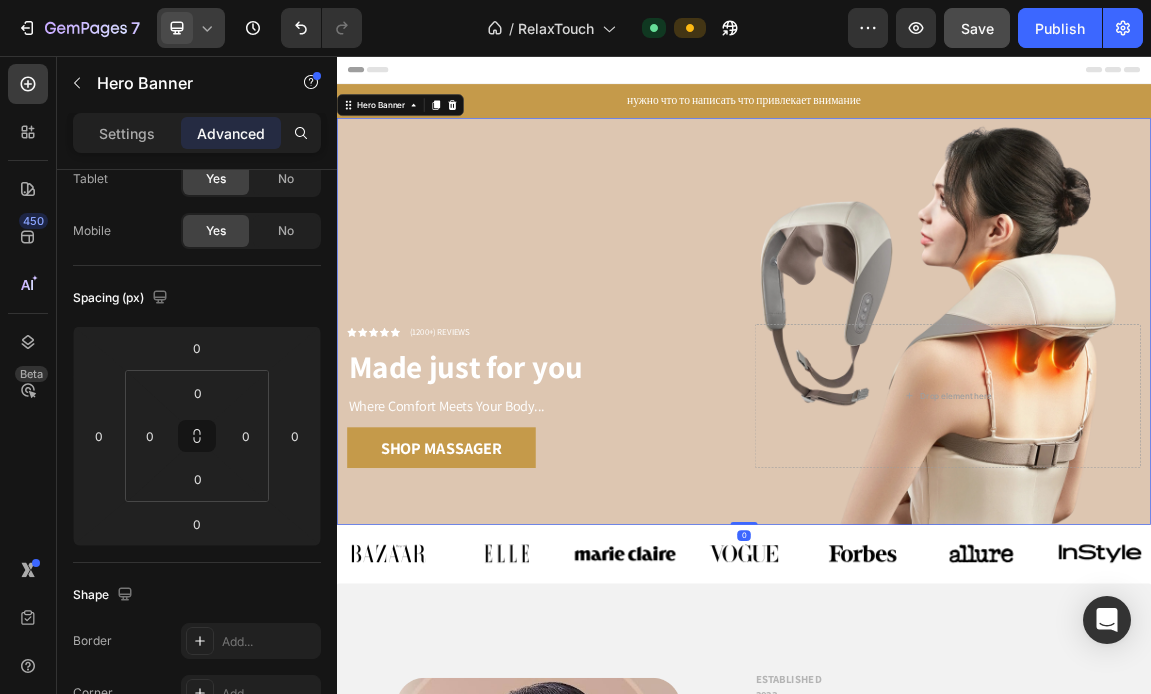 scroll, scrollTop: 0, scrollLeft: 0, axis: both 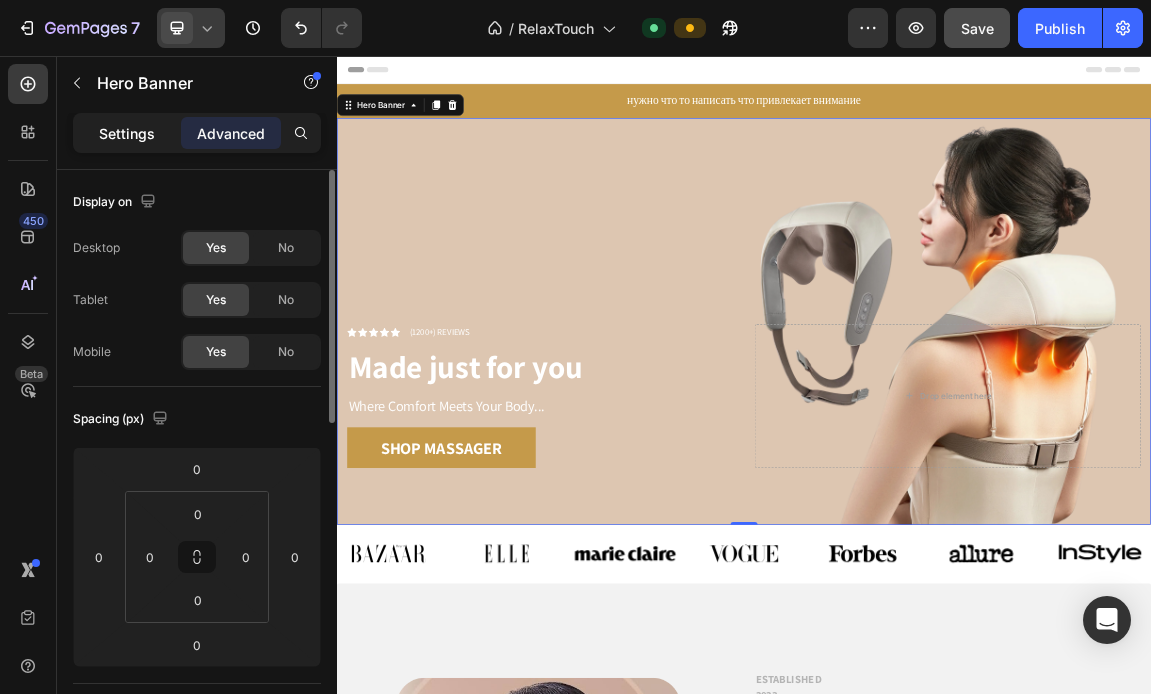 click on "Settings" 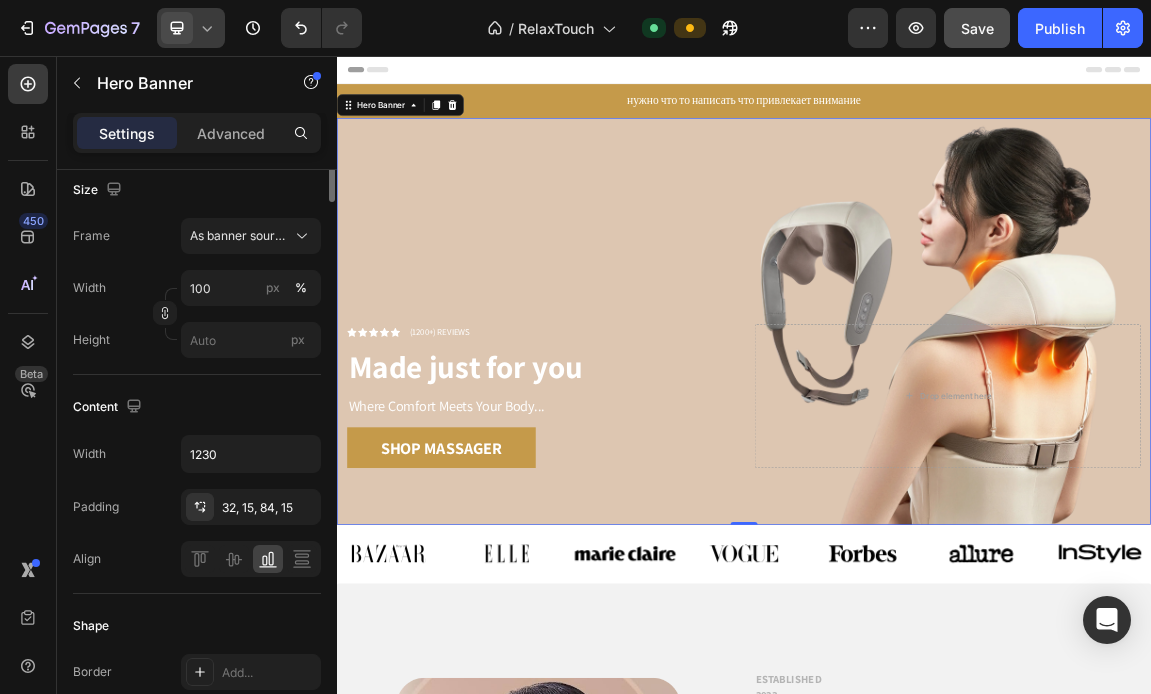 scroll, scrollTop: 0, scrollLeft: 0, axis: both 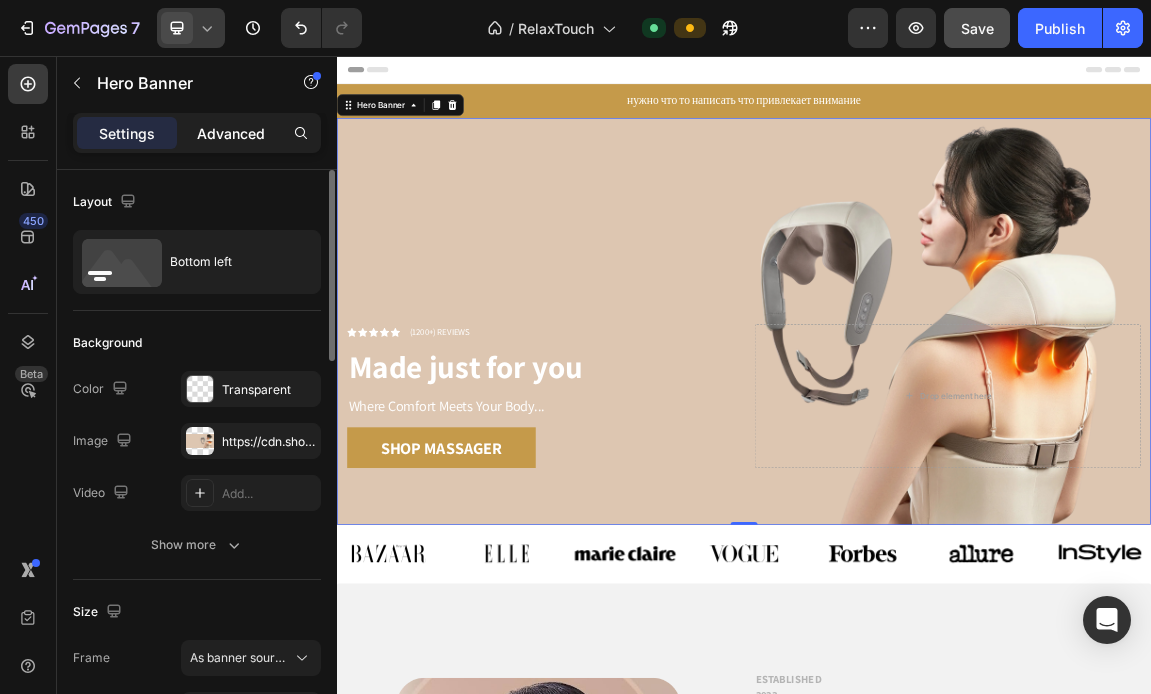 click on "Advanced" at bounding box center [231, 133] 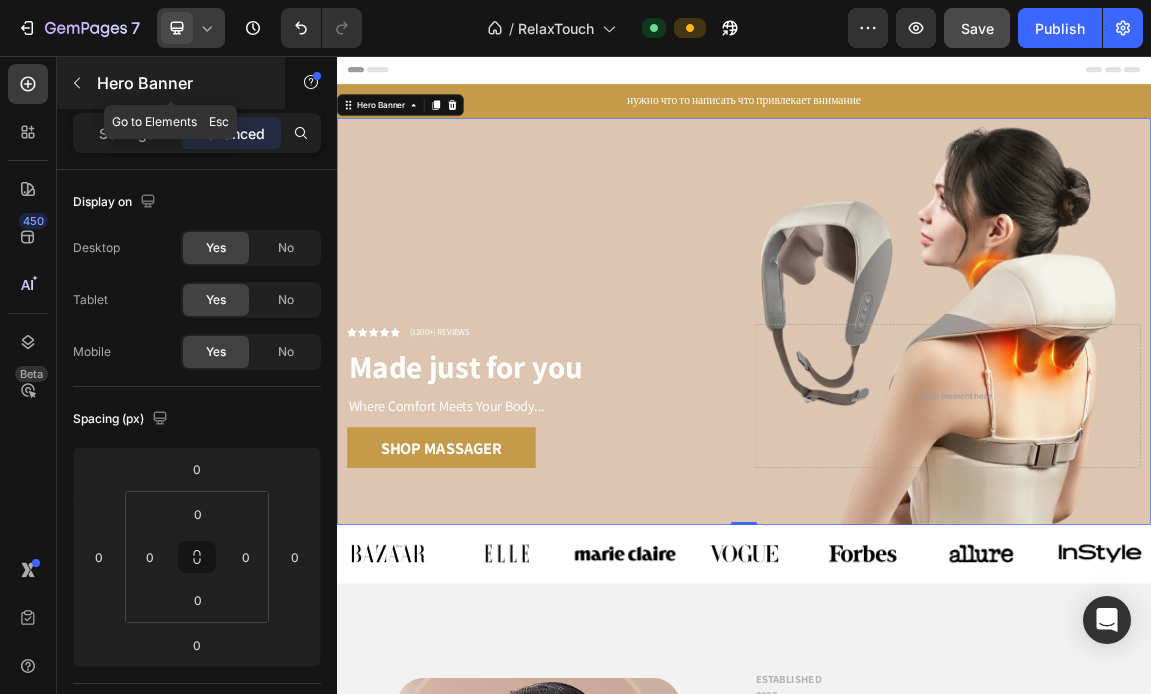 click at bounding box center [77, 83] 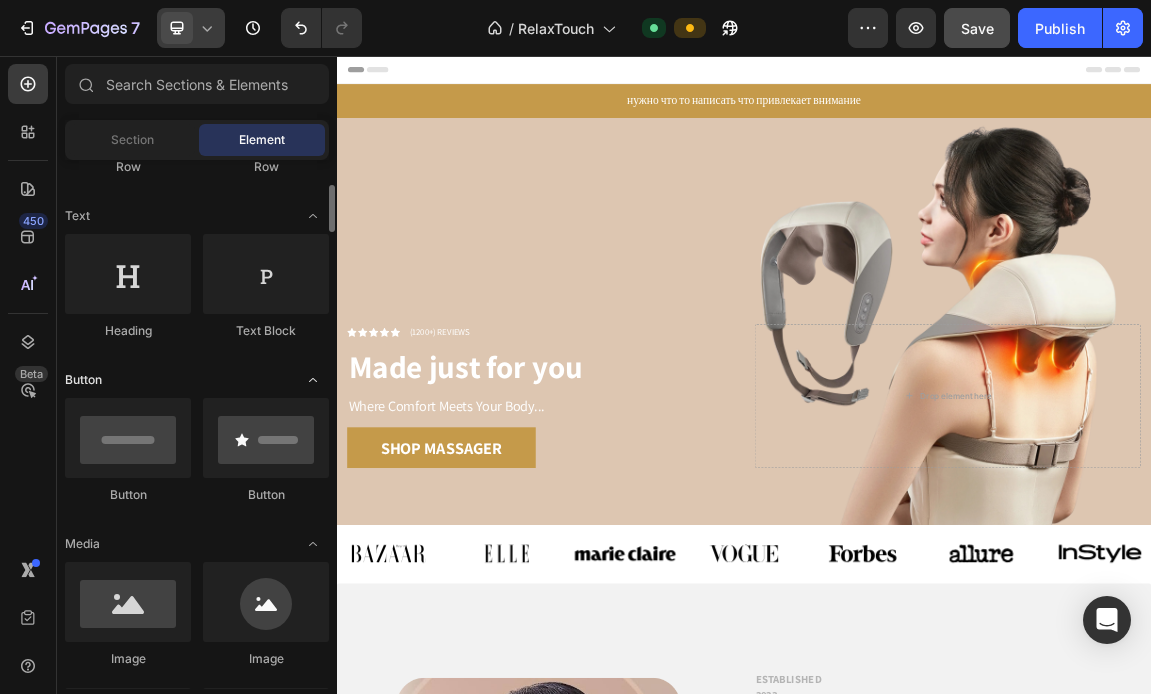 scroll, scrollTop: 258, scrollLeft: 0, axis: vertical 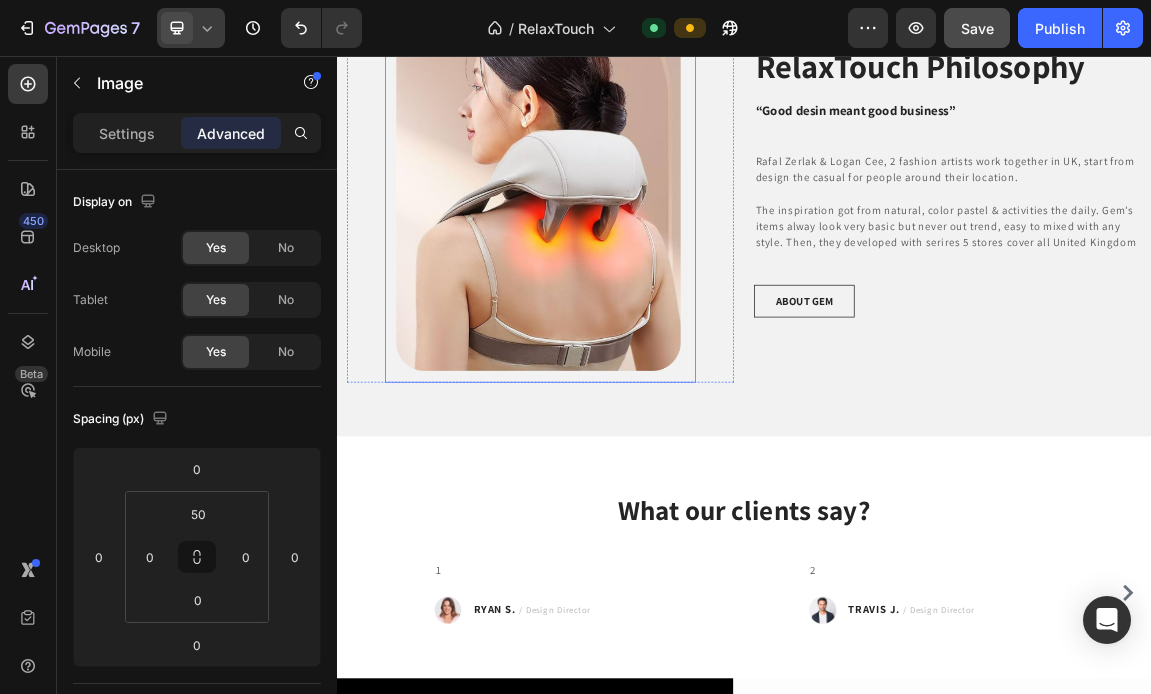 click at bounding box center (637, 250) 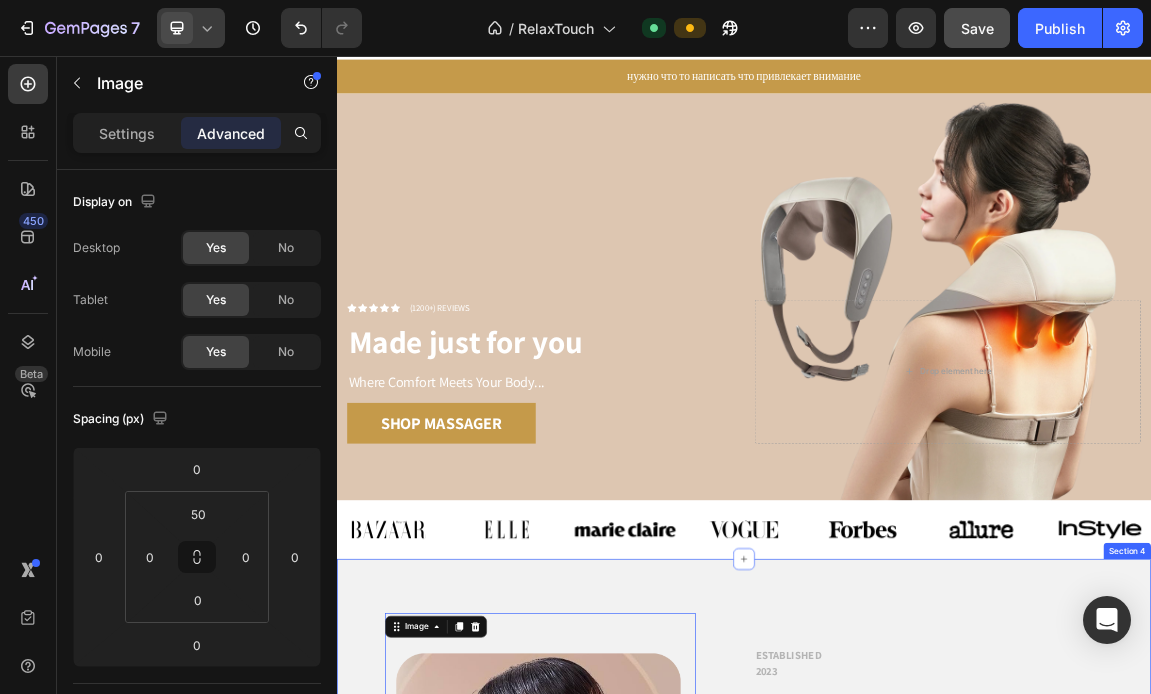 scroll, scrollTop: 38, scrollLeft: 0, axis: vertical 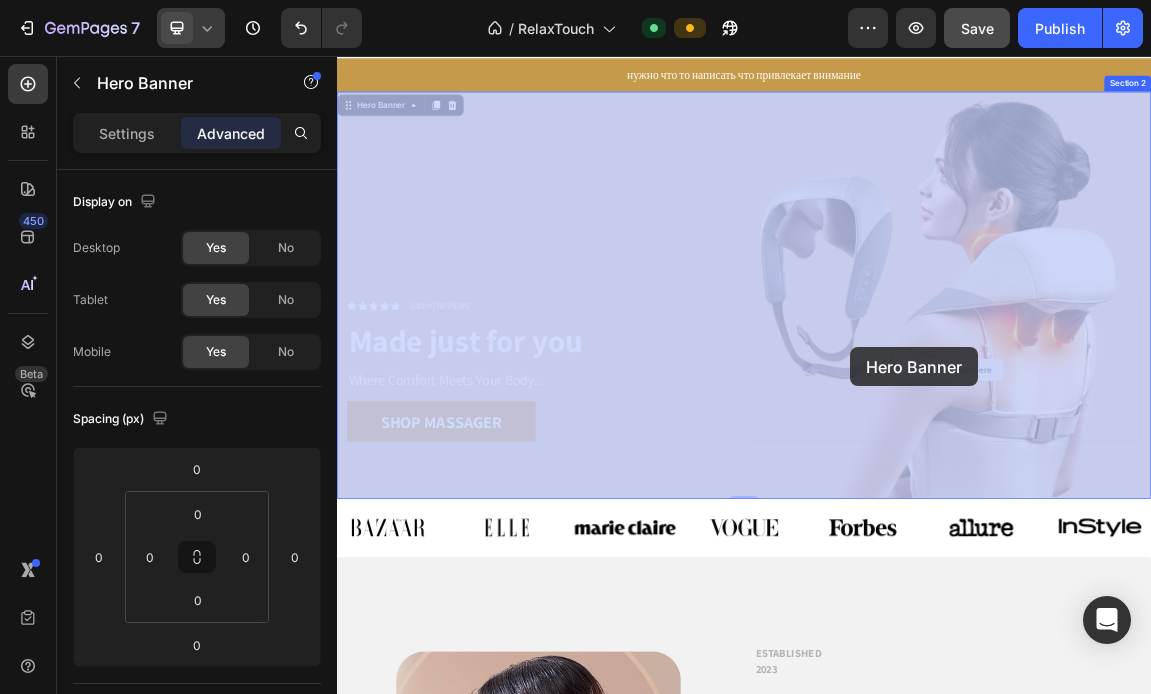 drag, startPoint x: 1275, startPoint y: 547, endPoint x: 1095, endPoint y: 486, distance: 190.05525 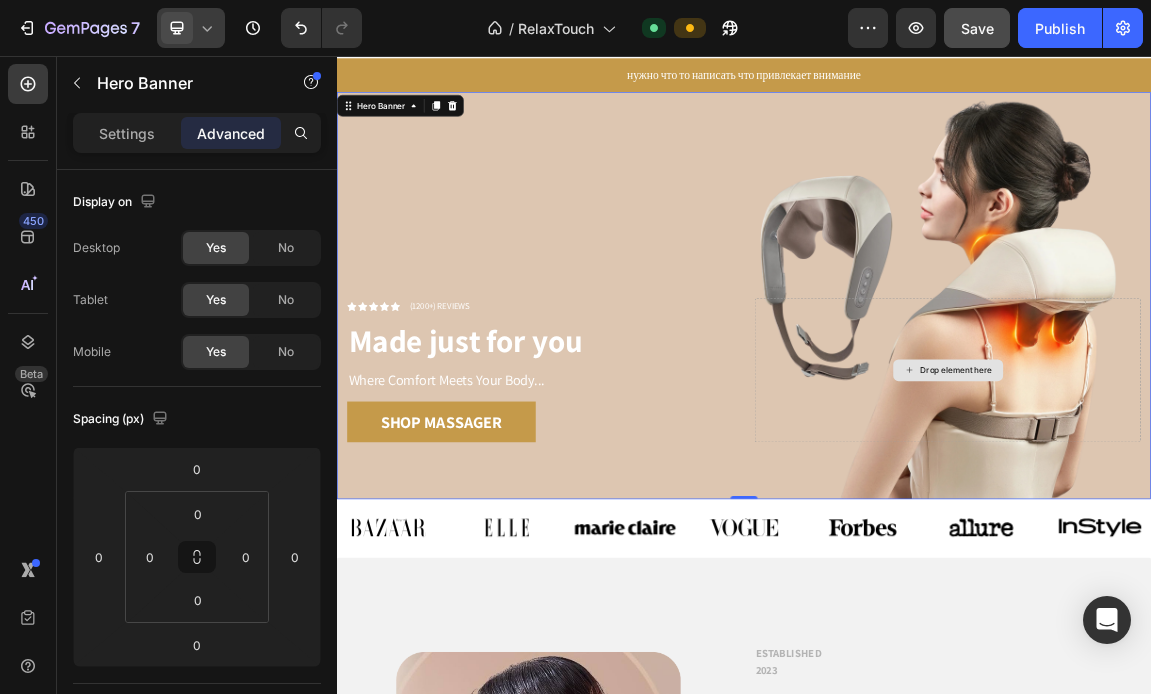 click on "Drop element here" at bounding box center (1237, 519) 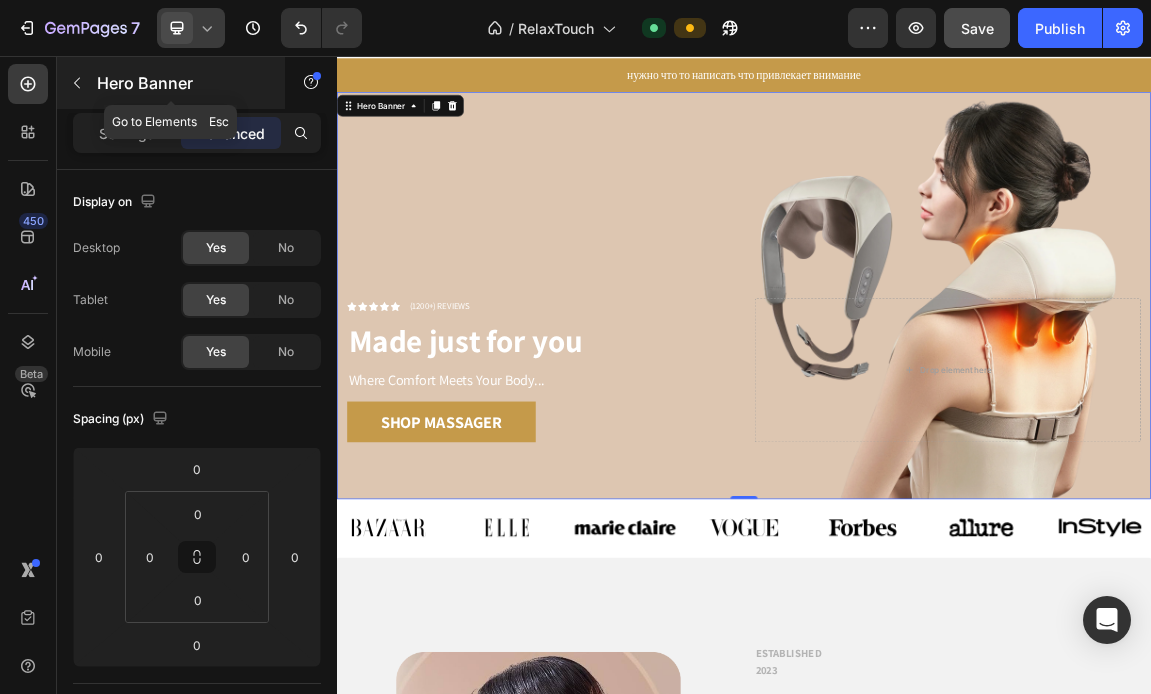 click on "Hero Banner" at bounding box center (182, 83) 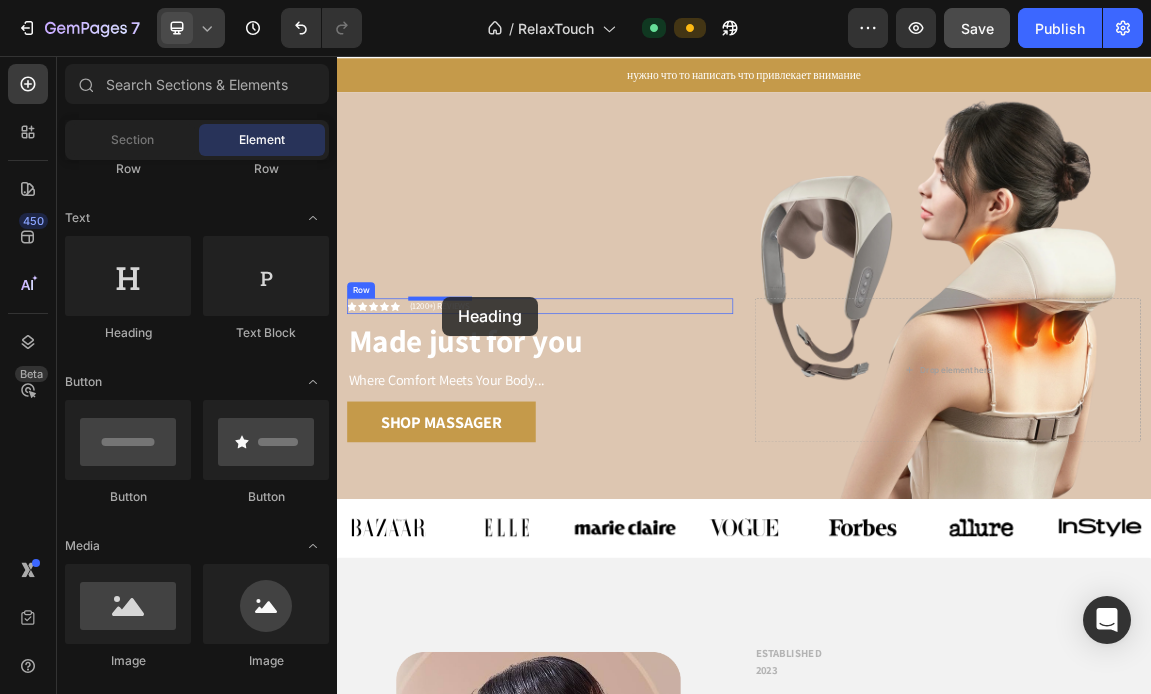 drag, startPoint x: 492, startPoint y: 343, endPoint x: 492, endPoint y: 411, distance: 68 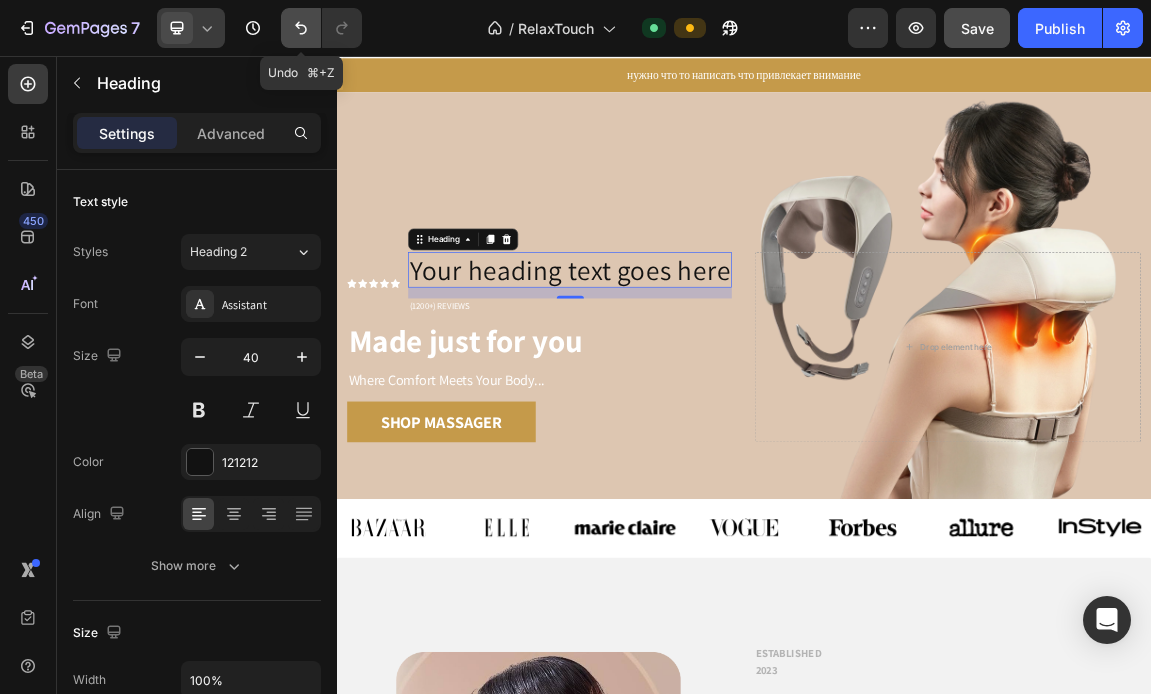 click 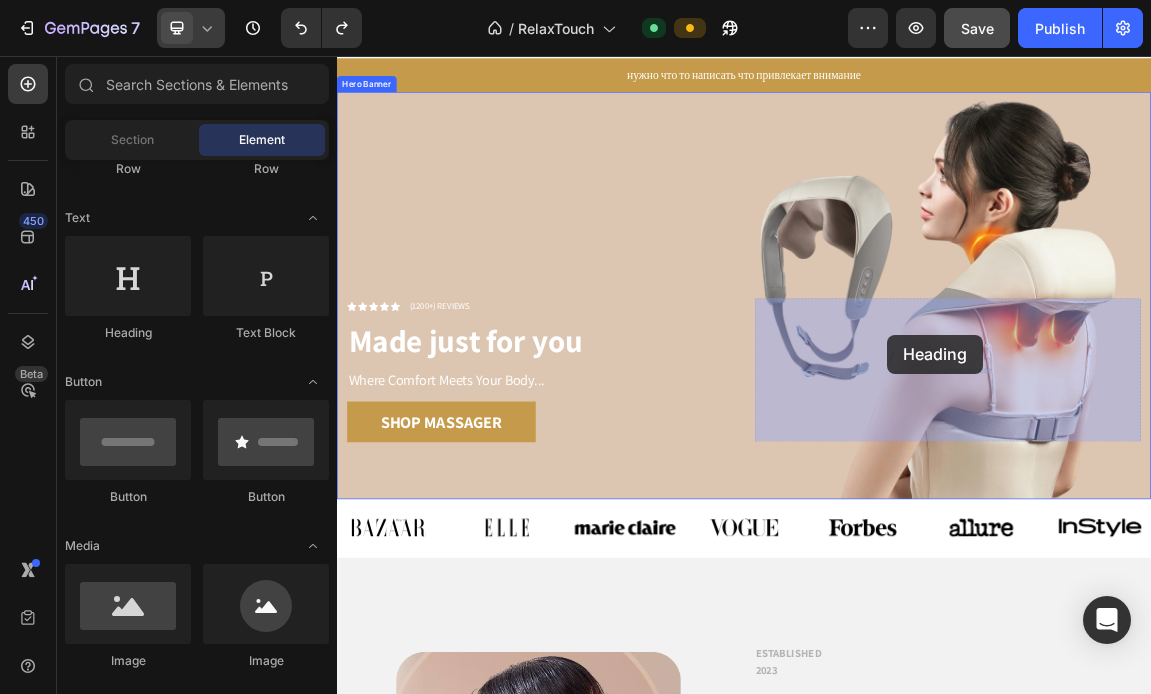 drag, startPoint x: 476, startPoint y: 366, endPoint x: 1148, endPoint y: 467, distance: 679.54767 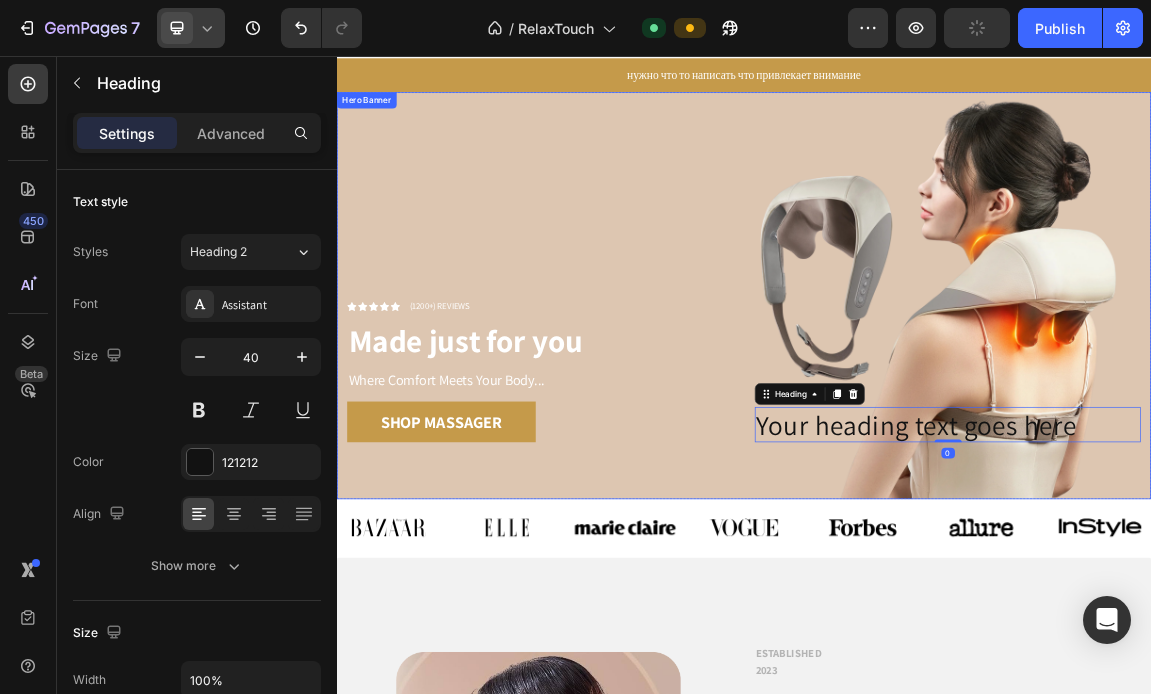 click on "Icon Icon Icon Icon Icon Icon List (1200+) REVIEWS Text Block Row Made just for you Heading Where Comfort Meets Your Body... Text Block Shop massager   Button Your heading text goes here Heading   0" at bounding box center (937, 545) 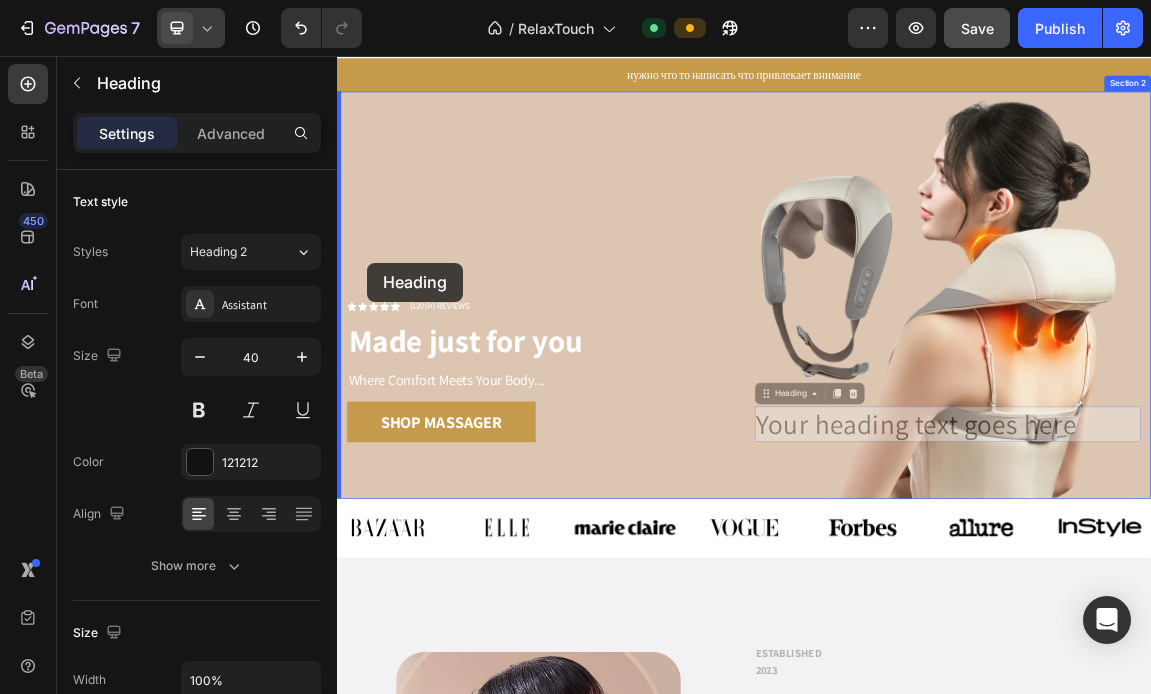 drag, startPoint x: 1171, startPoint y: 600, endPoint x: 380, endPoint y: 358, distance: 827.19104 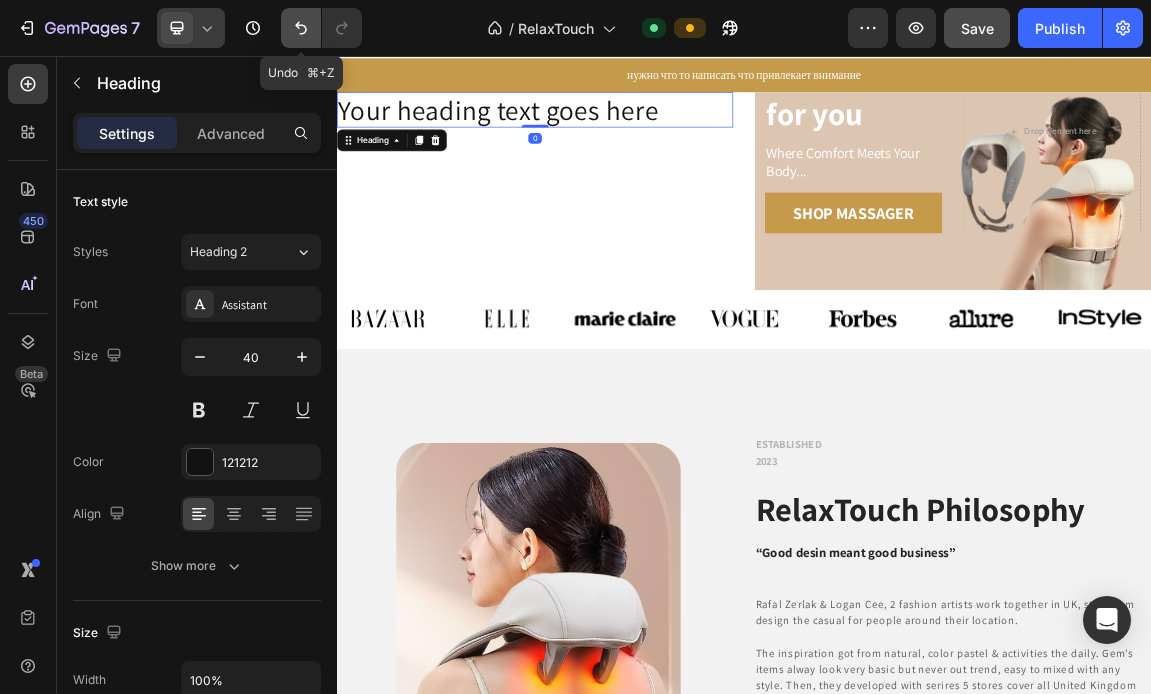 click 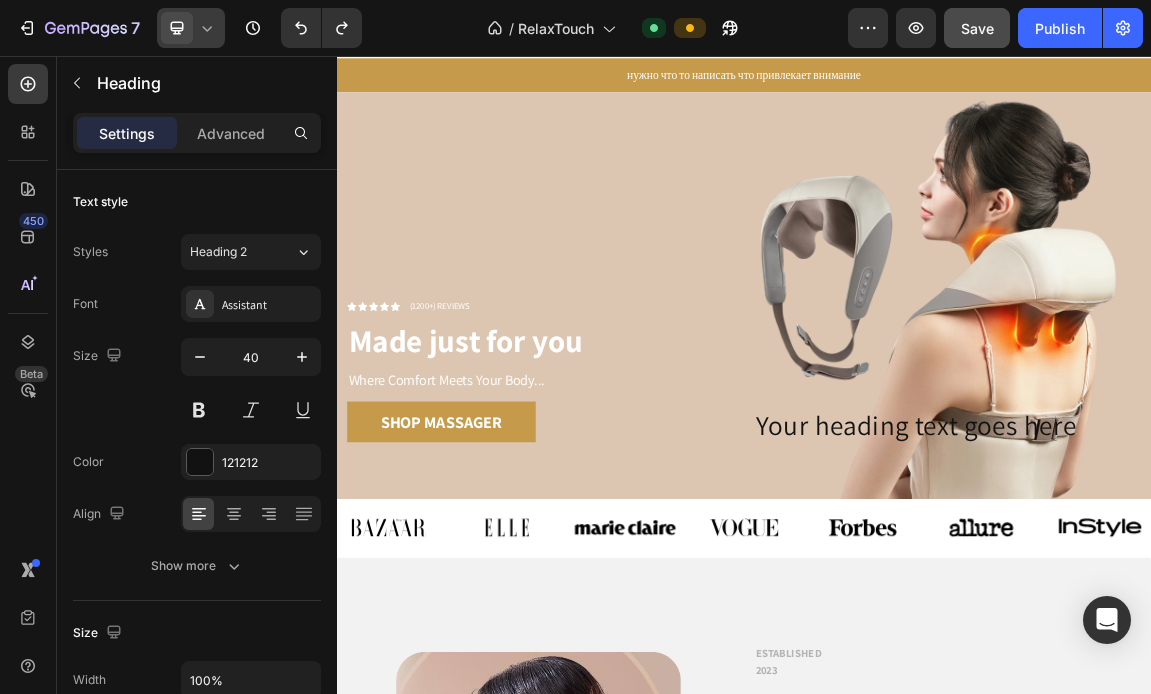 click on "Your heading text goes here" at bounding box center [1237, 599] 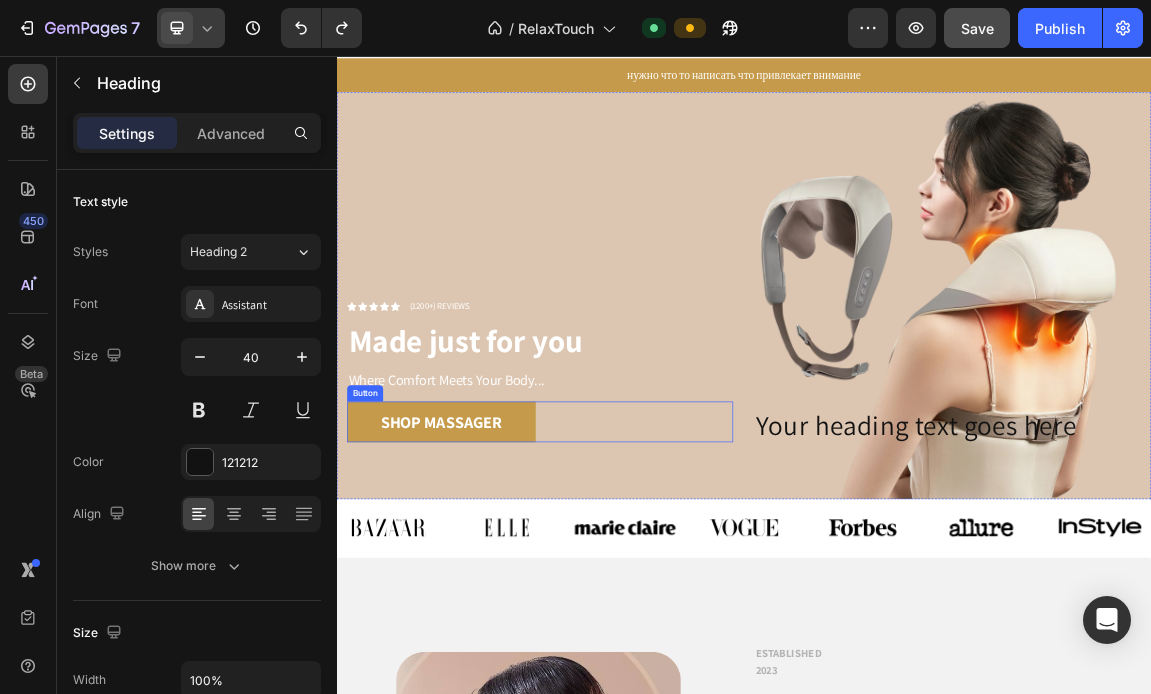 click on "Shop massager   Button" at bounding box center [636, 595] 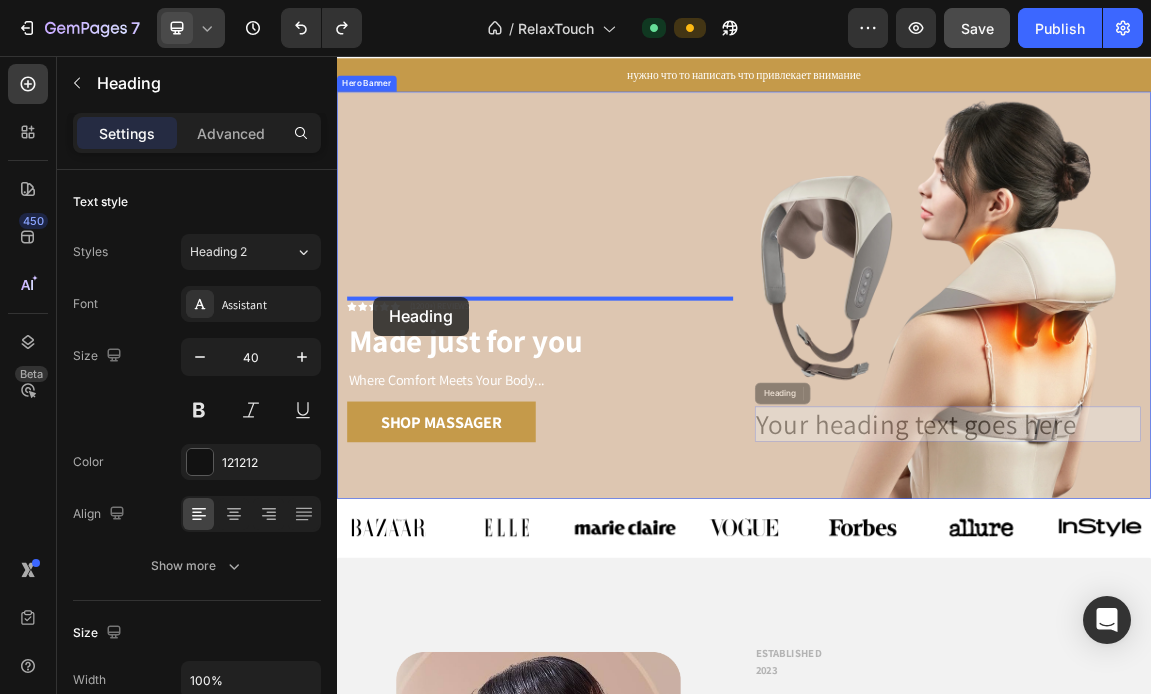 drag, startPoint x: 1121, startPoint y: 591, endPoint x: 390, endPoint y: 411, distance: 752.8353 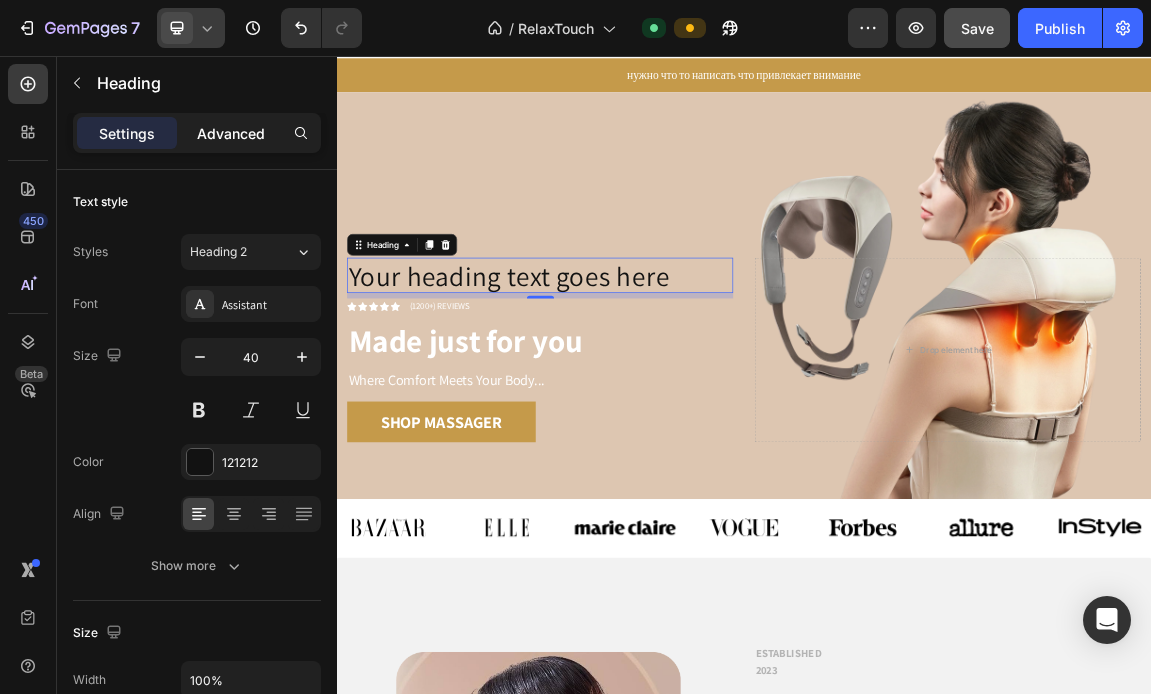click on "Advanced" at bounding box center [231, 133] 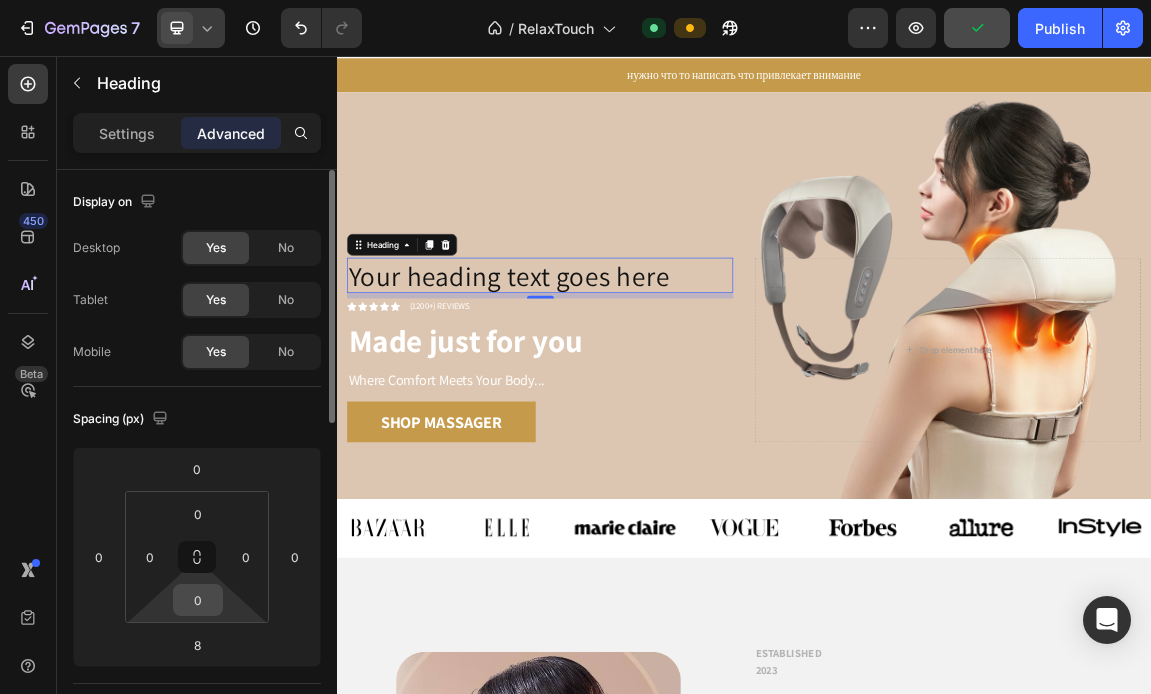 click on "0" at bounding box center (198, 600) 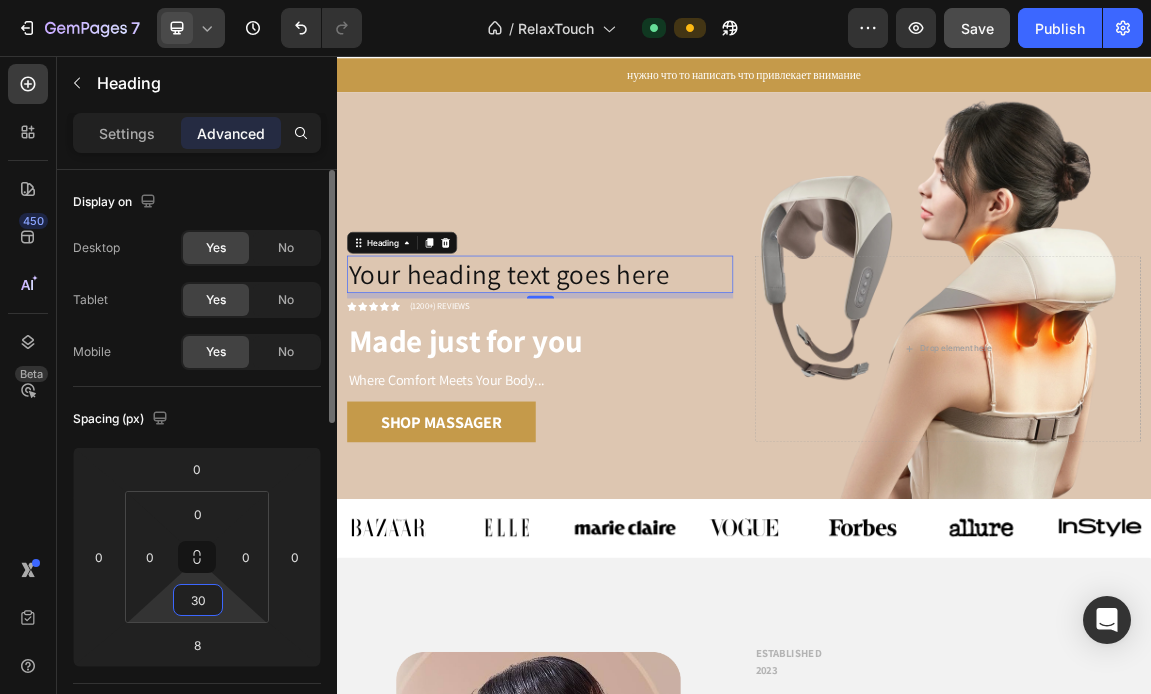 type on "3" 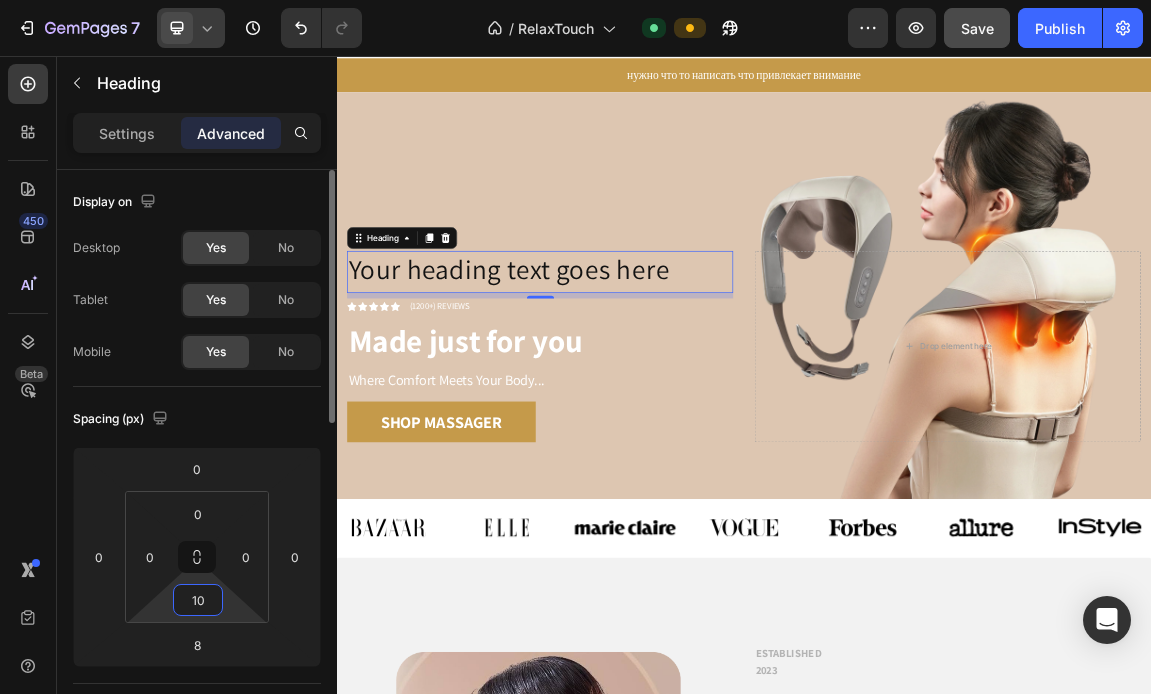 type on "1" 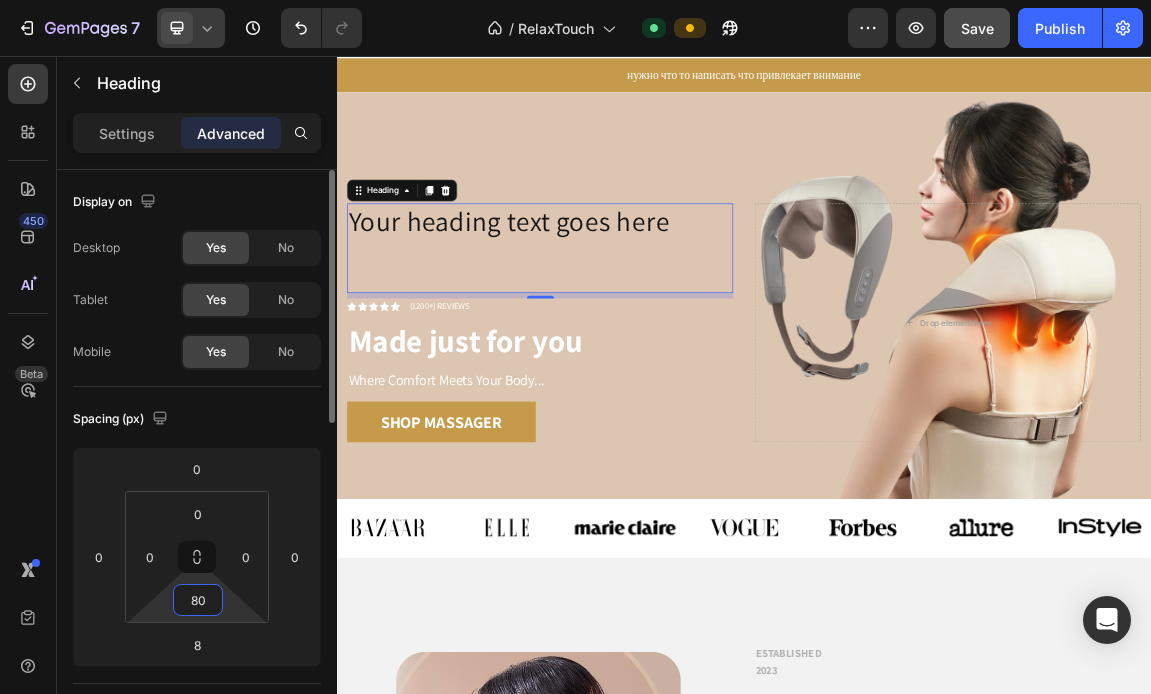type on "8" 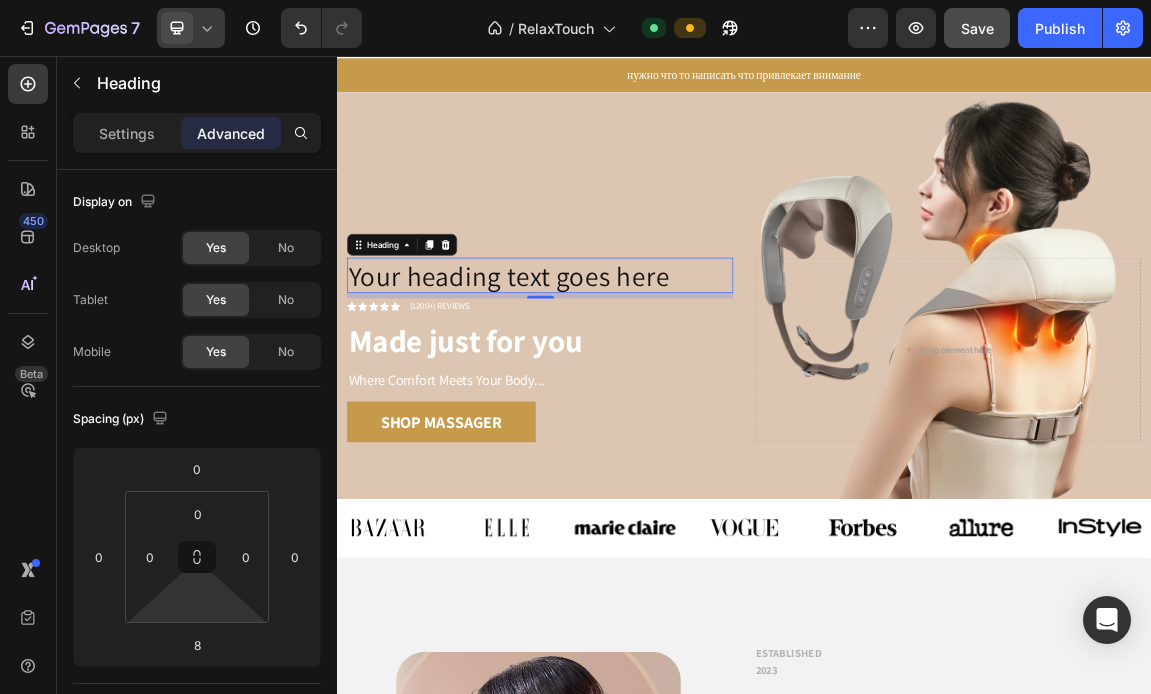 type on "0" 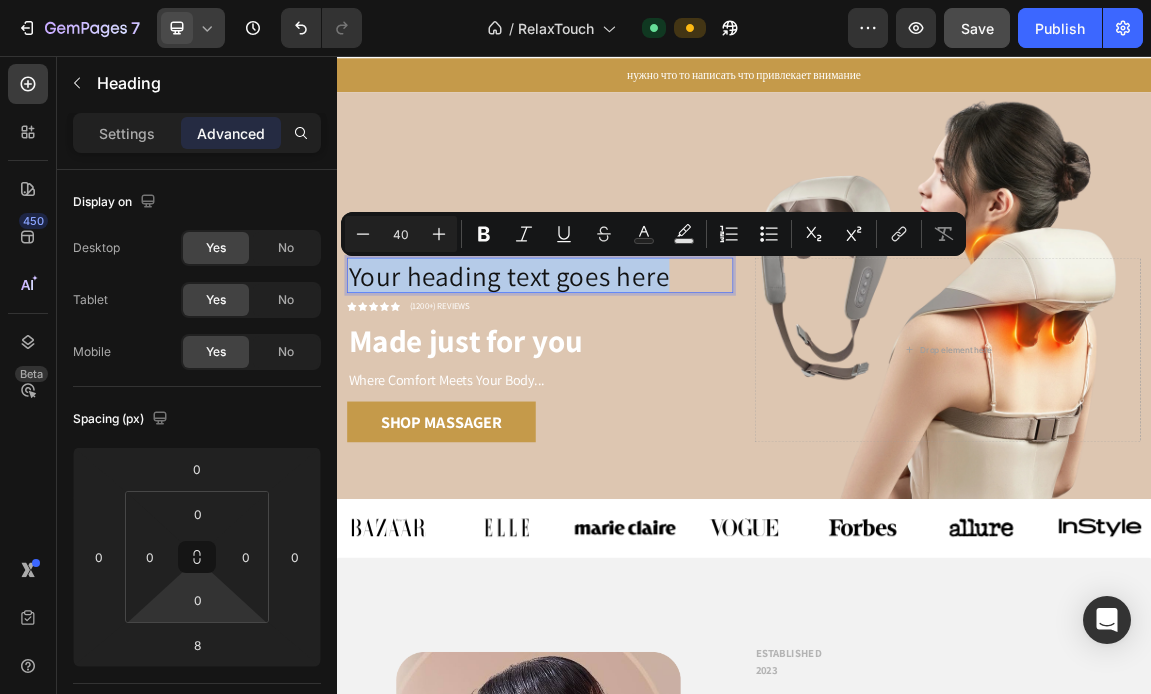 drag, startPoint x: 819, startPoint y: 382, endPoint x: 358, endPoint y: 366, distance: 461.2776 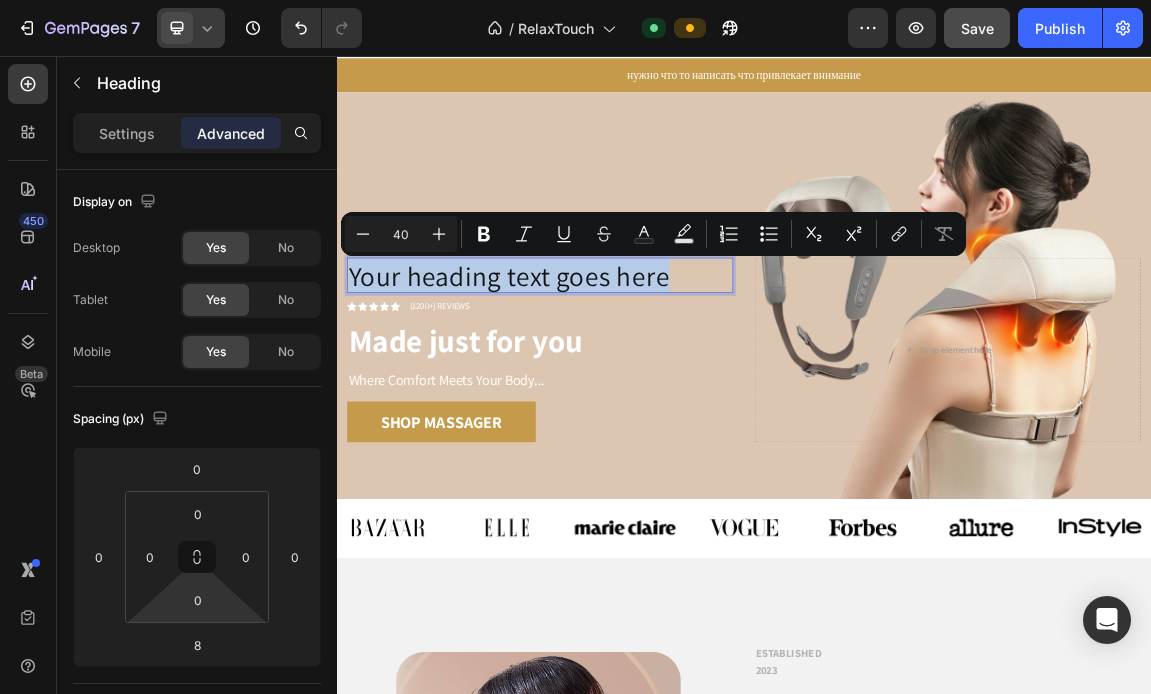 click on "Your heading text goes here" at bounding box center (636, 379) 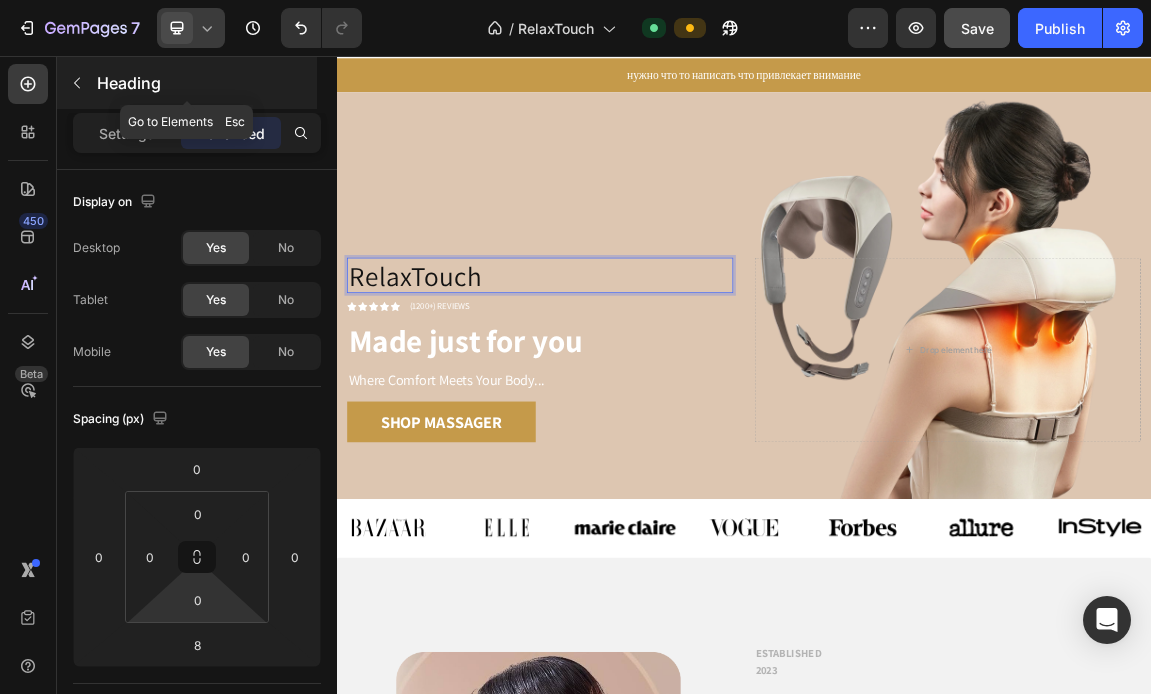 click on "Heading" at bounding box center (205, 83) 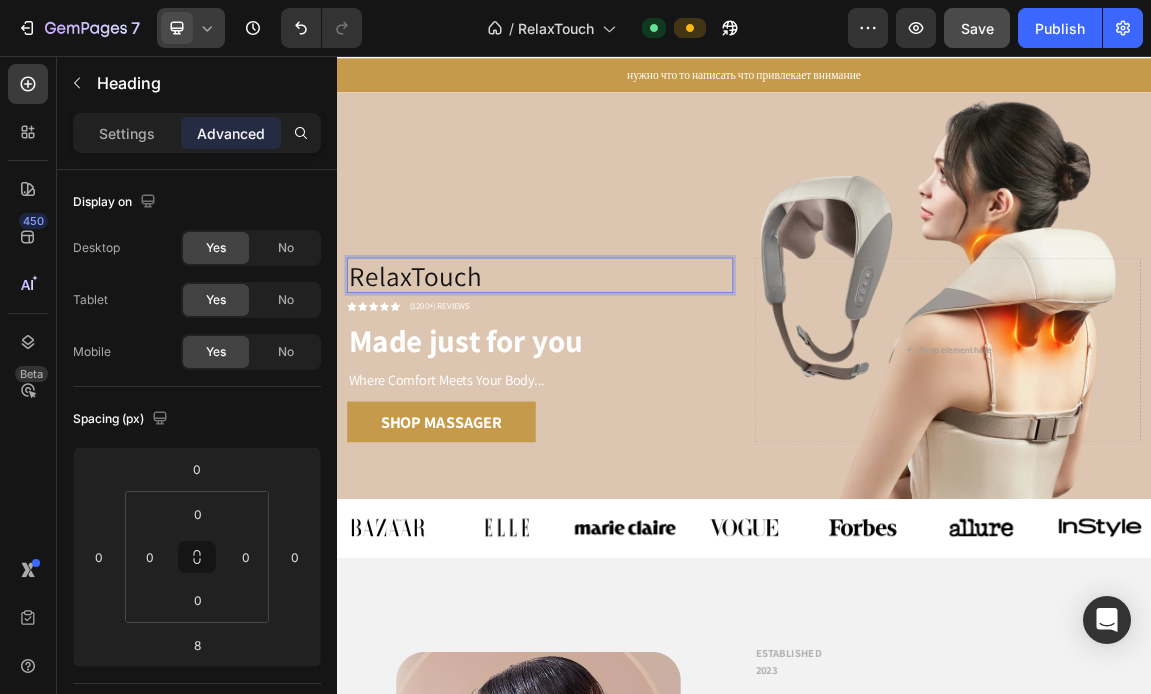 click on "RelaxTouch" at bounding box center (636, 379) 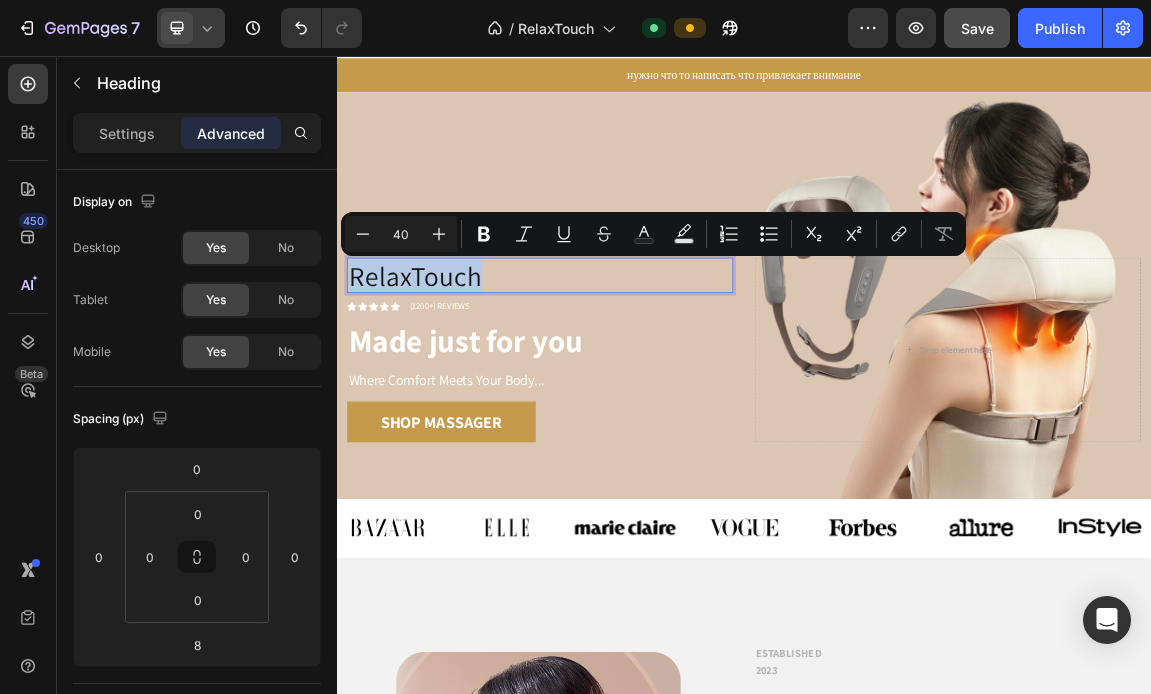 drag, startPoint x: 561, startPoint y: 374, endPoint x: 328, endPoint y: 374, distance: 233 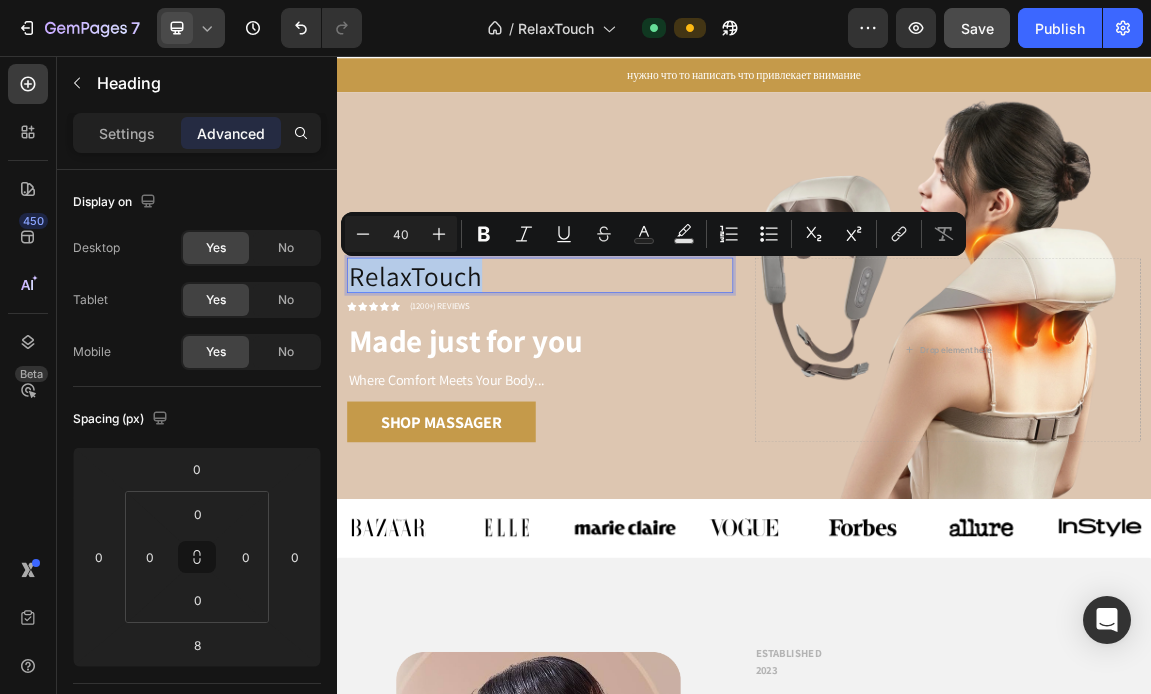 click on "Header нужно что то написать что привлекает внимание Text Block Row Section 1 RelaxTouch Heading   8 Icon Icon Icon Icon Icon Icon List (1200+) REVIEWS Text Block Row Made just for you Heading Where Comfort Meets Your Body... Text Block Shop massager   Button
Drop element here Hero Banner Section 2 Image Image Image Image Image Image Image Carousel Row Section 3 Image Row ESTABLISHED  2023 Text block RelaxTouch Philosophy Heading “Good desin meant good business” Heading Rafal Zerlak & Logan Cee, 2 fashion artists work together in UK, start from design the casual for people around their location.  The inspiration got from natural, color pastel & activities the daily. Gem’s items alway look very basic but never out trend, easy to mixed with any style. Then, they developed with serires 5 stores cover all United Kingdom Text block ABOUT GEM Button Row Row Section 4 Root Start with Sections from sidebar Add sections Add elements Add section Footer" at bounding box center [937, 4400] 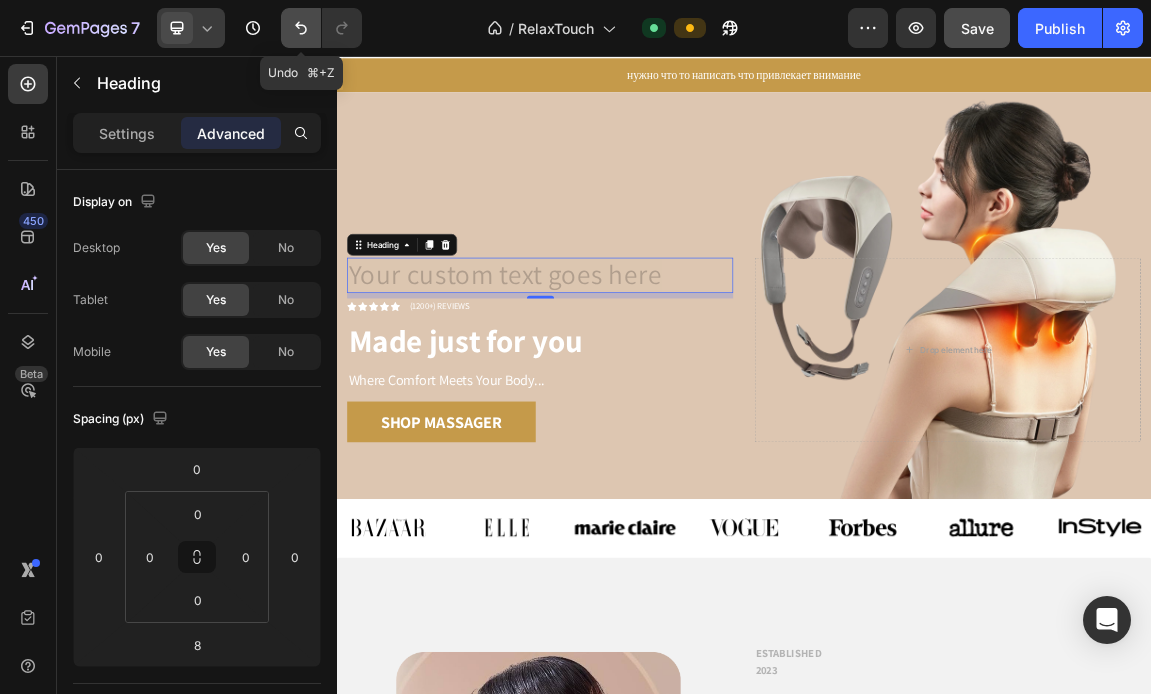 click 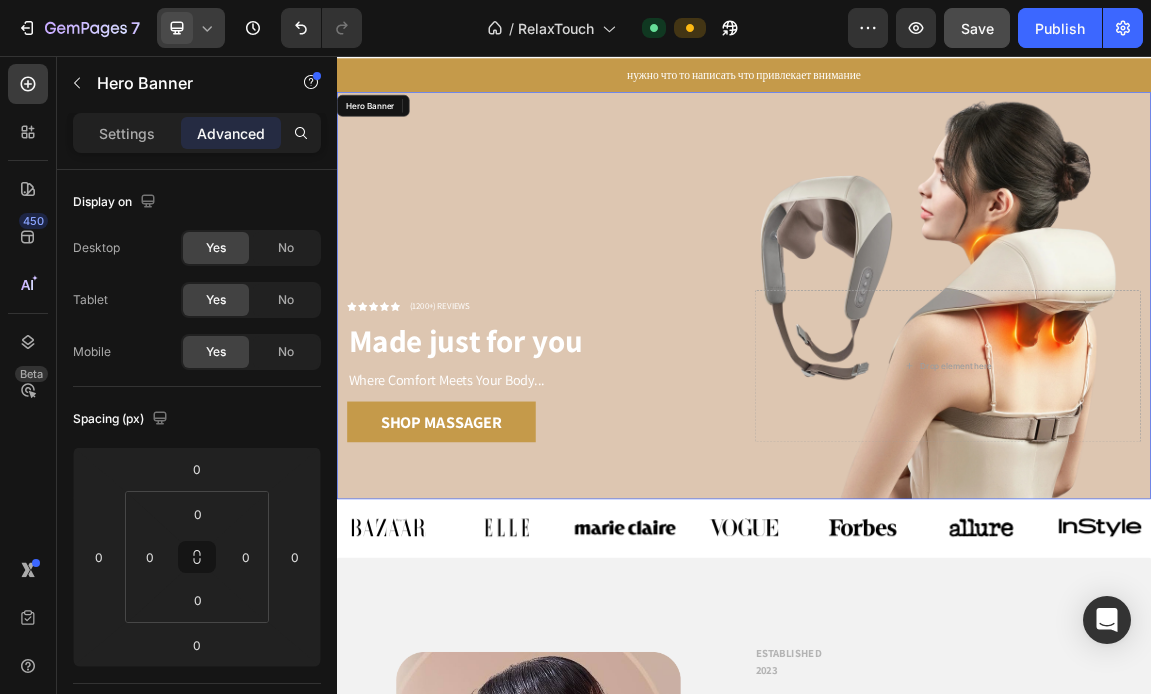 click on "Heading   8 Icon Icon Icon Icon Icon Icon List (1200+) REVIEWS Text Block Row Made just for you Heading Where Comfort Meets Your Body... Text Block Shop massager   Button
Drop element here" at bounding box center (937, 539) 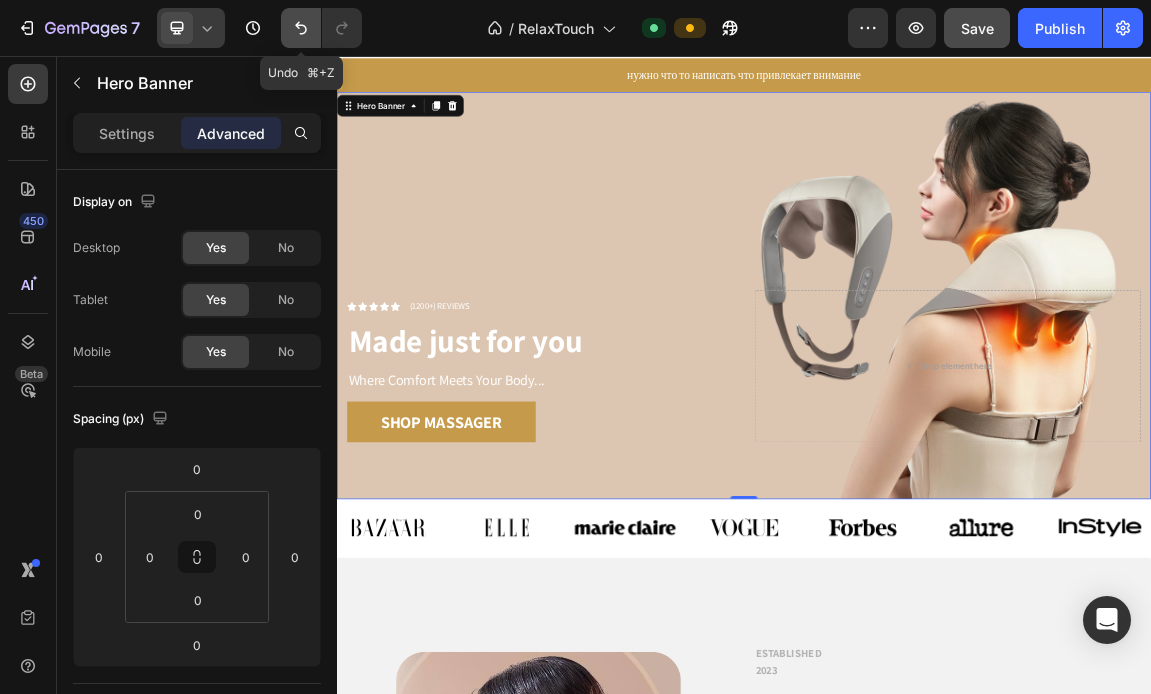 click 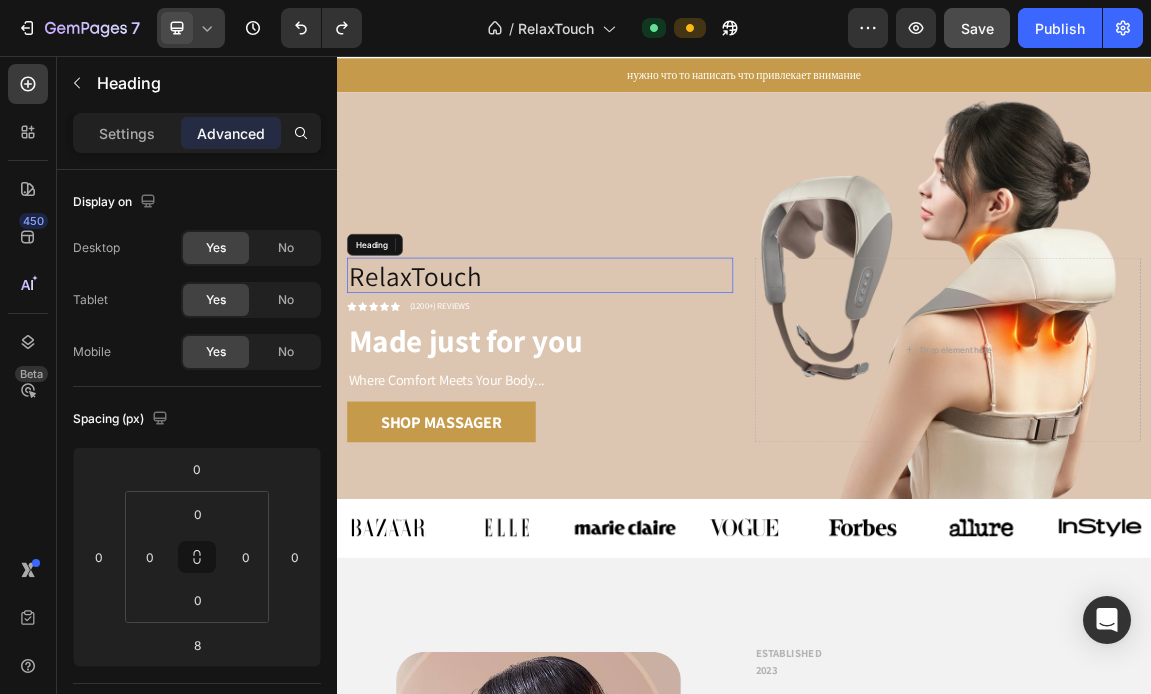 click on "RelaxTouch" at bounding box center (636, 379) 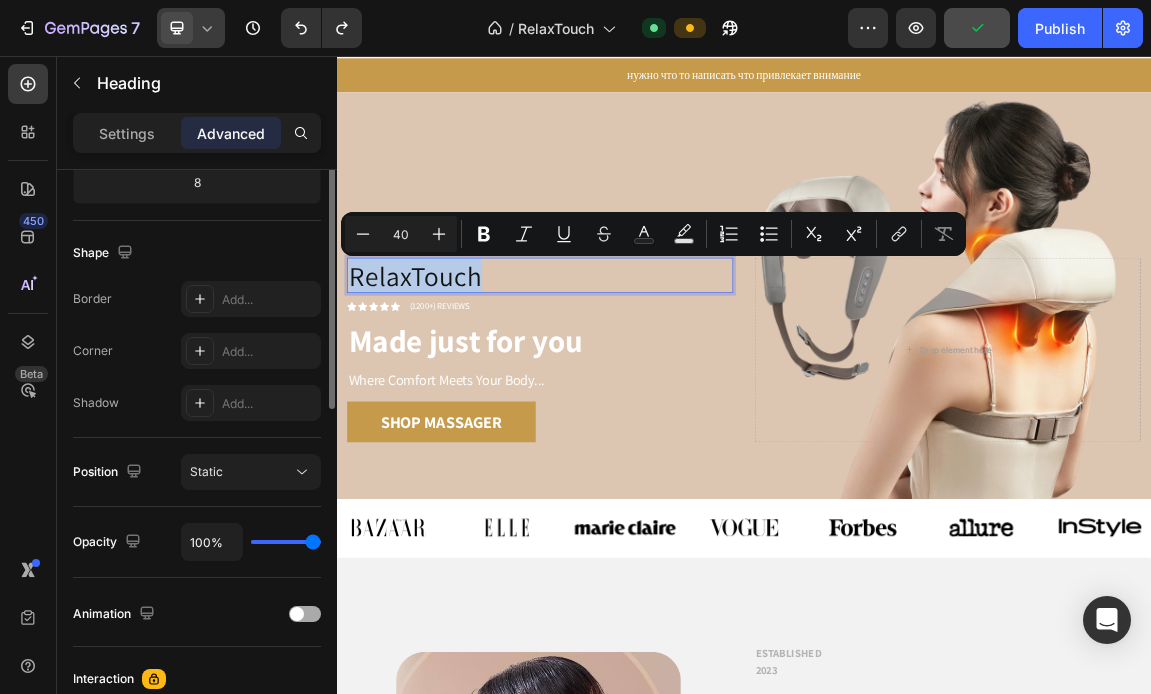 scroll, scrollTop: 0, scrollLeft: 0, axis: both 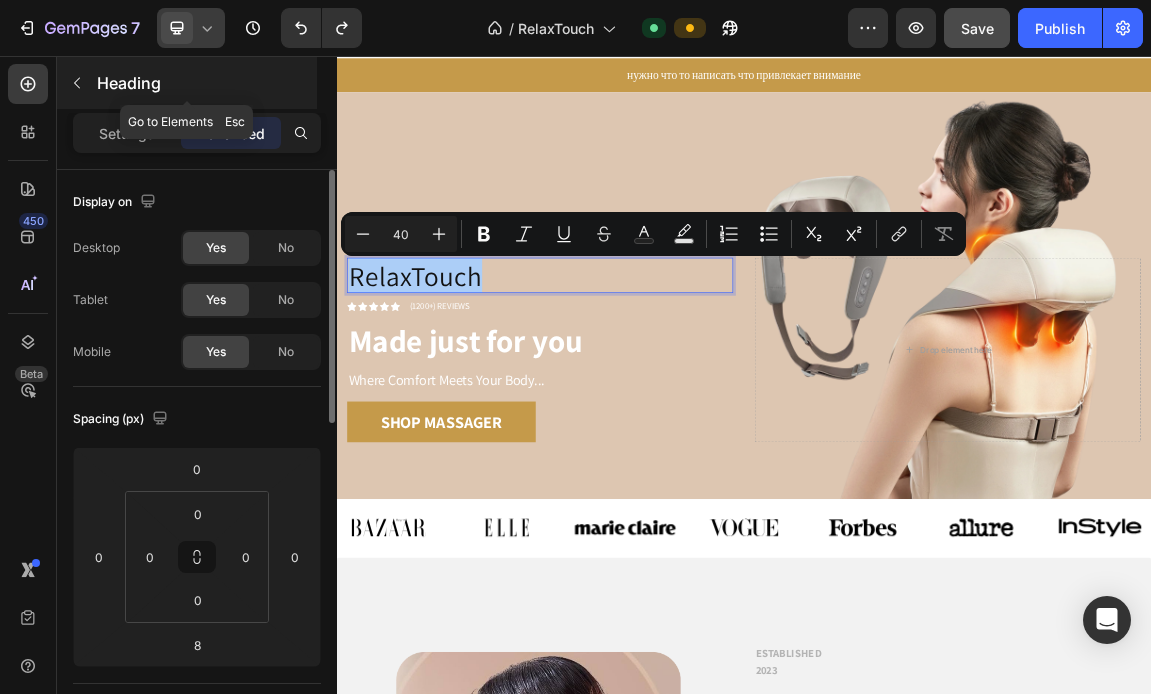 click at bounding box center (77, 83) 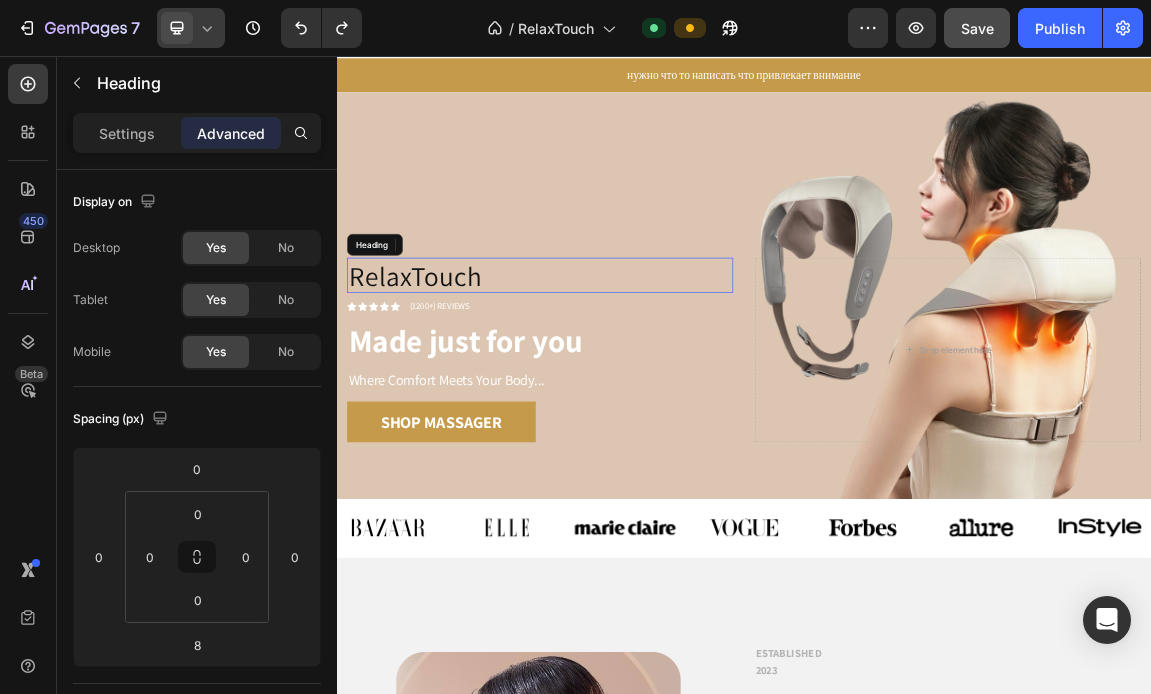 click on "RelaxTouch" at bounding box center (636, 379) 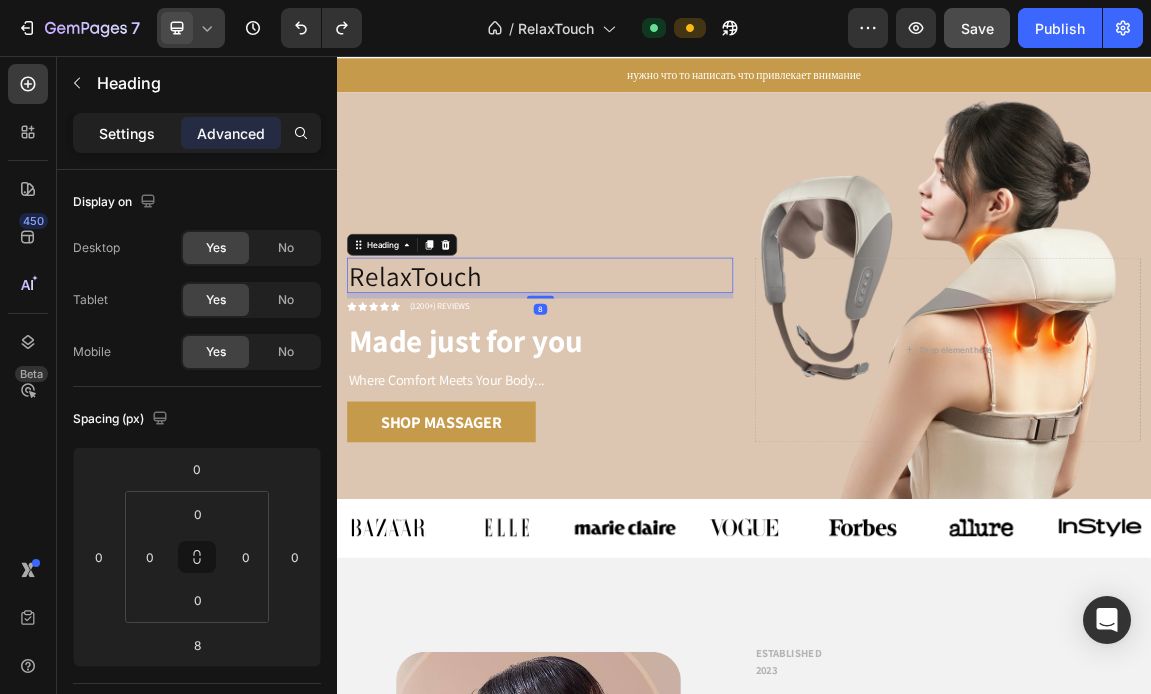 click on "Settings" at bounding box center (127, 133) 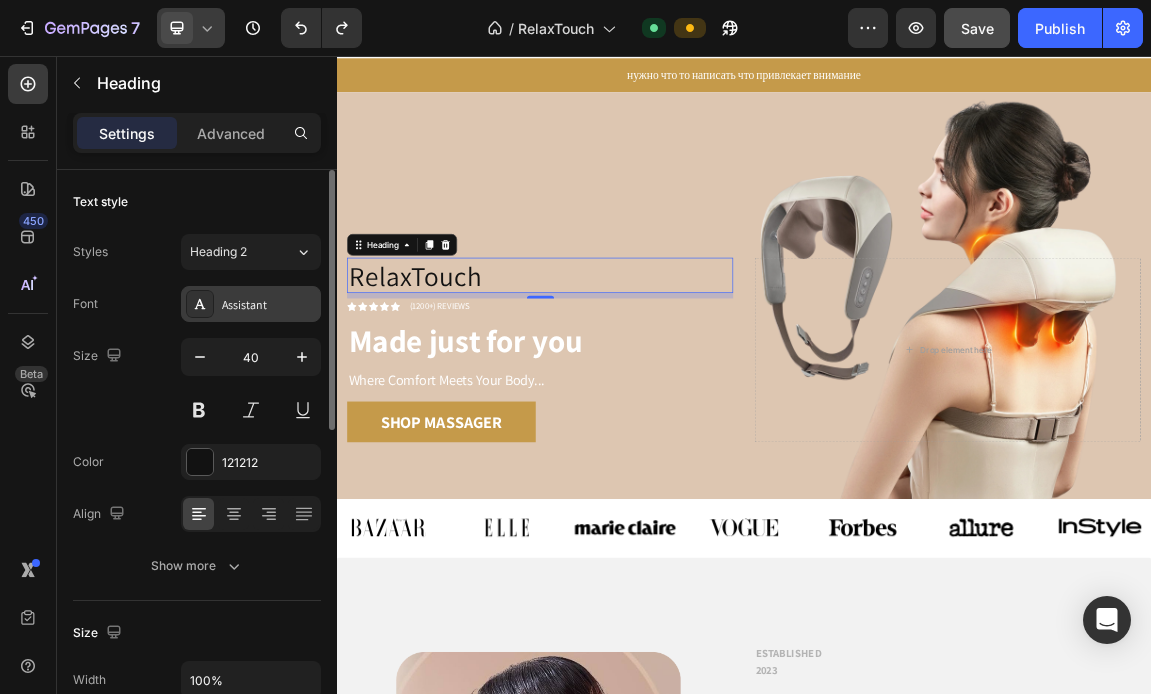 click on "Assistant" at bounding box center (269, 305) 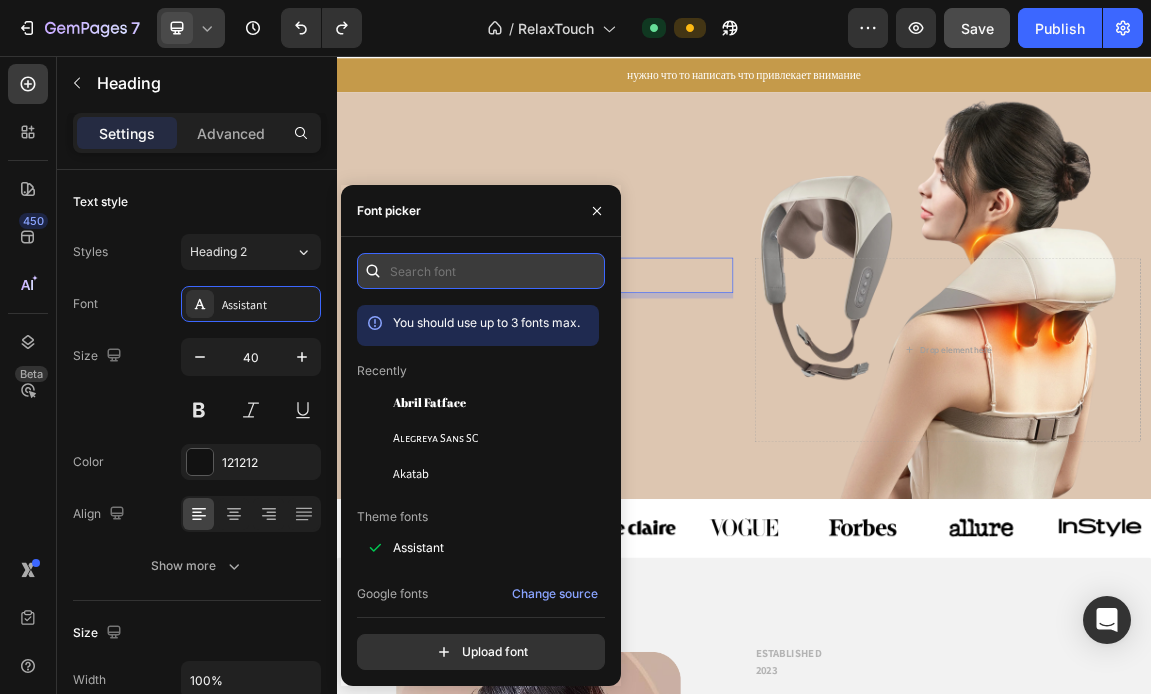 click at bounding box center (481, 271) 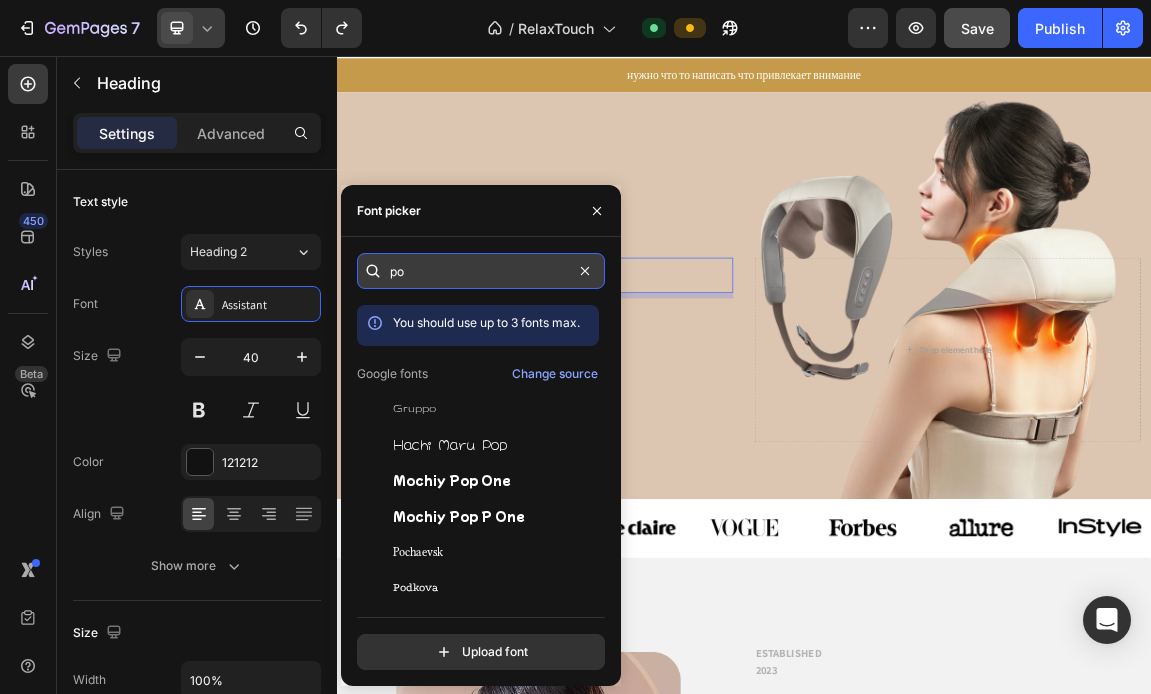 type on "p" 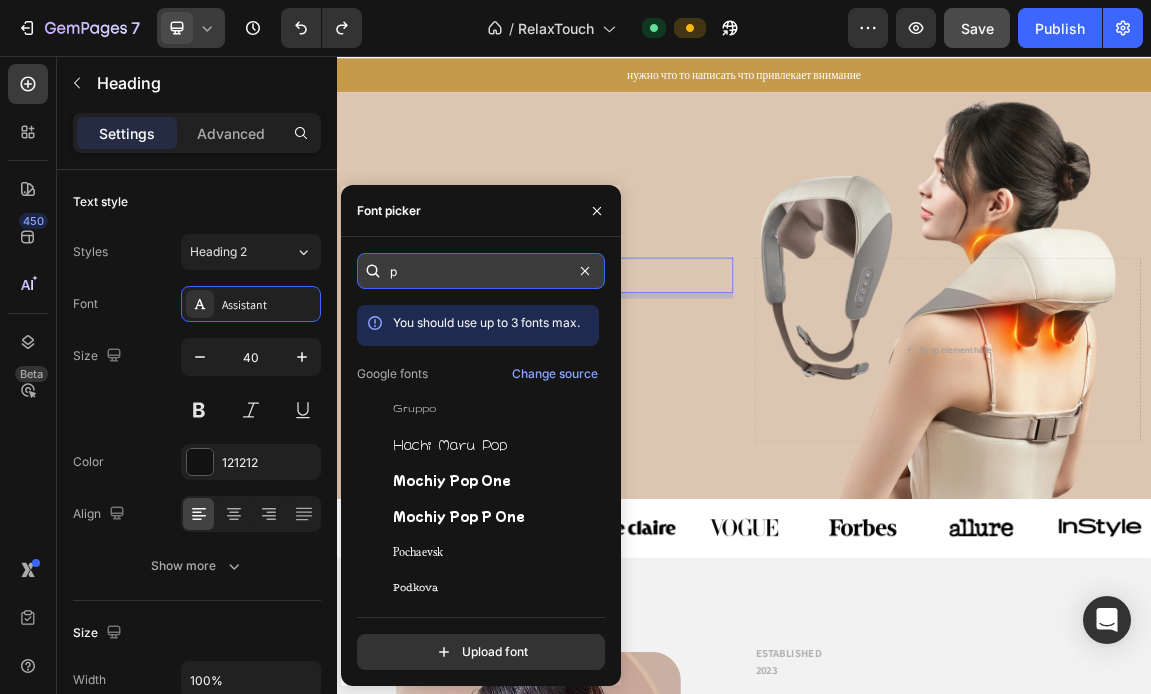 type 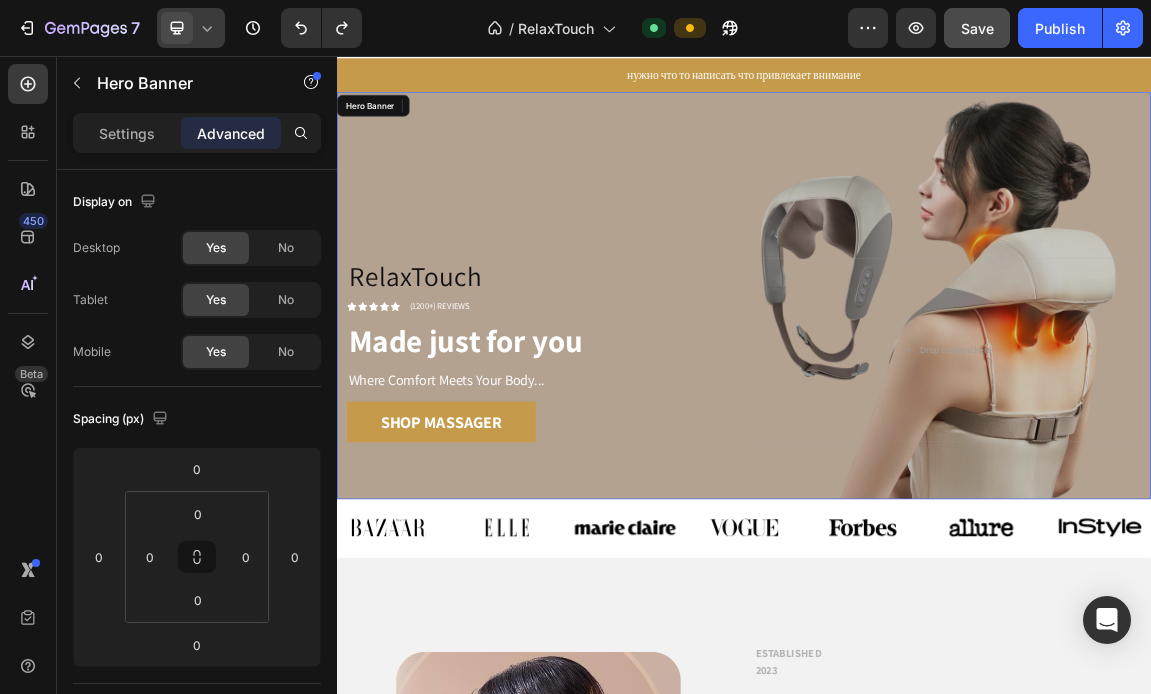 click at bounding box center [937, 409] 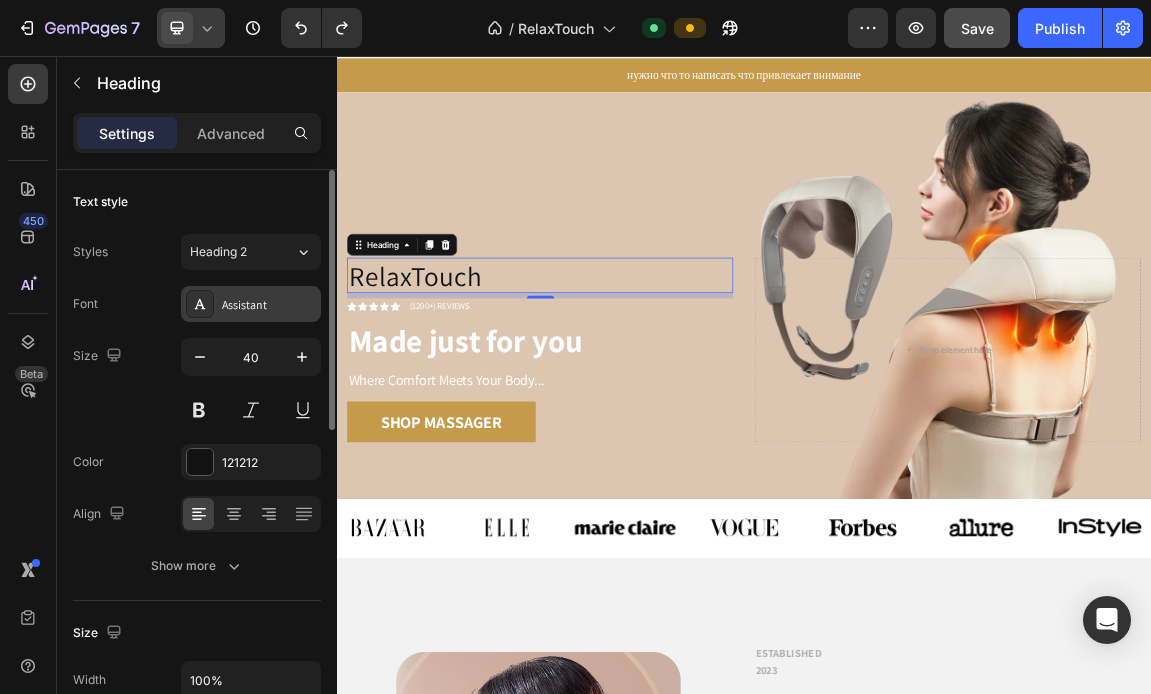 click on "Assistant" at bounding box center (269, 305) 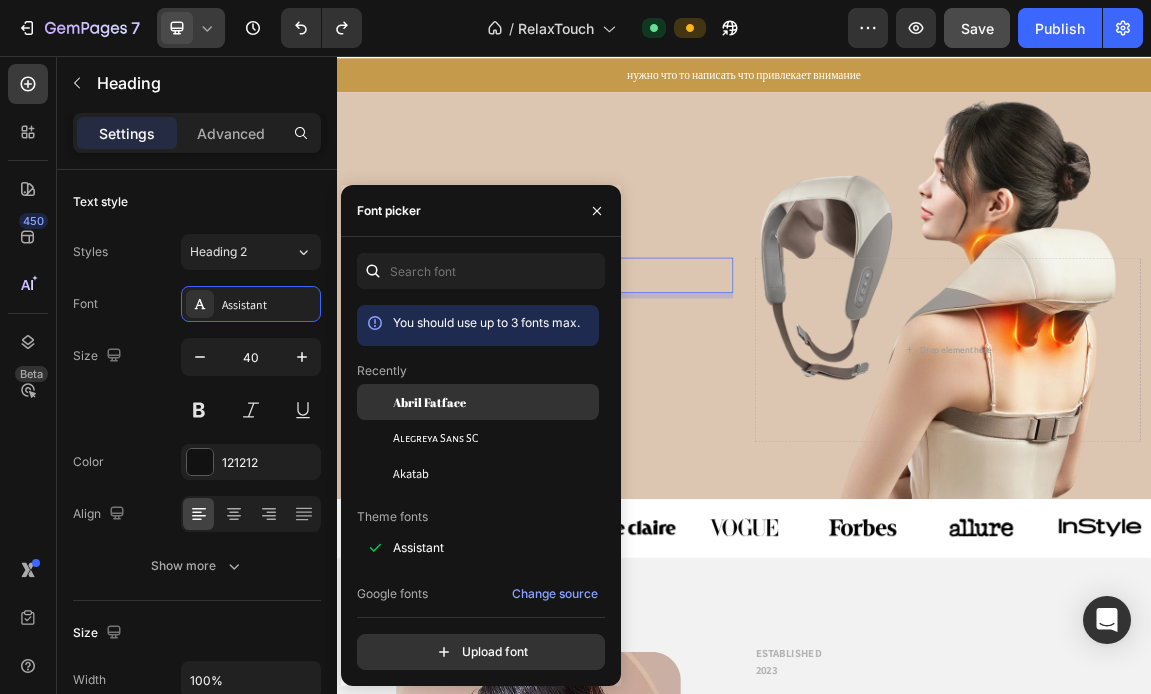 click on "Abril Fatface" at bounding box center [429, 402] 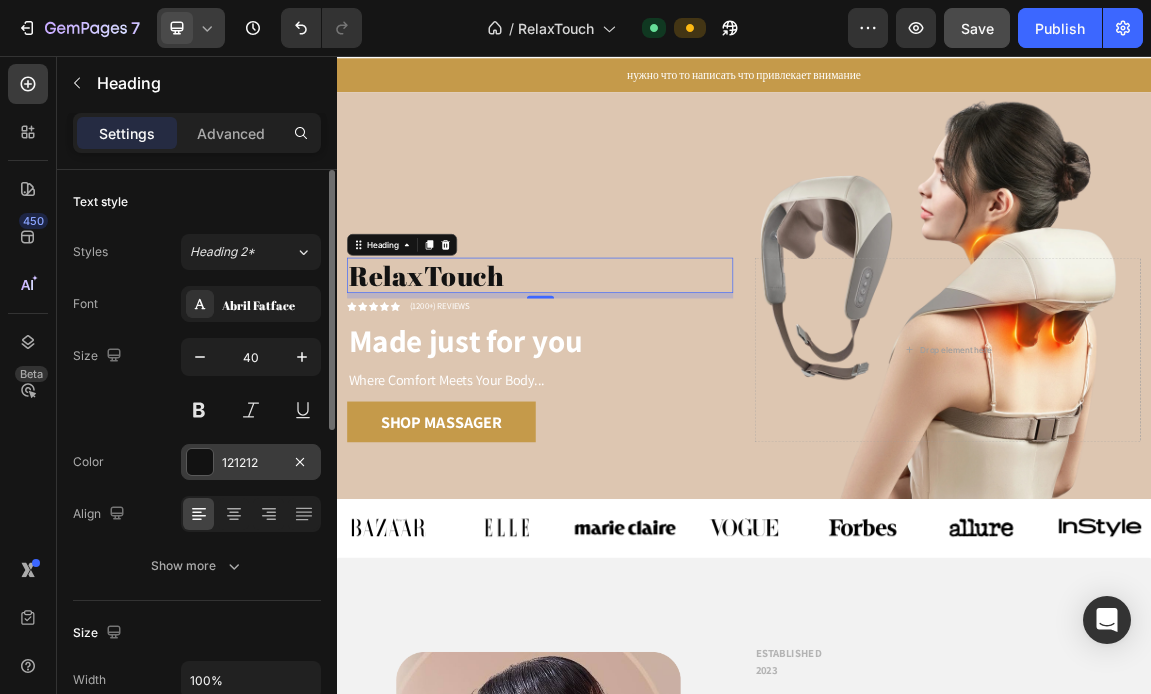 click at bounding box center (200, 462) 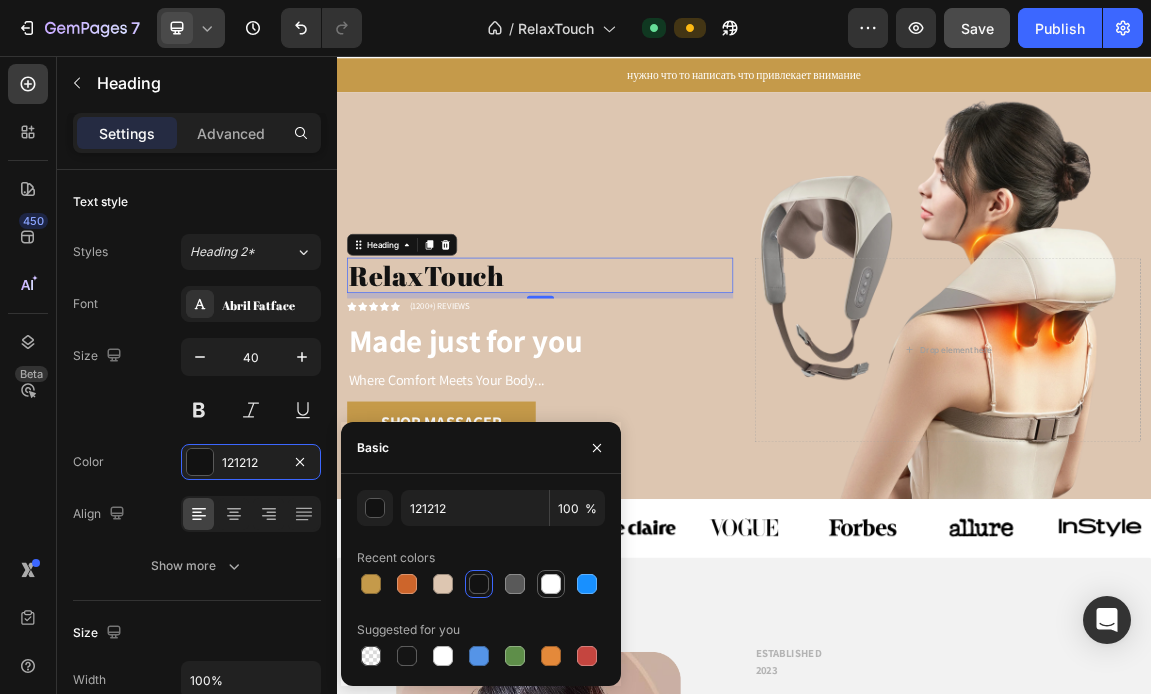 click at bounding box center (551, 584) 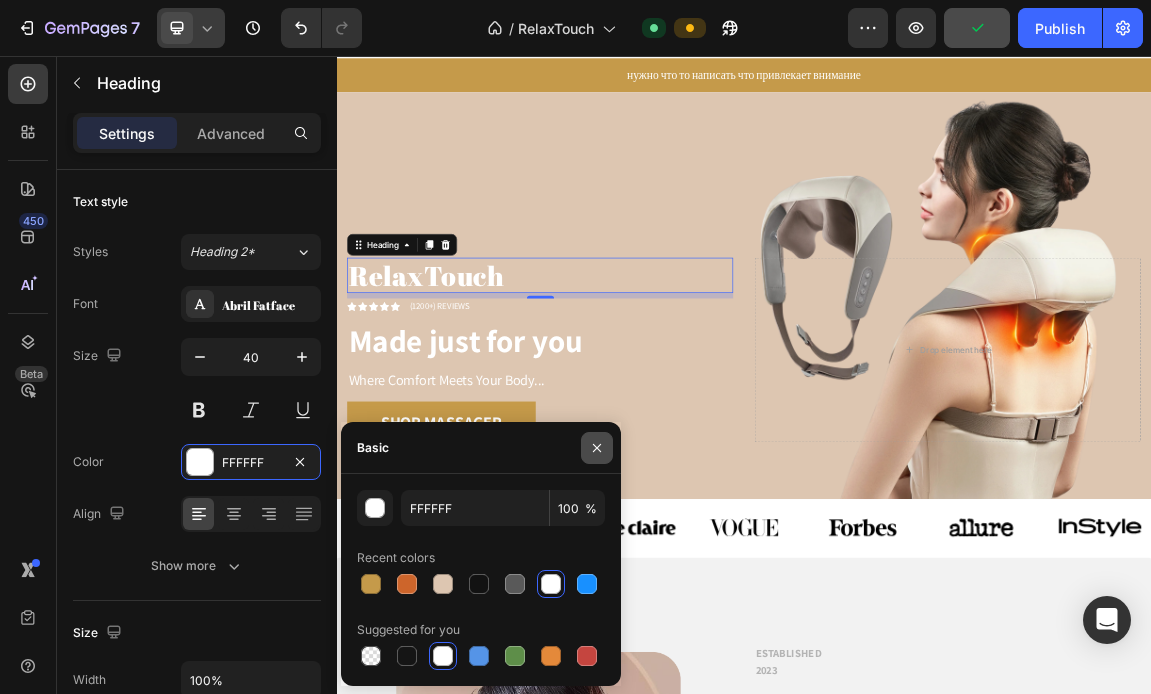 click 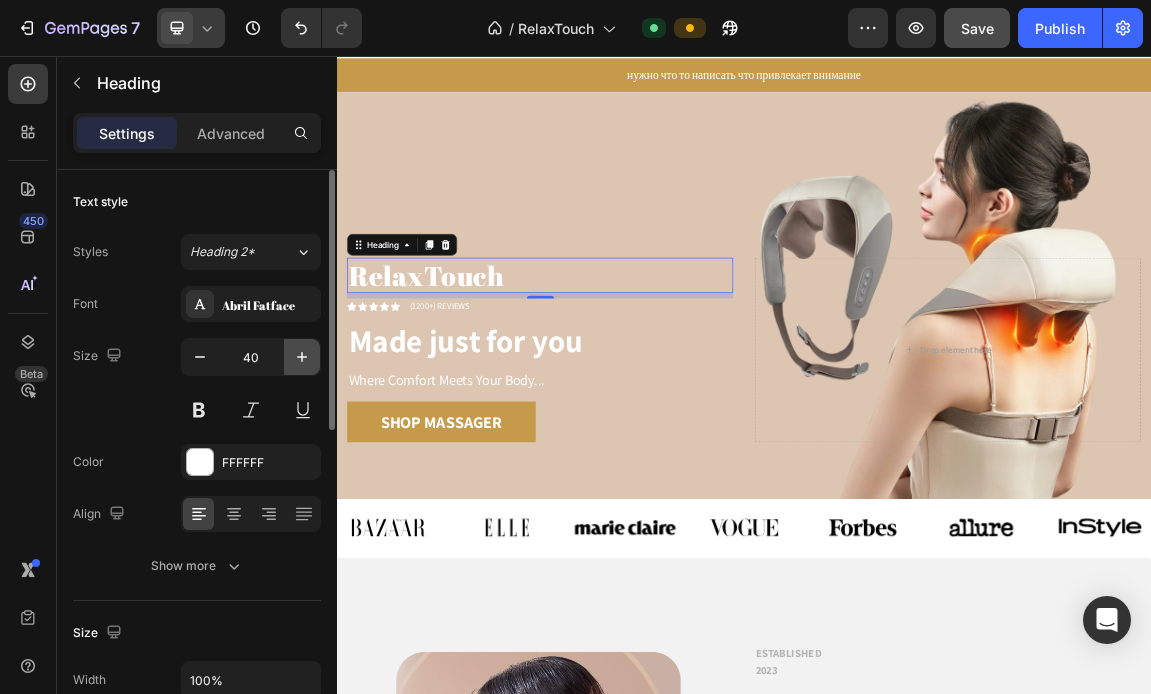 click 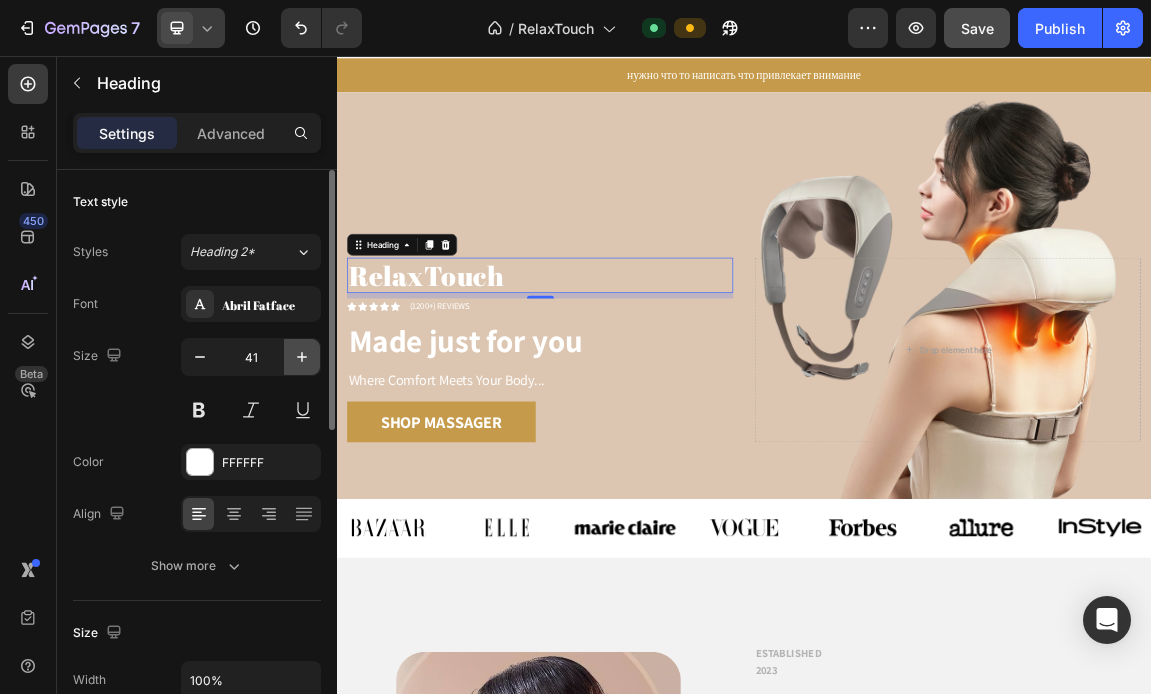 click 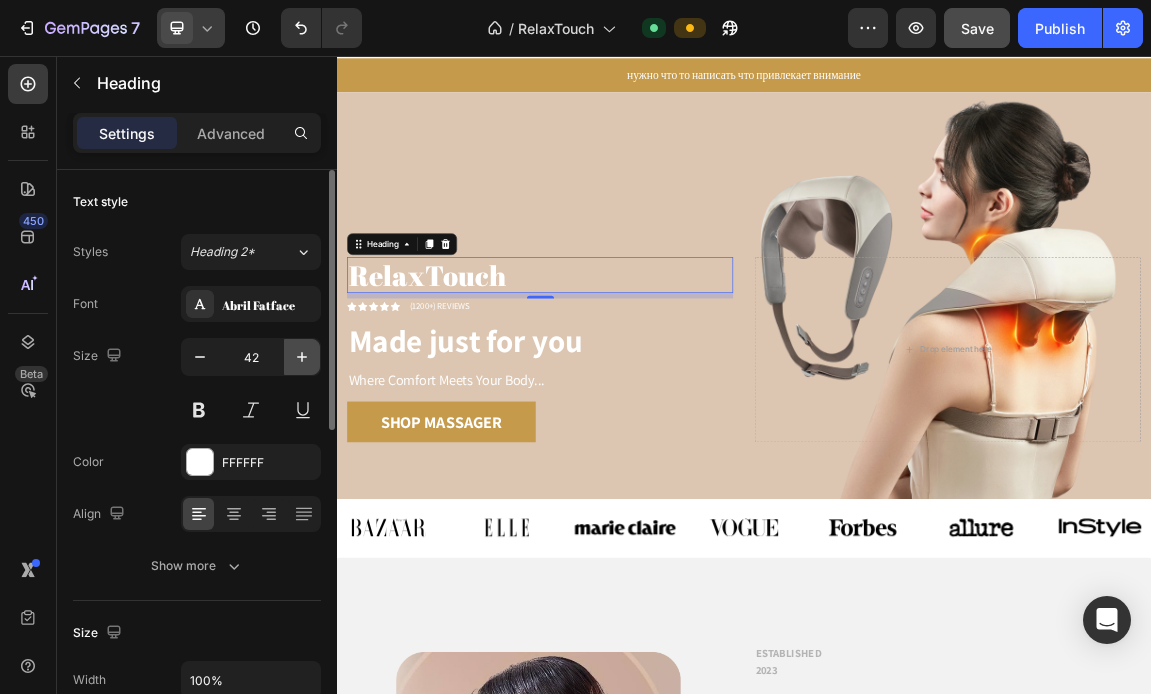 click 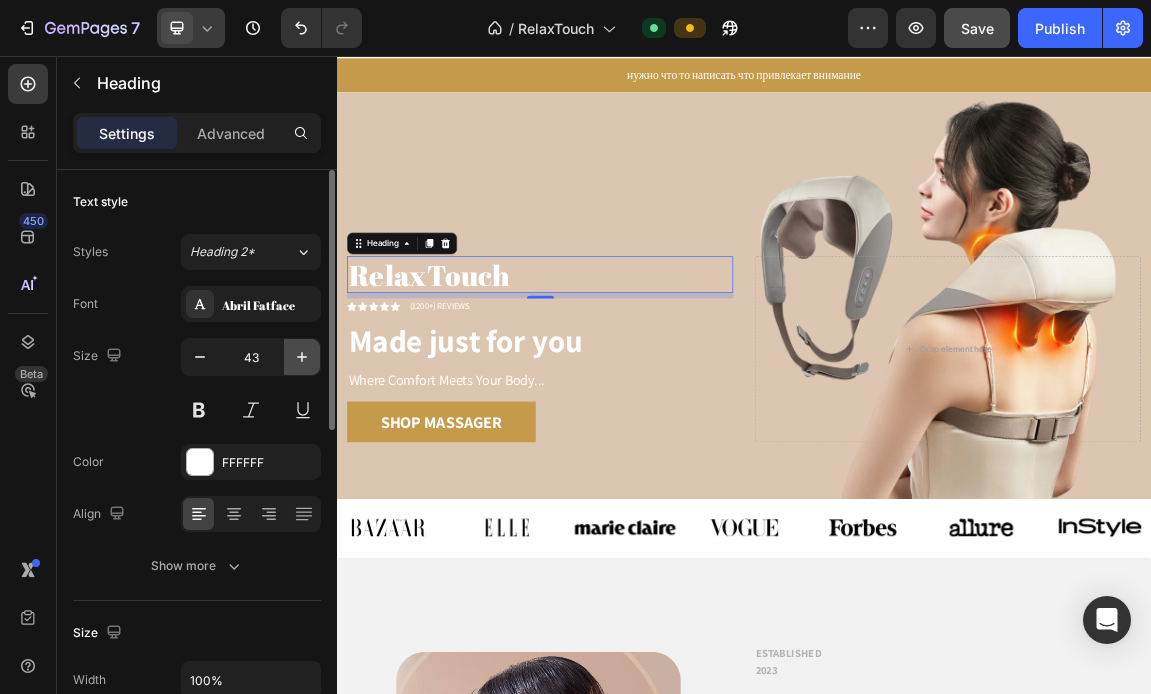 click 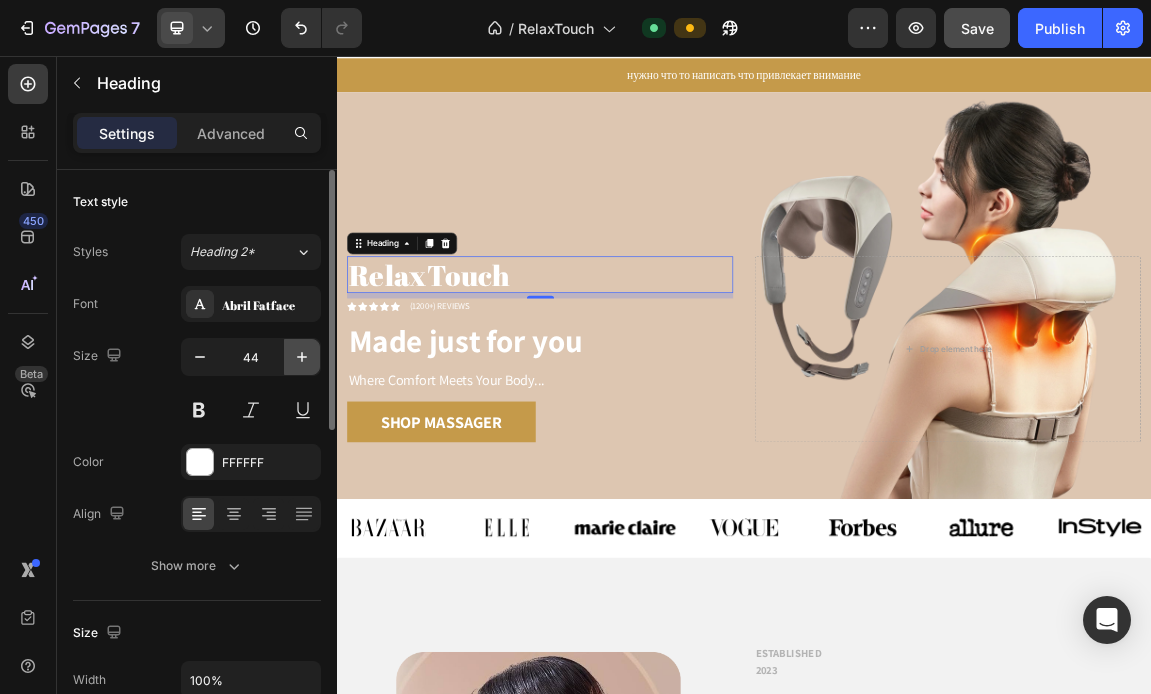 click 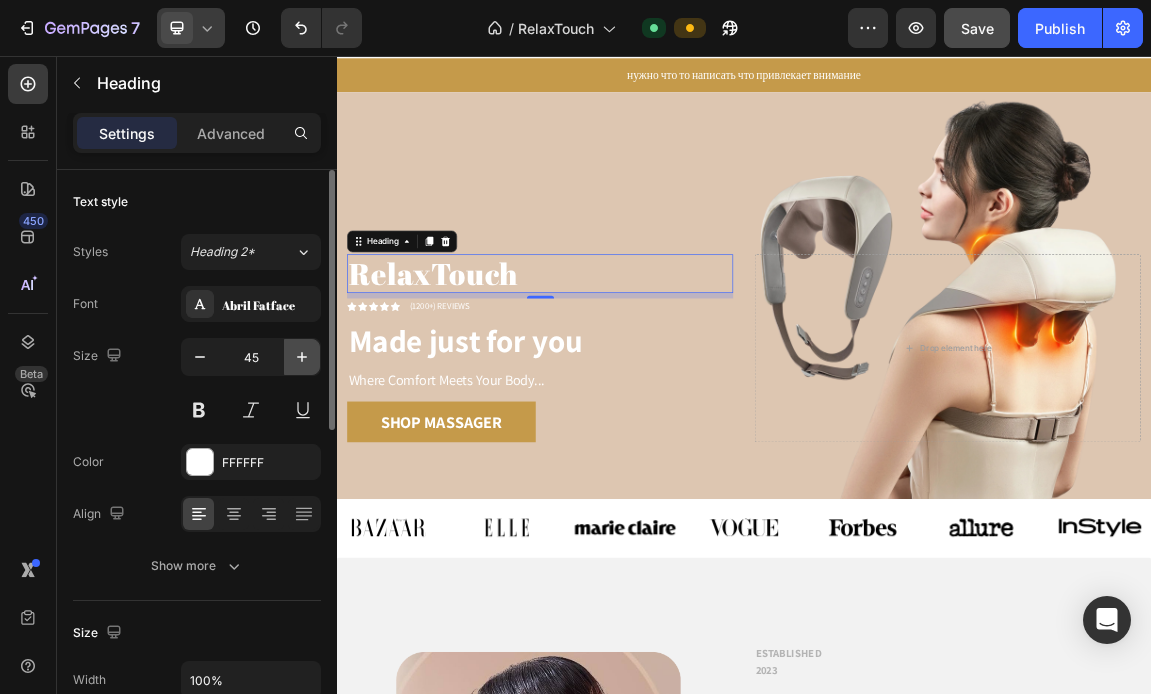 click 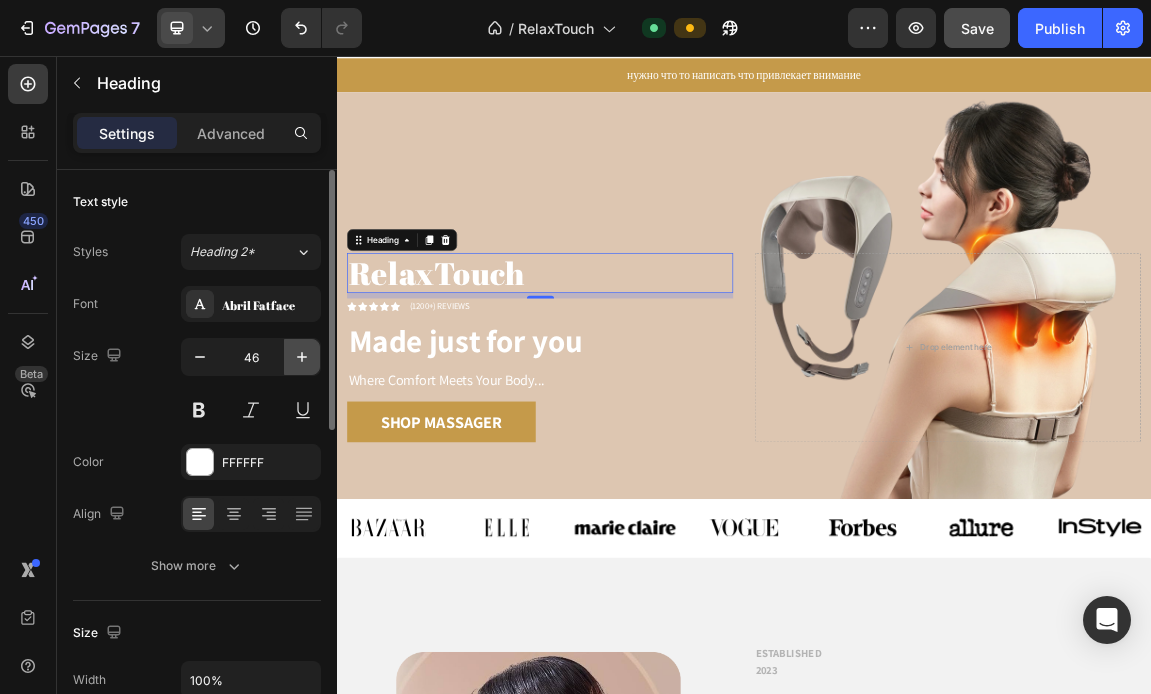click 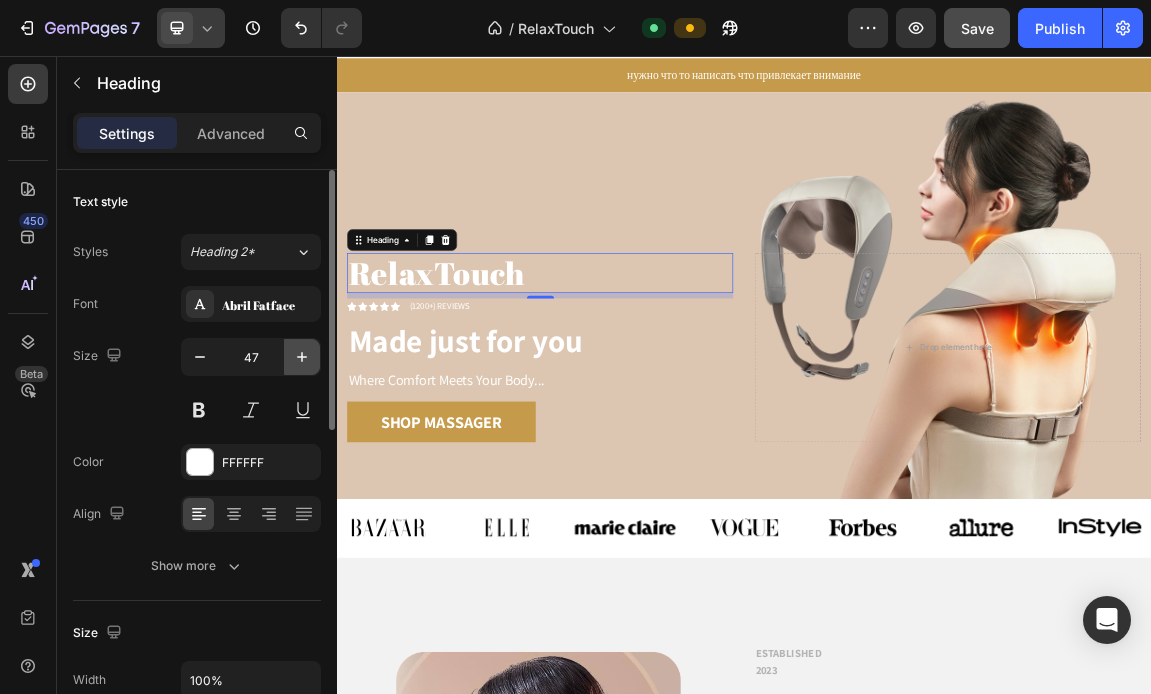 click 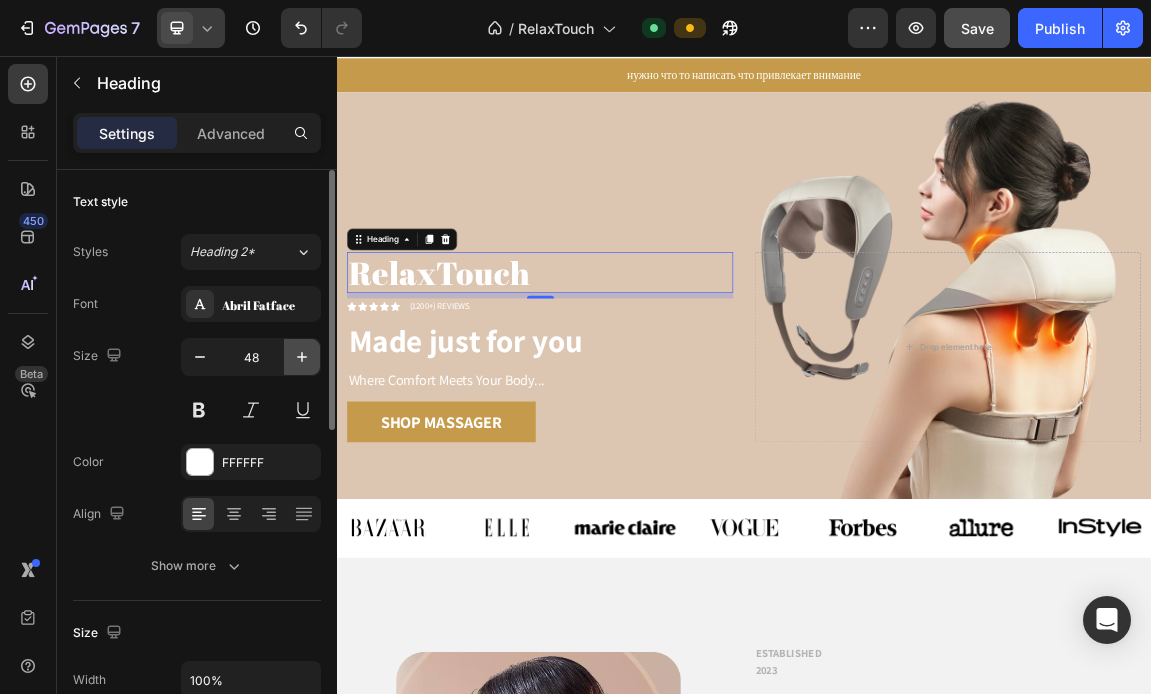 click 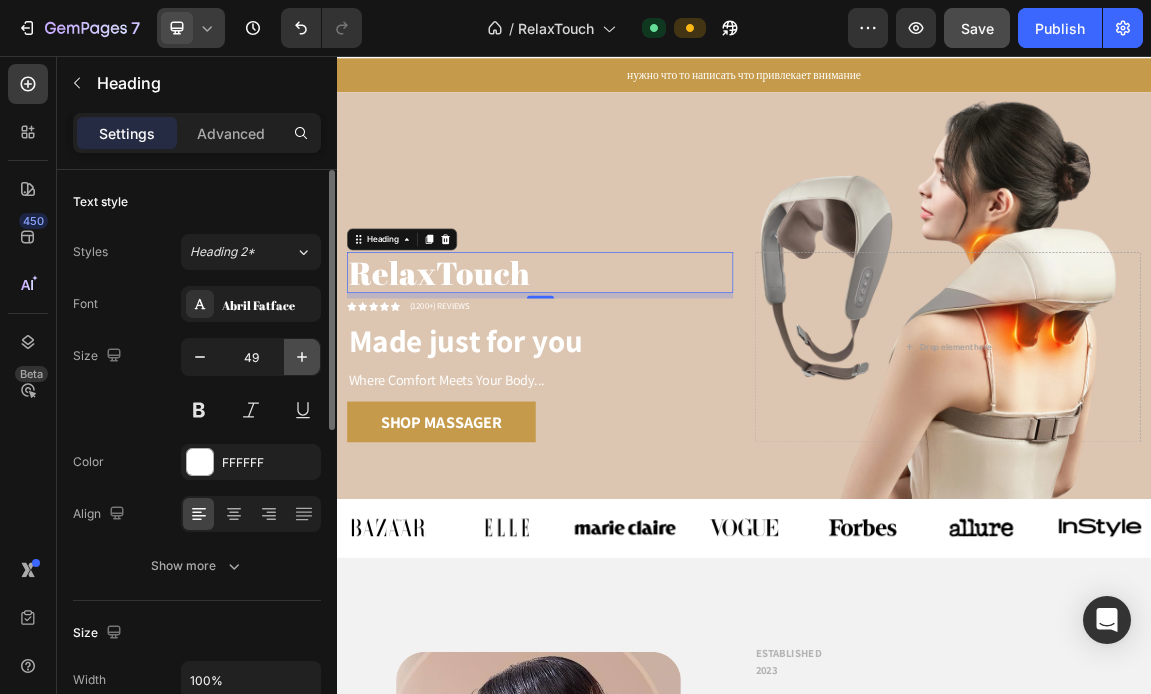 click 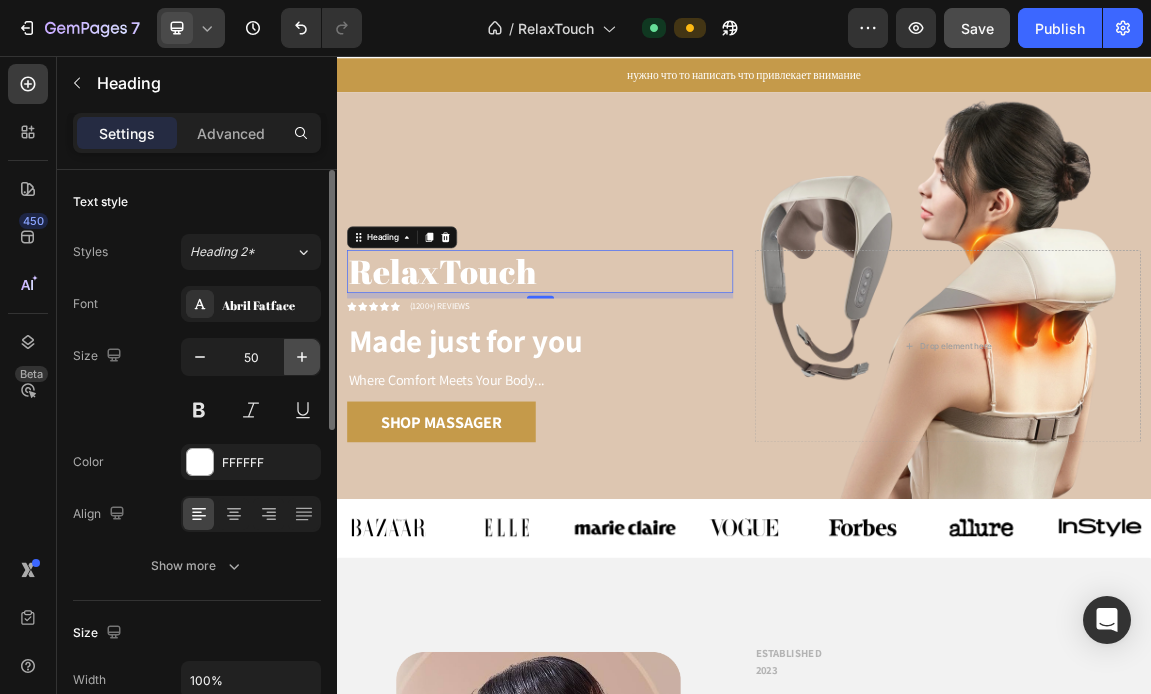 click 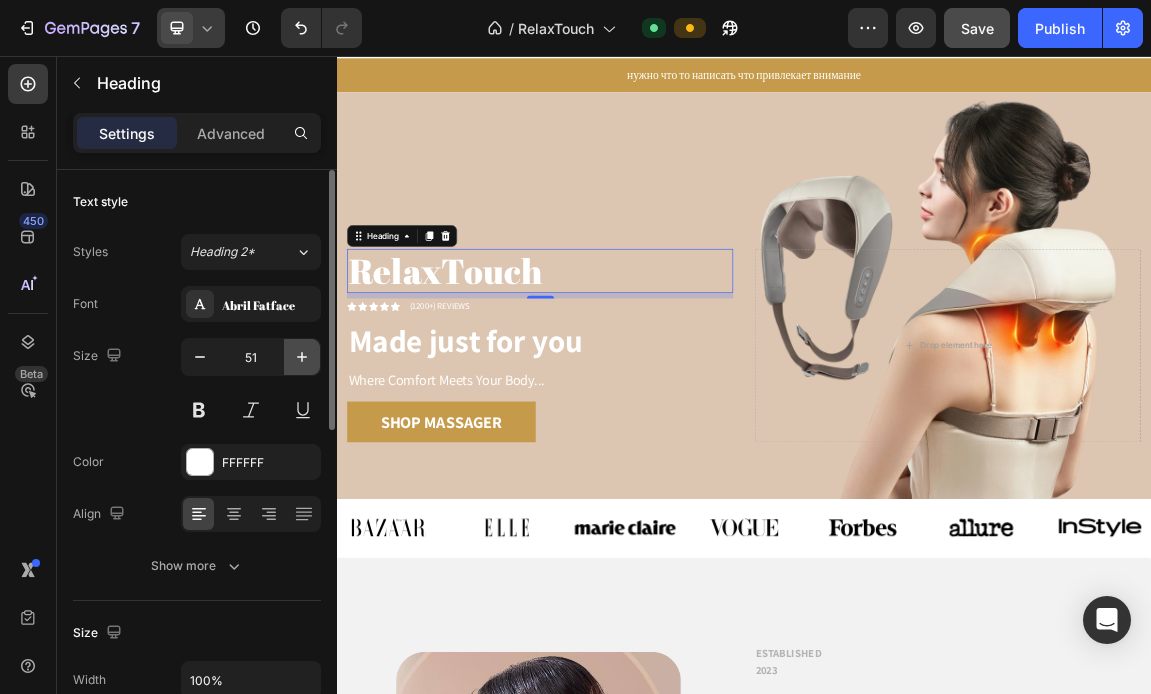 click 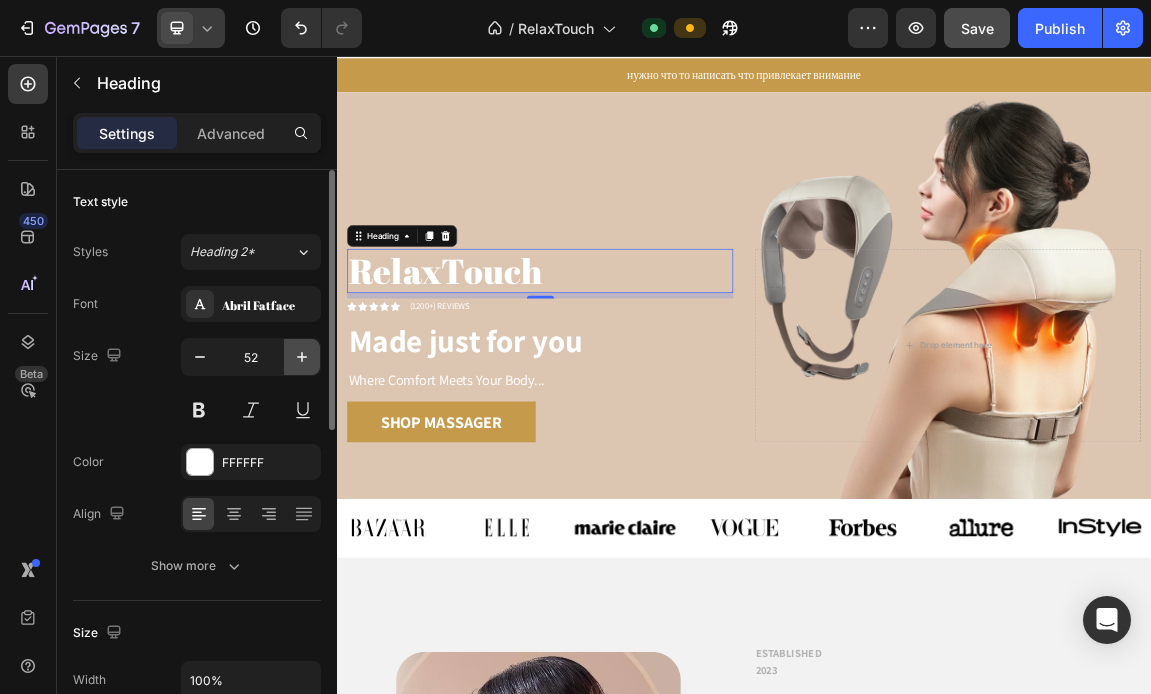 click 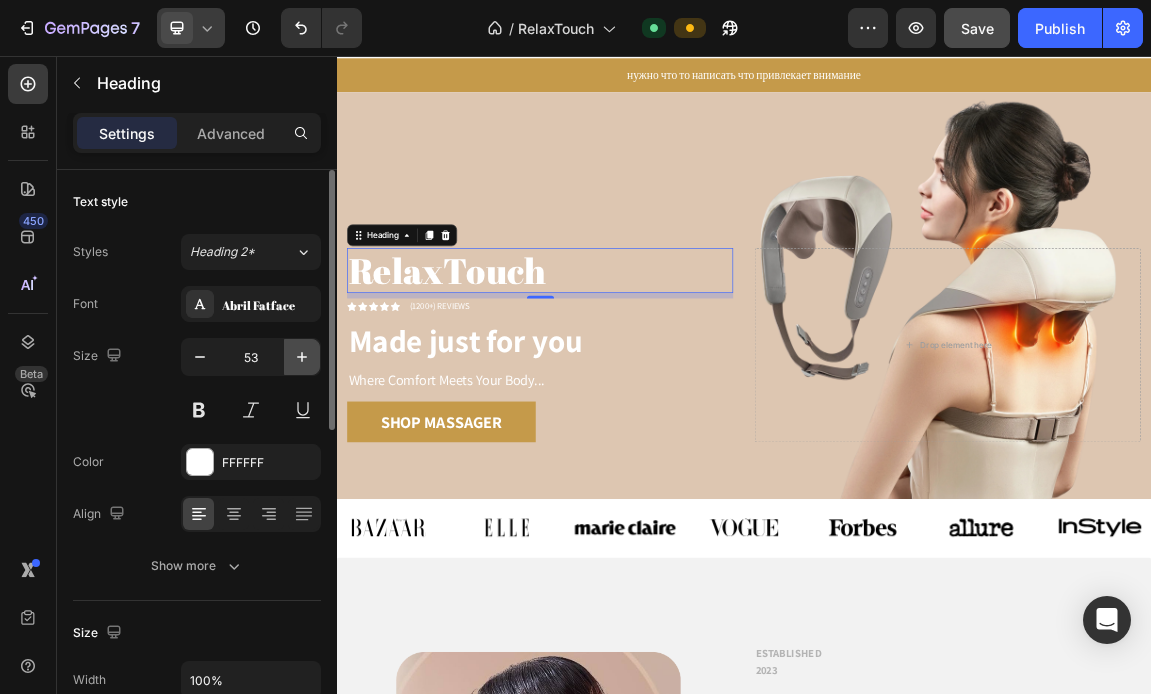 click 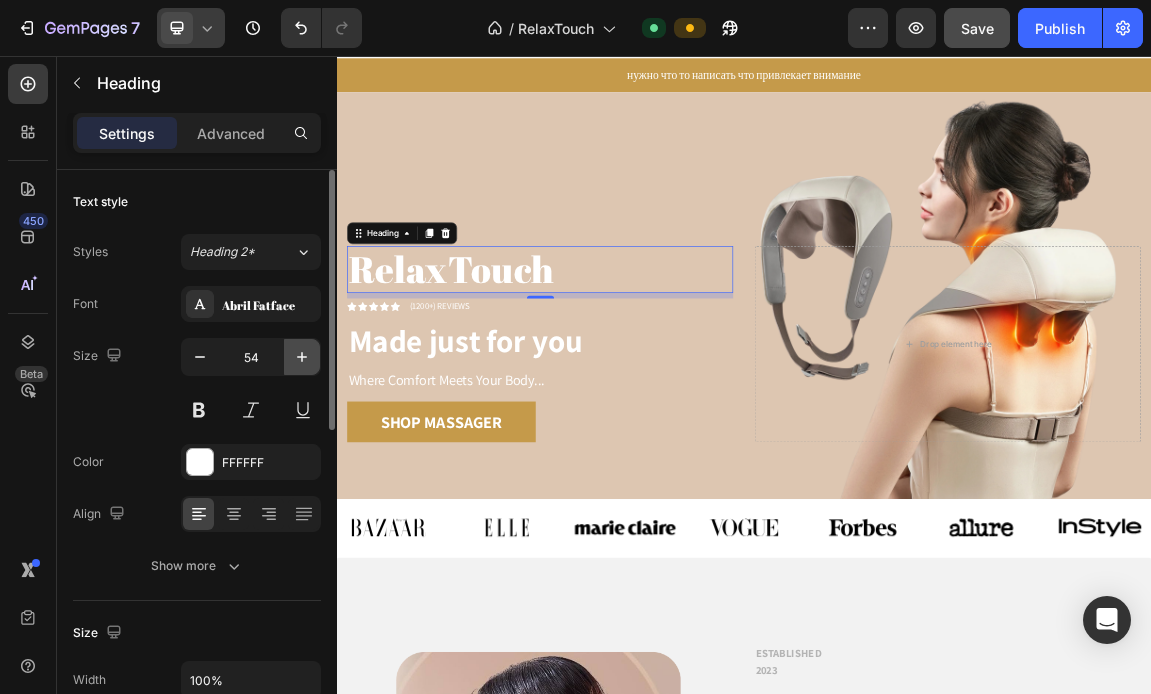 click 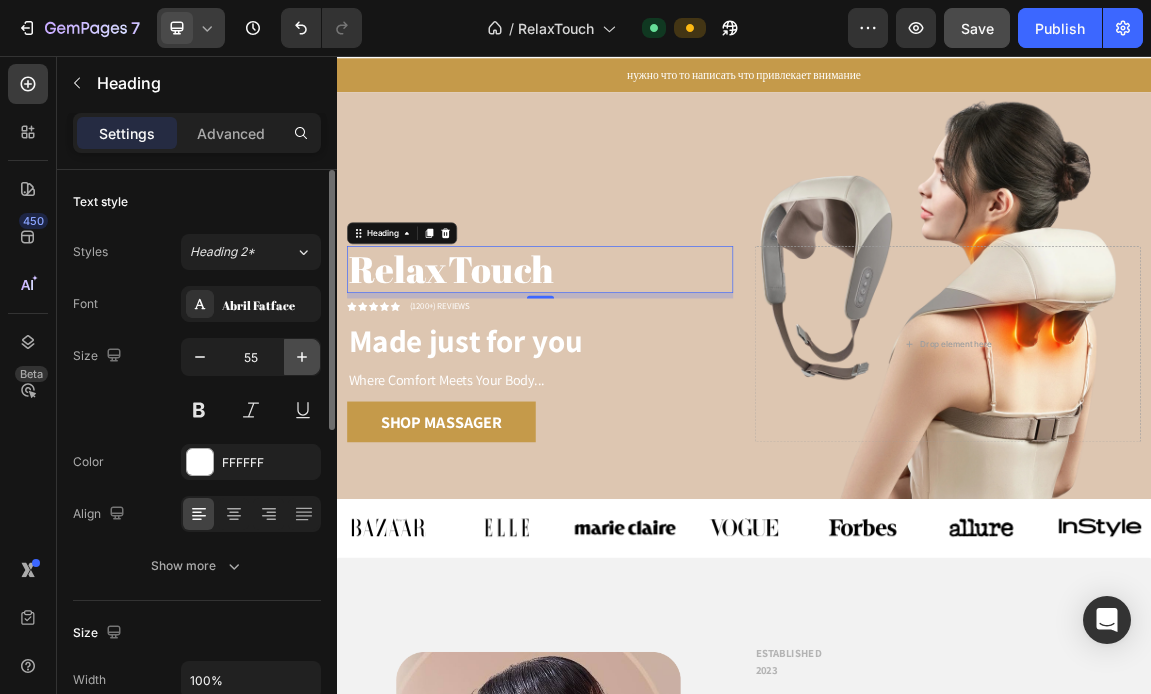 click 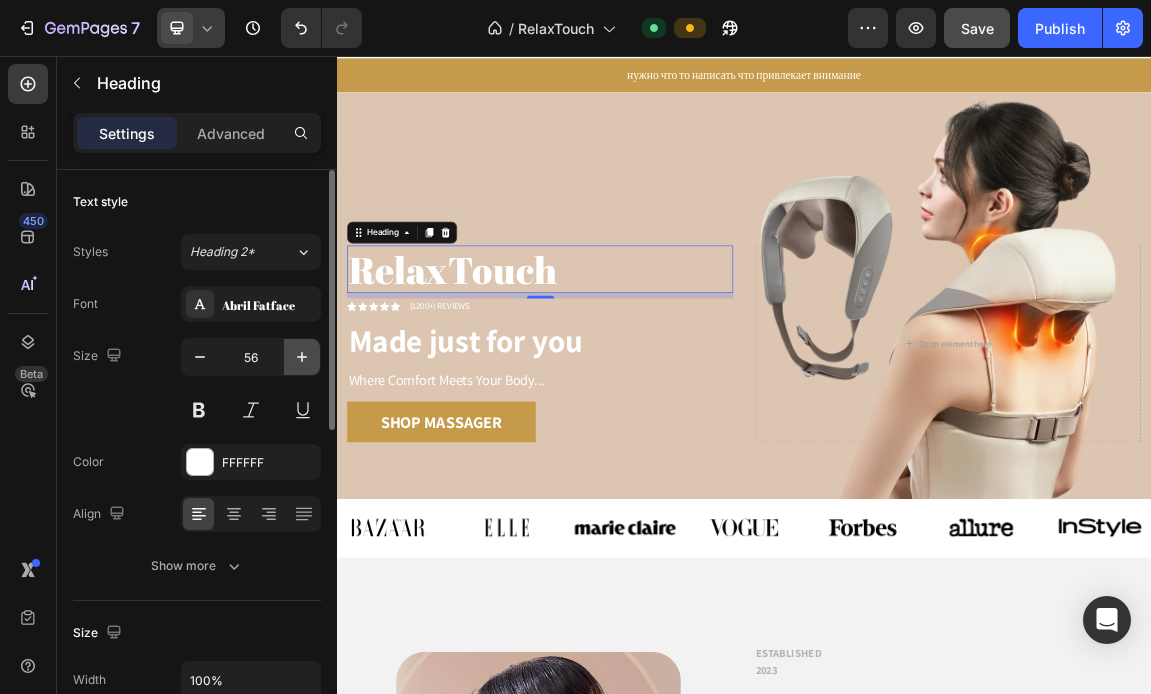 click 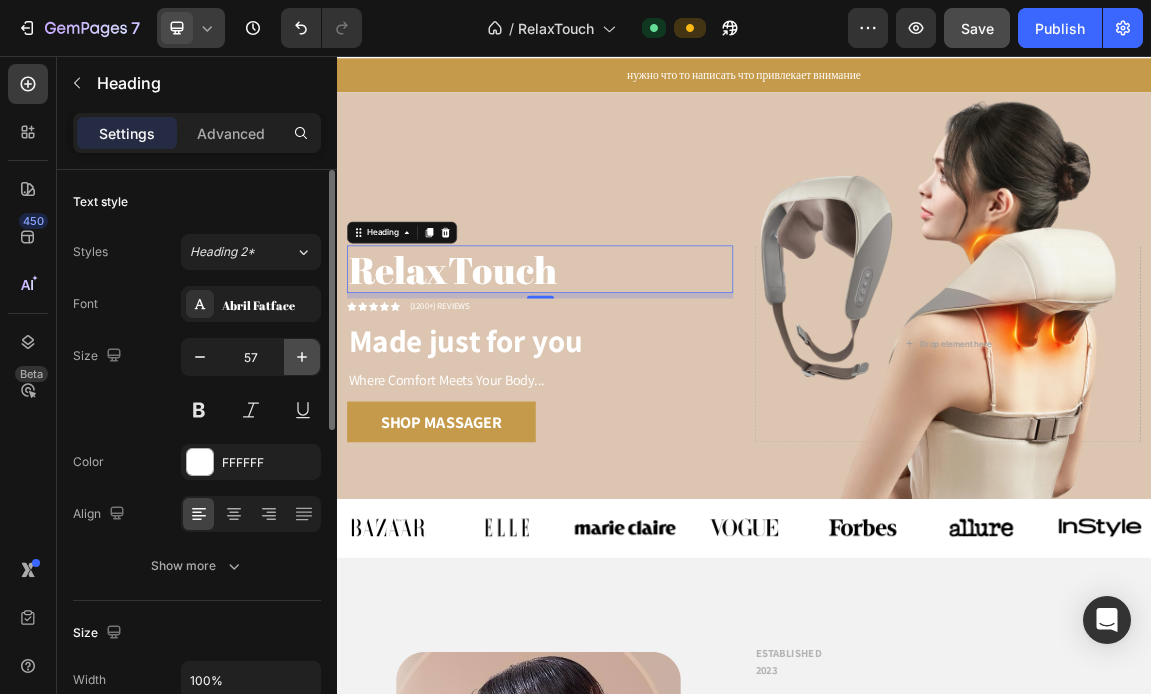 click 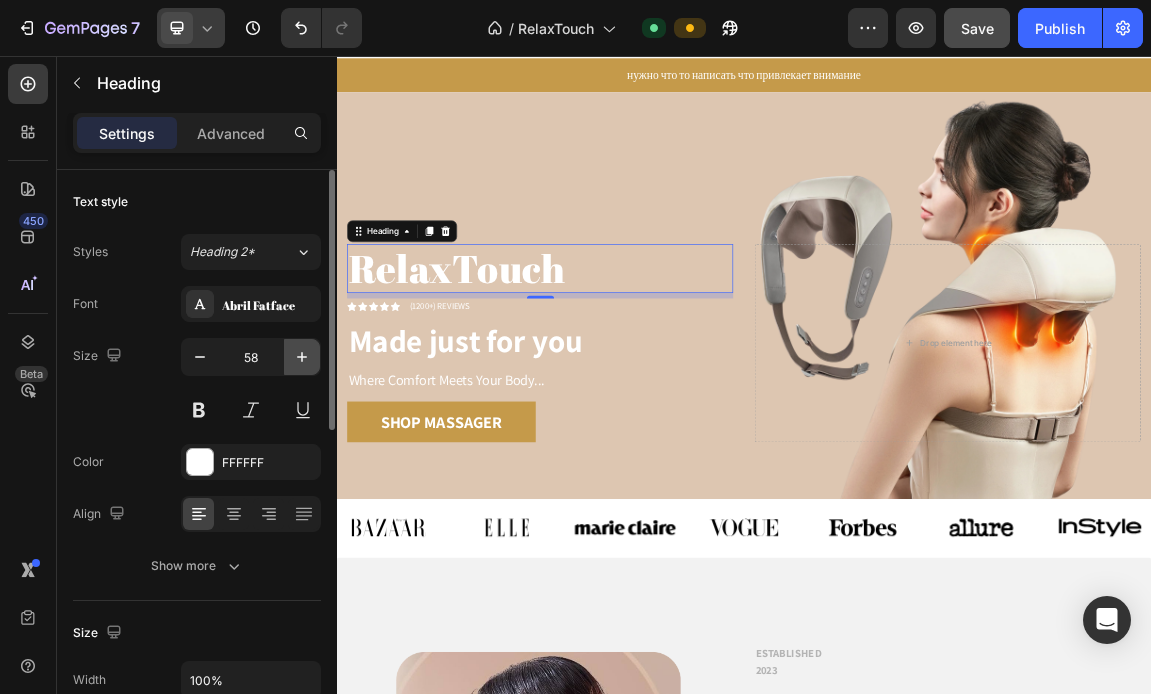 click 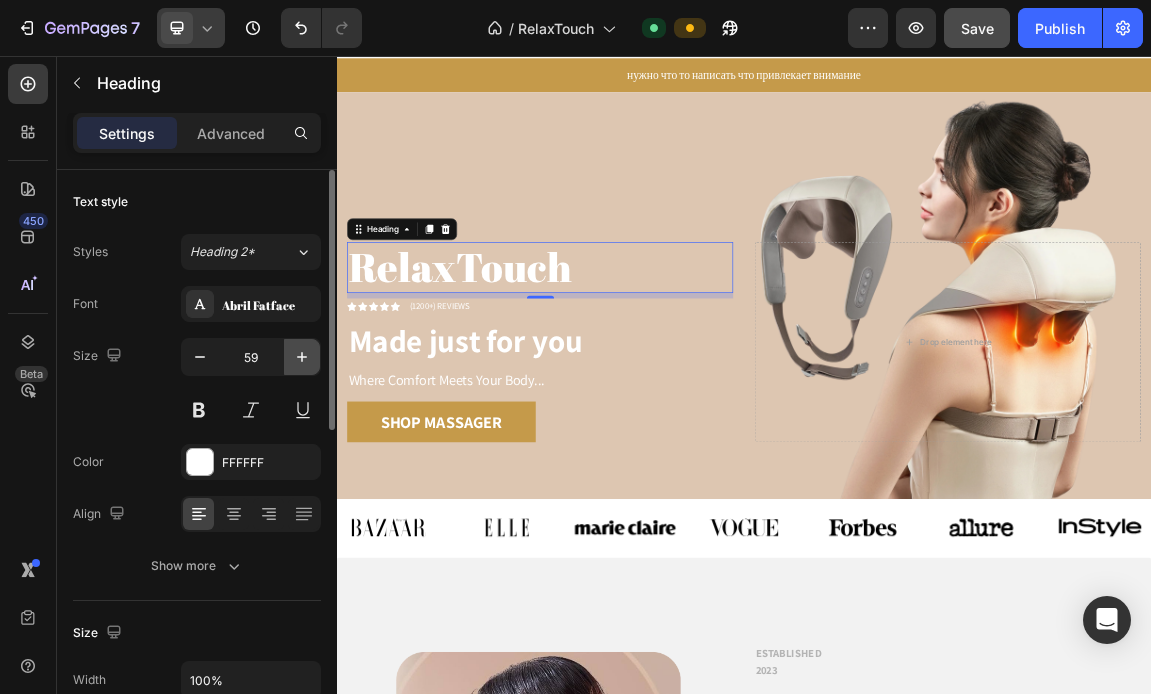 click 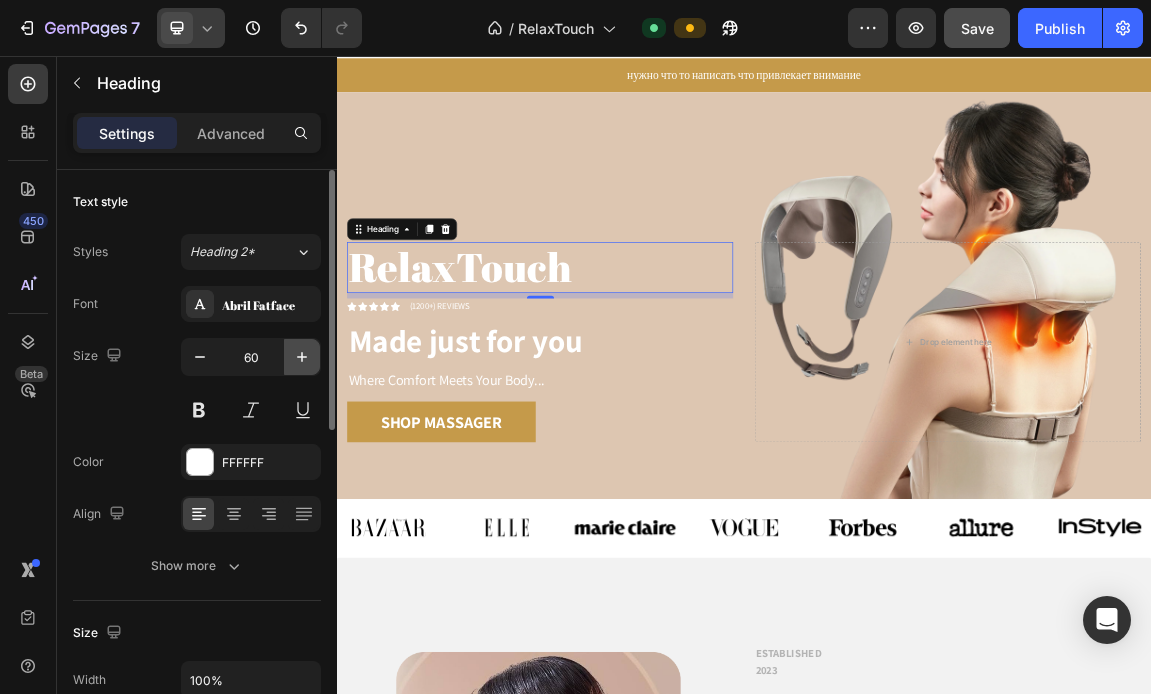 click 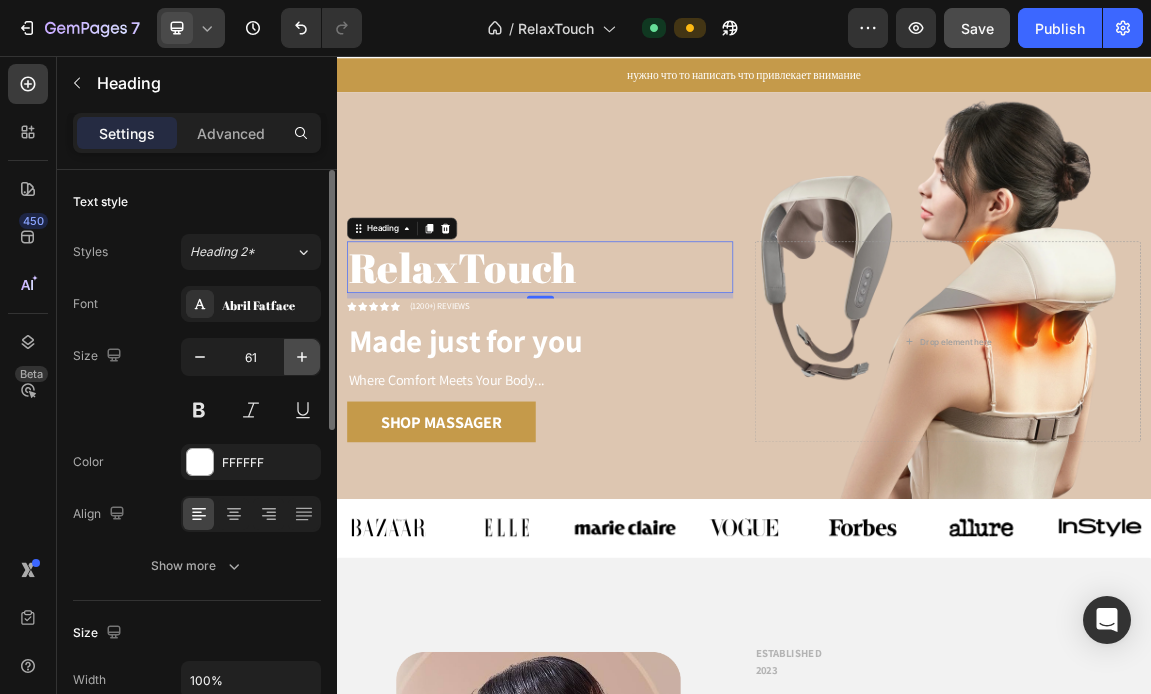 click 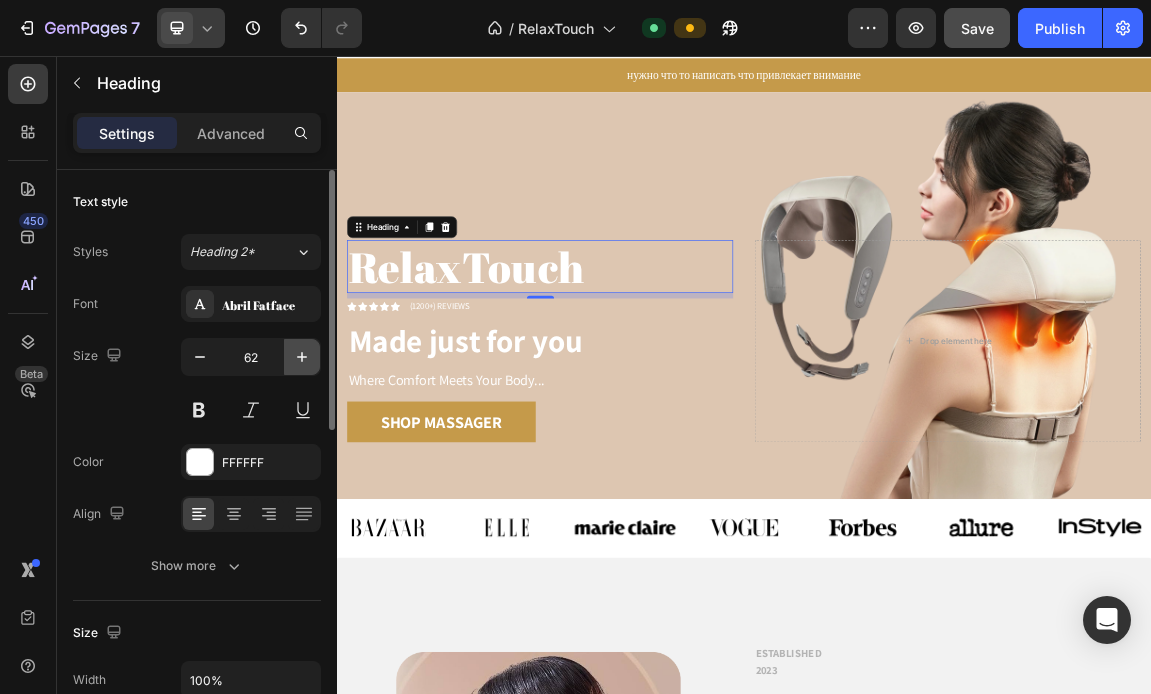click 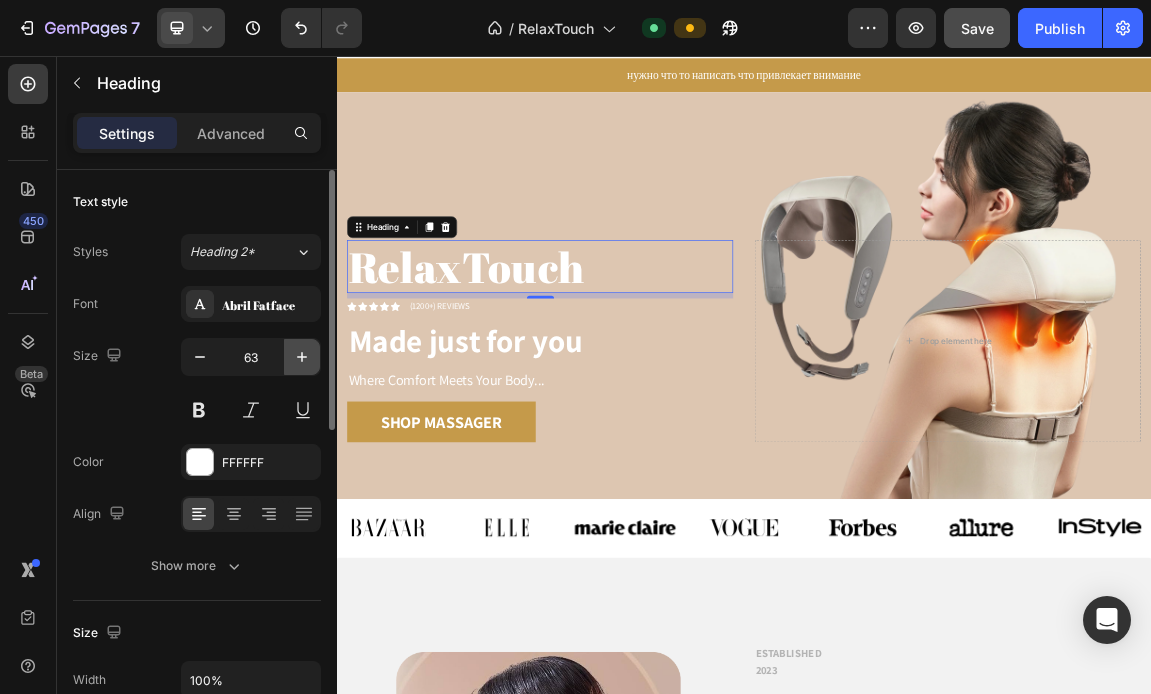 click 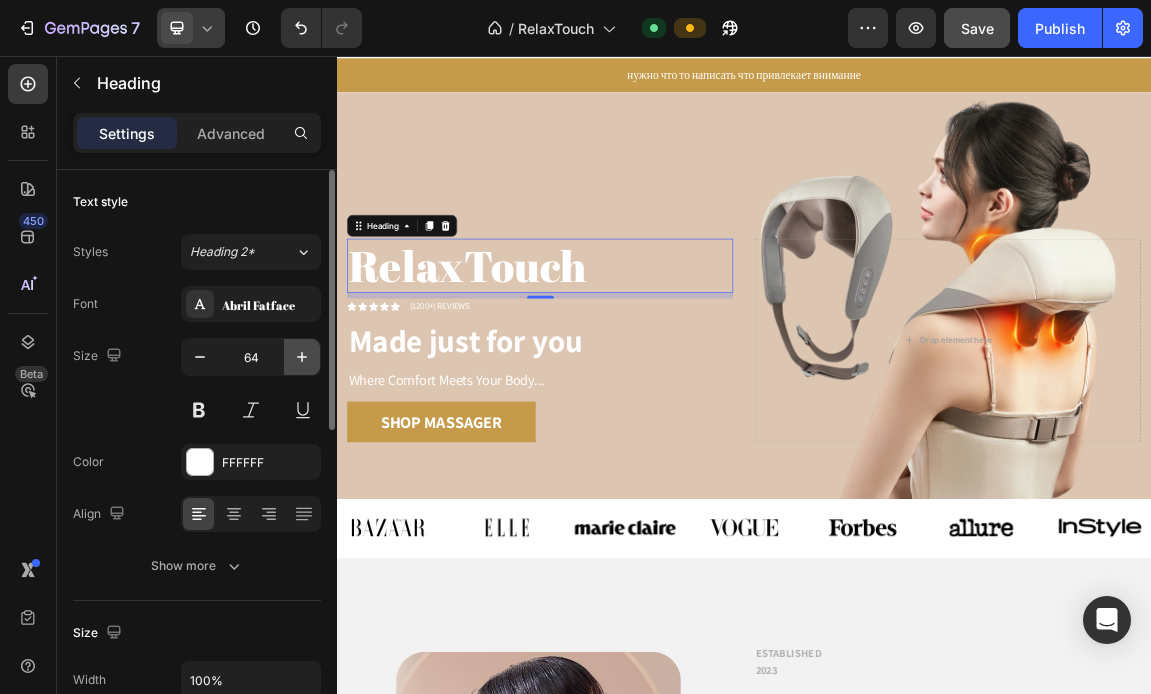 click 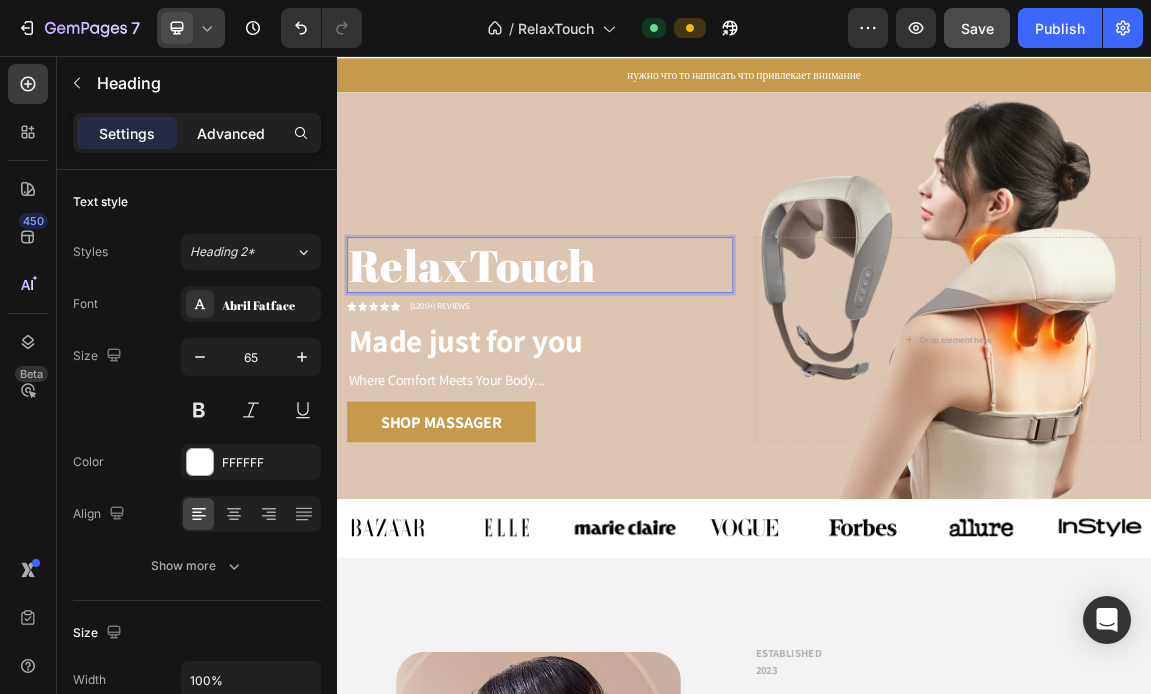 click on "Advanced" at bounding box center [231, 133] 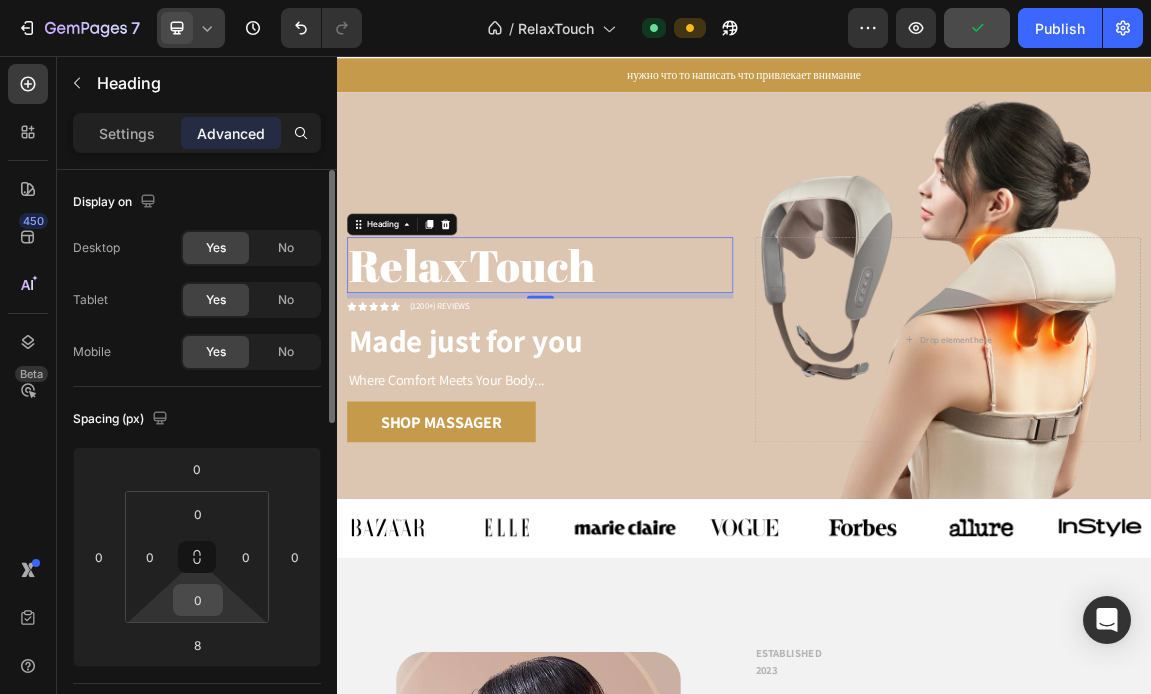 click on "0" at bounding box center [198, 600] 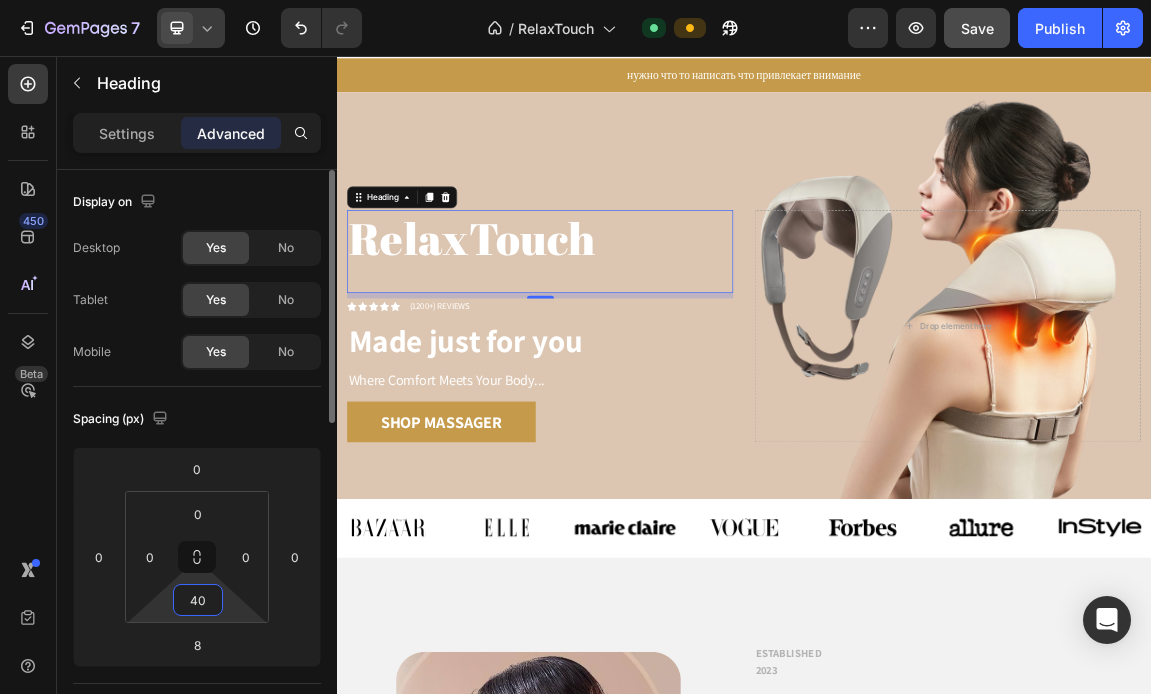 type on "4" 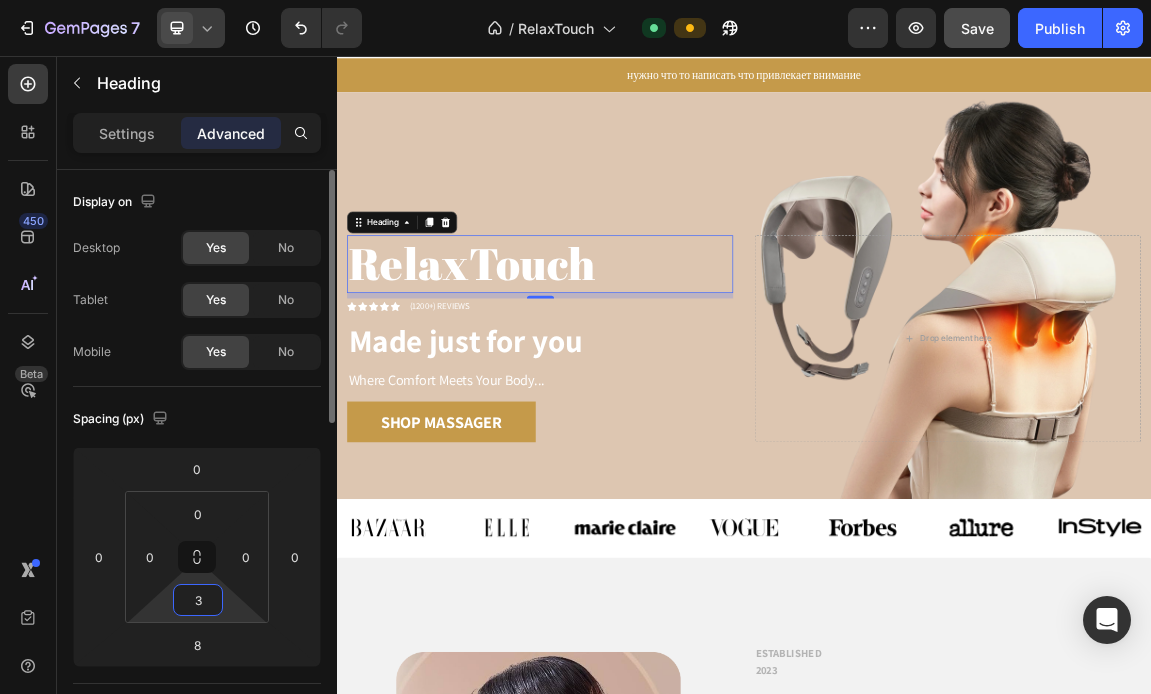 type on "30" 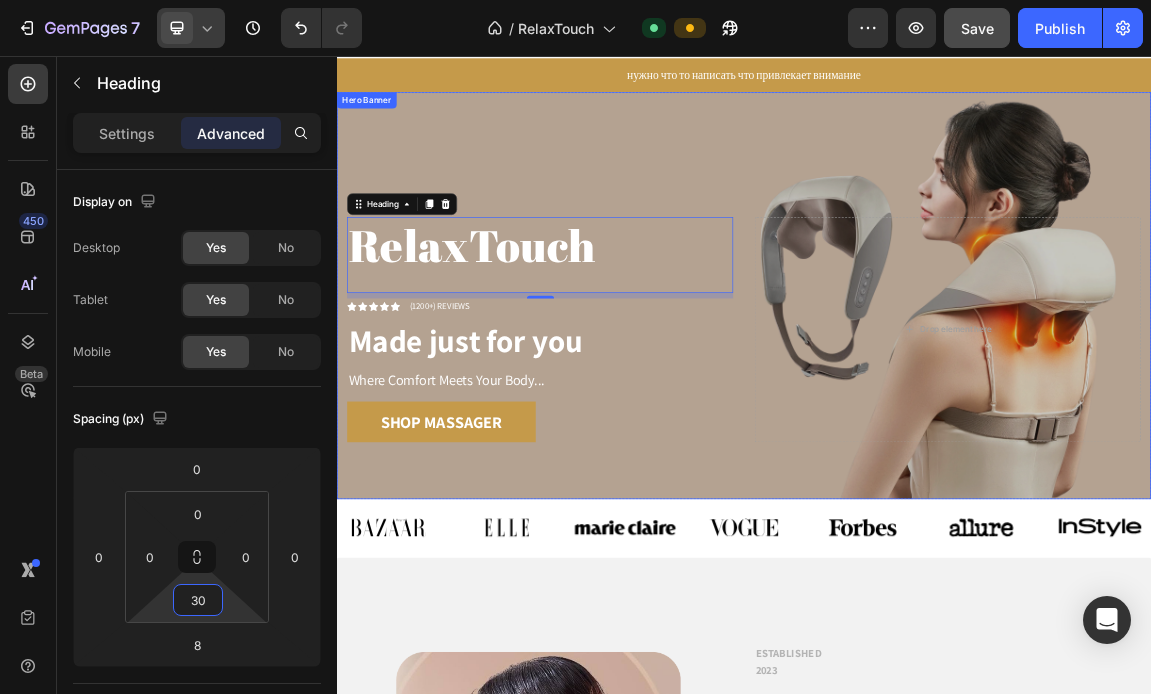 click at bounding box center (937, 409) 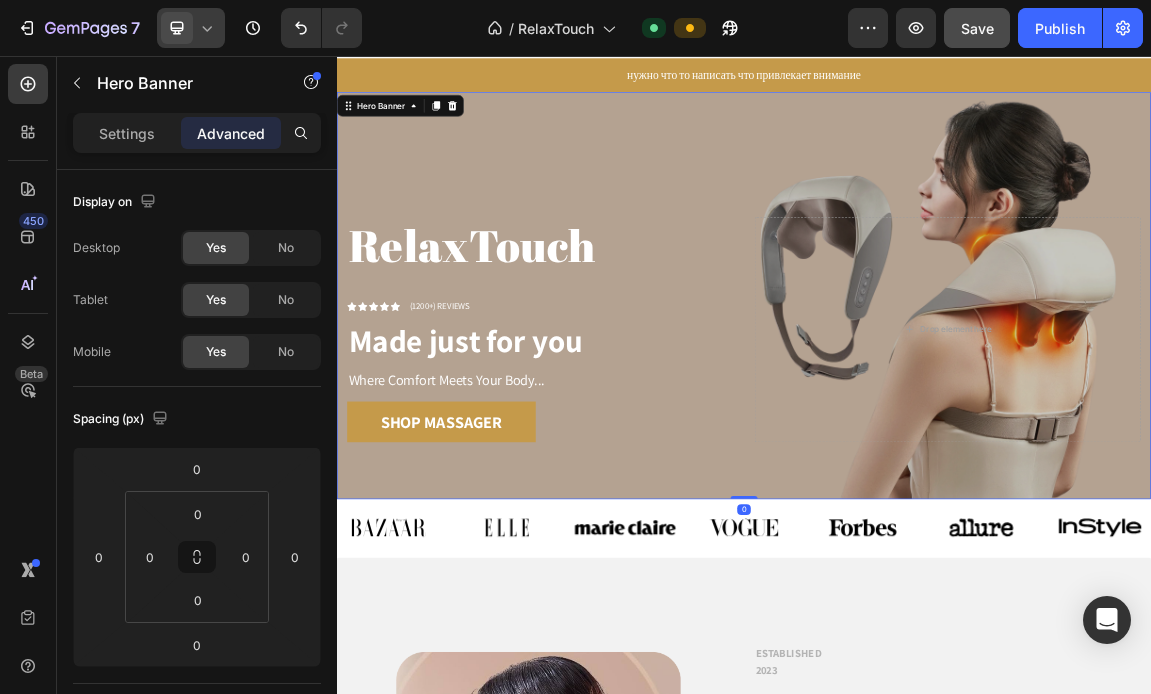 click at bounding box center [937, 409] 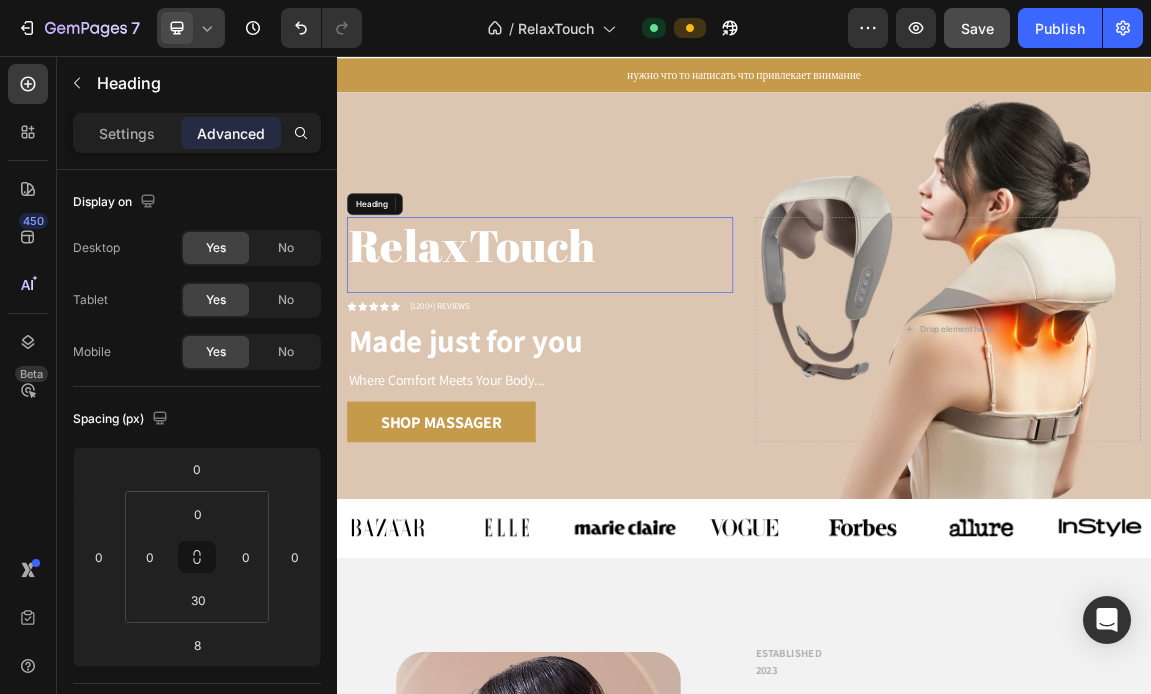 click on "RelaxTouch" at bounding box center (636, 334) 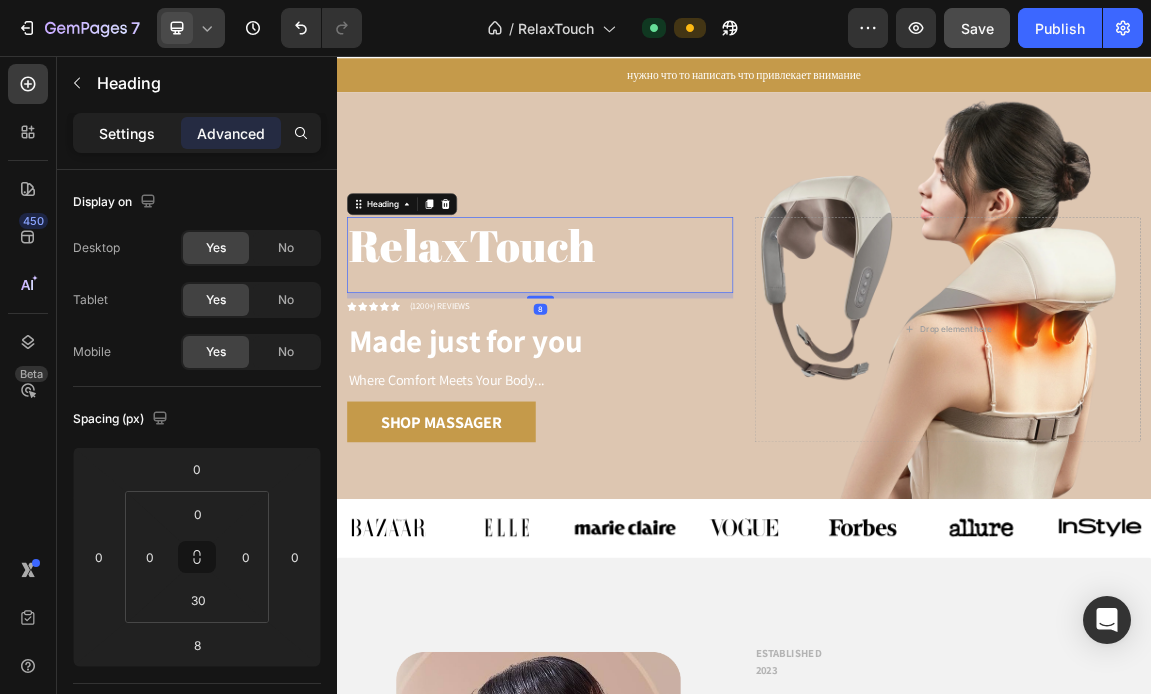 click on "Settings" 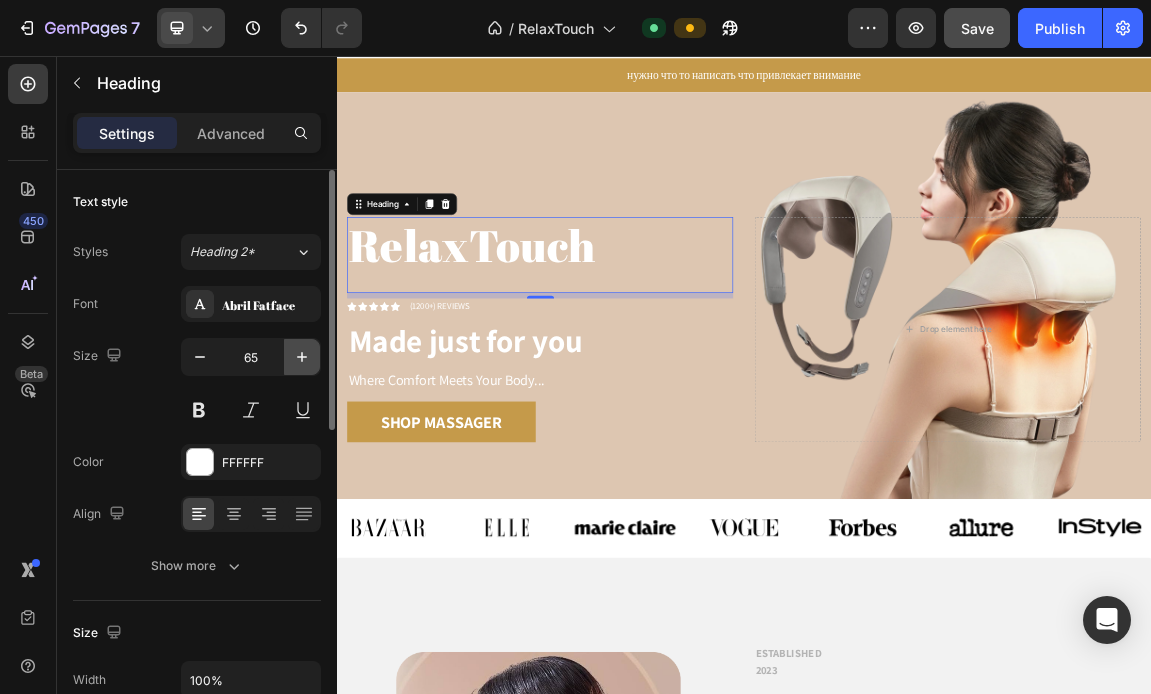 click 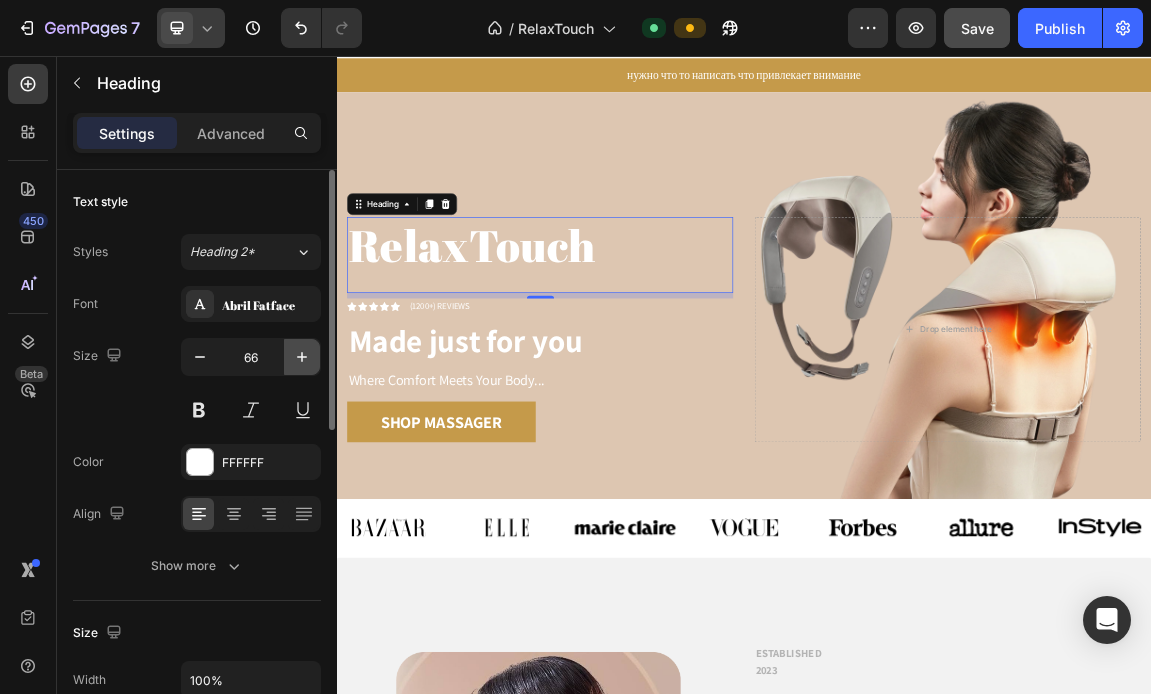 click 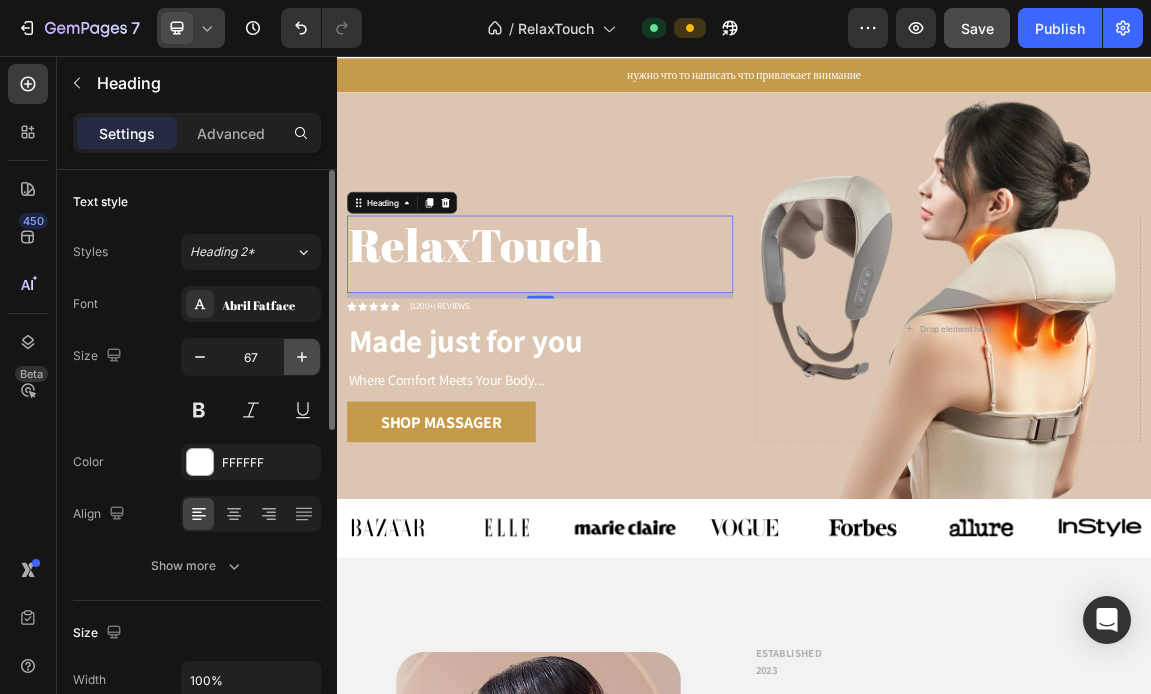 click 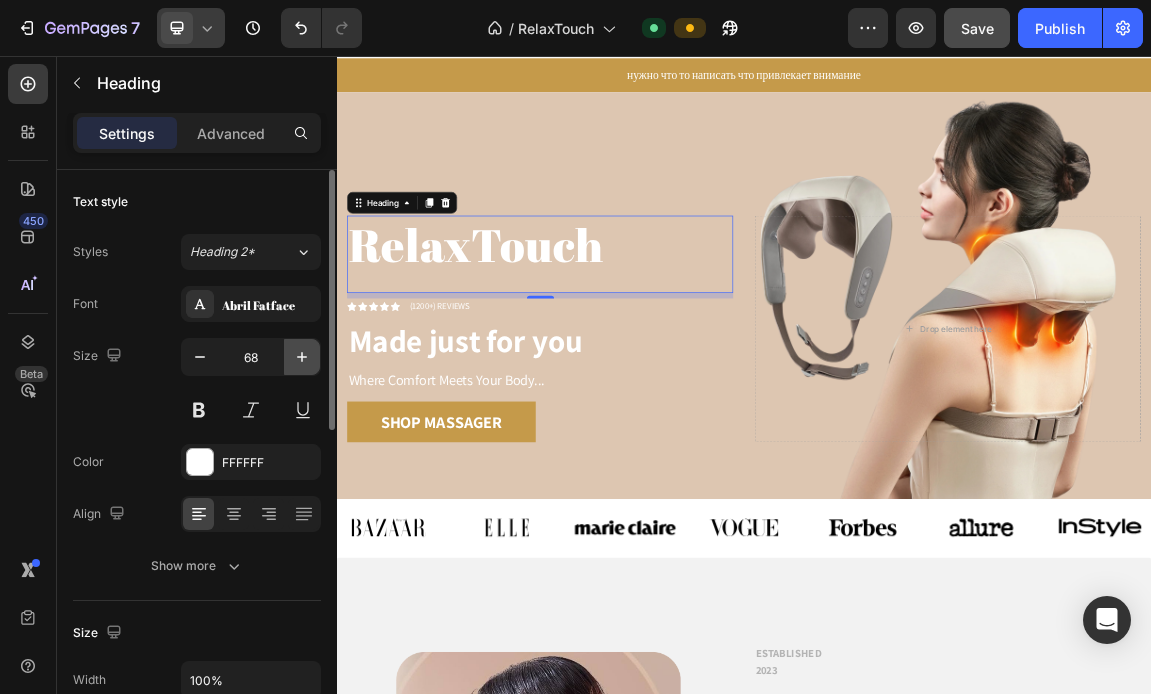click 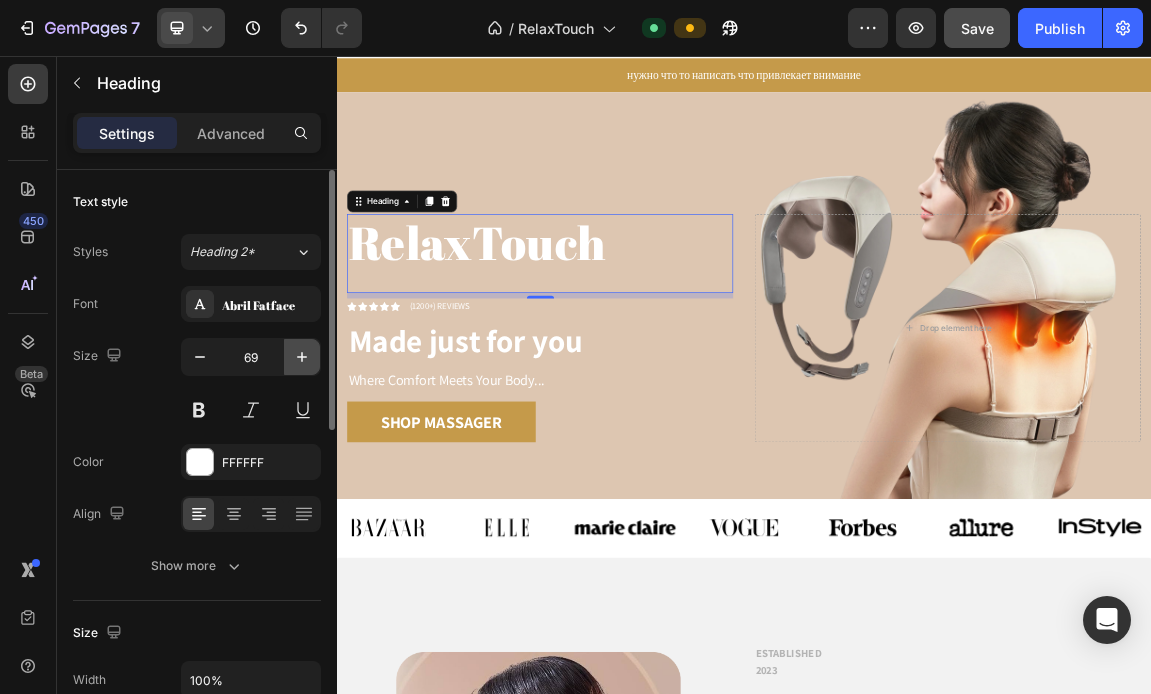 click 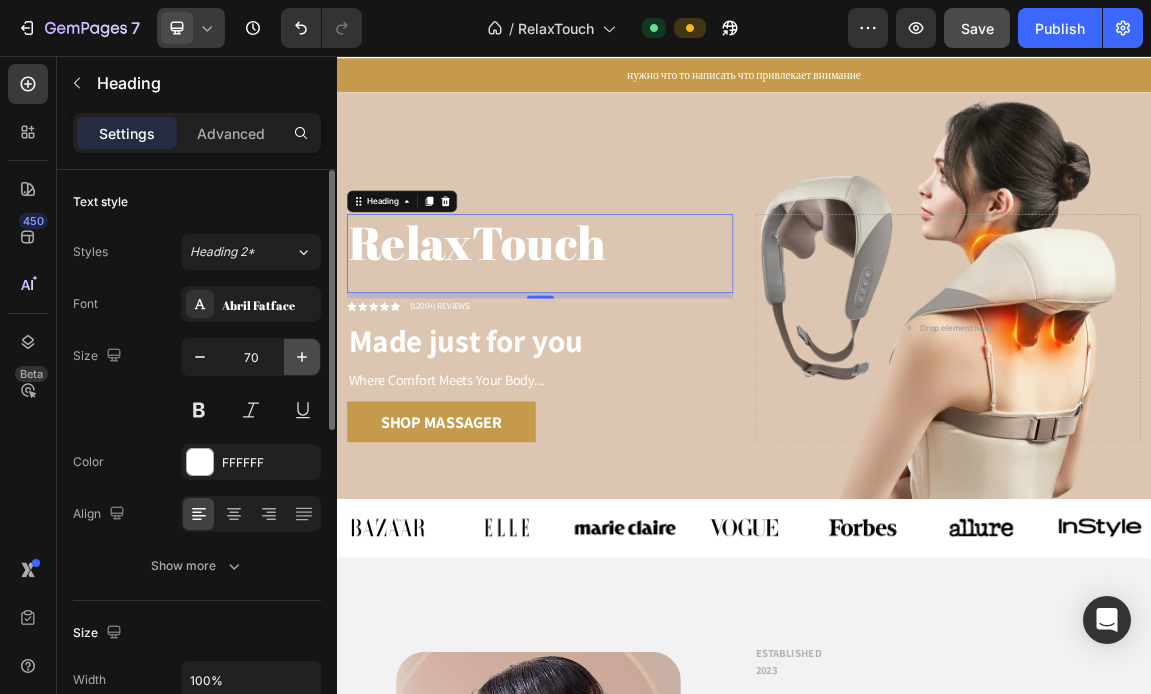 click 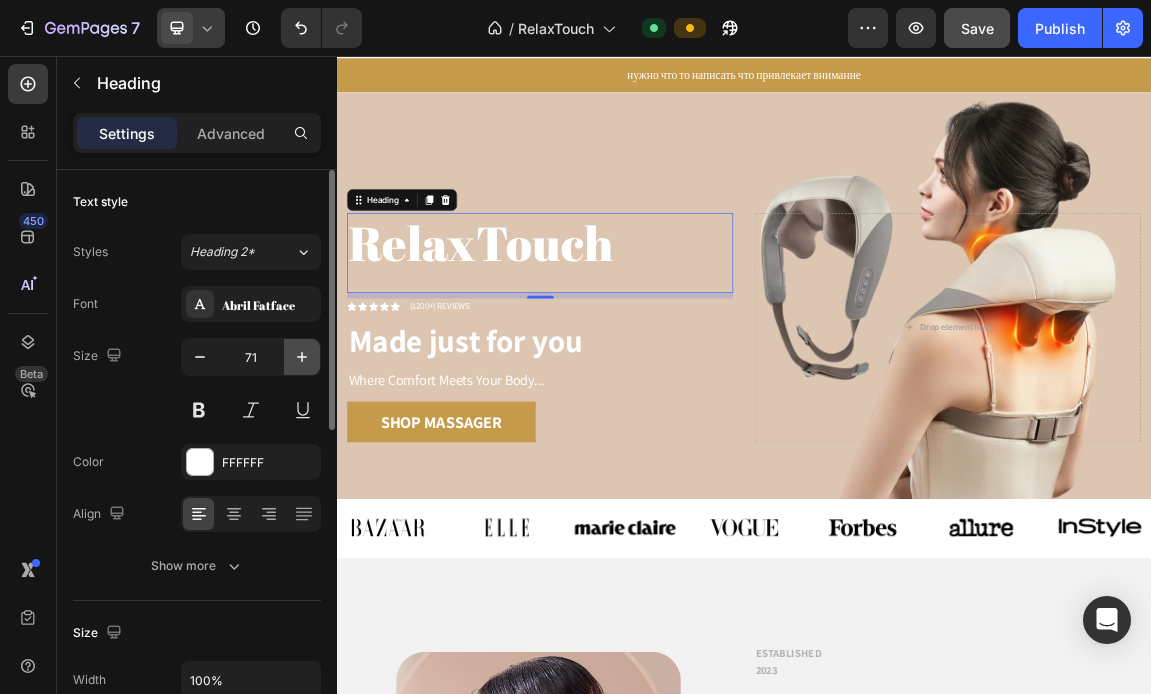 click 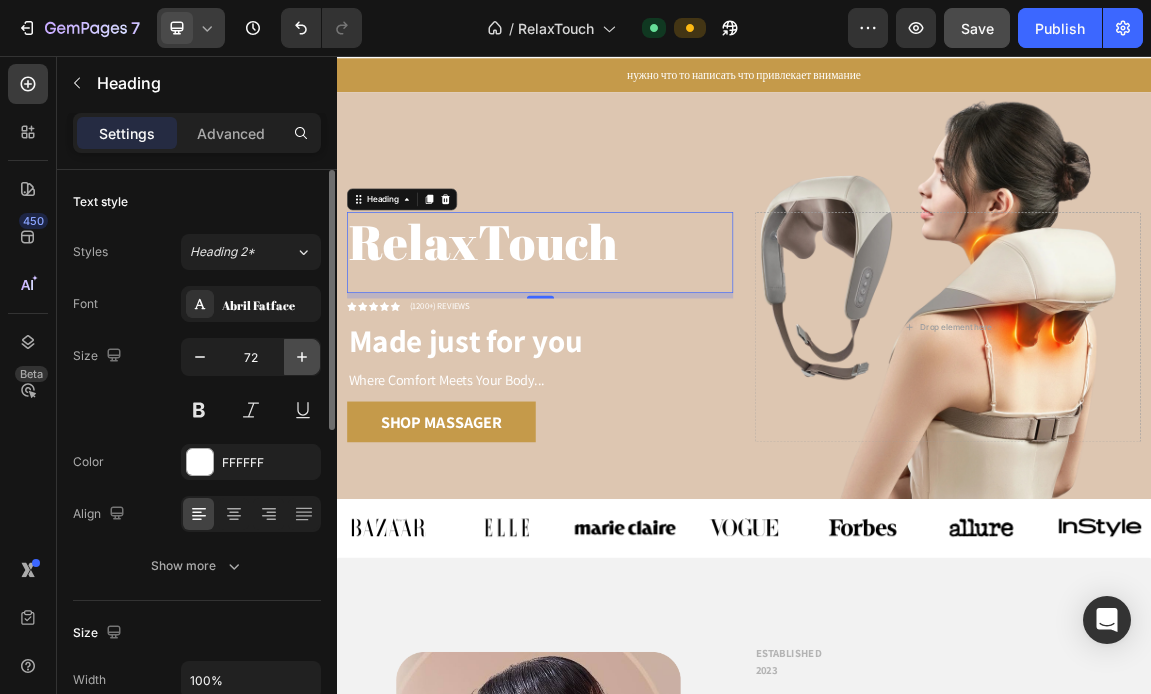 click 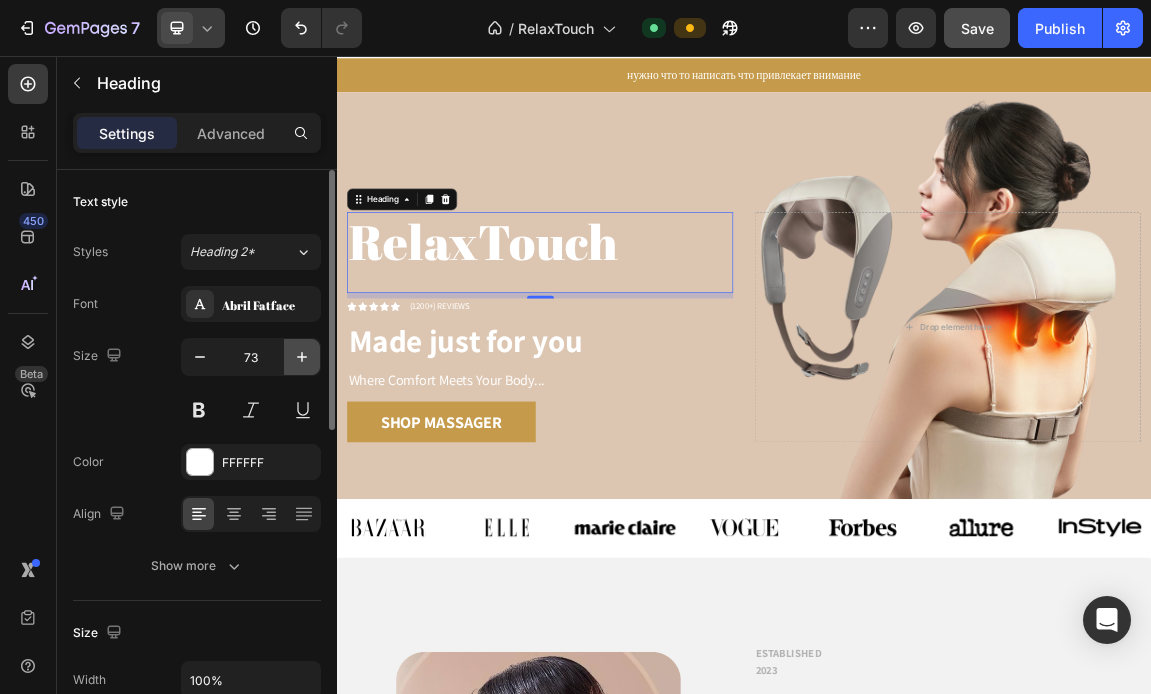 click 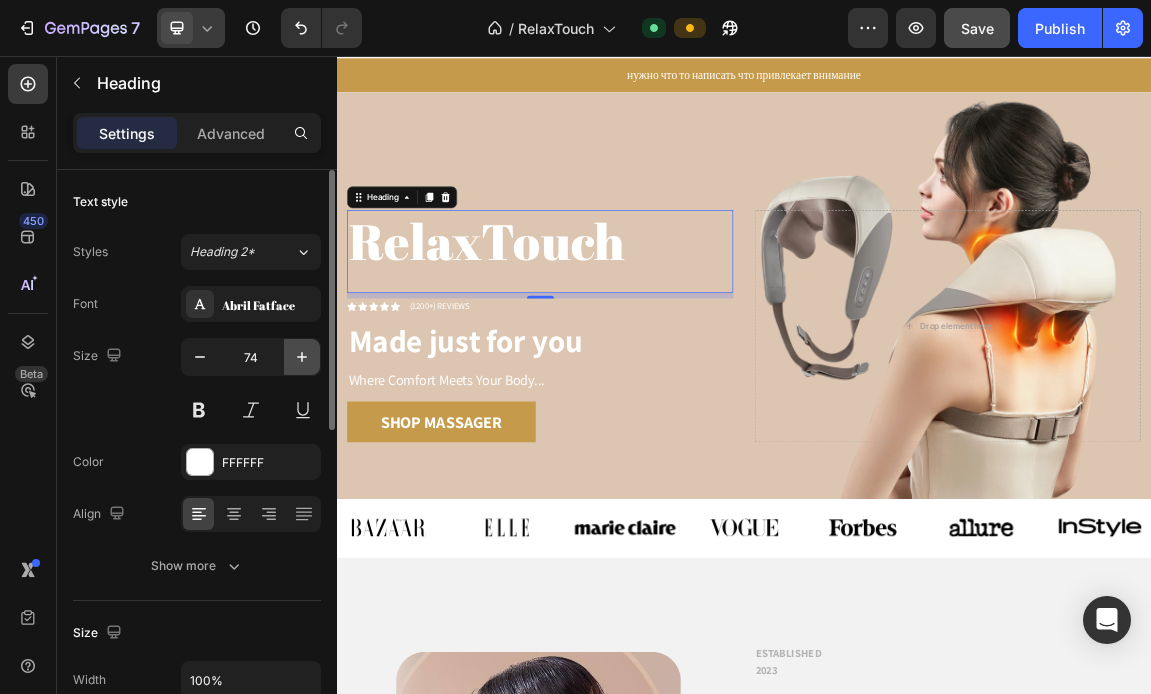 click 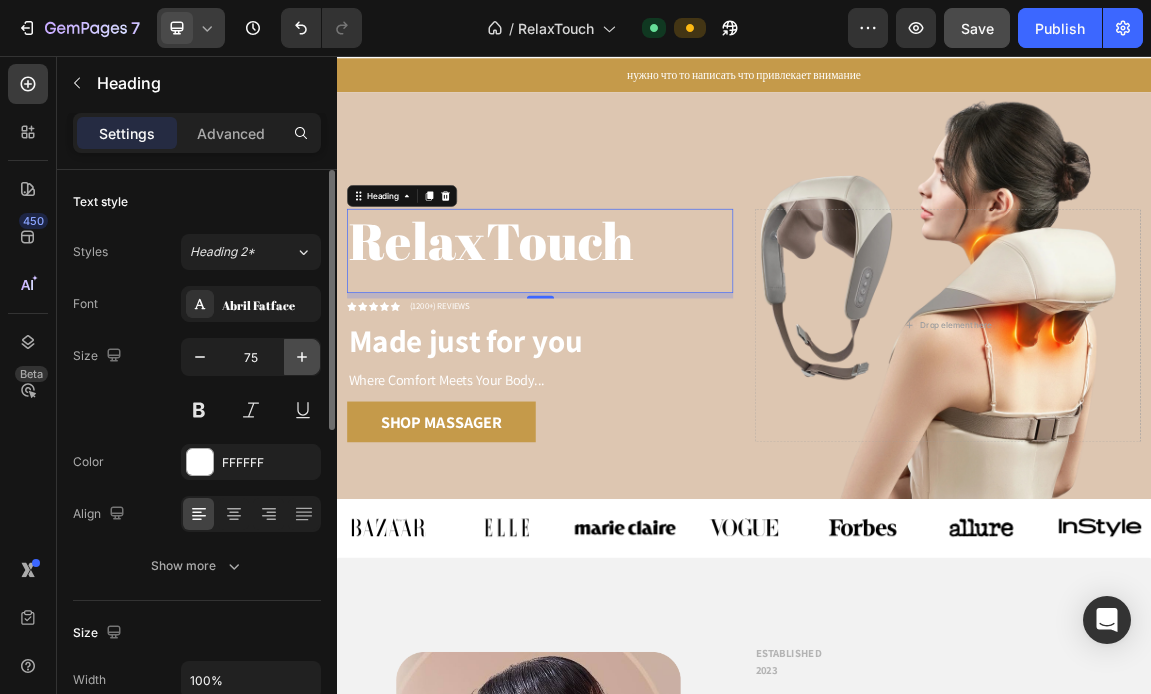 click 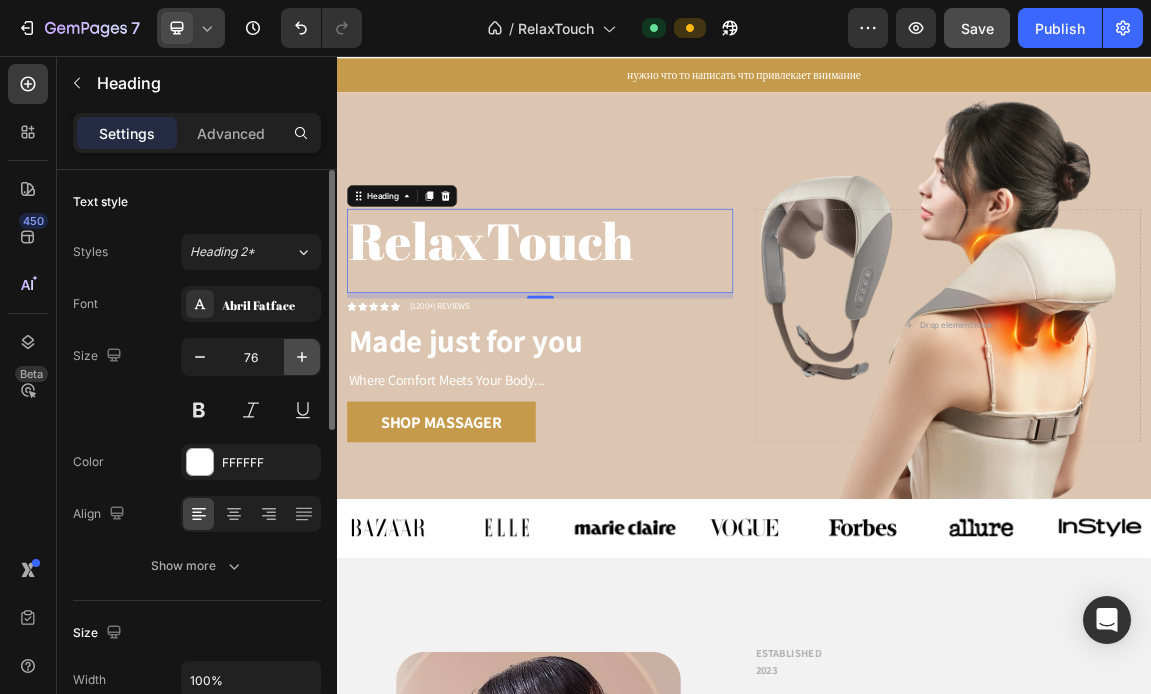 click 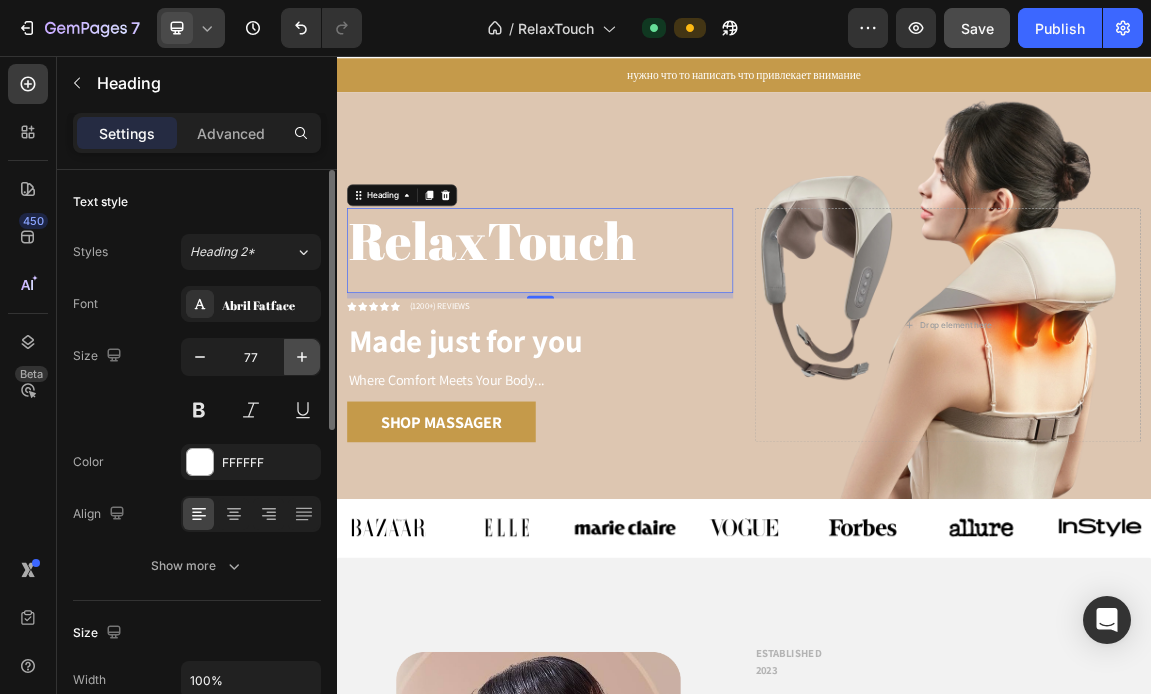 click 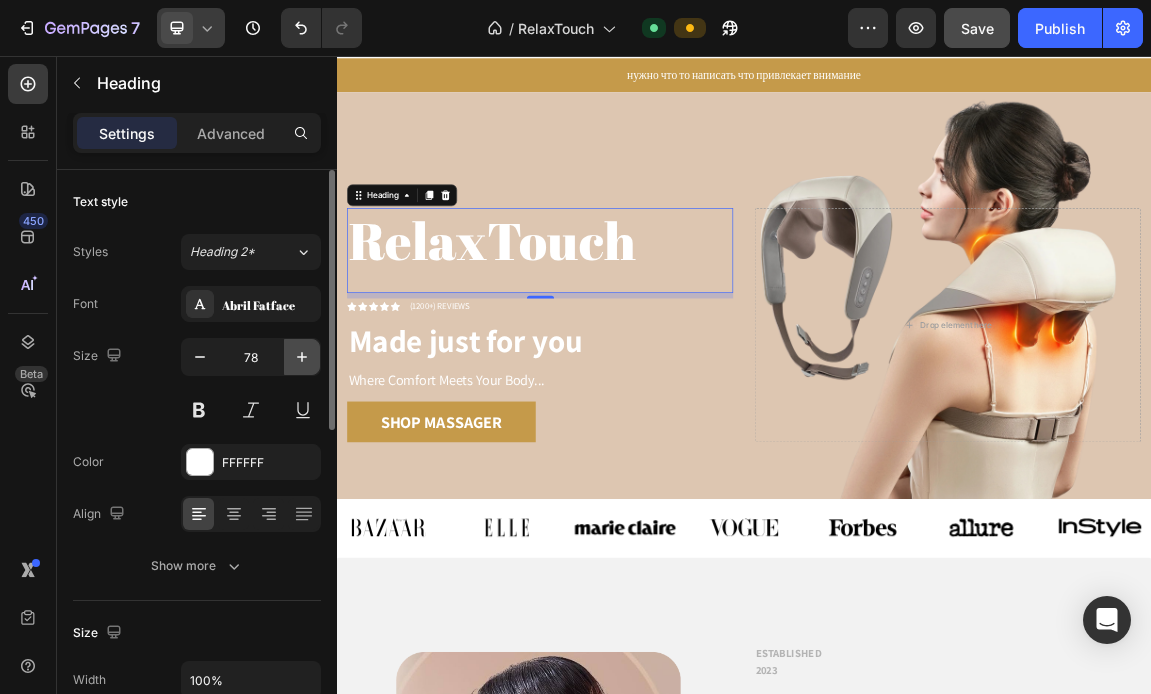 click 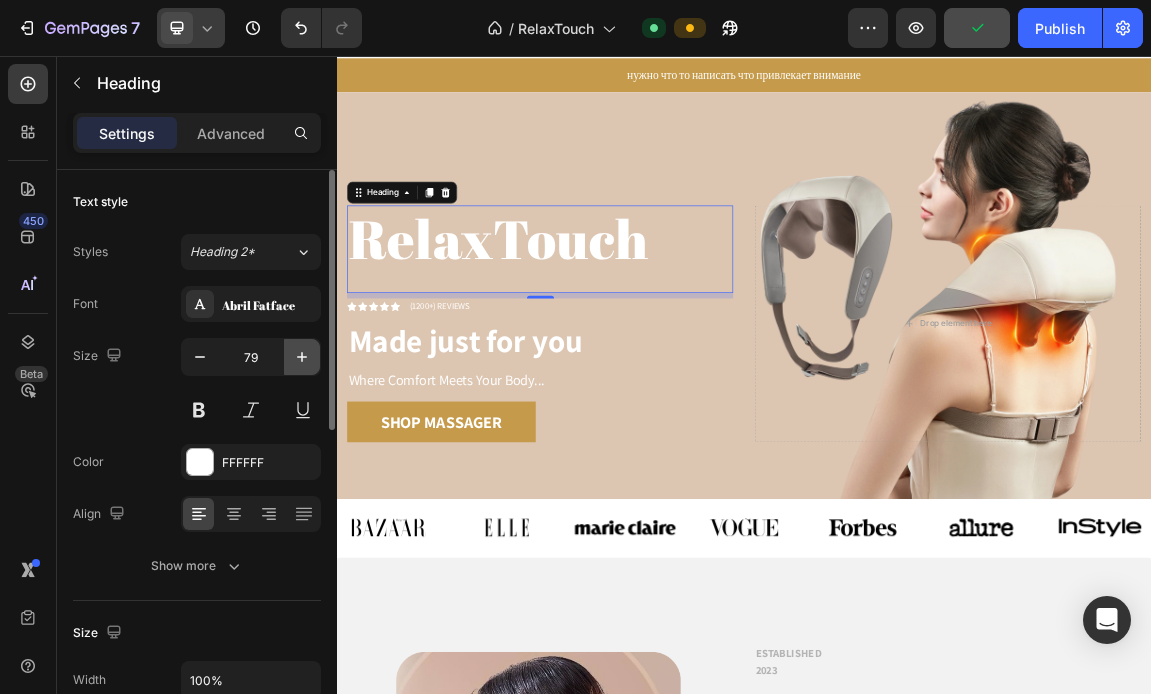 click 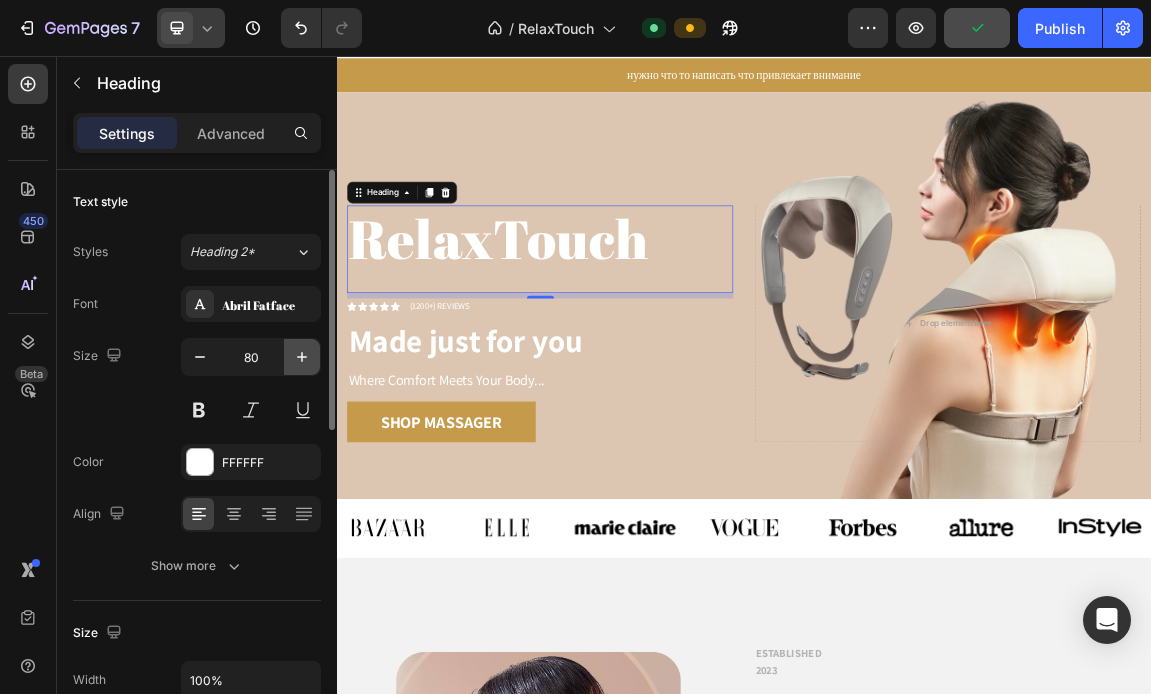 click 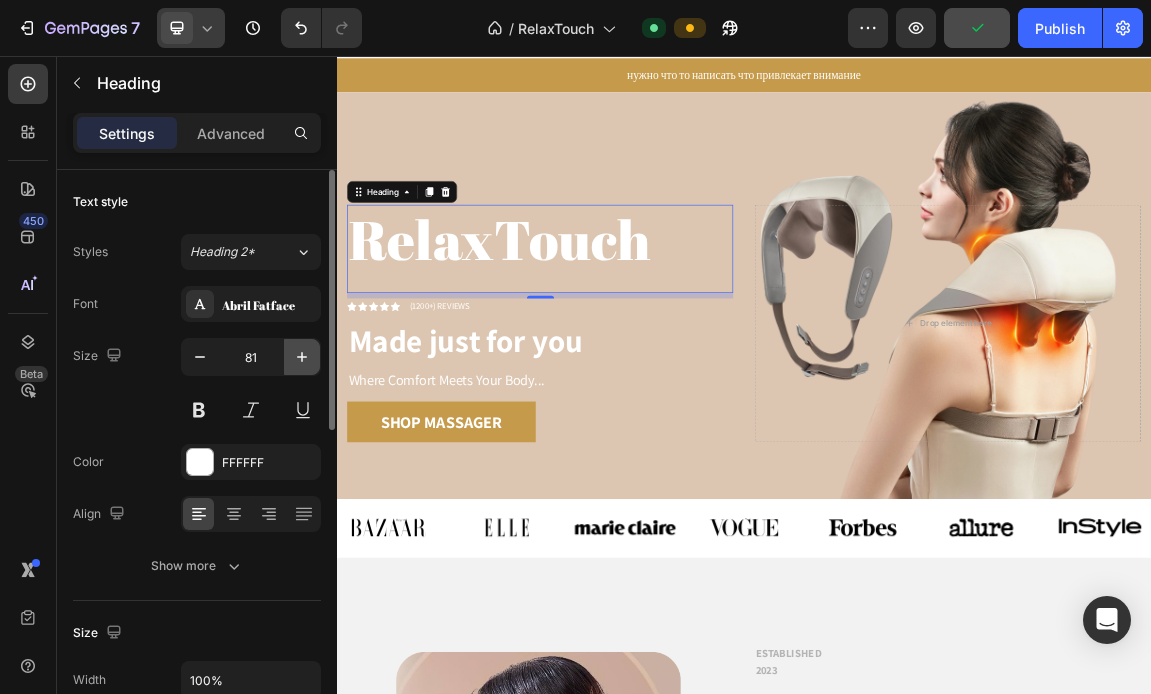 click 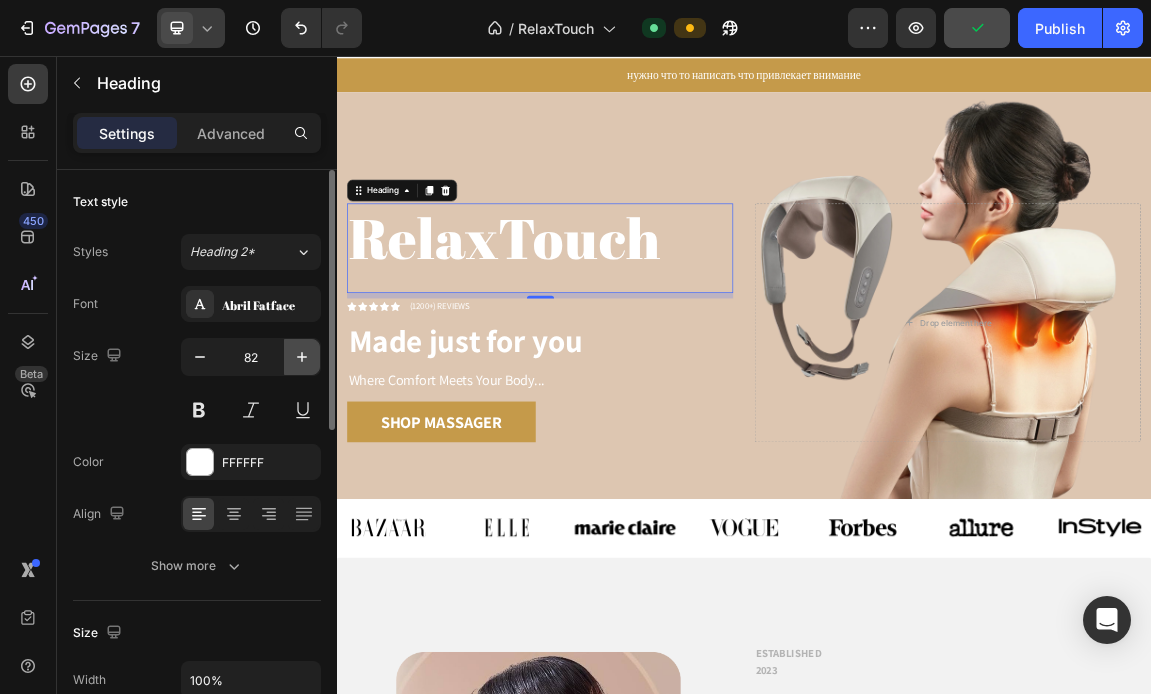click 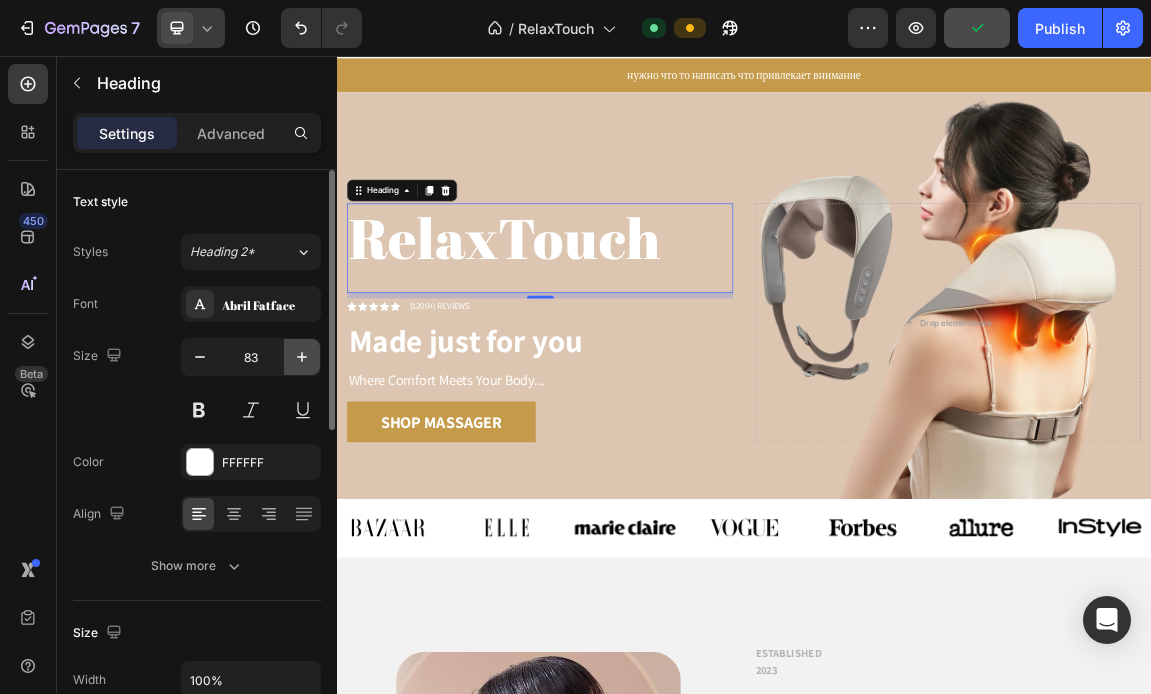 click 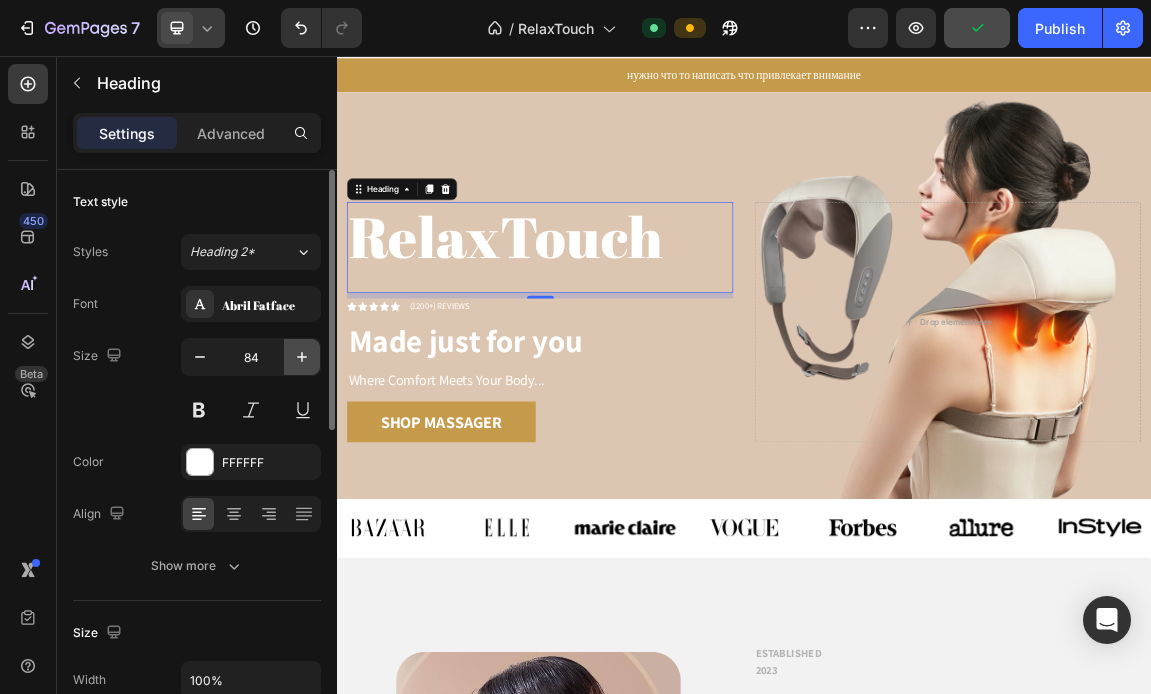 click 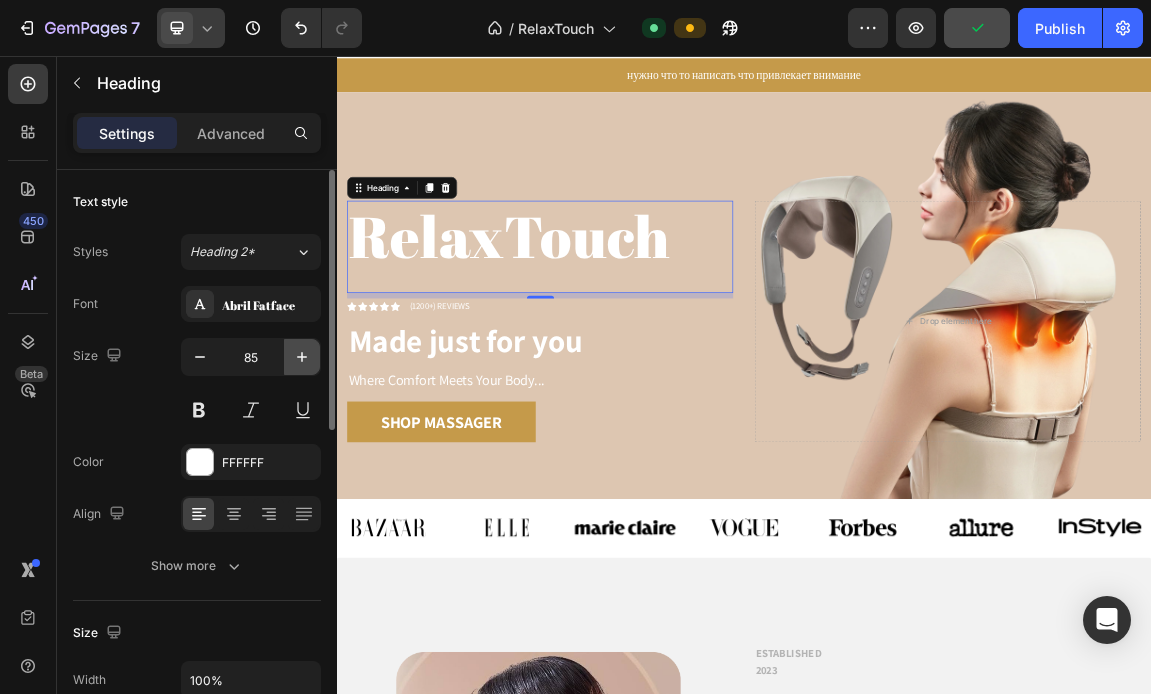 click 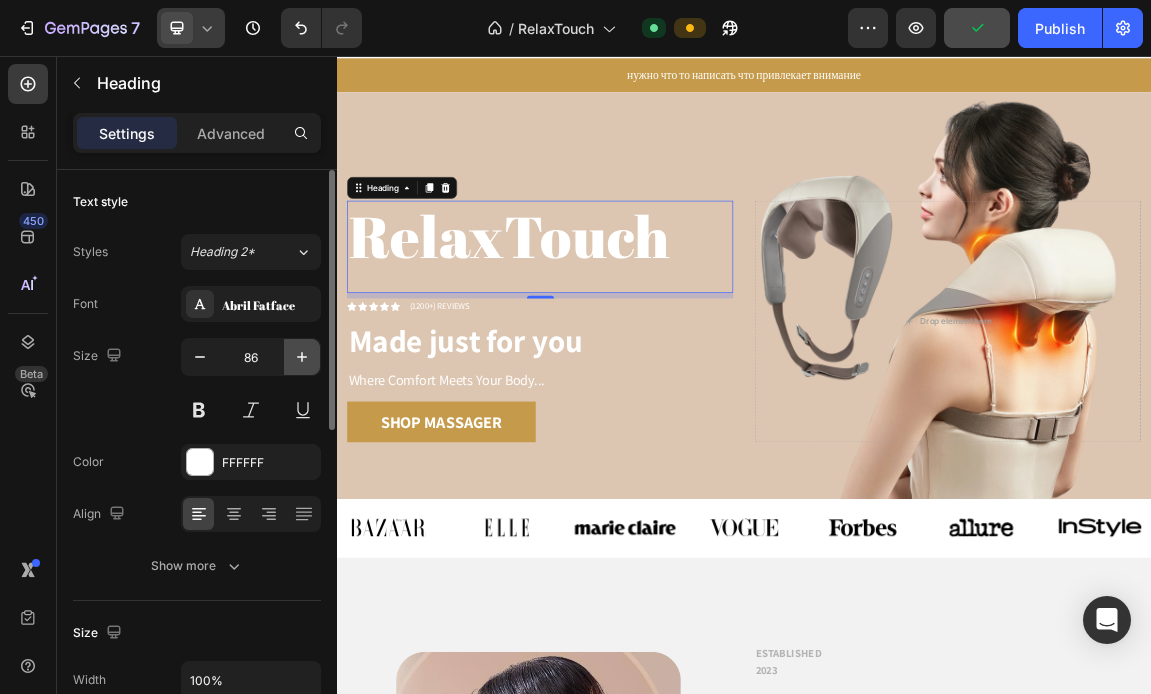 click 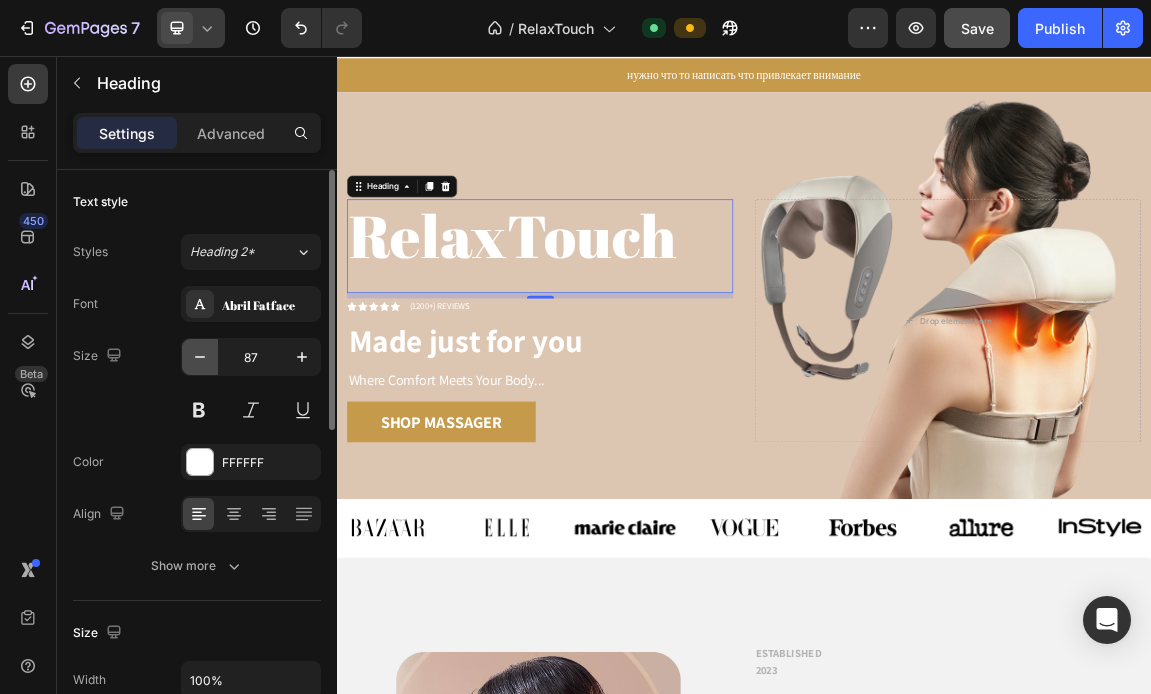 click 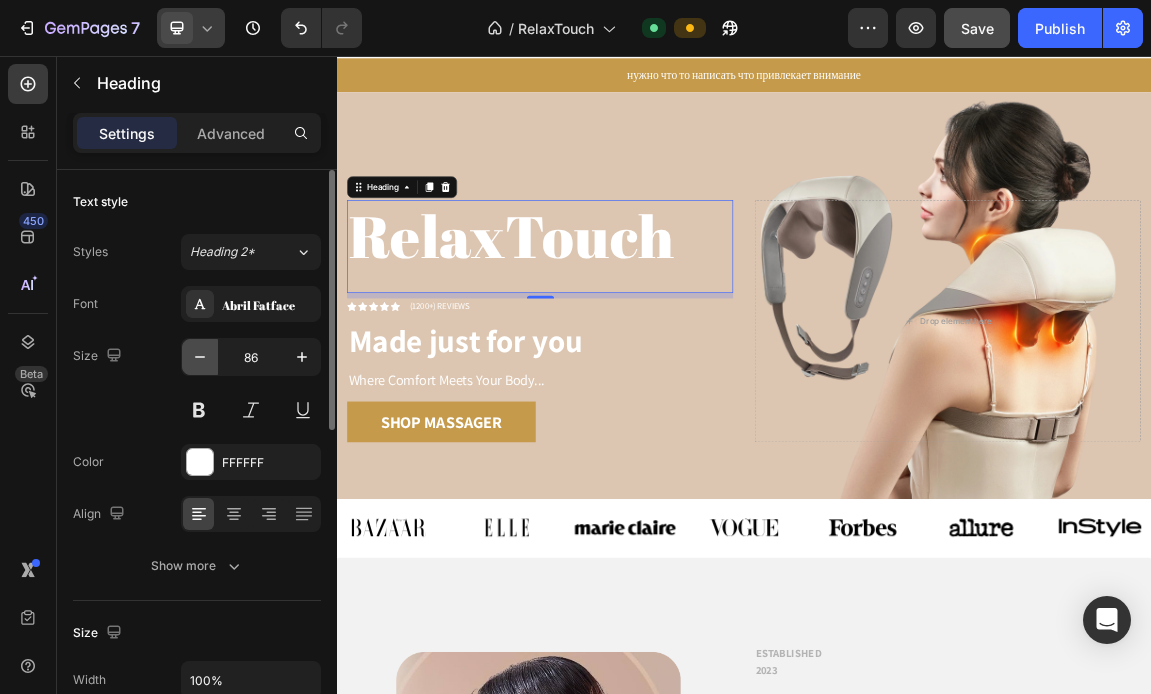 click 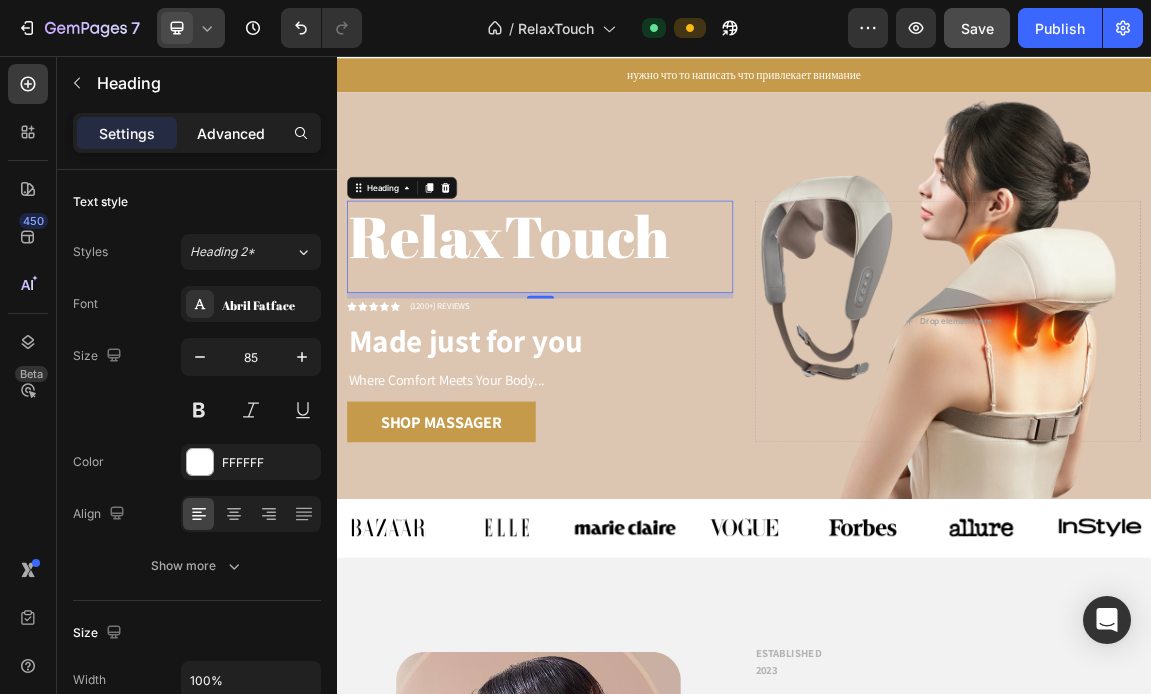 click on "Advanced" 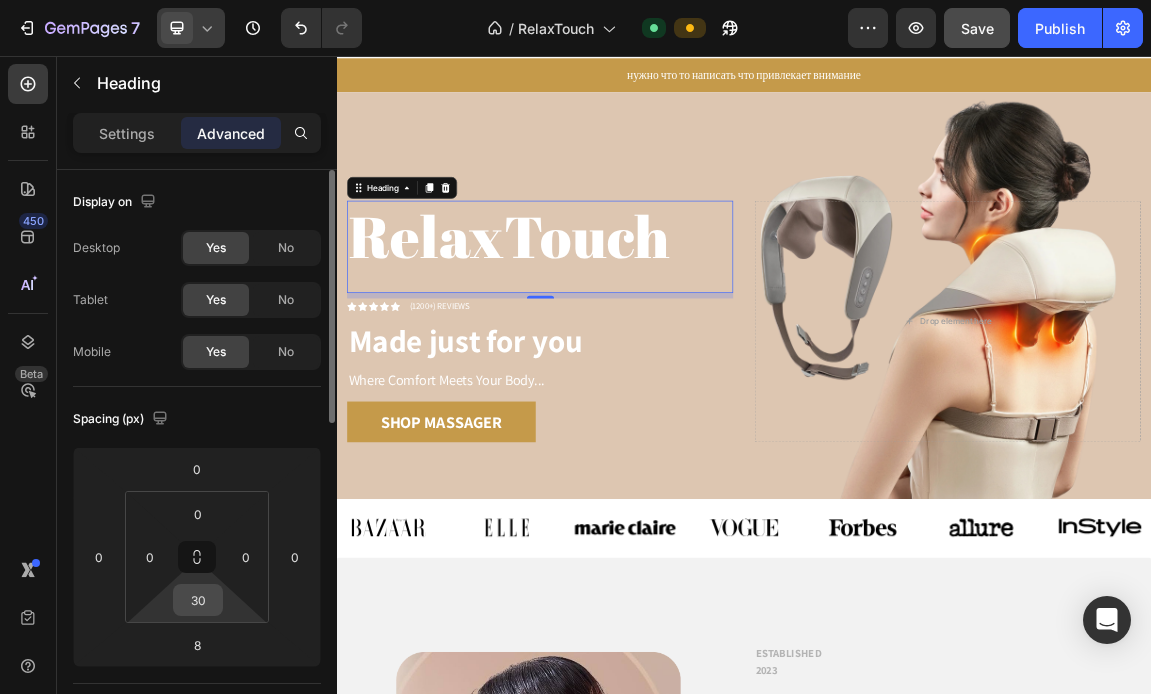 click on "30" at bounding box center [198, 600] 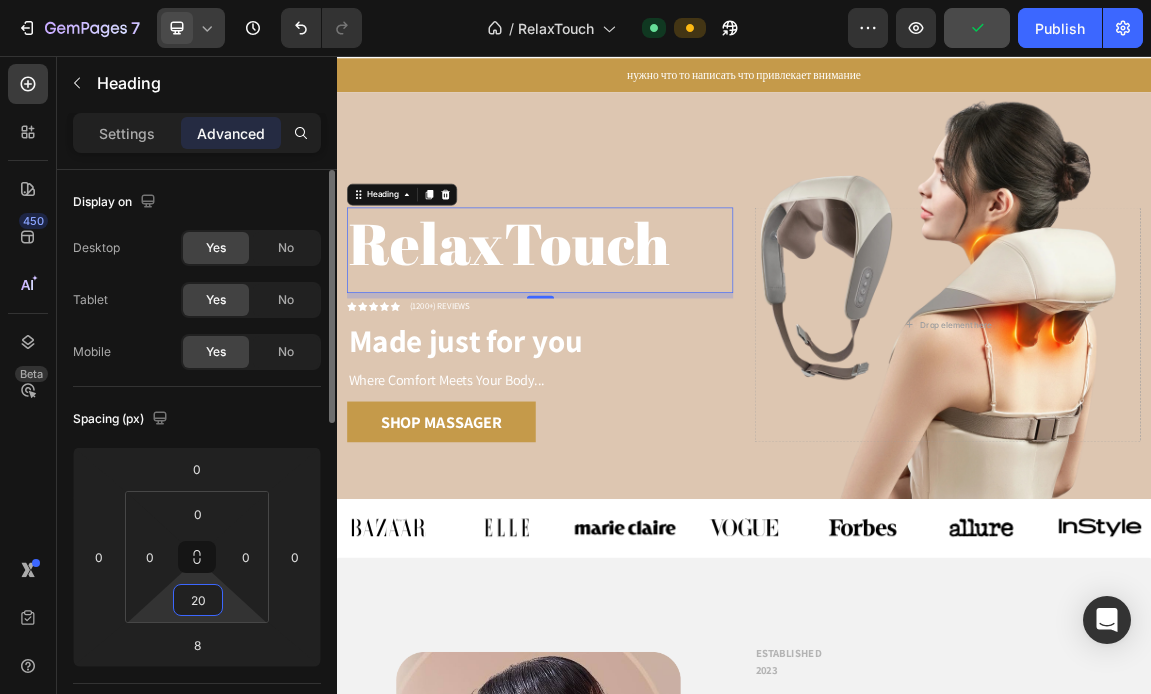 type on "2" 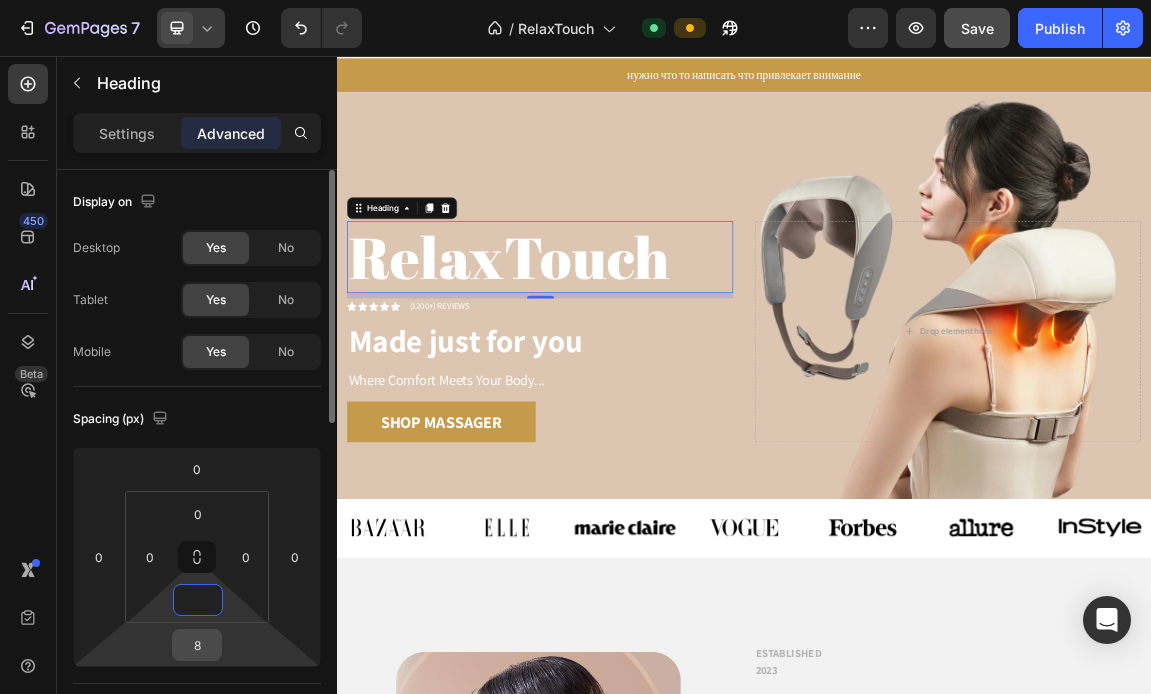 click on "8" at bounding box center (197, 645) 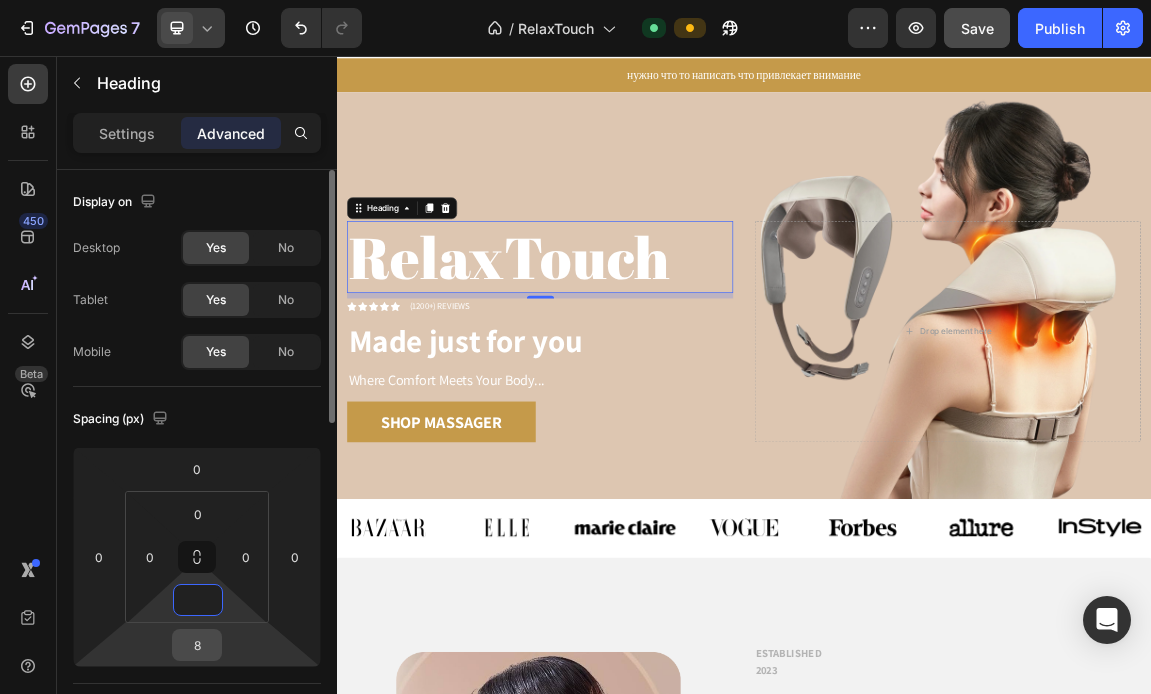 type on "0" 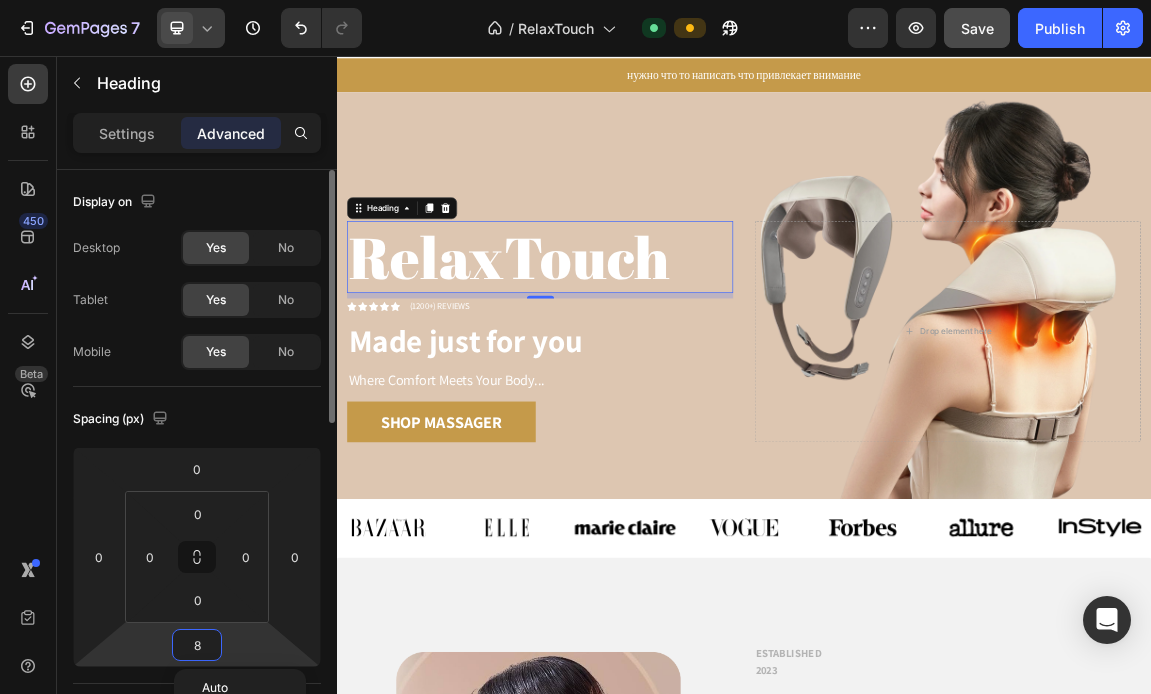 click on "8" at bounding box center (197, 645) 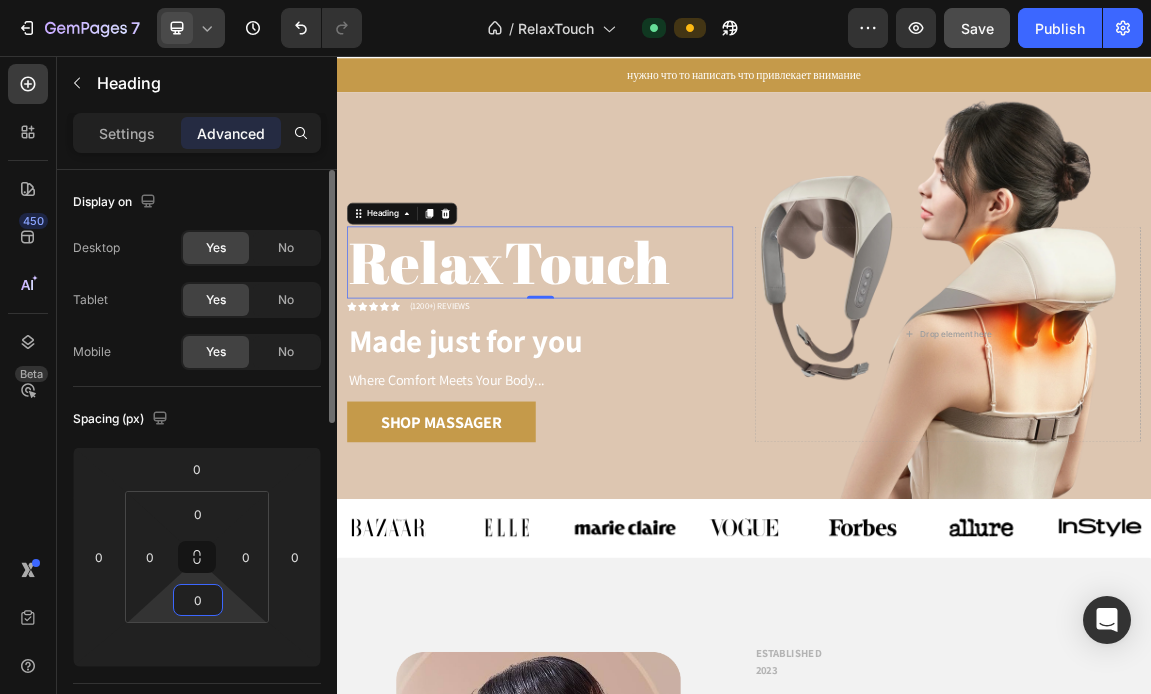 type on "0" 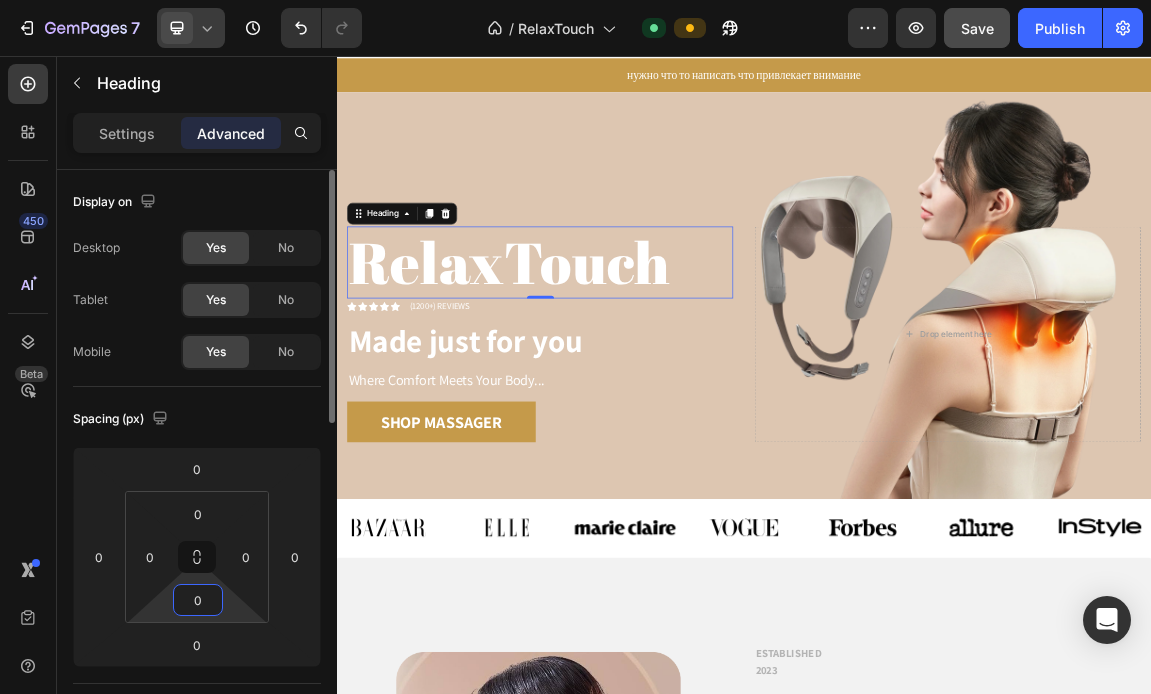 click on "0" at bounding box center [198, 600] 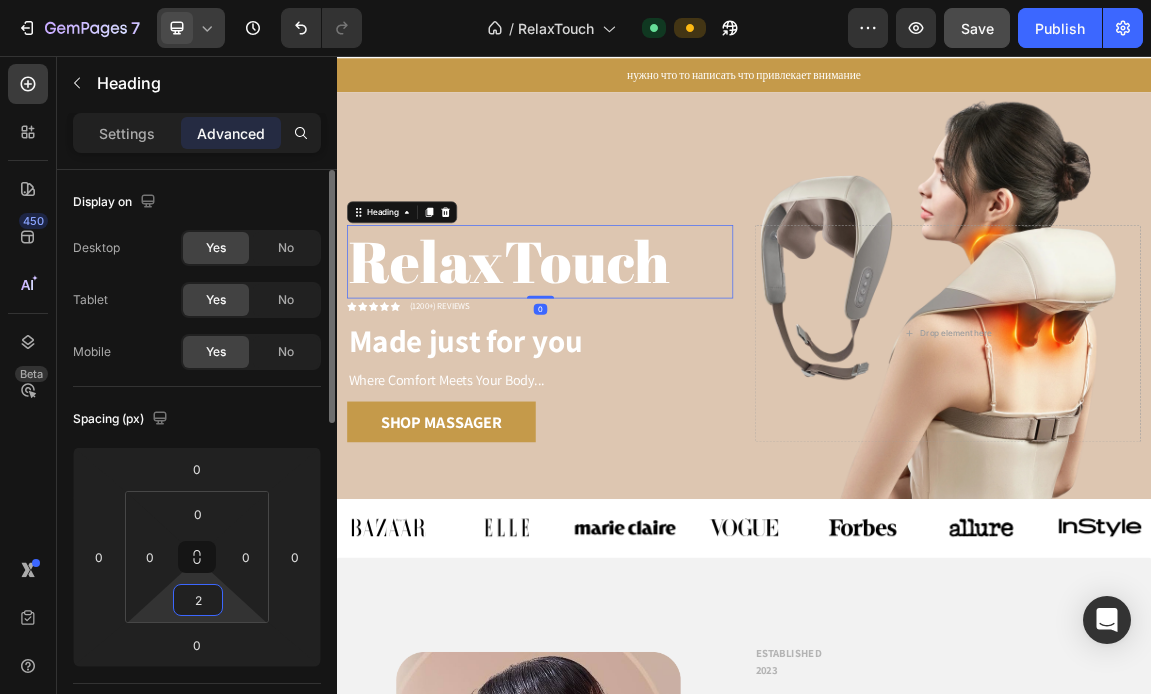 type on "20" 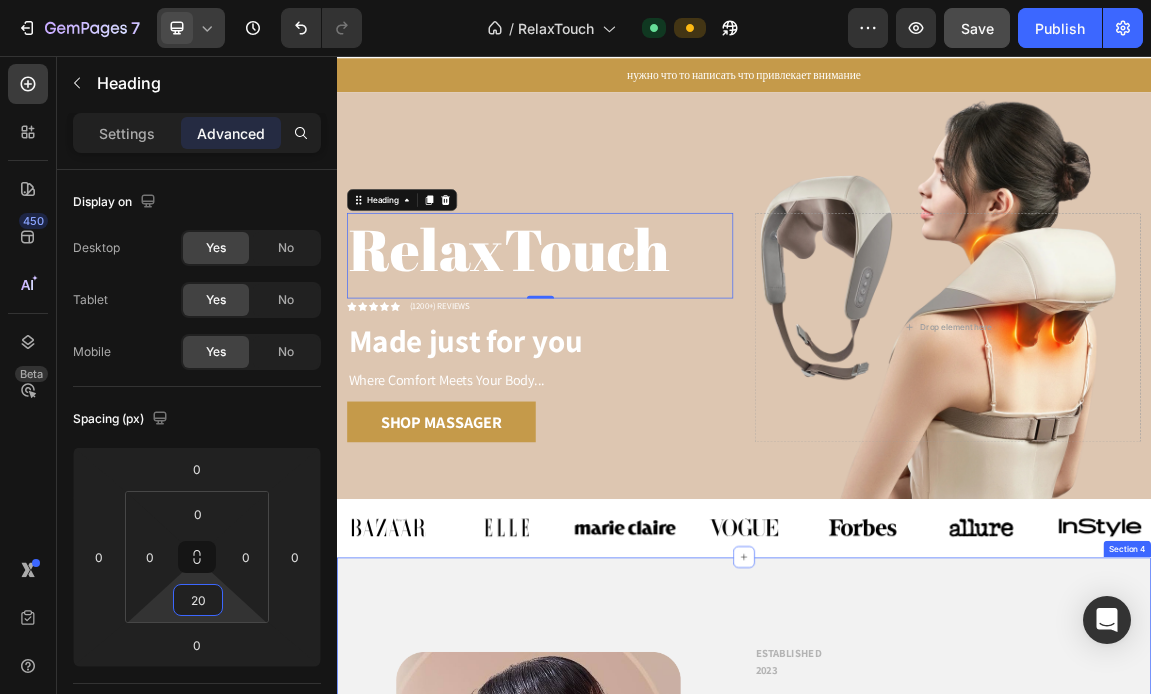 click on "Image Row ESTABLISHED  2023 Text block RelaxTouch Philosophy Heading “Good desin meant good business” Heading Rafal Zerlak & Logan Cee, 2 fashion artists work together in UK, start from design the casual for people around their location.  The inspiration got from natural, color pastel & activities the daily. Gem’s items alway look very basic but never out trend, easy to mixed with any style. Then, they developed with serires 5 stores cover all United Kingdom Text block ABOUT GEM Button Row Row Section 4" at bounding box center [937, 1186] 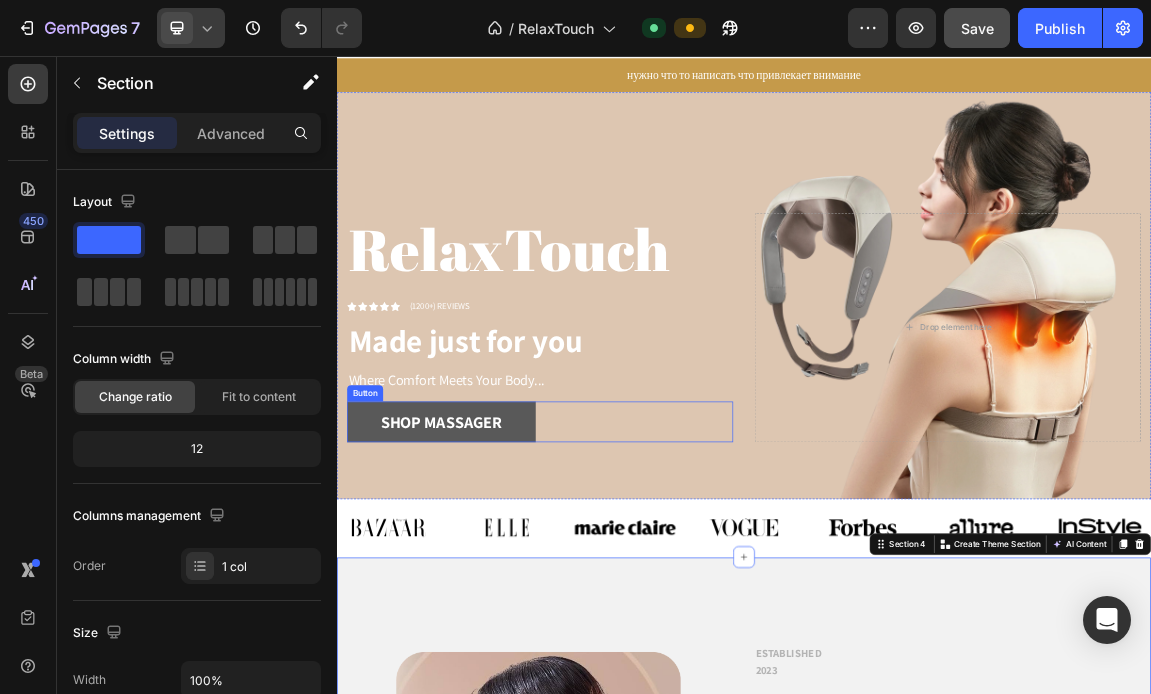 click on "Shop massager" at bounding box center (491, 595) 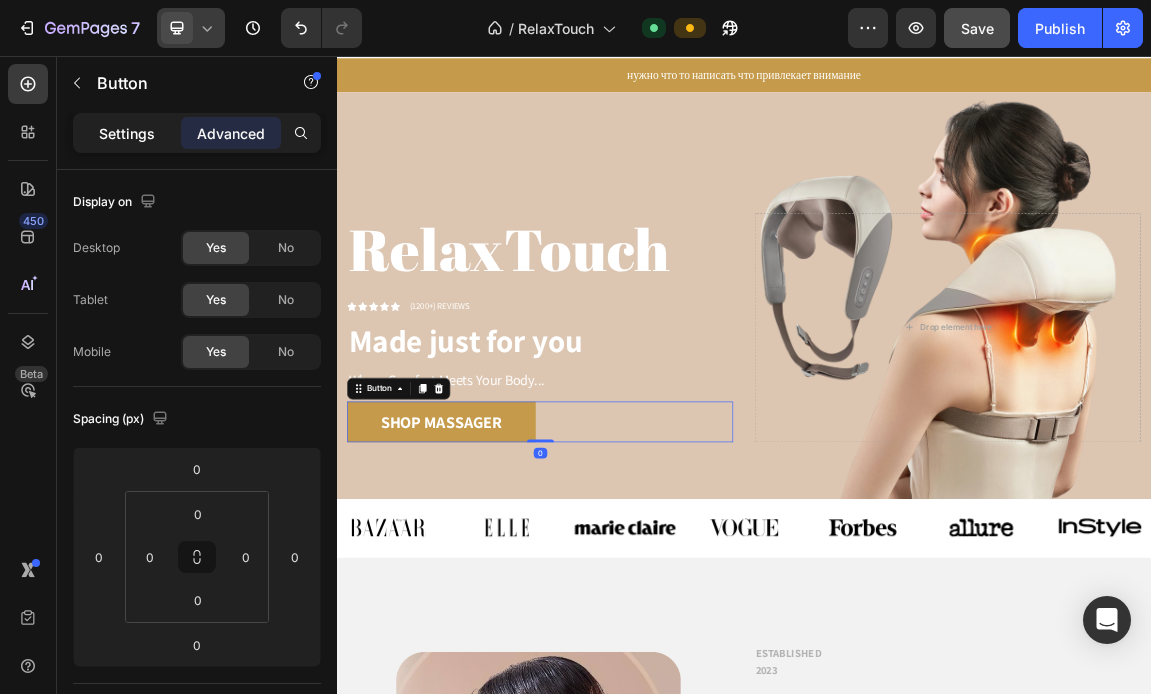 click on "Settings" at bounding box center [127, 133] 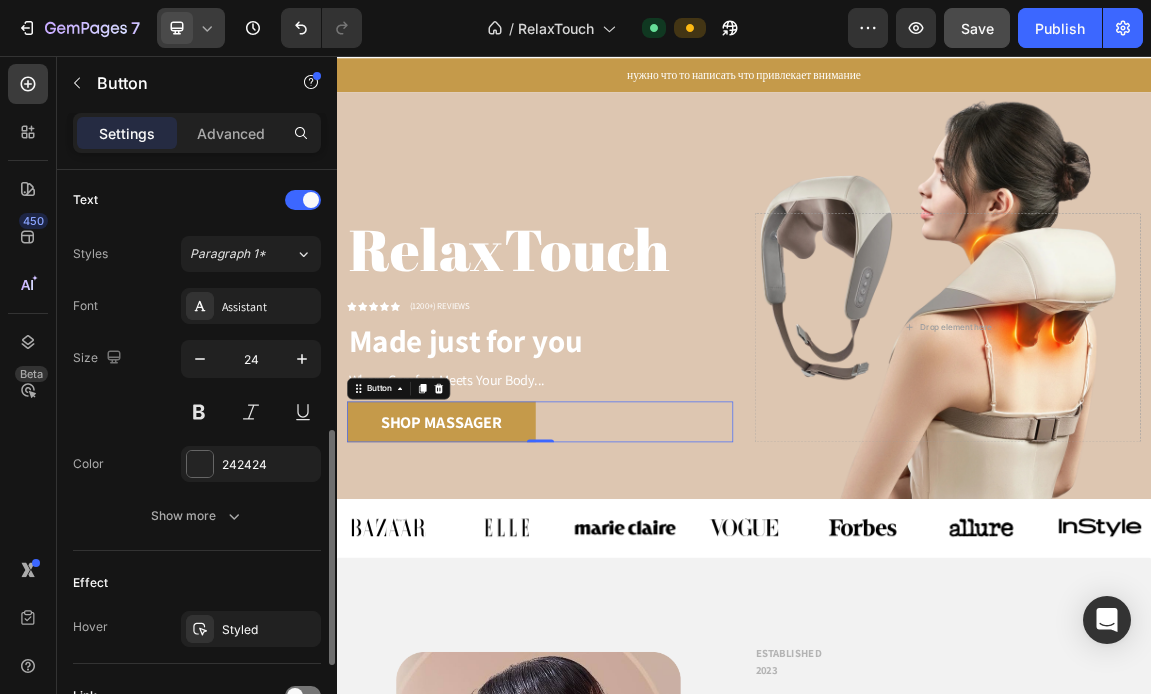 scroll, scrollTop: 662, scrollLeft: 0, axis: vertical 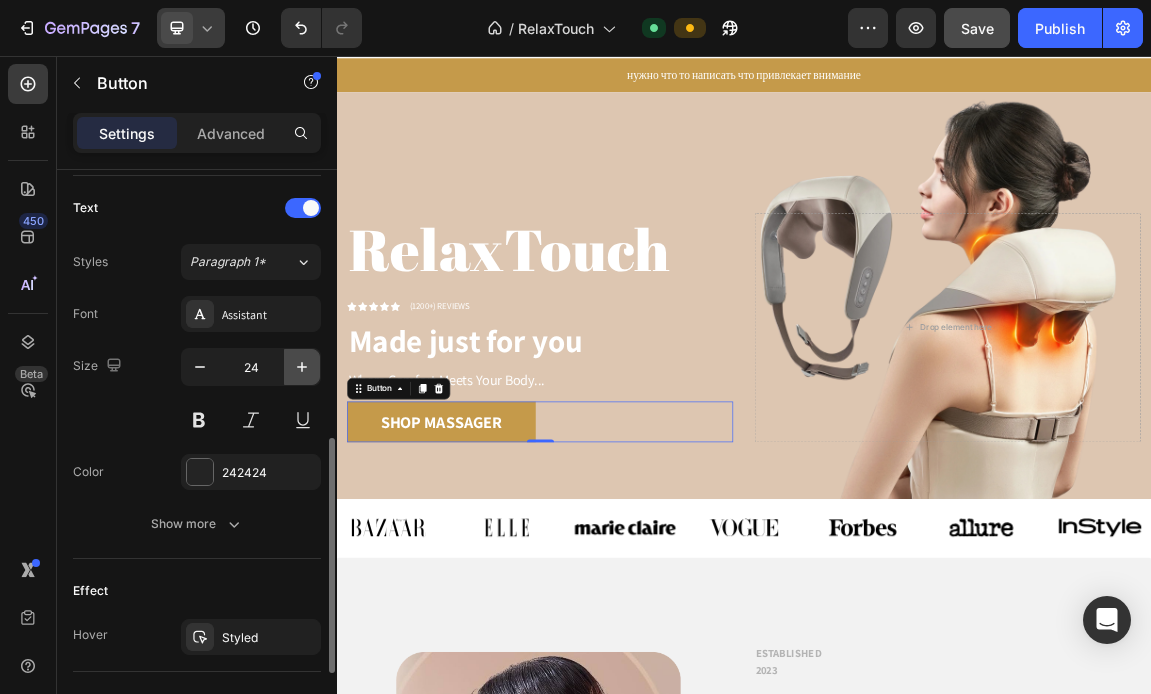 click 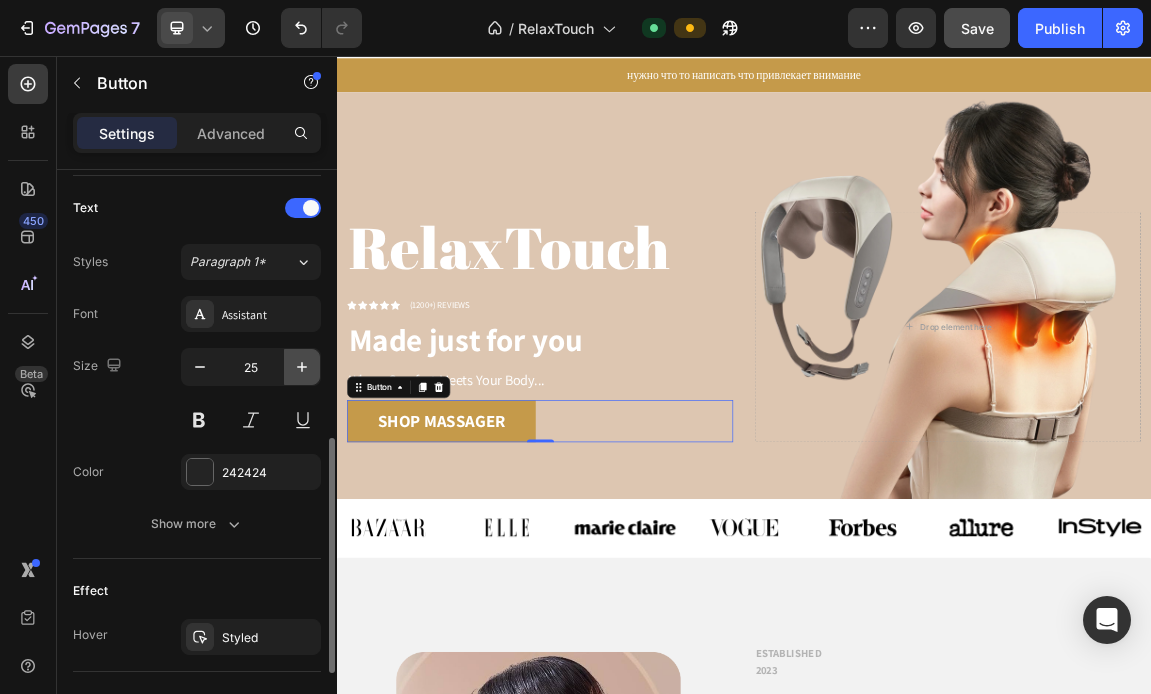 click 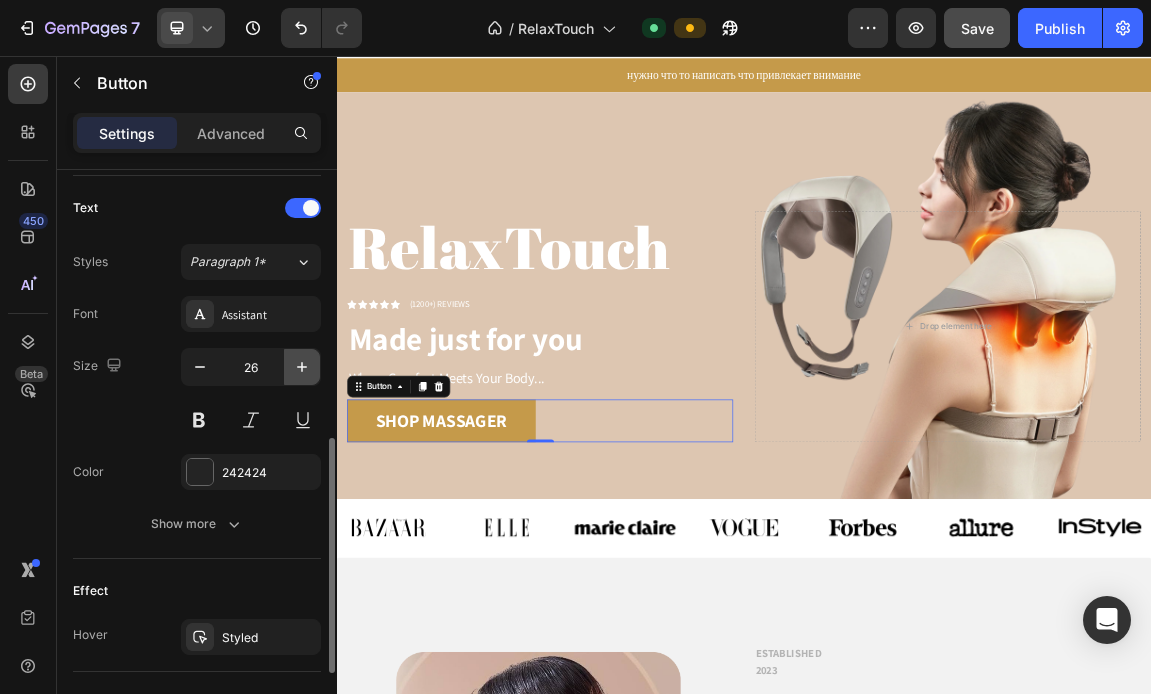 click 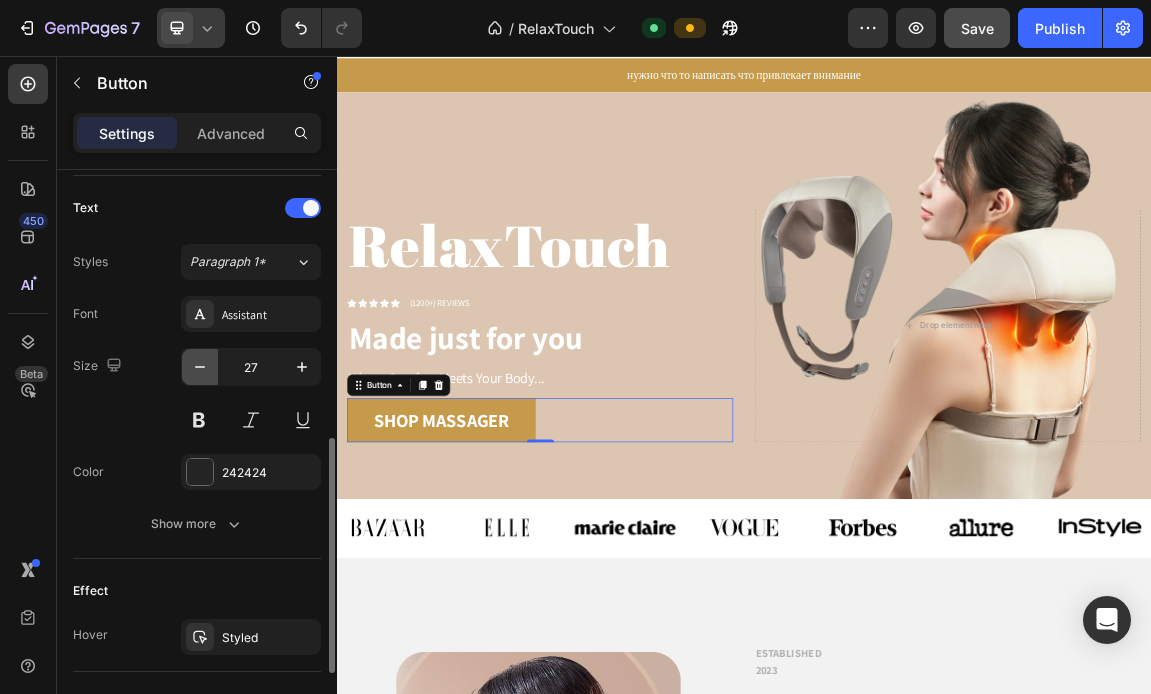 click 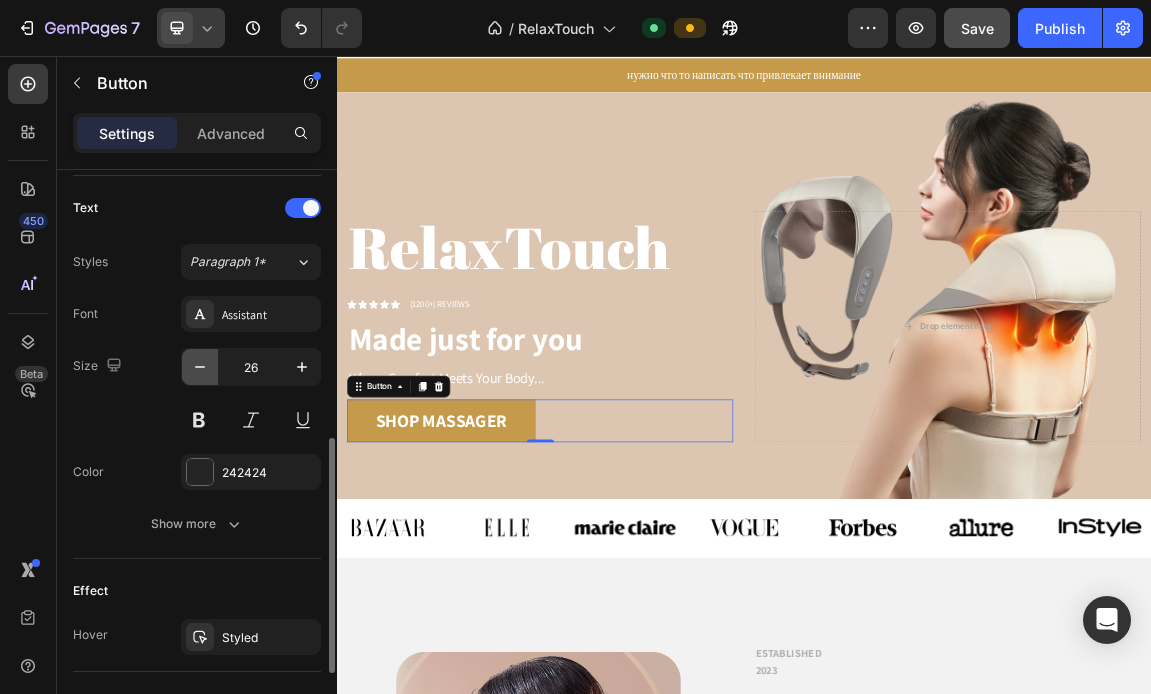 click 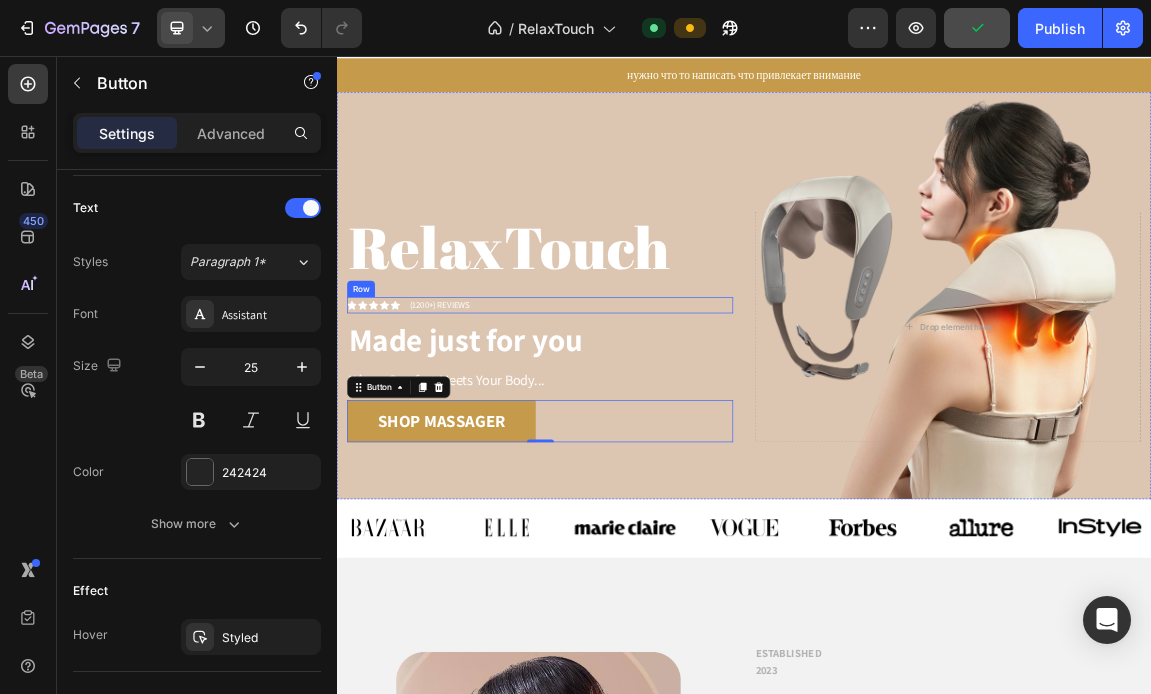 click on "Icon Icon Icon Icon Icon Icon List (1200+) REVIEWS Text Block Row" at bounding box center (636, 423) 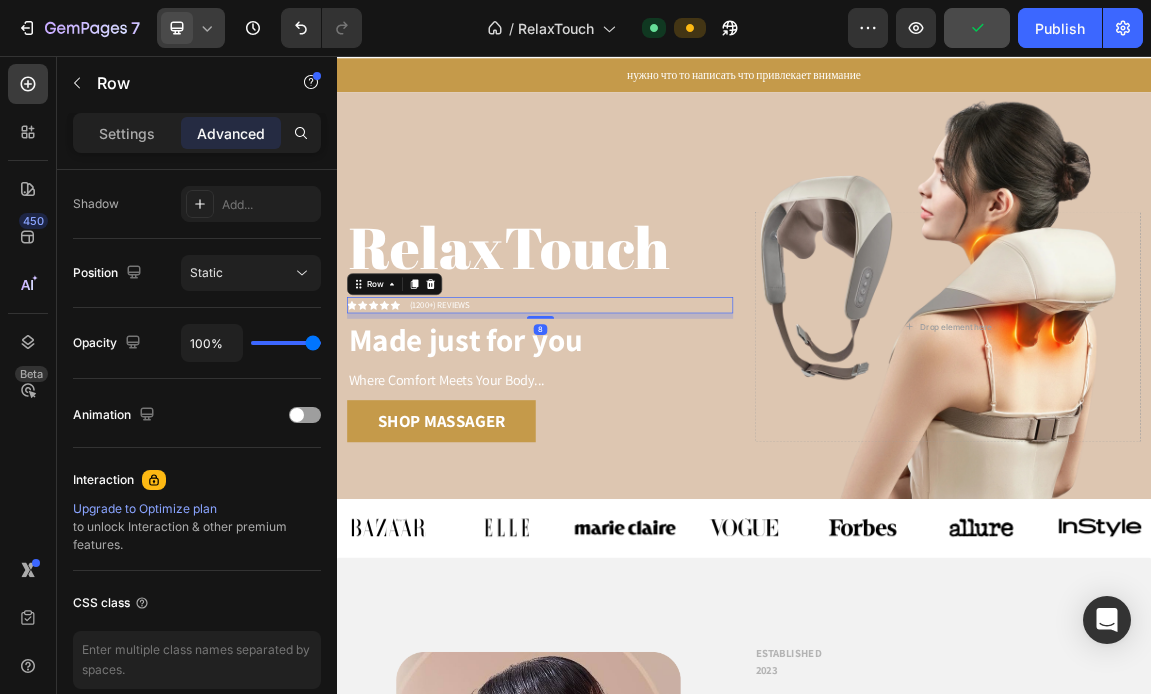 scroll, scrollTop: 0, scrollLeft: 0, axis: both 